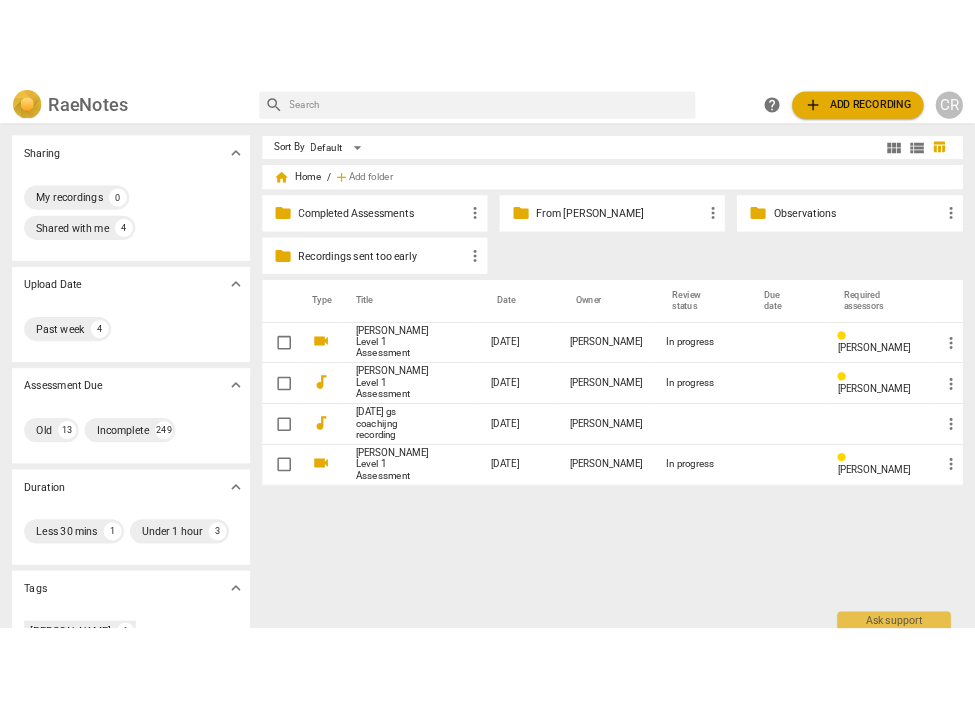 scroll, scrollTop: 0, scrollLeft: 0, axis: both 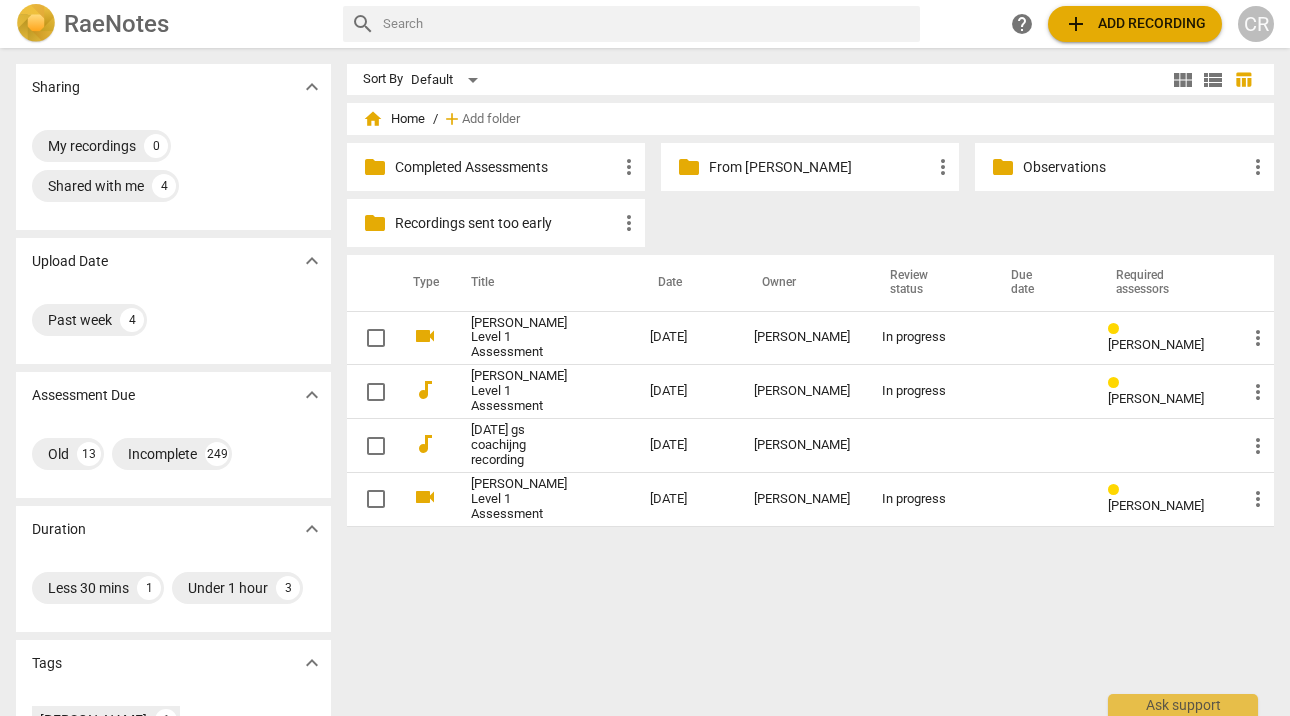 click on "CR" at bounding box center [1256, 24] 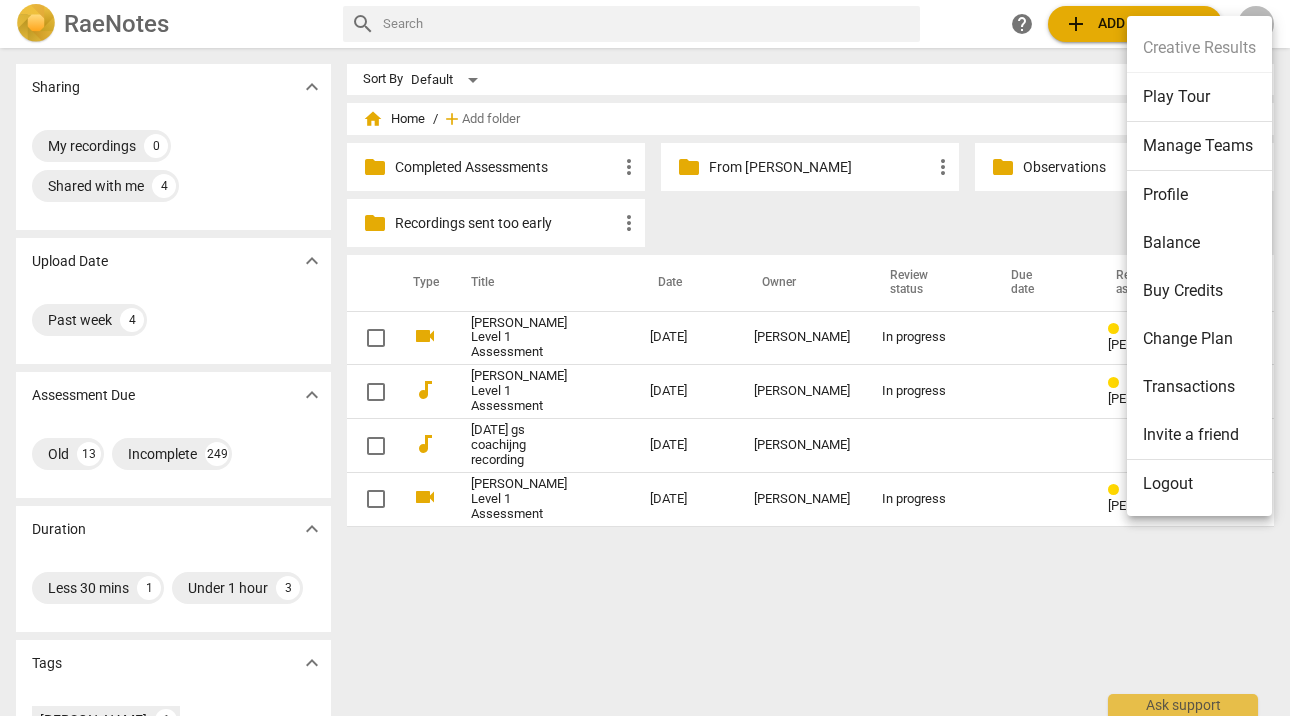 click at bounding box center [645, 358] 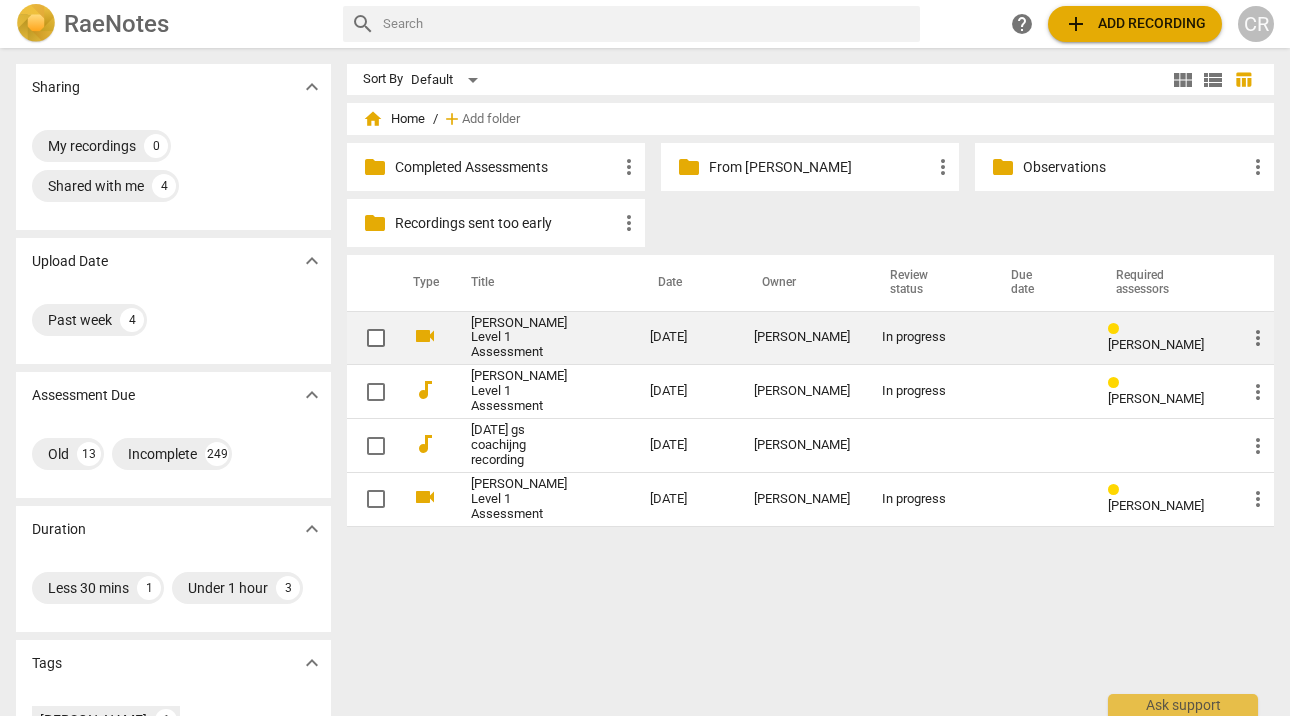 click on "[PERSON_NAME] Level 1 Assessment" at bounding box center (524, 338) 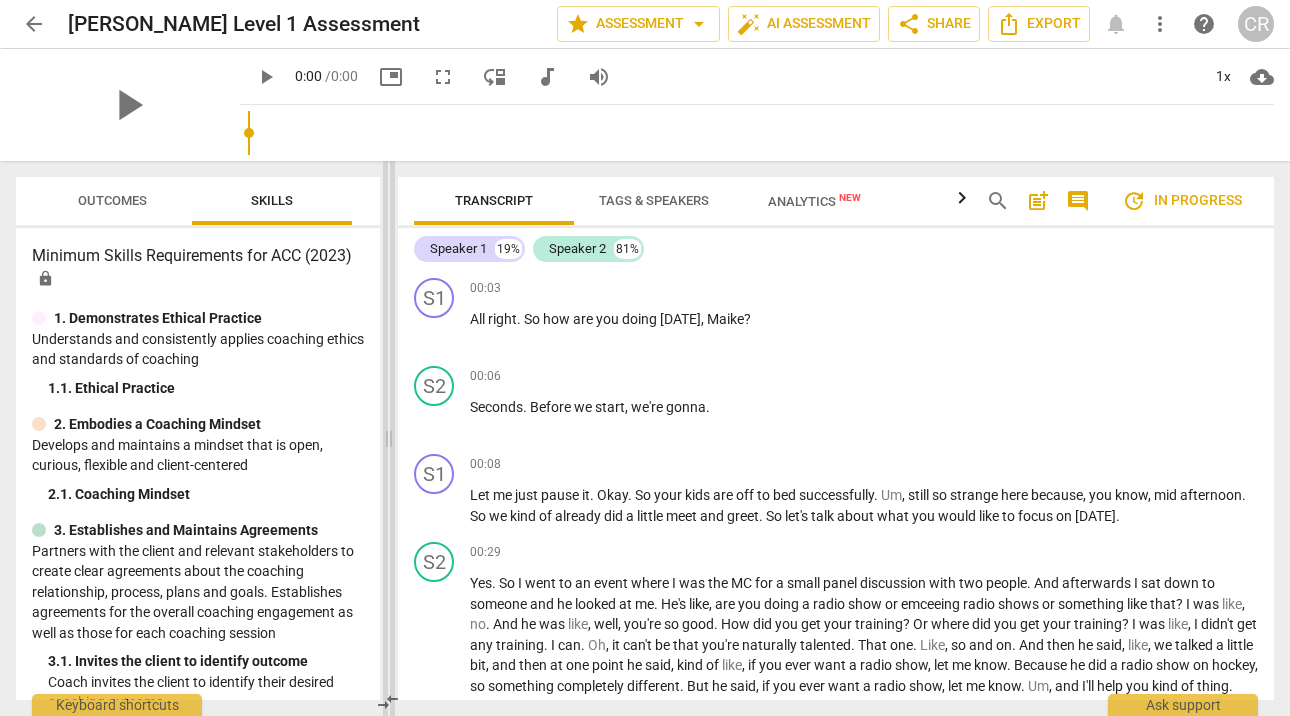 drag, startPoint x: 645, startPoint y: 435, endPoint x: 388, endPoint y: 447, distance: 257.28 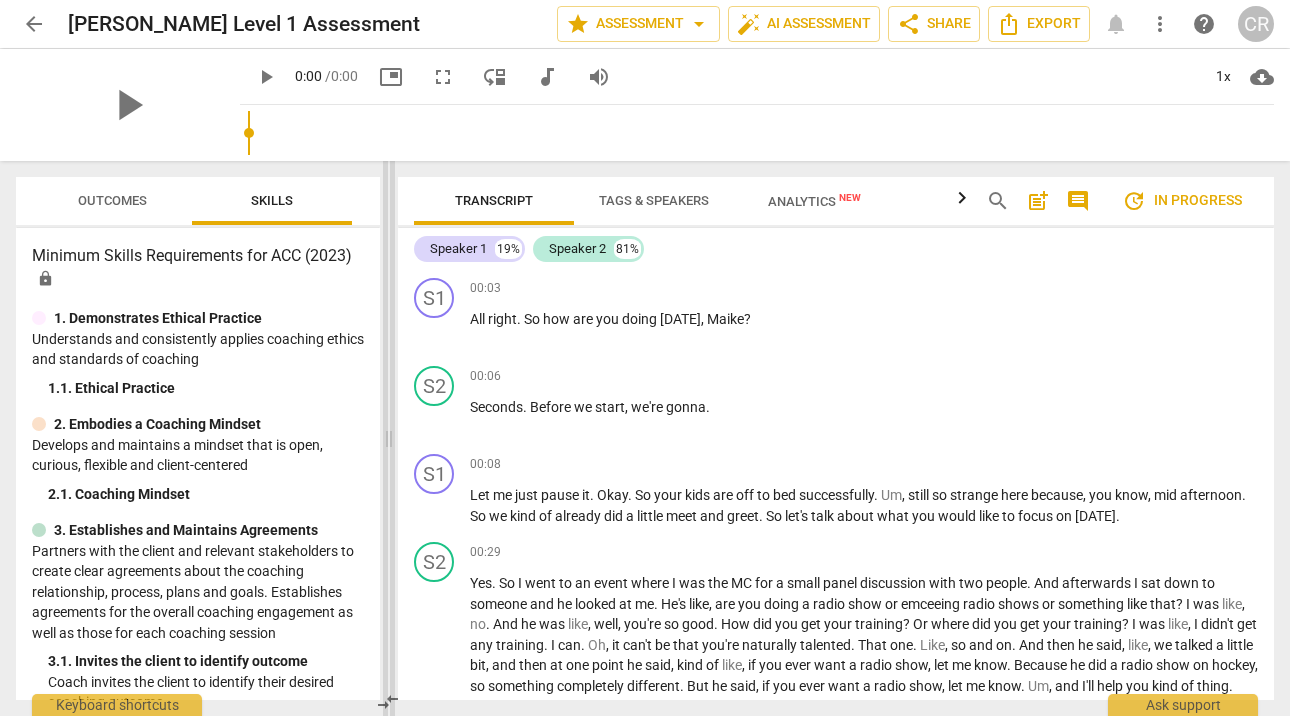 click at bounding box center [389, 438] 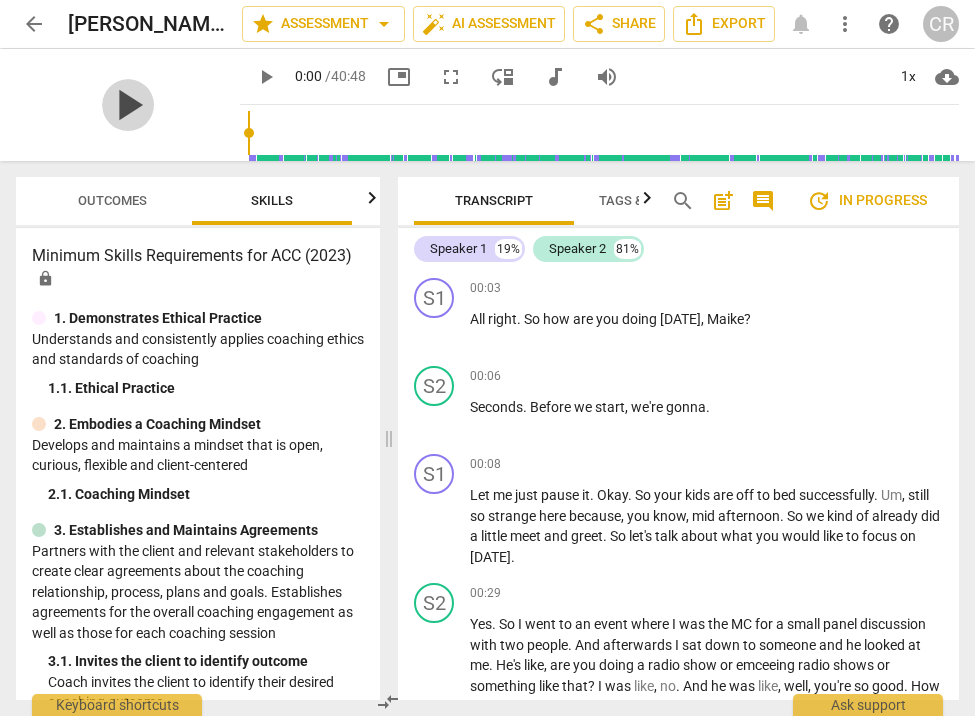 click on "play_arrow" at bounding box center (128, 105) 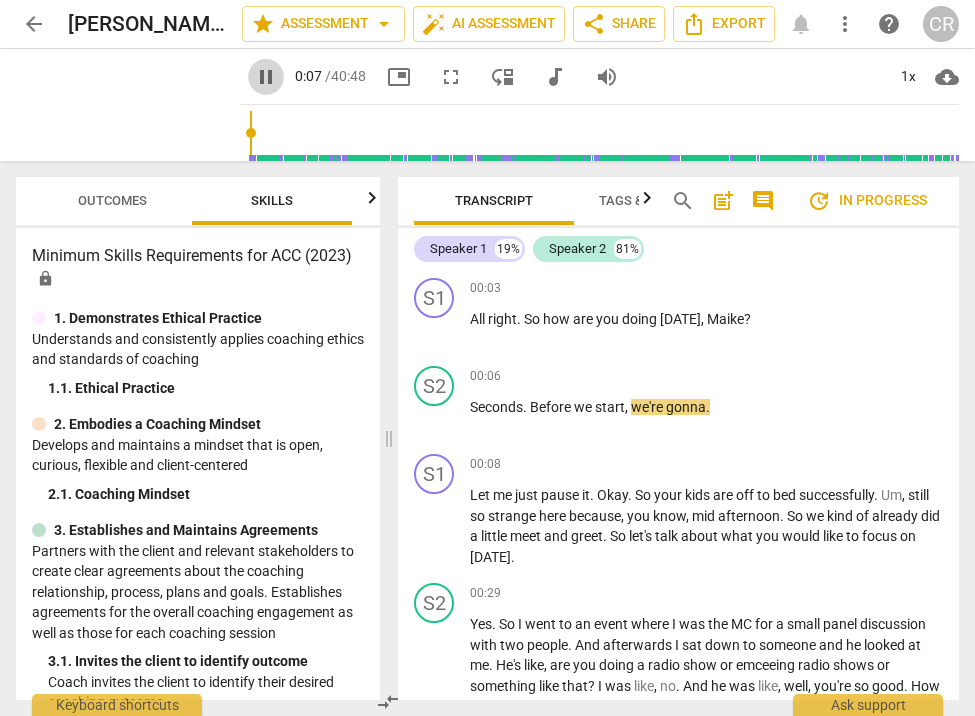 click on "pause" at bounding box center [266, 77] 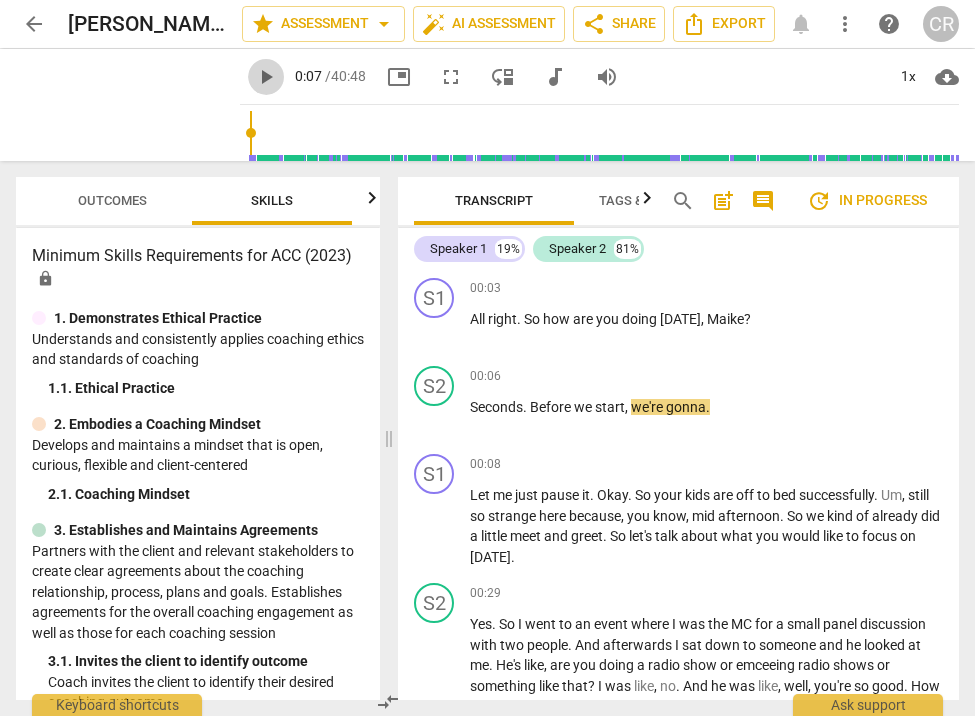 click on "play_arrow" at bounding box center [266, 77] 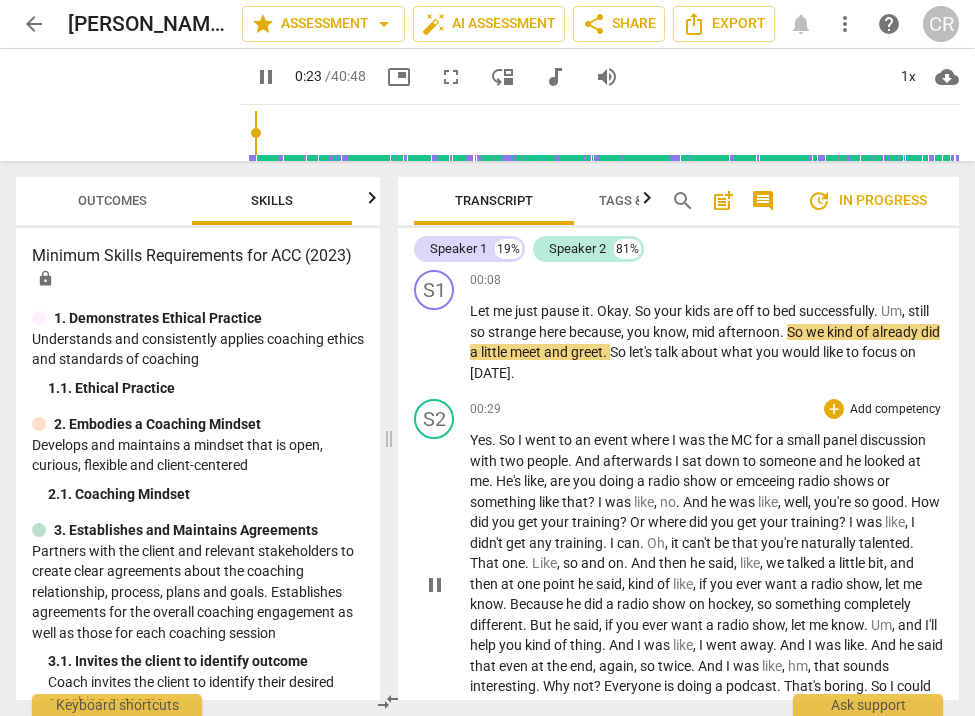 scroll, scrollTop: 182, scrollLeft: 0, axis: vertical 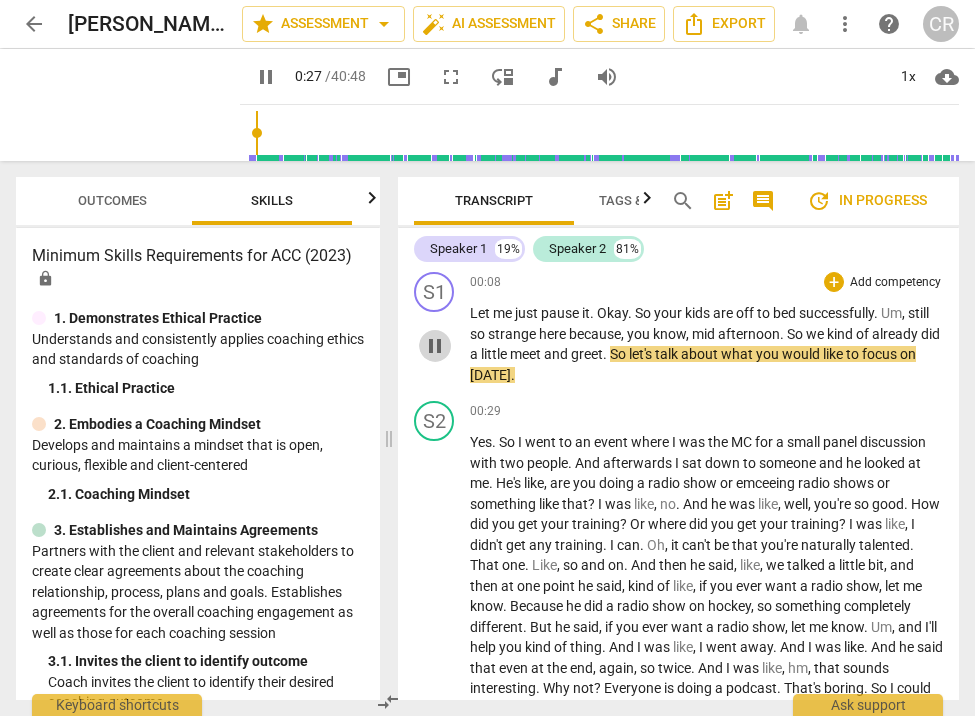 click on "pause" at bounding box center [435, 346] 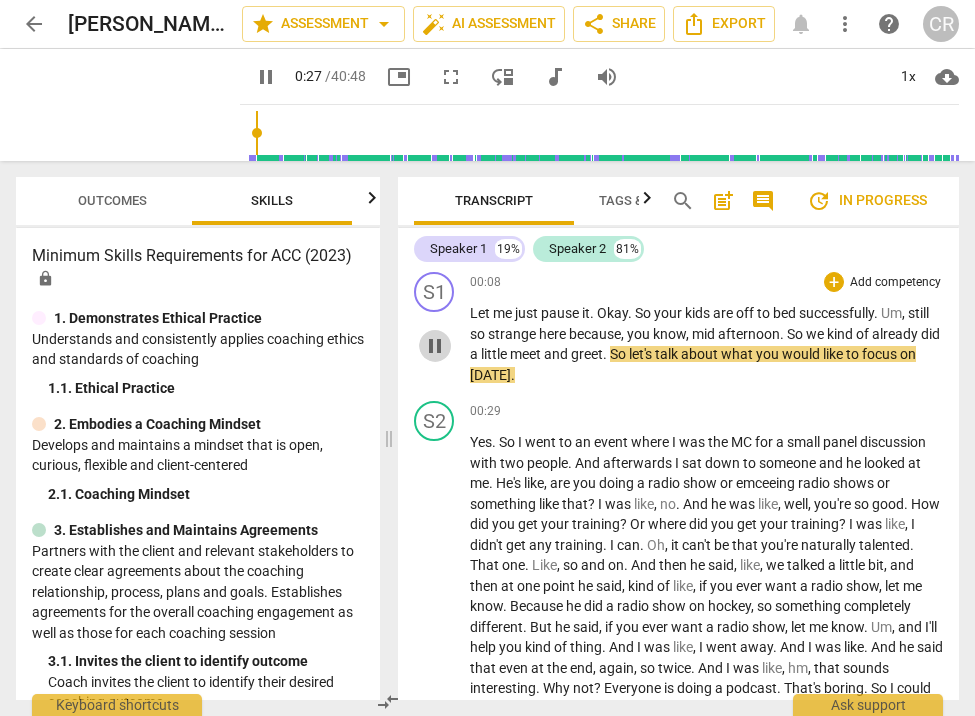 type on "28" 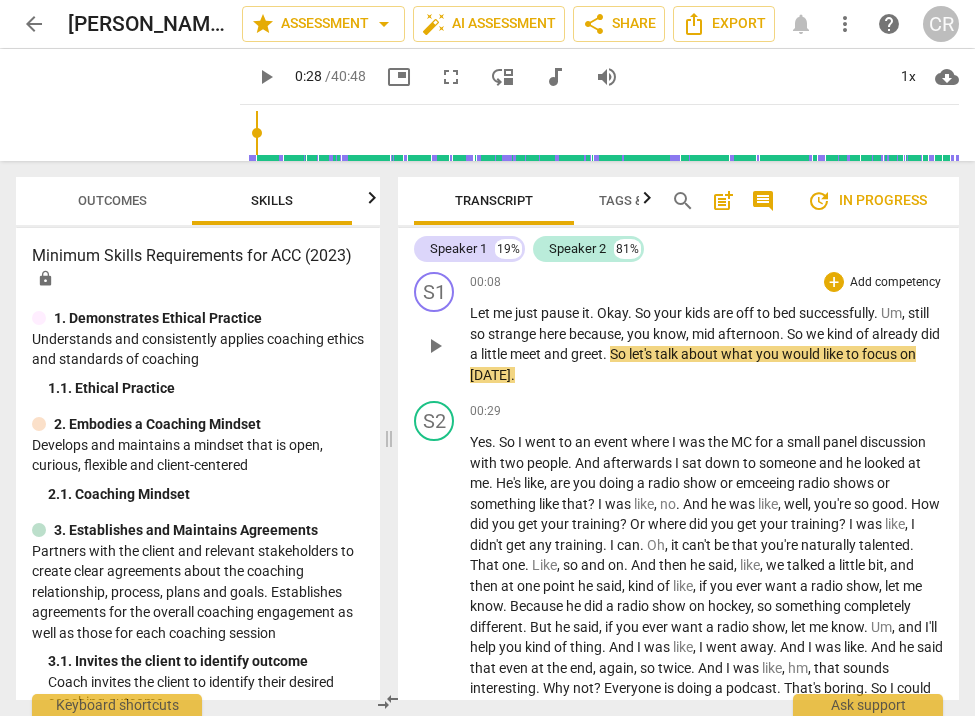 click on "Let   me   just   pause   it .   Okay .   So   your   kids   are   off   to   bed   successfully .   Um ,   still   so   strange   here   because ,   you   know ,   mid   afternoon .   So   we   kind   of   already   did   a   little   meet   and   greet .   So   let's   talk   about   what   you   would   like   to   focus   on   [DATE] ." at bounding box center [706, 344] 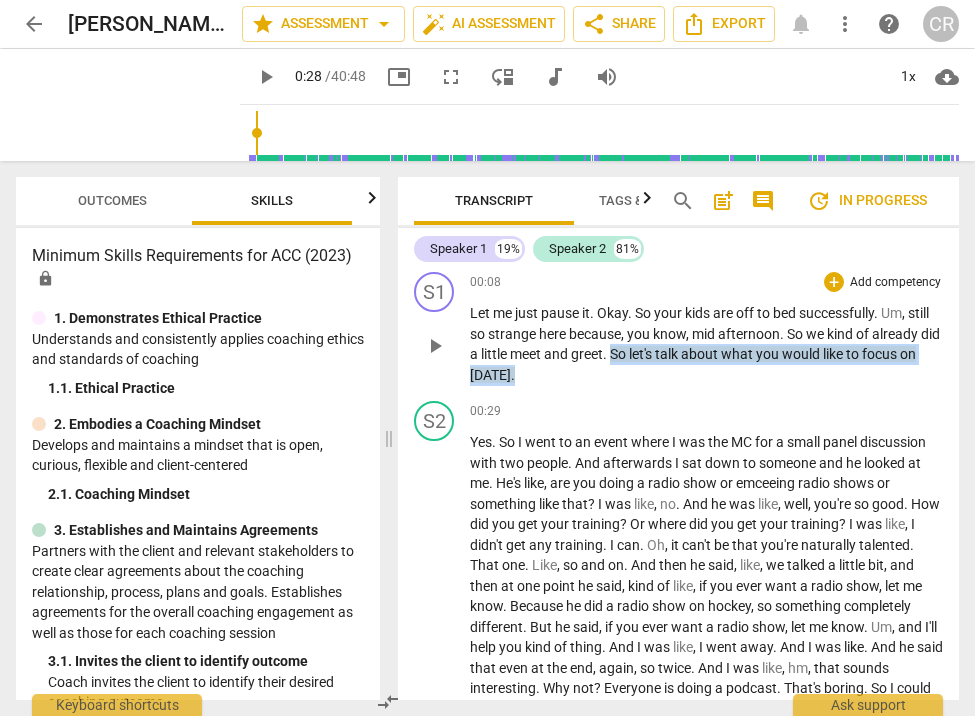 drag, startPoint x: 683, startPoint y: 353, endPoint x: 710, endPoint y: 390, distance: 45.80393 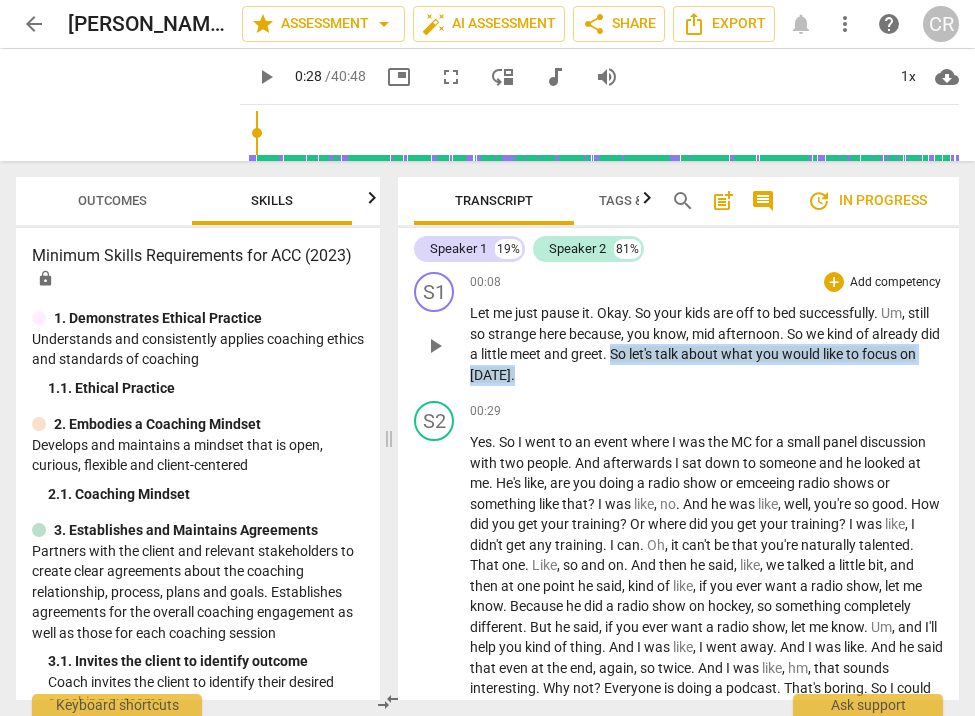 click on "S1 play_arrow pause 00:08 + Add competency keyboard_arrow_right Let   me   just   pause   it .   Okay .   So   your   kids   are   off   to   bed   successfully .   Um ,   still   so   strange   here   because ,   you   know ,   mid   afternoon .   So   we   kind   of   already   did   a   little   meet   and   greet .   So   let's   talk   about   what   you   would   like   to   focus   on   [DATE] ." at bounding box center [678, 328] 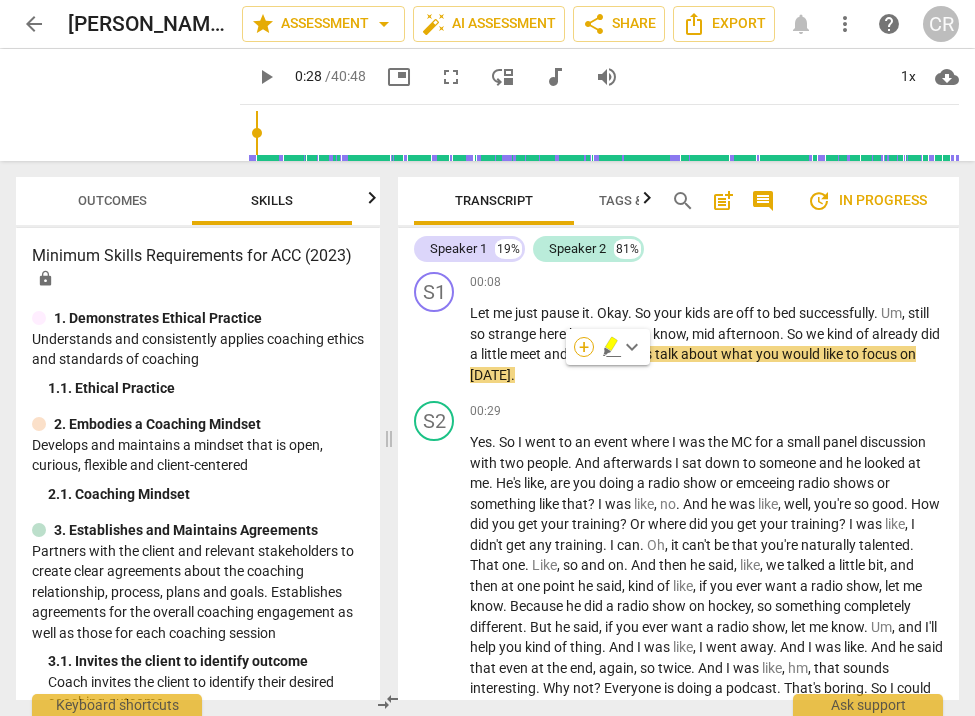 click on "+" at bounding box center (584, 347) 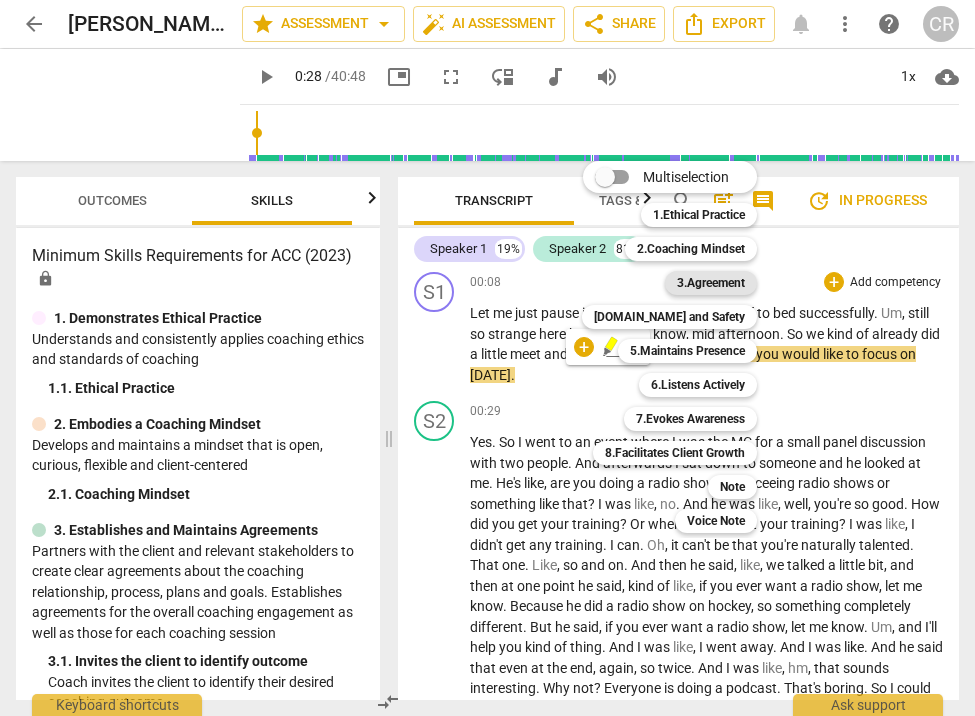 click on "3.Agreement" at bounding box center (711, 283) 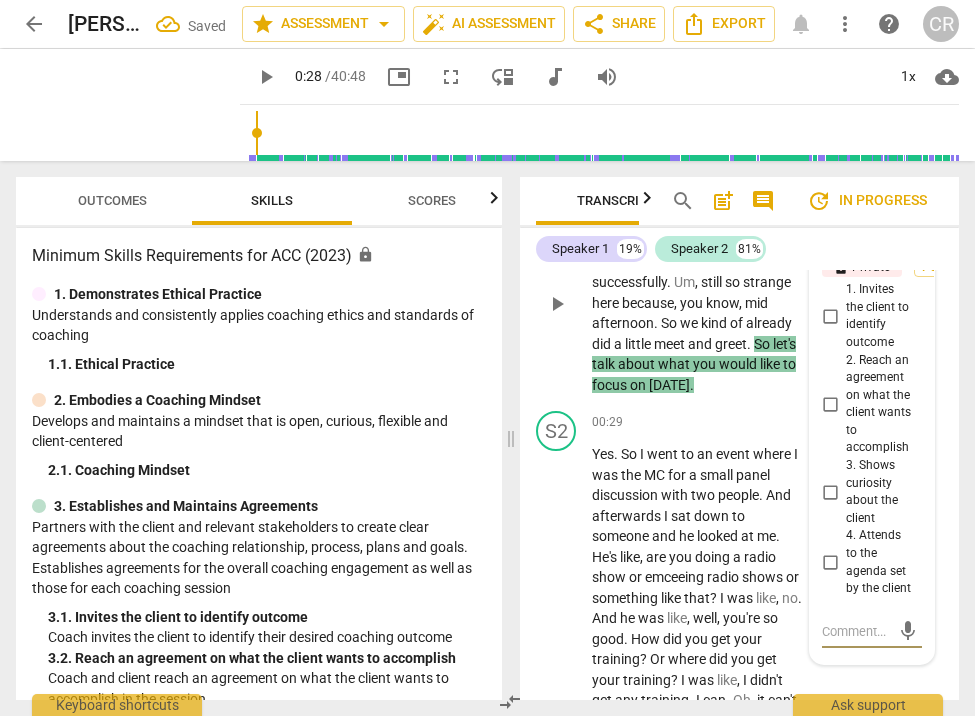 scroll, scrollTop: 264, scrollLeft: 0, axis: vertical 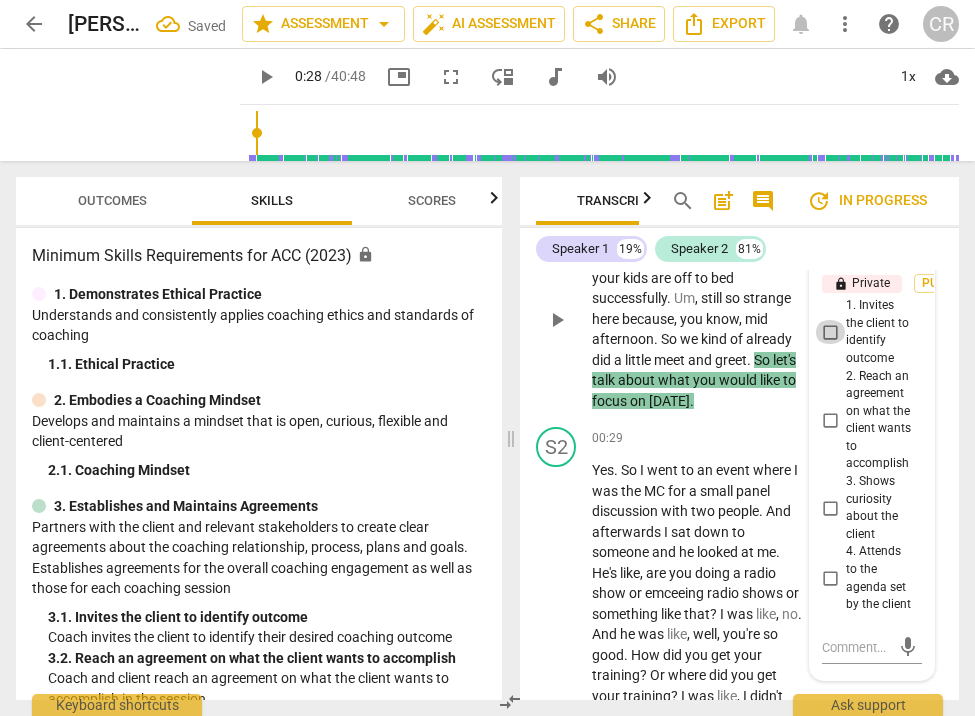 click on "1. Invites the client to identify outcome" at bounding box center (830, 332) 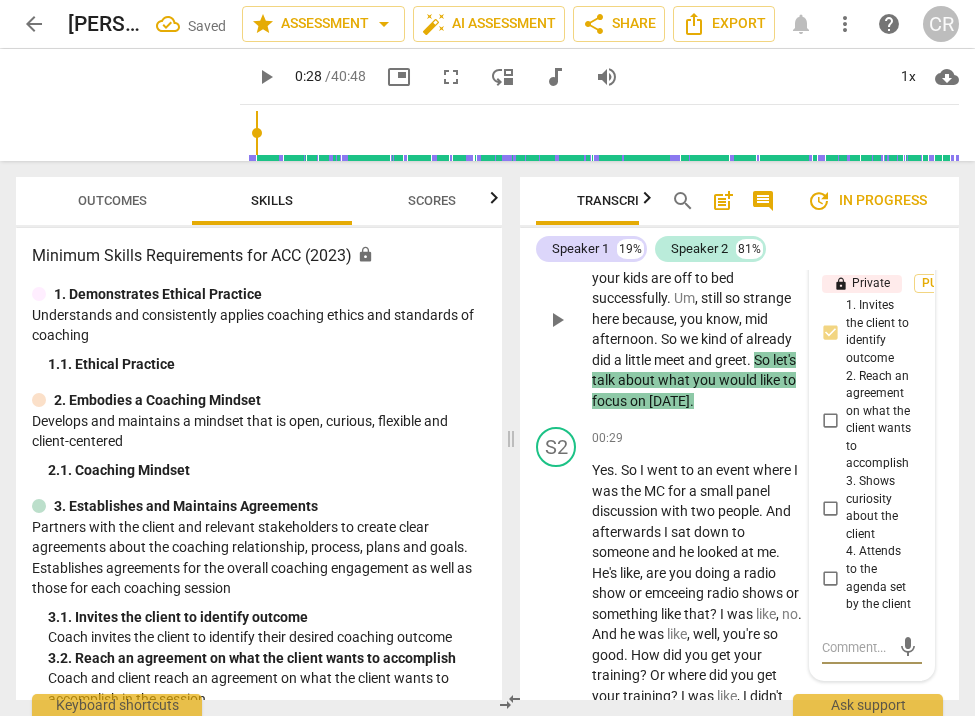 click at bounding box center (856, 647) 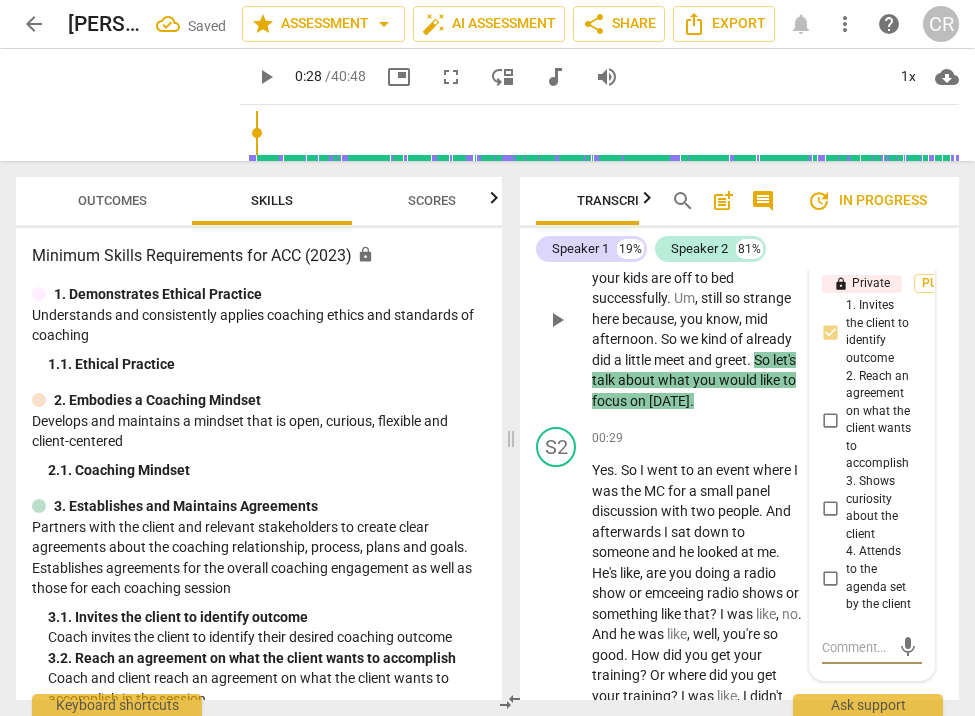paste on "Coach asked the client what topic the client would like to focus on during the session." 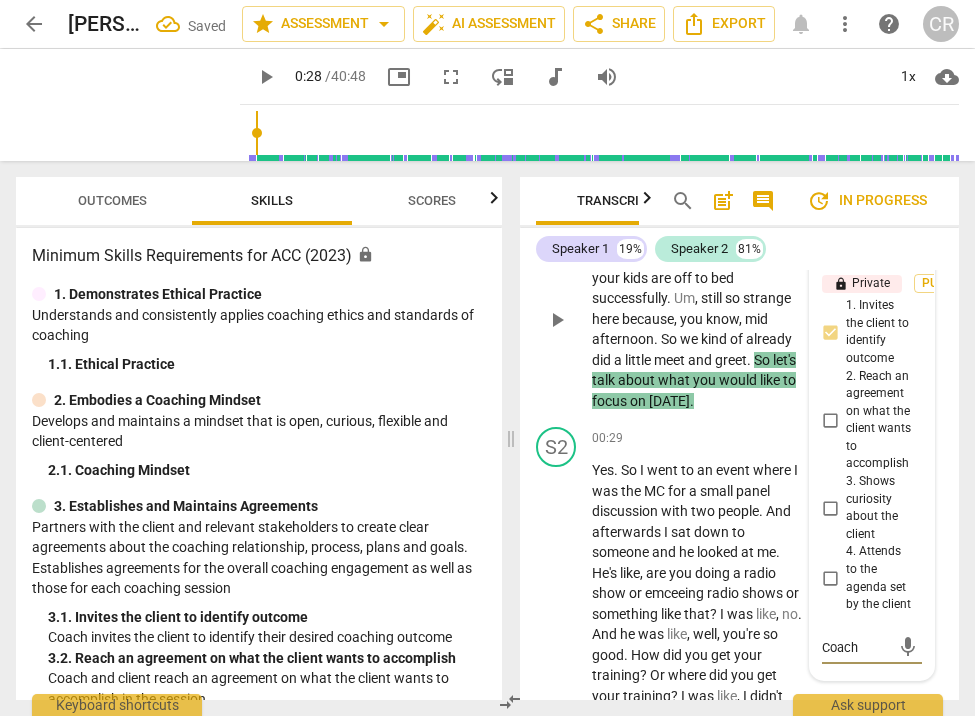 scroll, scrollTop: 95, scrollLeft: 0, axis: vertical 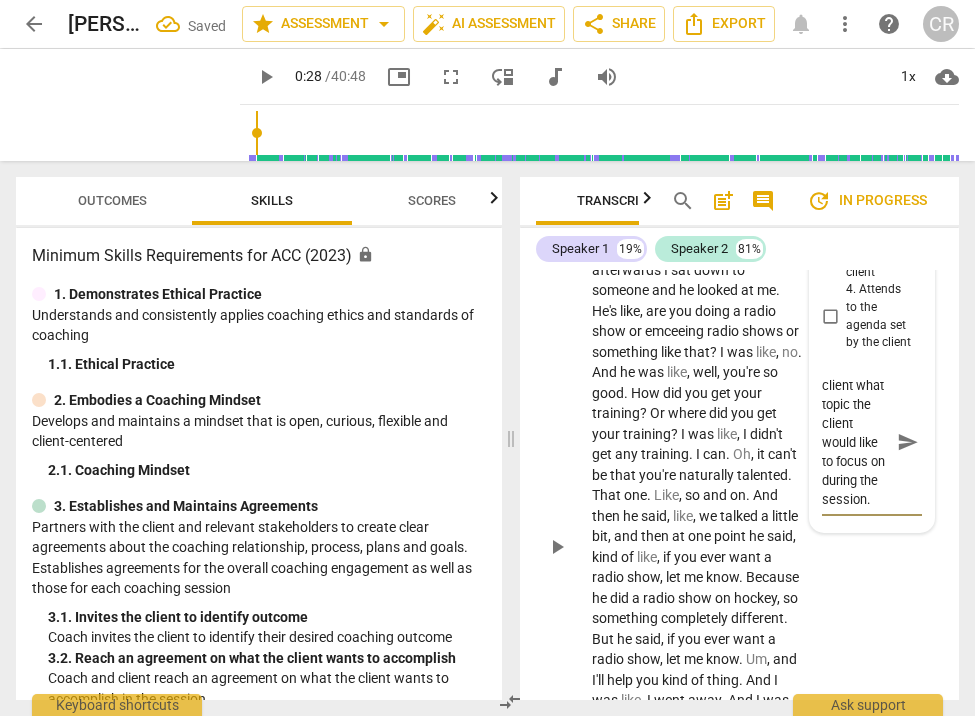 click on "something" at bounding box center (626, 618) 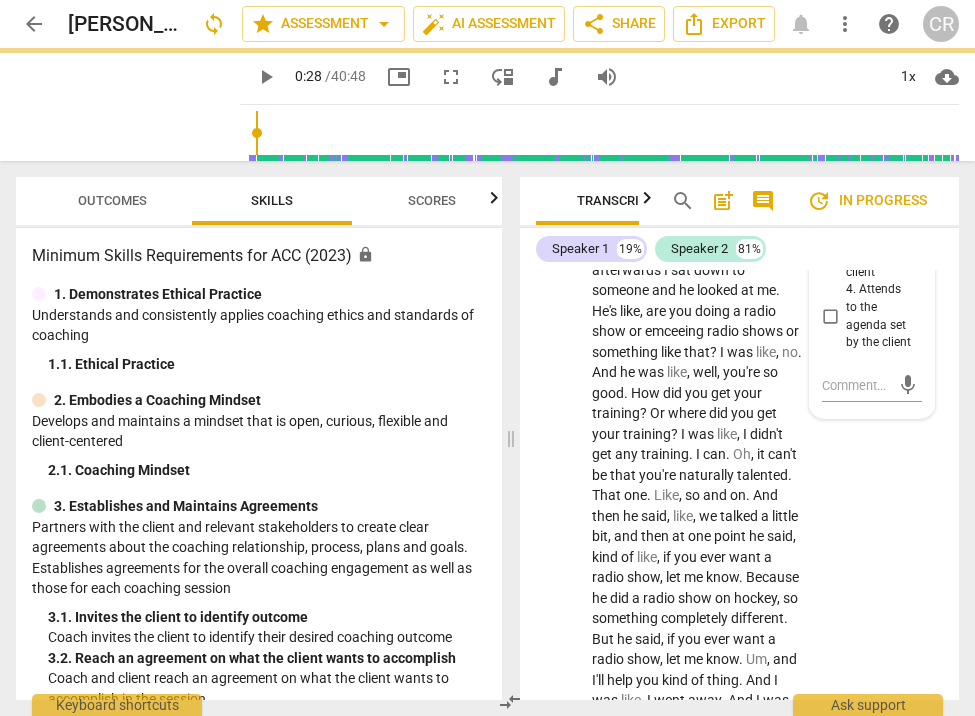 scroll, scrollTop: 0, scrollLeft: 0, axis: both 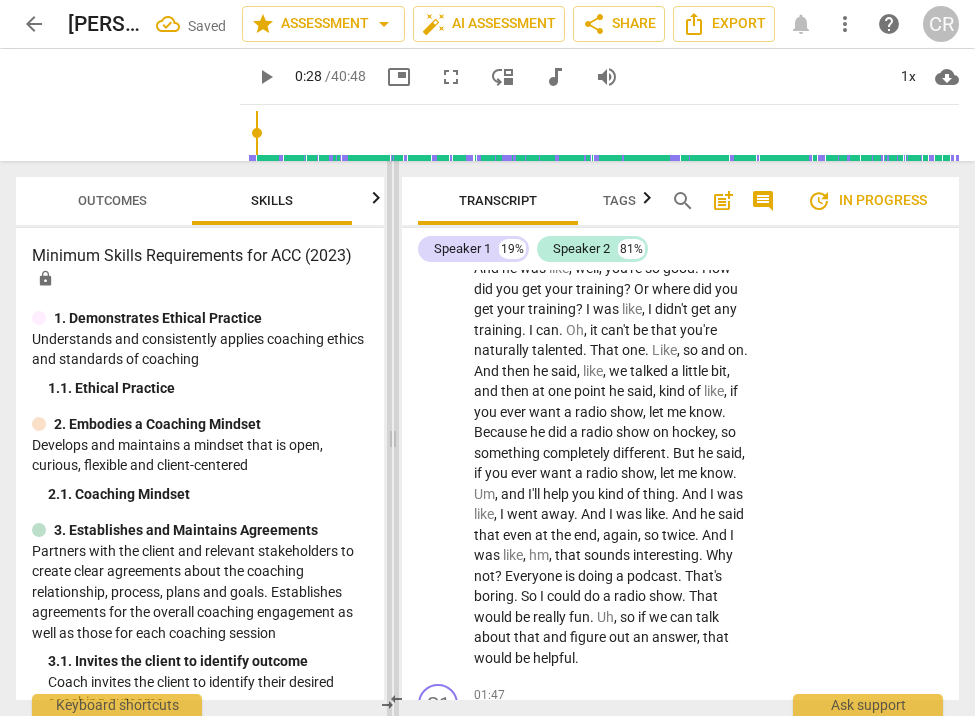 drag, startPoint x: 513, startPoint y: 440, endPoint x: 395, endPoint y: 440, distance: 118 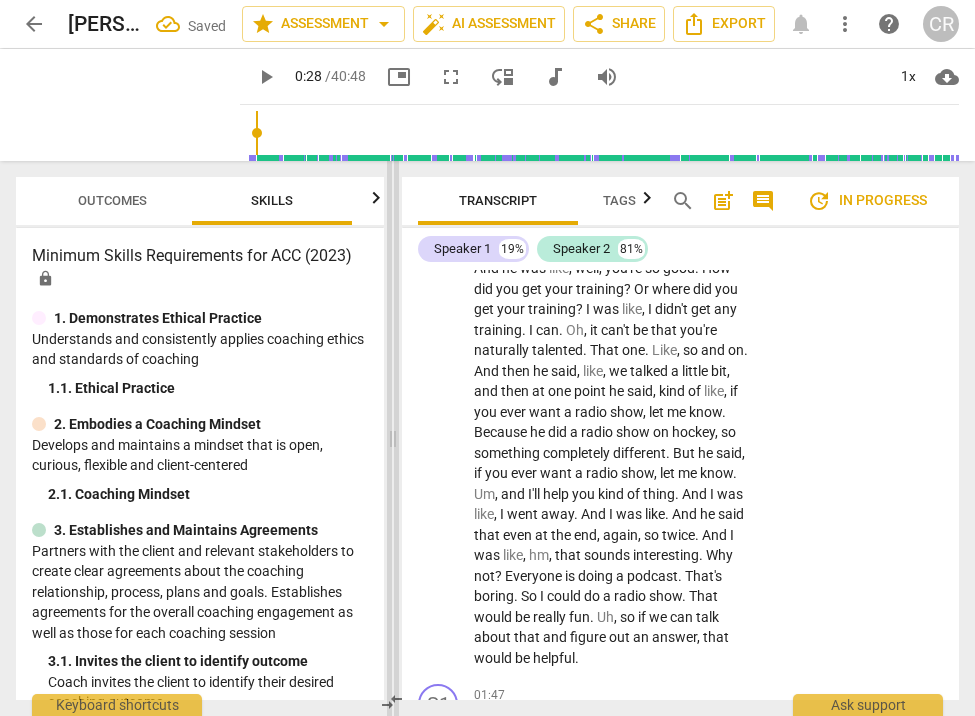 click at bounding box center (393, 438) 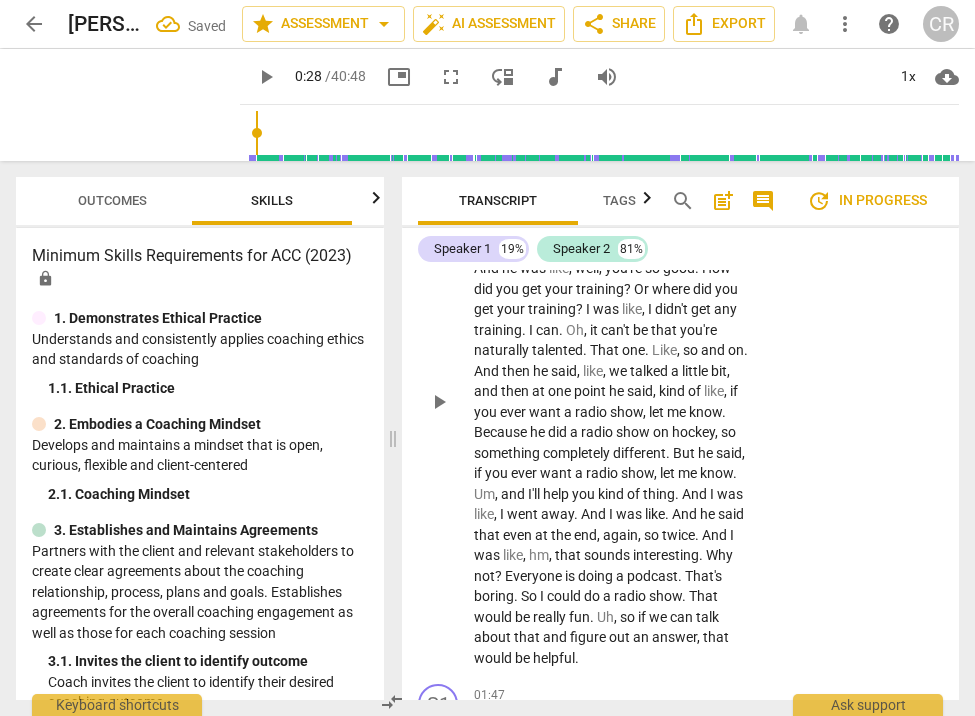 click on "Yes .   So   I   went   to   an   event   where   I   was   the   MC   for   a   small   panel   discussion   with   two   people .   And   afterwards   I   sat   down   to   someone   and   he   looked   at   me .   He's   like ,   are   you   doing   a   radio   show   or   emceeing   radio   shows   or   something   like   that ?   I   was   like ,   no .   And   he   was   like ,   well ,   you're   so   good .   How   did   you   get   your   training ?   Or   where   did   you   get   your   training ?   I   was   like ,   I   didn't   get   any   training .   I   can .   Oh ,   it   can't   be   that   you're   naturally   talented .   That   one .   Like ,   so   and   on .   And   then   he   said ,   like ,   we   talked   a   little   bit ,   and   then   at   one   point   he   said ,   kind   of   like ,   if   you   ever   want   a   radio   show ,   let   me   know .   Because   he   did   a   radio   show   on   hockey ,   so   something   completely   different .   But   he   said ,   if" at bounding box center (612, 401) 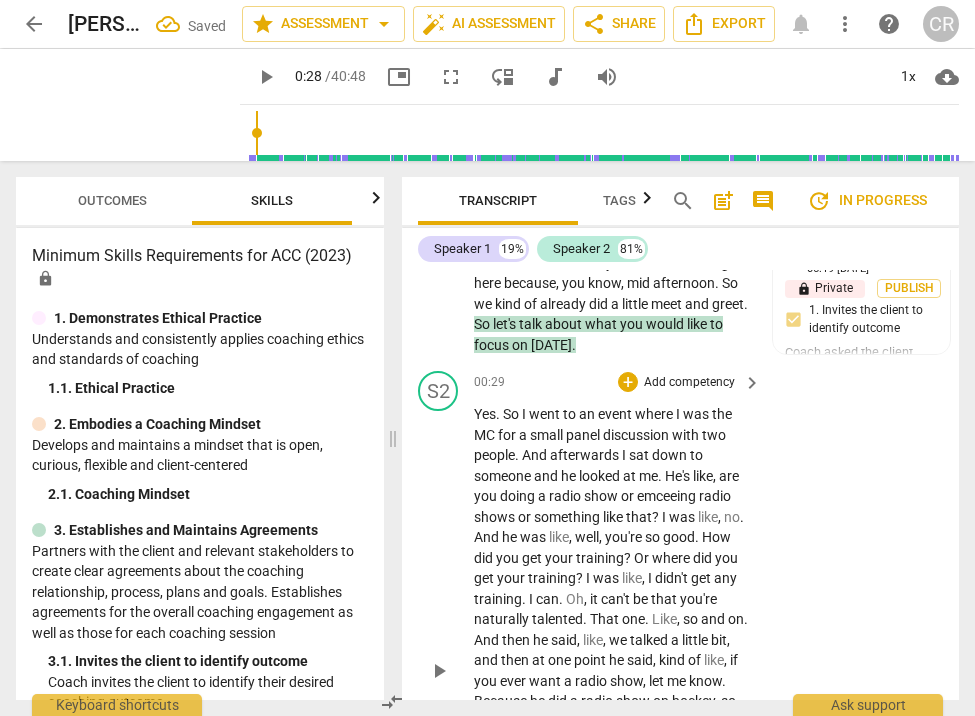 scroll, scrollTop: 287, scrollLeft: 0, axis: vertical 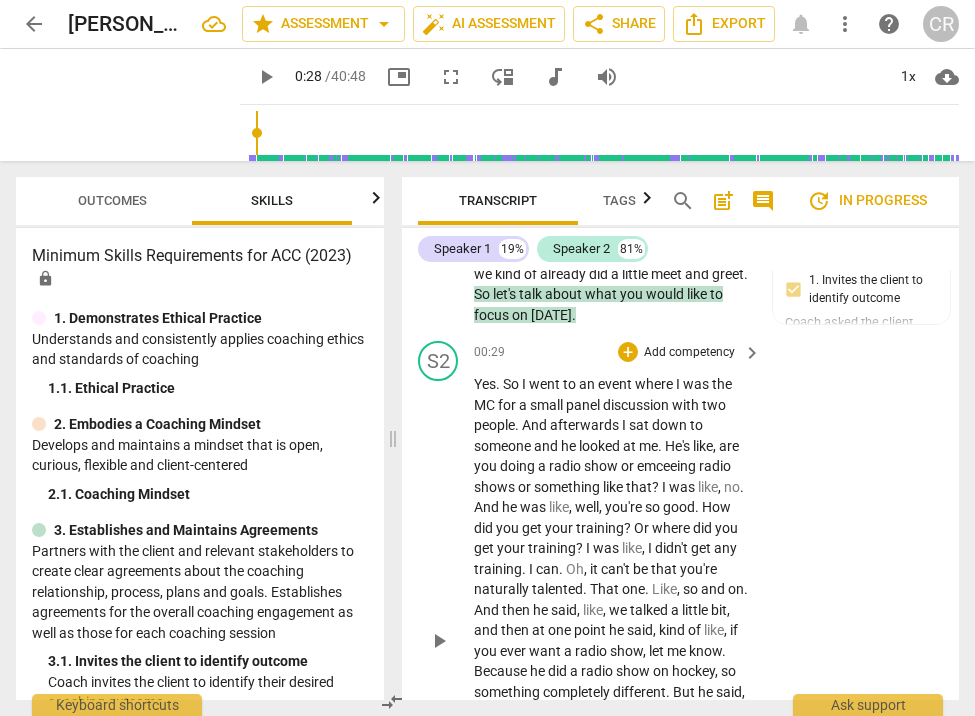 click on "play_arrow" at bounding box center [439, 641] 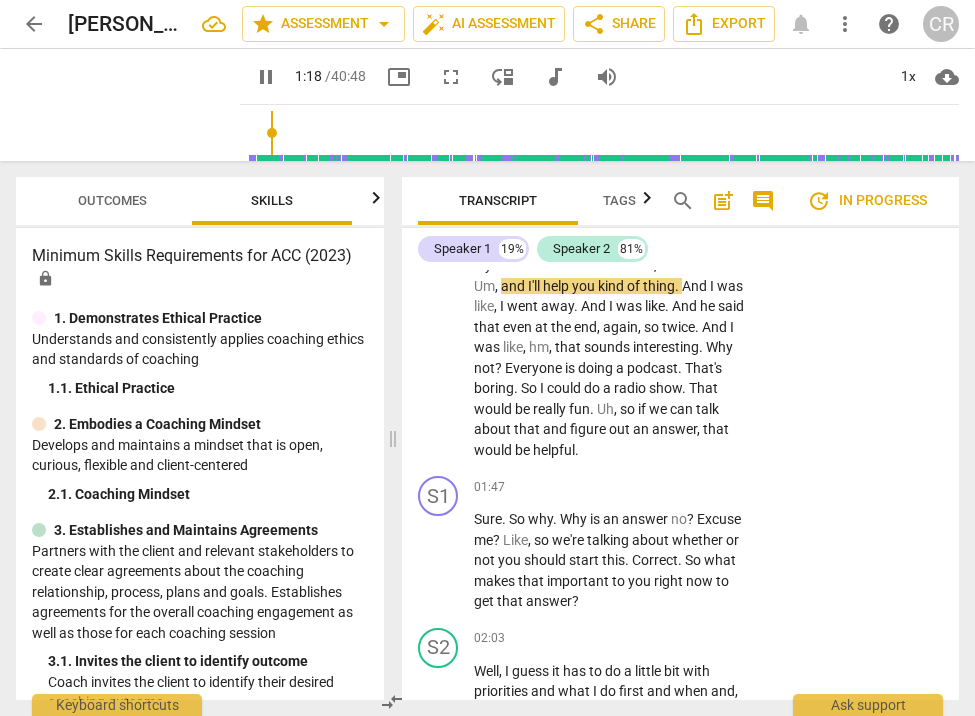 scroll, scrollTop: 745, scrollLeft: 0, axis: vertical 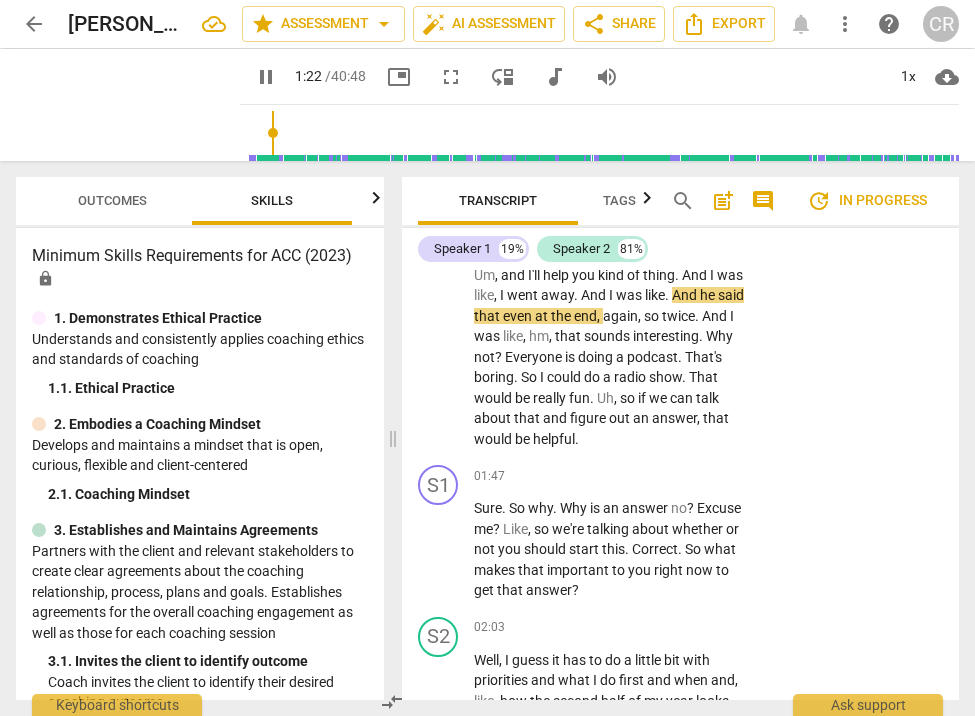 click on "S2 play_arrow pause 00:29 + Add competency keyboard_arrow_right Yes .   So   I   went   to   an   event   where   I   was   the   MC   for   a   small   panel   discussion   with   two   people .   And   afterwards   I   sat   down   to   someone   and   he   looked   at   me .   He's   like ,   are   you   doing   a   radio   show   or   emceeing   radio   shows   or   something   like   that ?   I   was   like ,   no .   And   he   was   like ,   well ,   you're   so   good .   How   did   you   get   your   training ?   Or   where   did   you   get   your   training ?   I   was   like ,   I   didn't   get   any   training .   I   can .   Oh ,   it   can't   be   that   you're   naturally   talented .   That   one .   Like ,   so   and   on .   And   then   he   said ,   like ,   we   talked   a   little   bit ,   and   then   at   one   point   he   said ,   kind   of   like ,   if   you   ever   want   a   radio   show ,   let   me   know .   Because   he   did   a   radio   show   on   hockey ,   so" at bounding box center [680, 166] 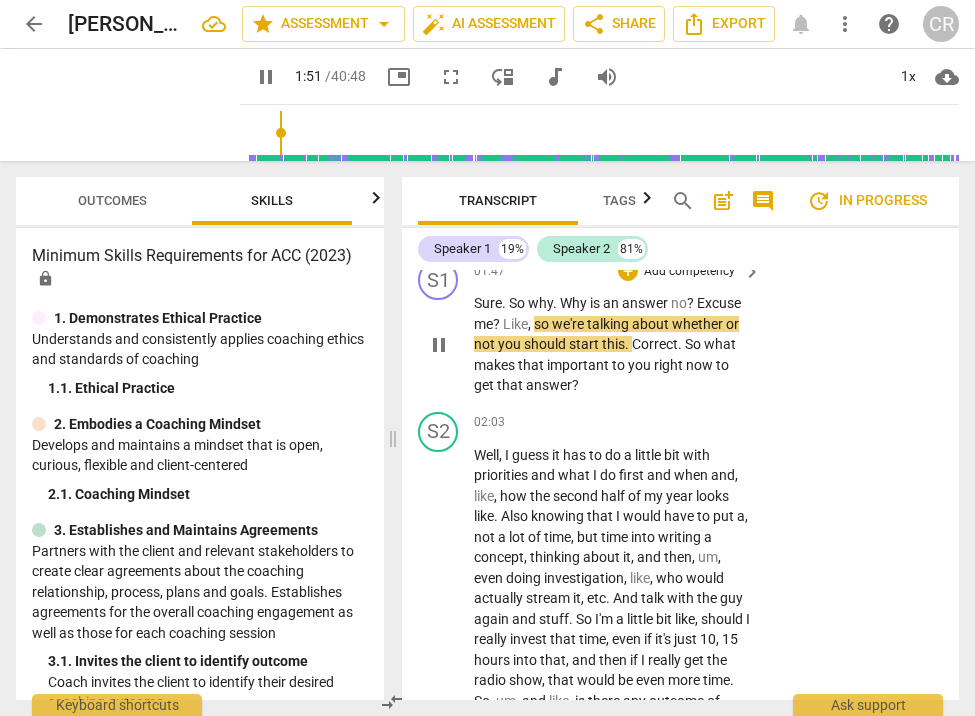 scroll, scrollTop: 952, scrollLeft: 0, axis: vertical 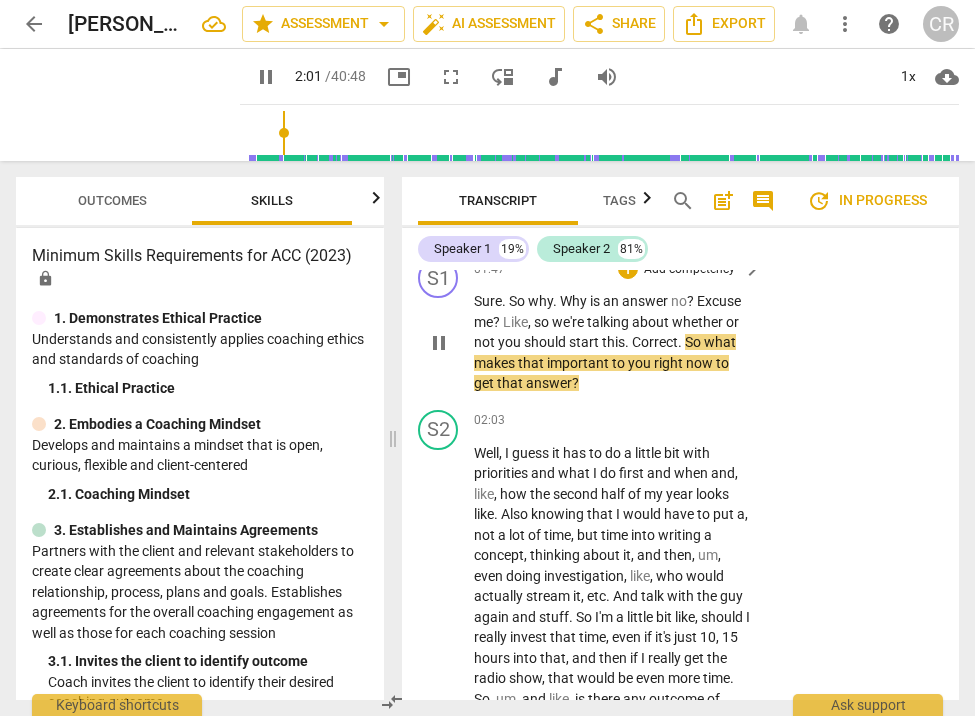 click on "pause" at bounding box center (439, 343) 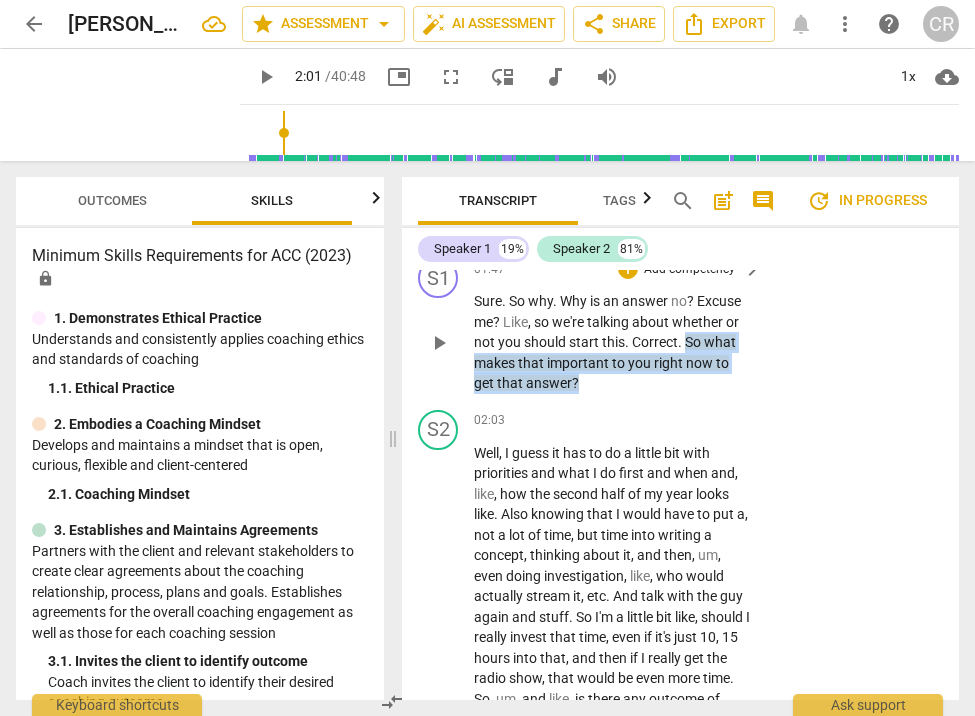 drag, startPoint x: 592, startPoint y: 367, endPoint x: 685, endPoint y: 321, distance: 103.75452 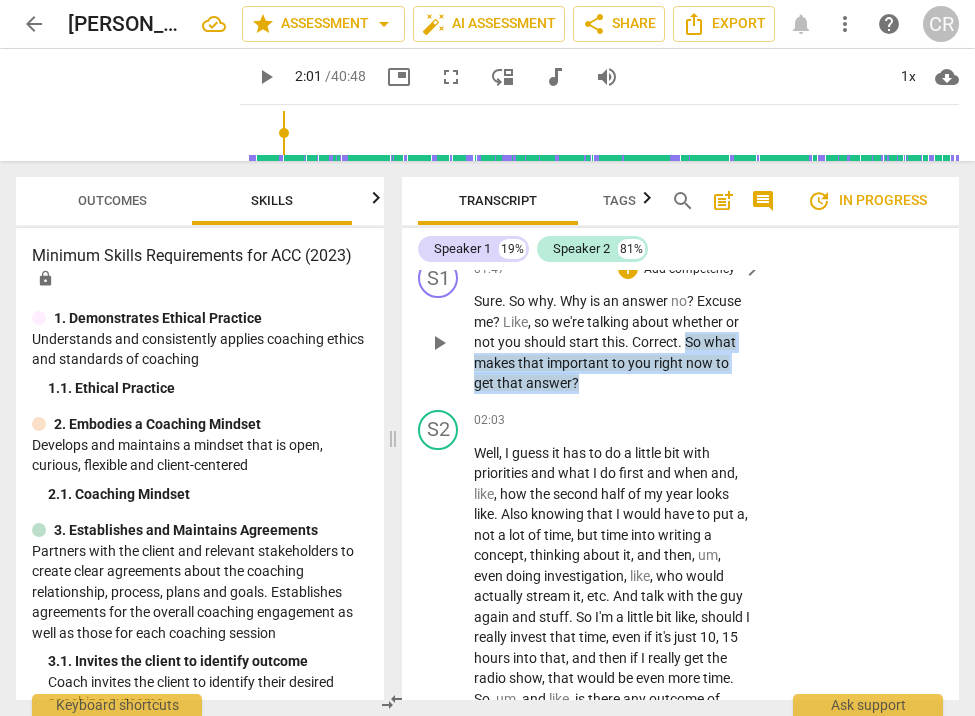 click on "Sure .   So   why .   Why   is   an   answer   no ?   Excuse   me ?   Like ,   so   we're   talking   about   whether   or   not   you   should   start   this .   [GEOGRAPHIC_DATA] .   So   what   makes   that   important   to   you   right   now   to   get   that   answer ?" at bounding box center [612, 342] 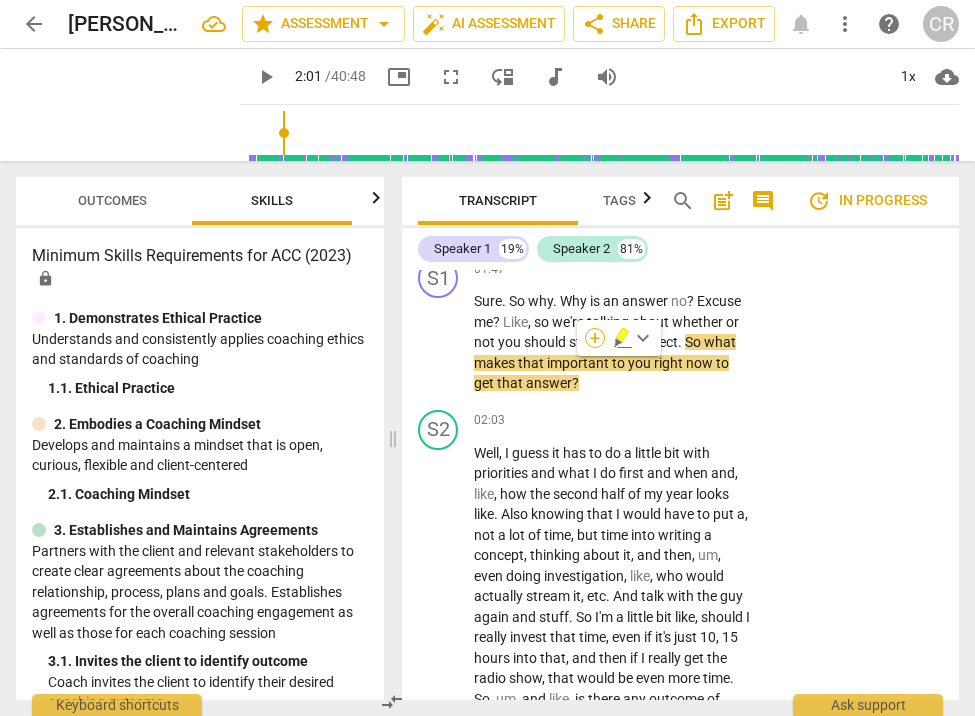 click on "+" at bounding box center (595, 338) 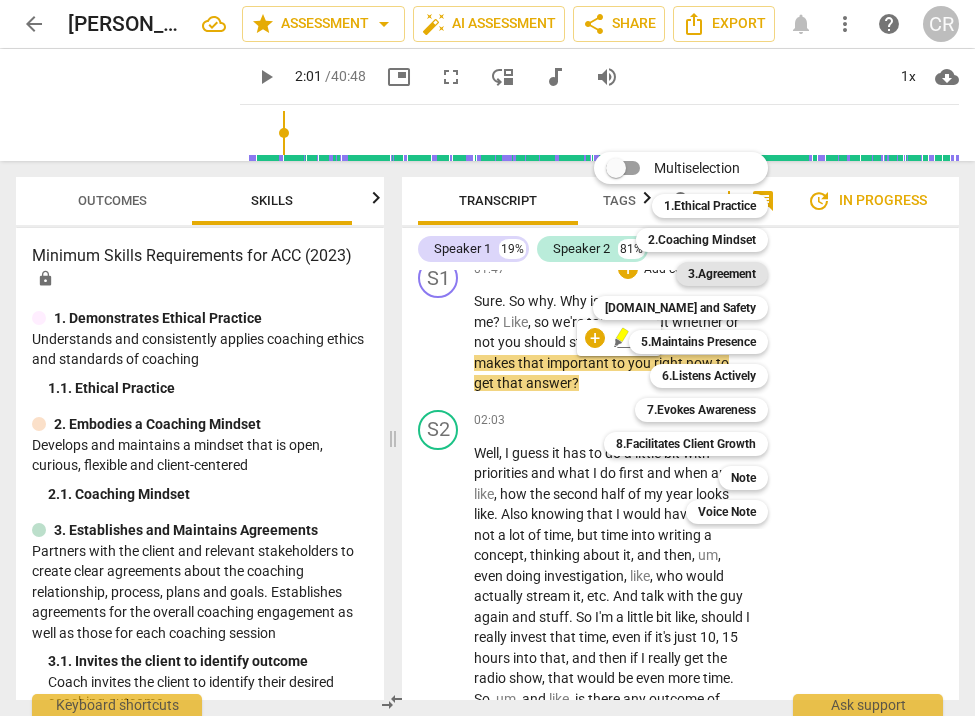 click on "3.Agreement" at bounding box center [722, 274] 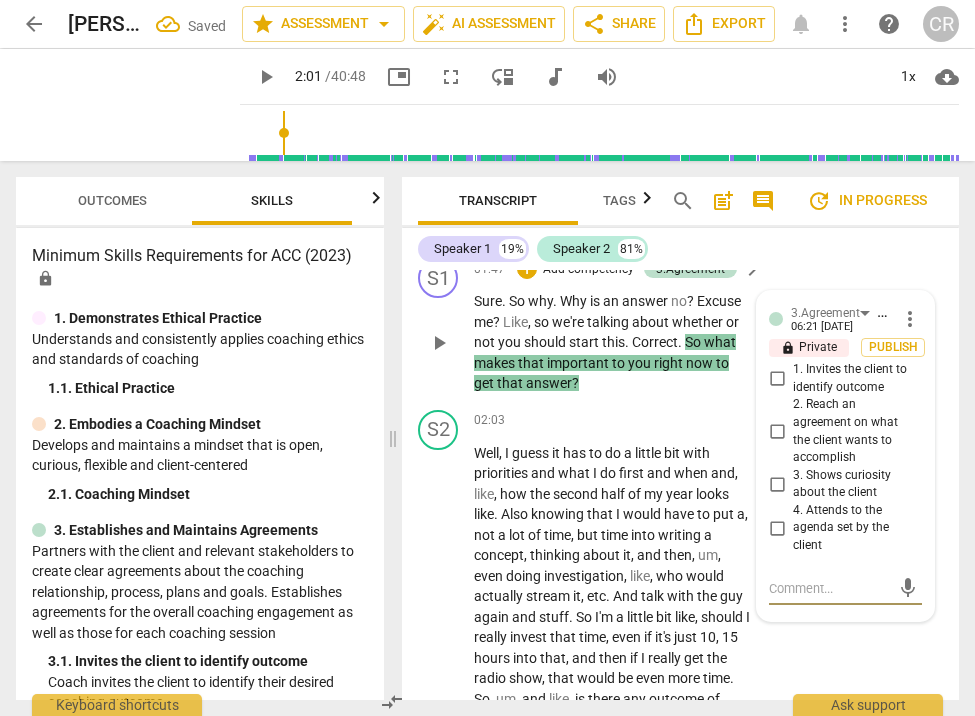 click on "3. Shows curiosity about the client" at bounding box center (777, 484) 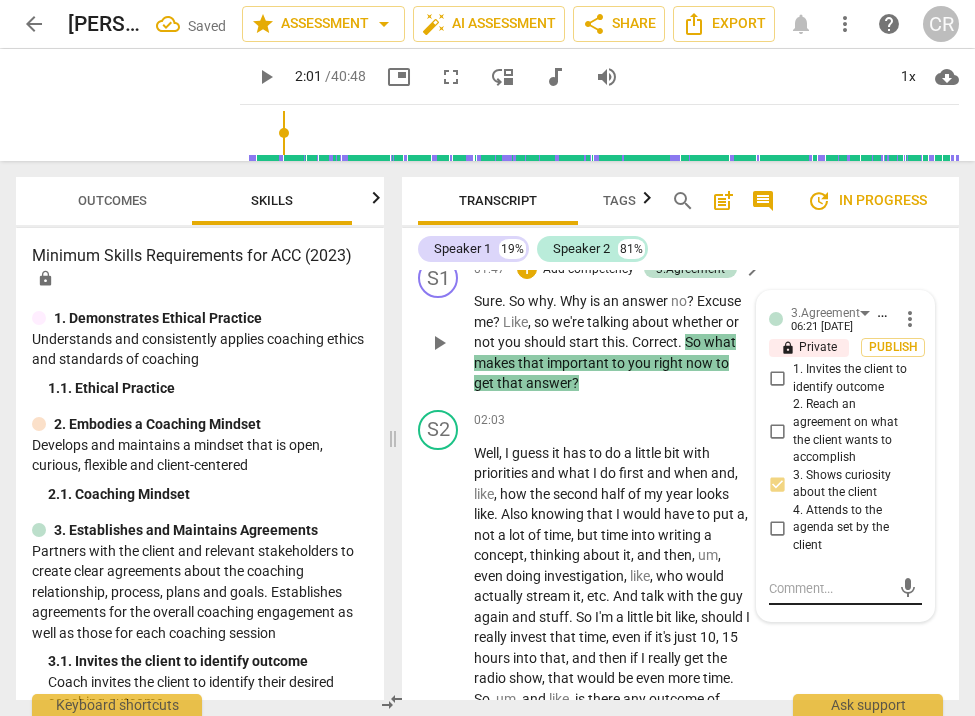 click at bounding box center (829, 588) 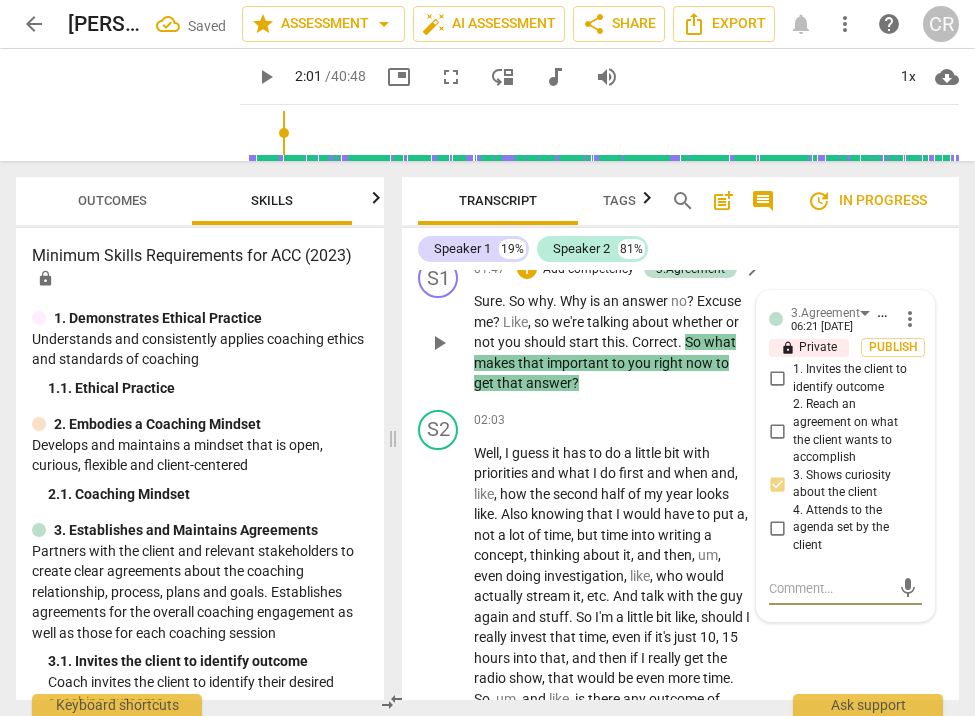 paste on "The coach asked questions about what the client wants to accomplish and how it relates to their situation or to the client, which may include what is meaningful, important, or significant to the client about their desired goal or accomplishments." 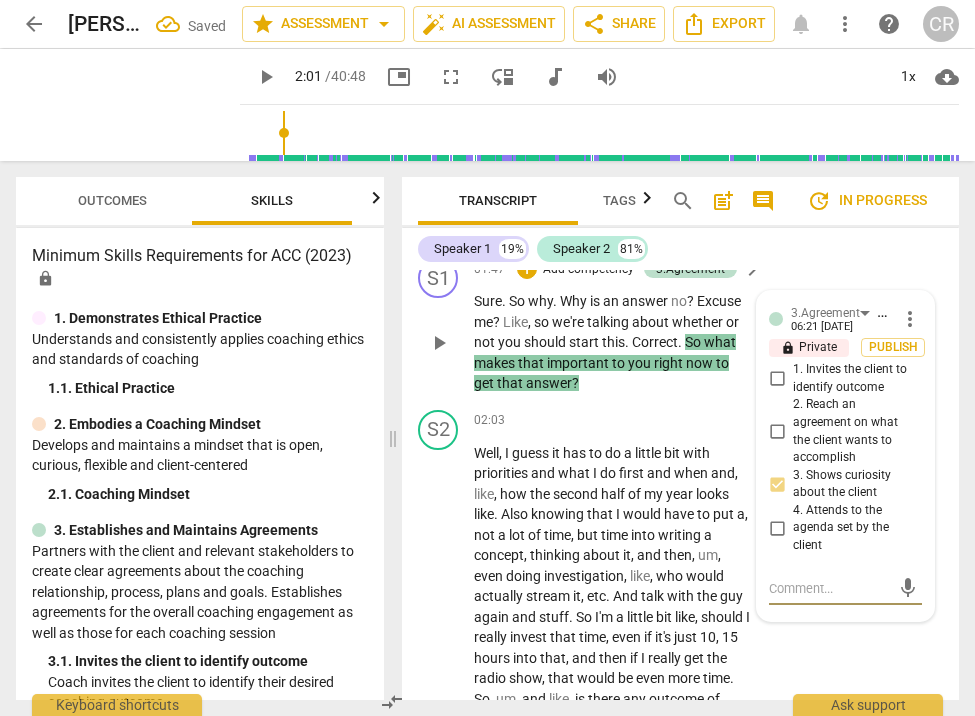 type on "The coach asked questions about what the client wants to accomplish and how it relates to their situation or to the client, which may include what is meaningful, important, or significant to the client about their desired goal or accomplishments." 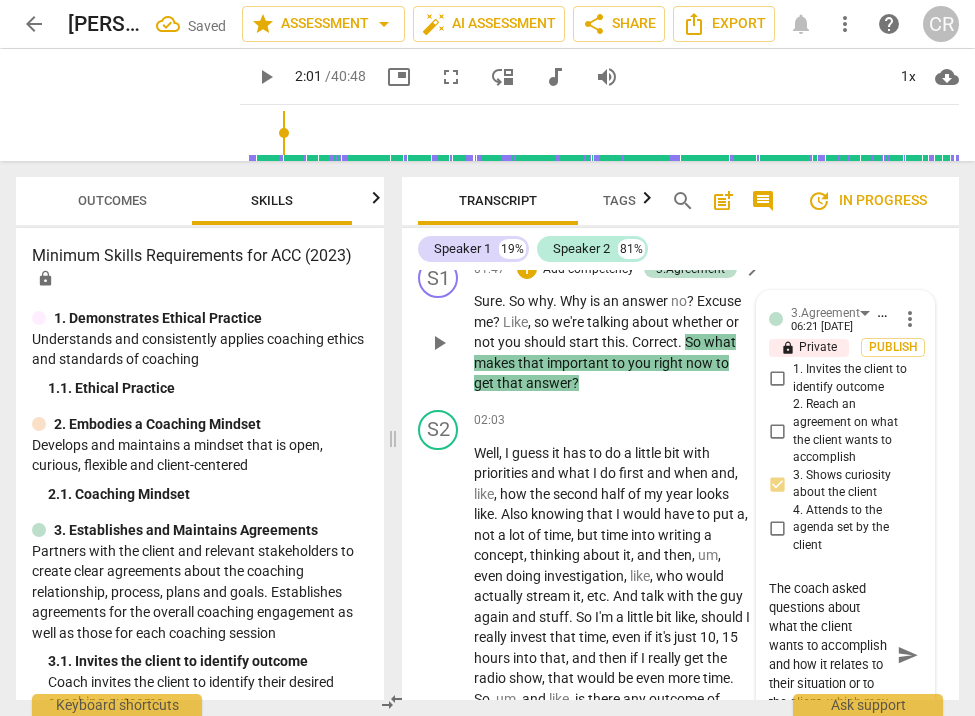 scroll, scrollTop: 152, scrollLeft: 0, axis: vertical 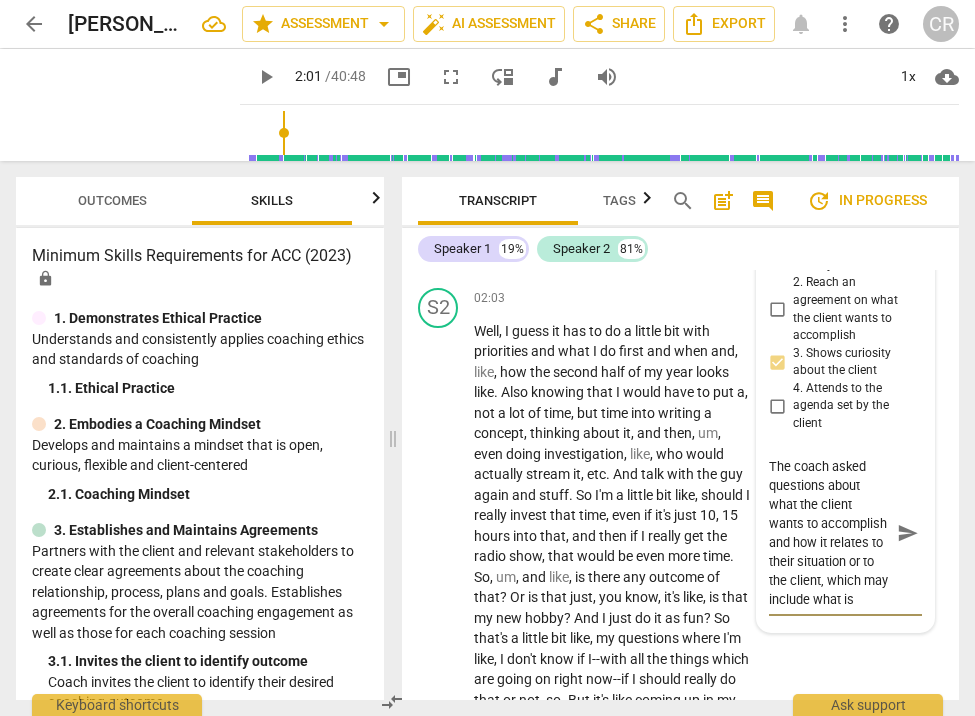 drag, startPoint x: 765, startPoint y: 461, endPoint x: 823, endPoint y: 465, distance: 58.137768 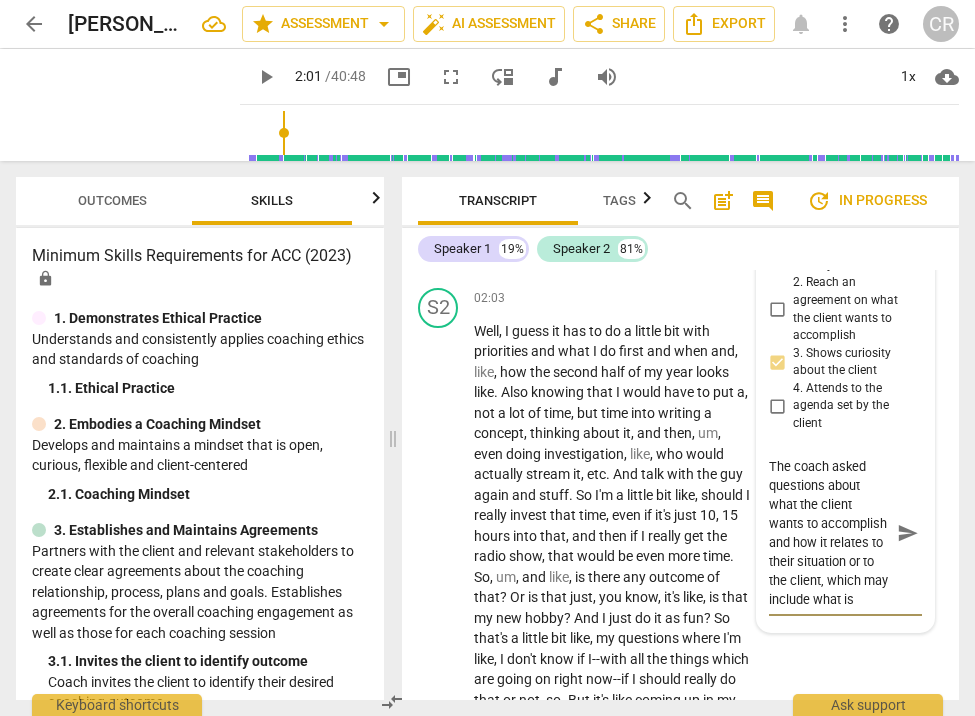 click on "The coach asked questions about what the client wants to accomplish and how it relates to their situation or to the client, which may include what is meaningful, important, or significant to the client about their desired goal or accomplishments." at bounding box center [829, 533] 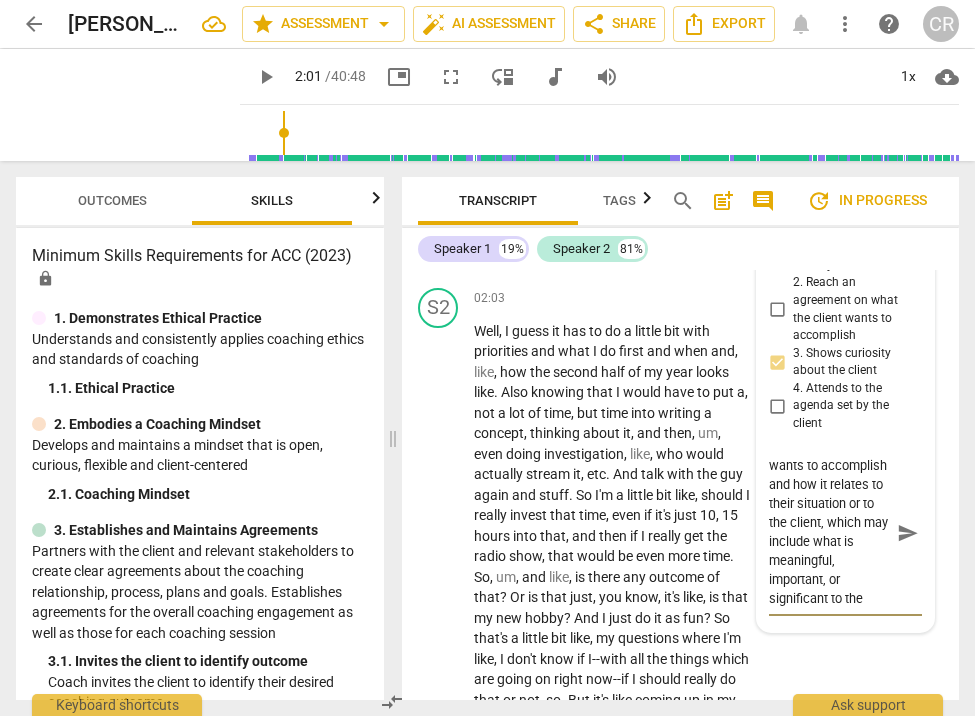 scroll, scrollTop: 41, scrollLeft: 0, axis: vertical 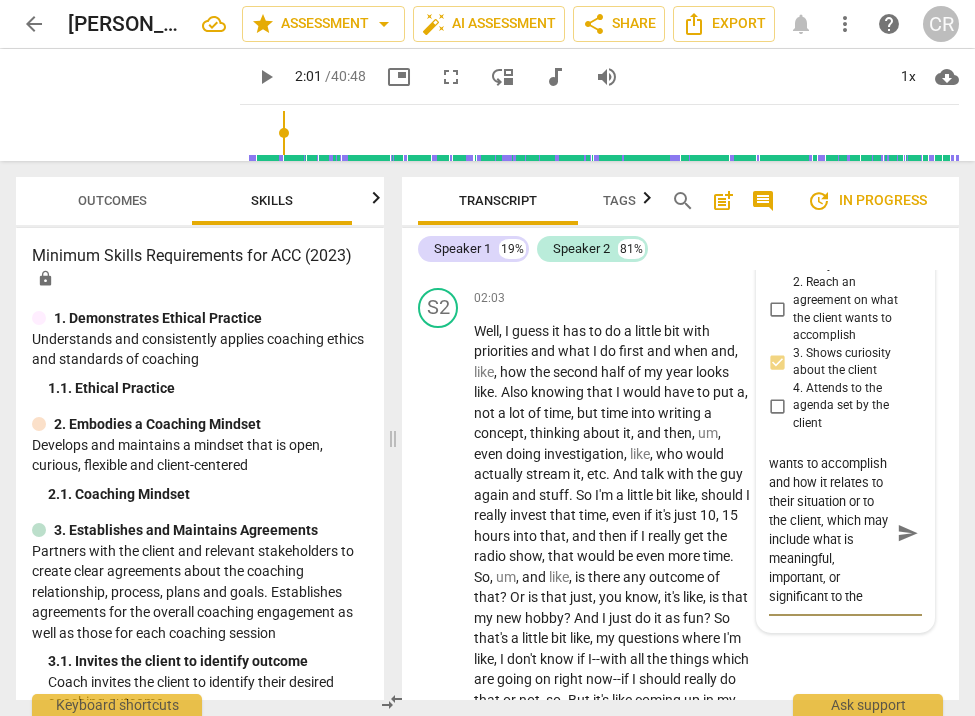drag, startPoint x: 847, startPoint y: 497, endPoint x: 789, endPoint y: 534, distance: 68.7968 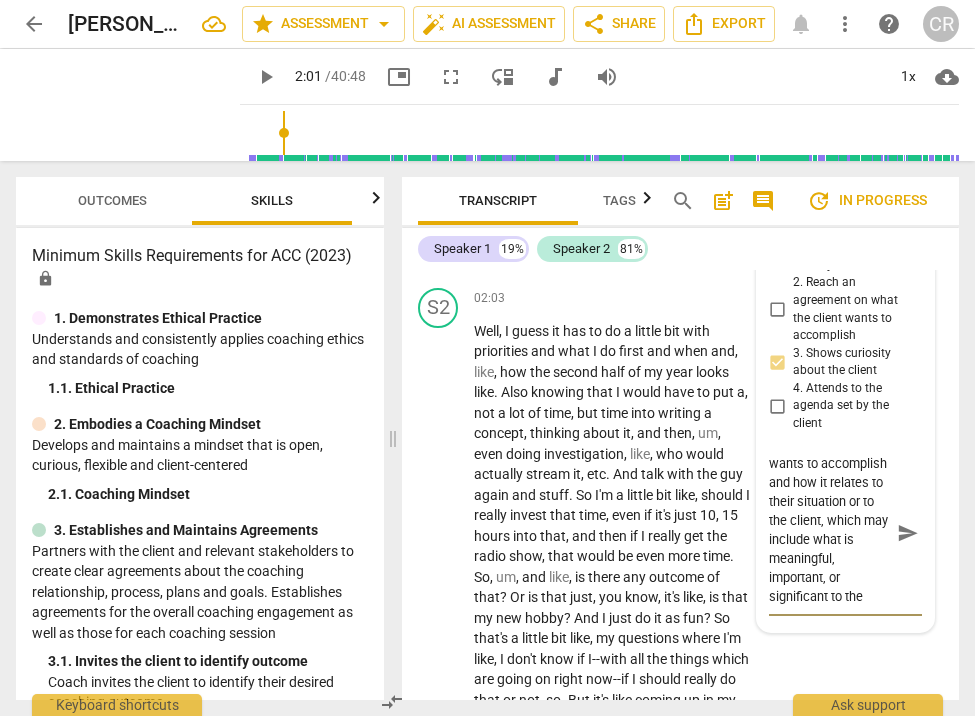 click on "The coach asked  about what the client wants to accomplish and how it relates to their situation or to the client, which may include what is meaningful, important, or significant to the client about their desired goal or accomplishments." at bounding box center [829, 533] 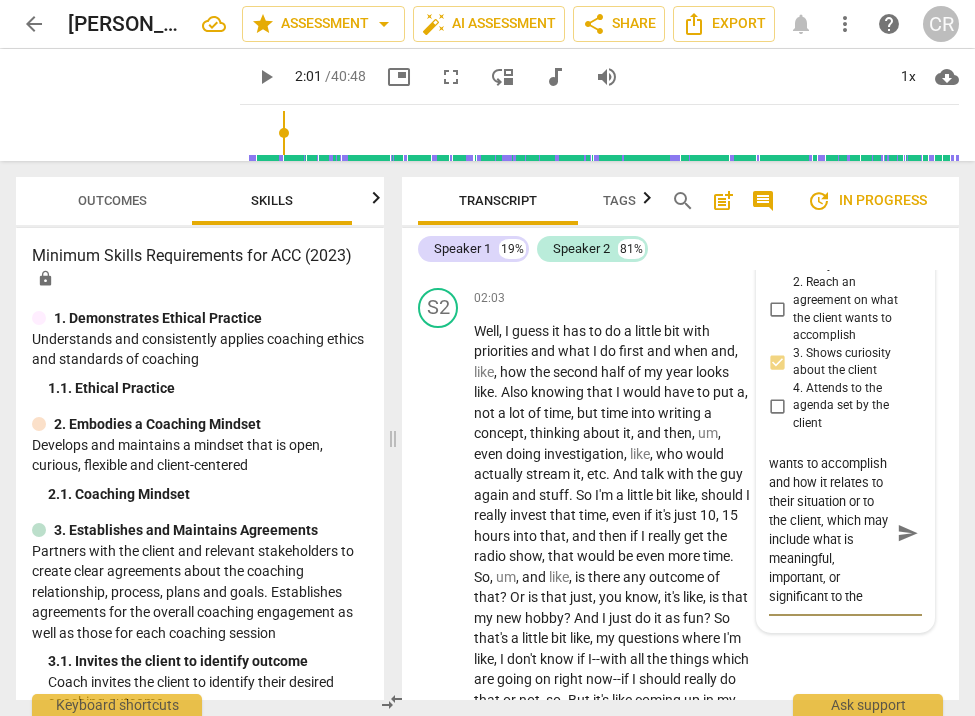 type on "The coach asked  about what the client wants to accomplish and how it relates to their situation  include what is meaningful, important, or significant to the client about their desired goal or accomplishments." 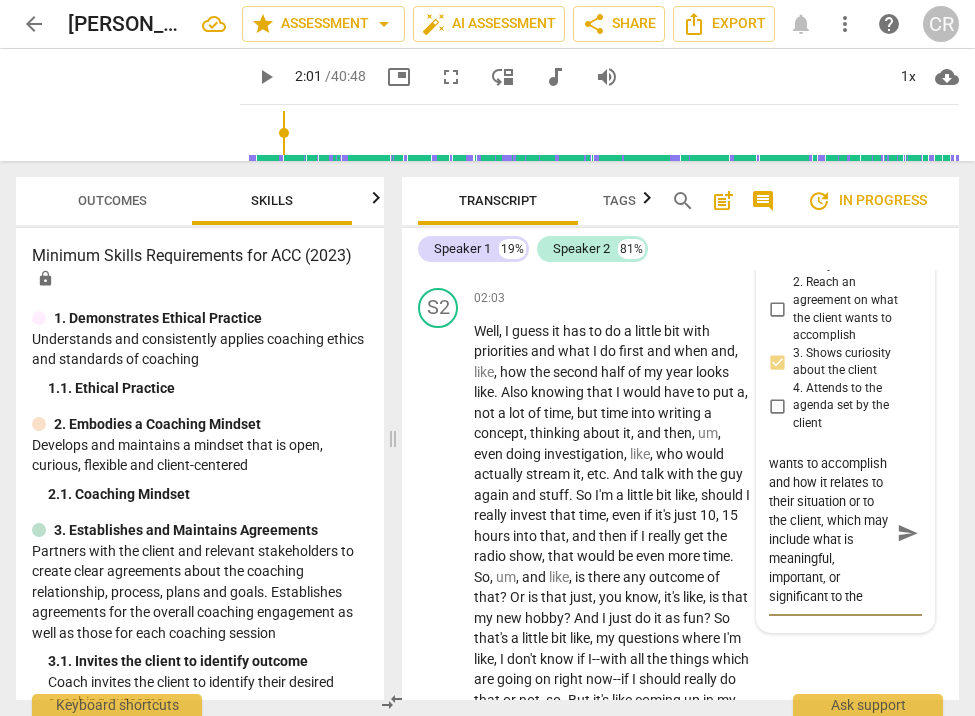 type on "The coach asked  about what the client wants to accomplish and how it relates to their situation  include what is meaningful, important, or significant to the client about their desired goal or accomplishments." 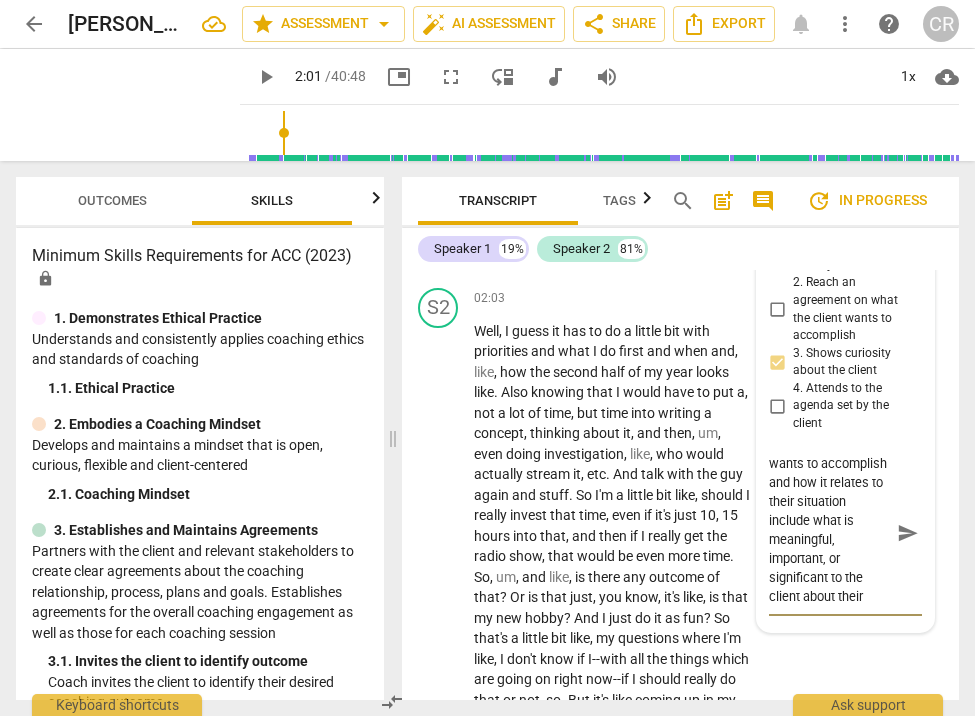 type on "The coach asked  about what the client wants to accomplish and how it relates to their situation include what is meaningful, important, or significant to the client about their desired goal or accomplishments." 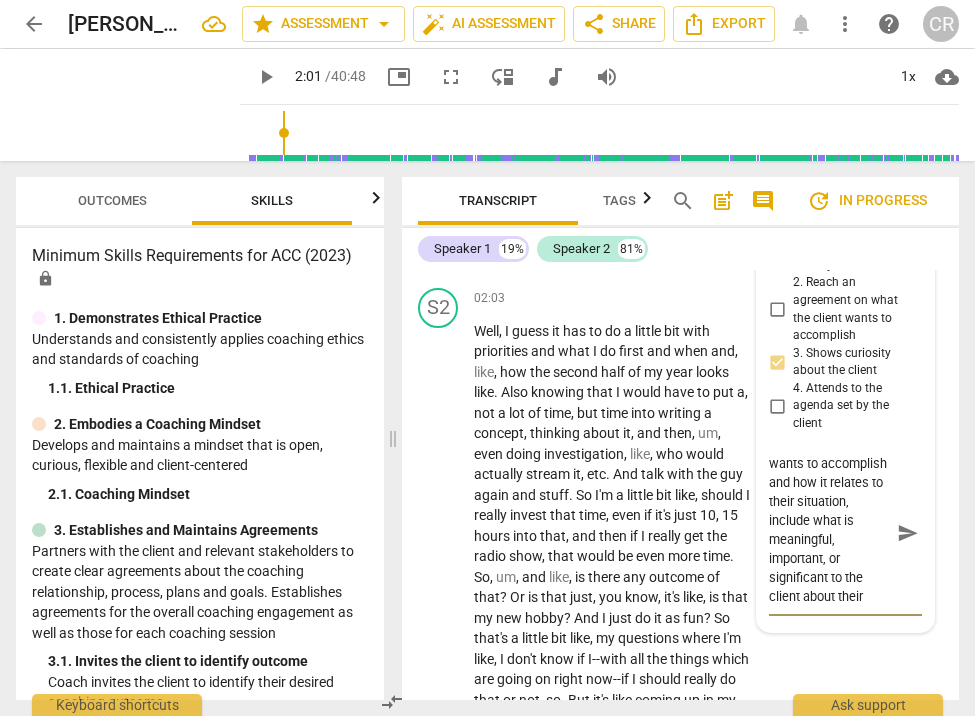 type on "The coach asked  about what the client wants to accomplish and how it relates to their situation,  include what is meaningful, important, or significant to the client about their desired goal or accomplishments." 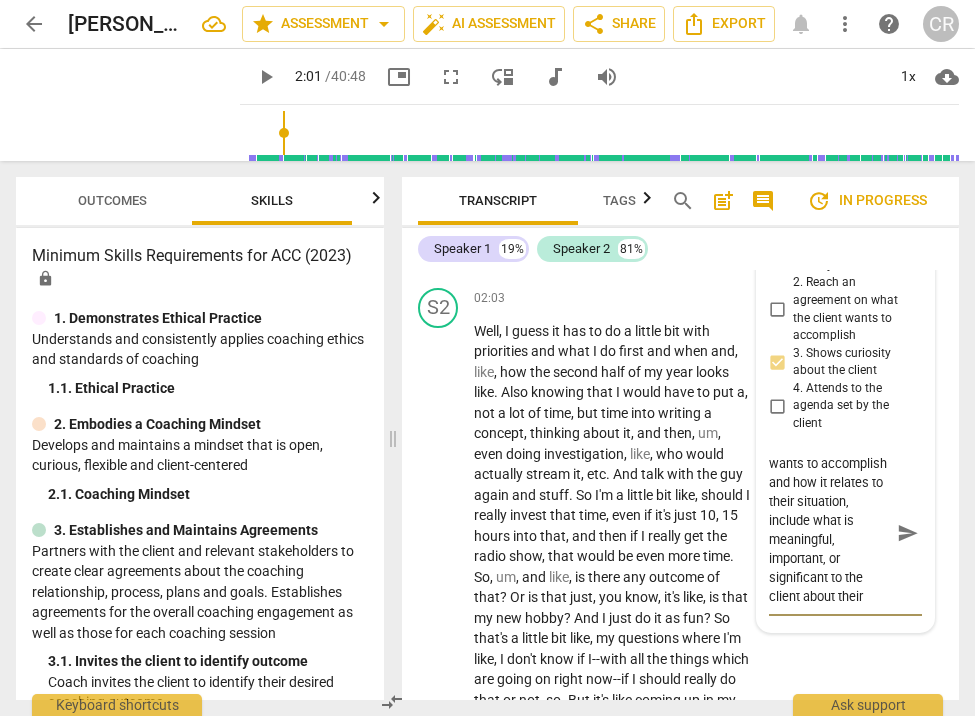 type on "The coach asked  about what the client wants to accomplish and how it relates to their situation, i include what is meaningful, important, or significant to the client about their desired goal or accomplishments." 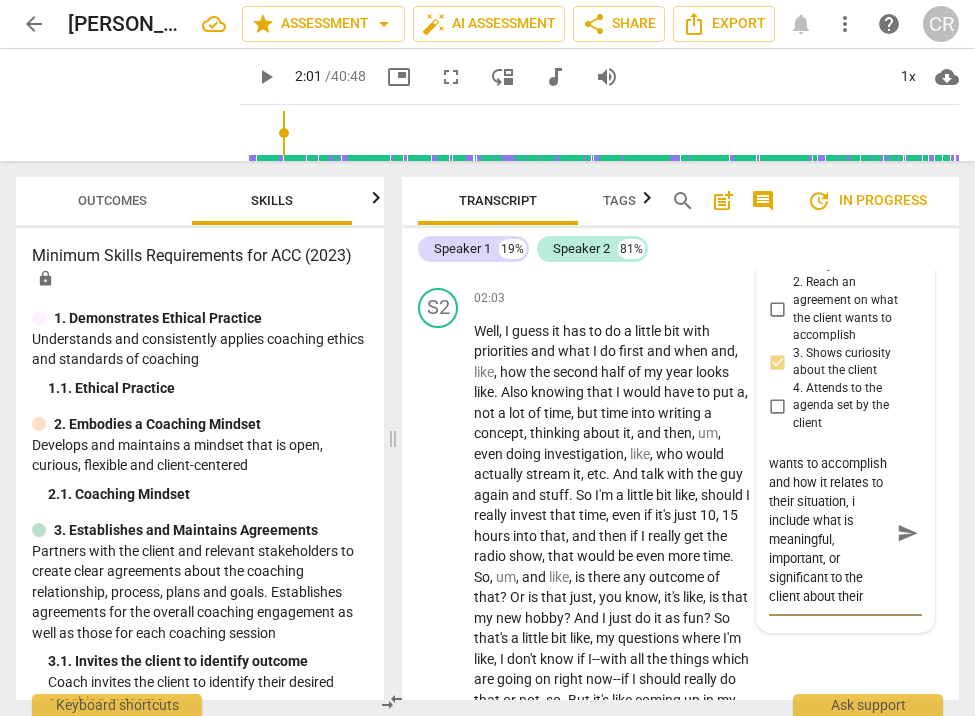 type on "The coach asked  about what the client wants to accomplish and how it relates to their situation, in include what is meaningful, important, or significant to the client about their desired goal or accomplishments." 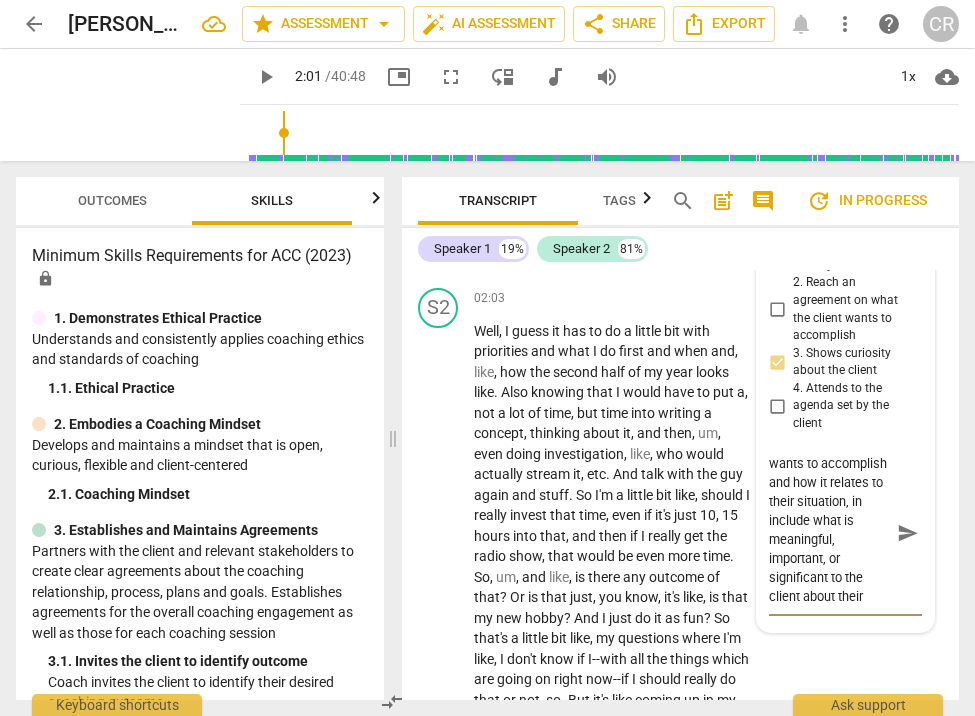 type on "The coach asked  about what the client wants to accomplish and how it relates to their situation, inc include what is meaningful, important, or significant to the client about their desired goal or accomplishments." 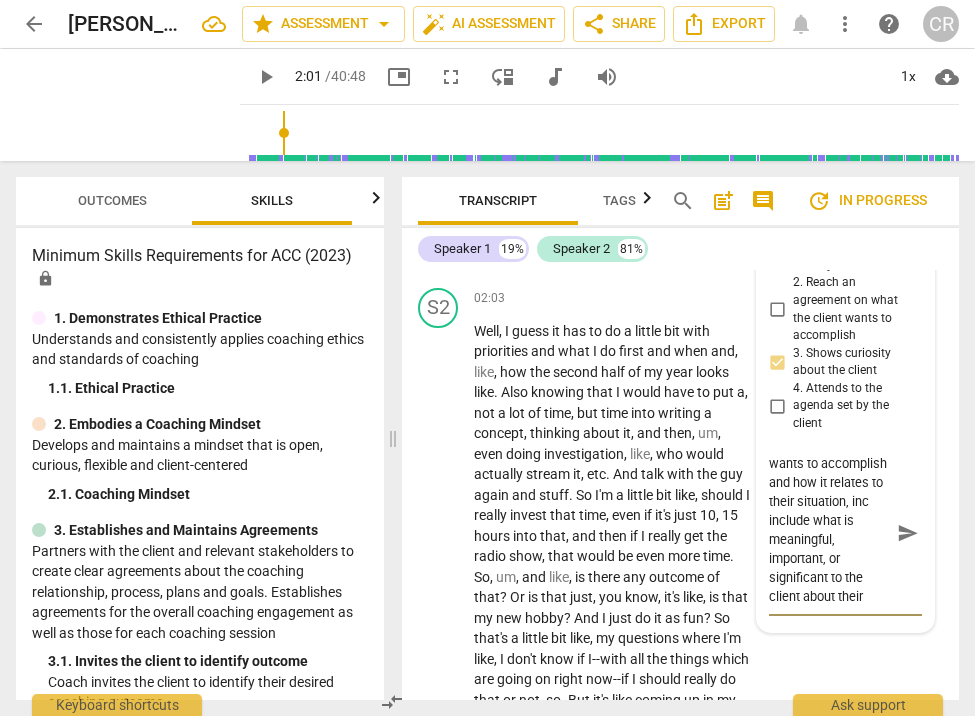 type on "The coach asked  about what the client wants to accomplish and how it relates to their situation, incl include what is meaningful, important, or significant to the client about their desired goal or accomplishments." 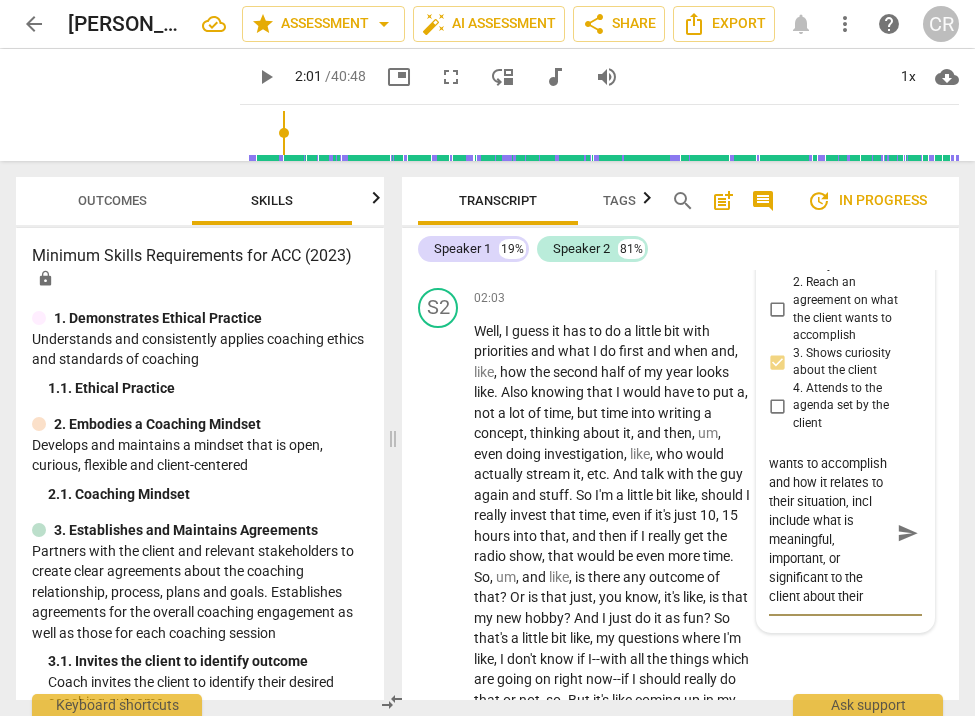 type on "The coach asked  about what the client wants to accomplish and how it relates to their situation, inclu include what is meaningful, important, or significant to the client about their desired goal or accomplishments." 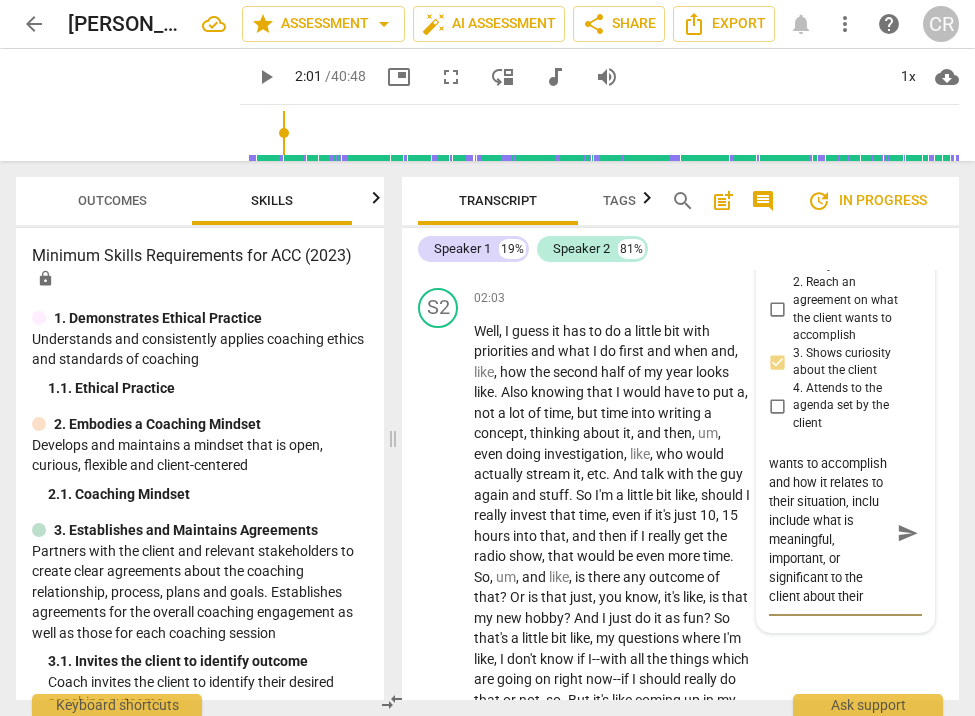 type on "The coach asked  about what the client wants to accomplish and how it relates to their situation, includ include what is meaningful, important, or significant to the client about their desired goal or accomplishments." 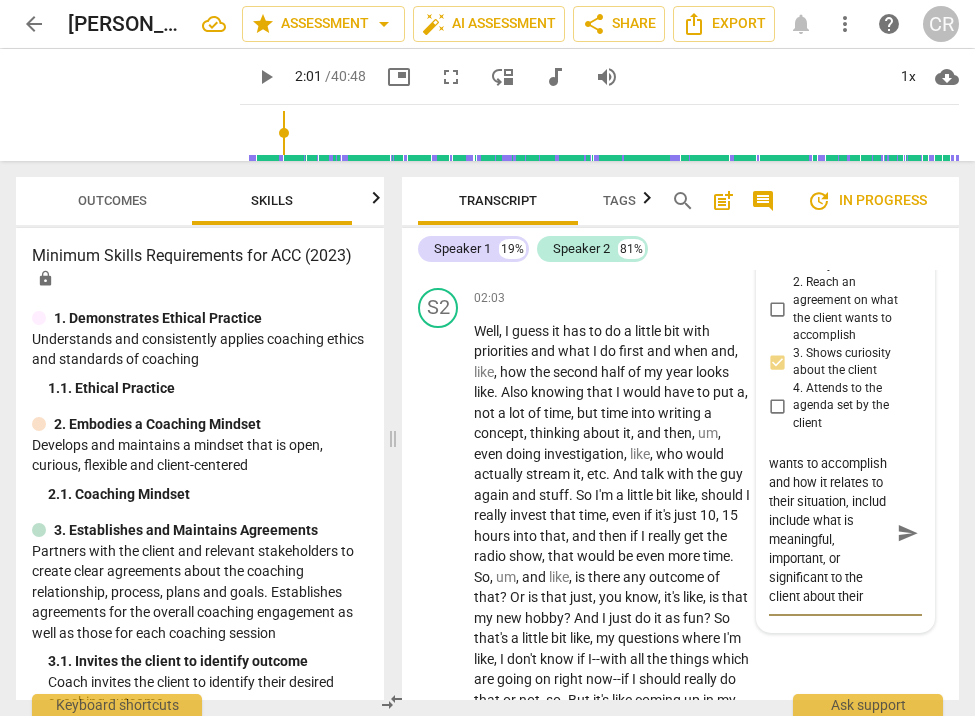 type on "The coach asked  about what the client wants to accomplish and how it relates to their situation, includi include what is meaningful, important, or significant to the client about their desired goal or accomplishments." 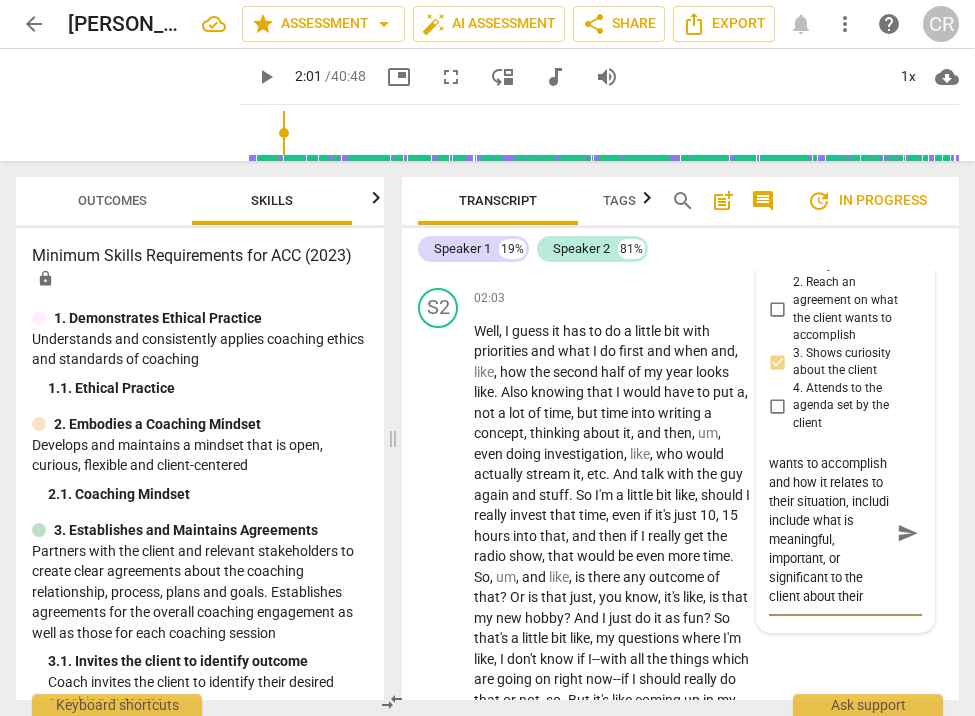 type on "The coach asked  about what the client wants to accomplish and how it relates to their situation, includin include what is meaningful, important, or significant to the client about their desired goal or accomplishments." 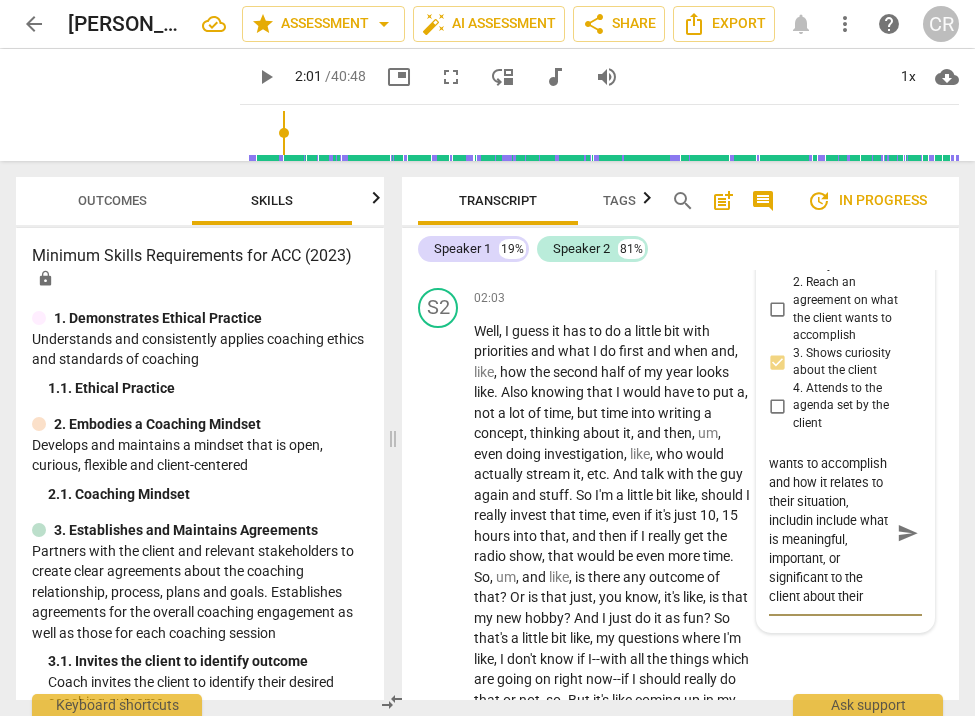 type on "The coach asked  about what the client wants to accomplish and how it relates to their situation, including include what is meaningful, important, or significant to the client about their desired goal or accomplishments." 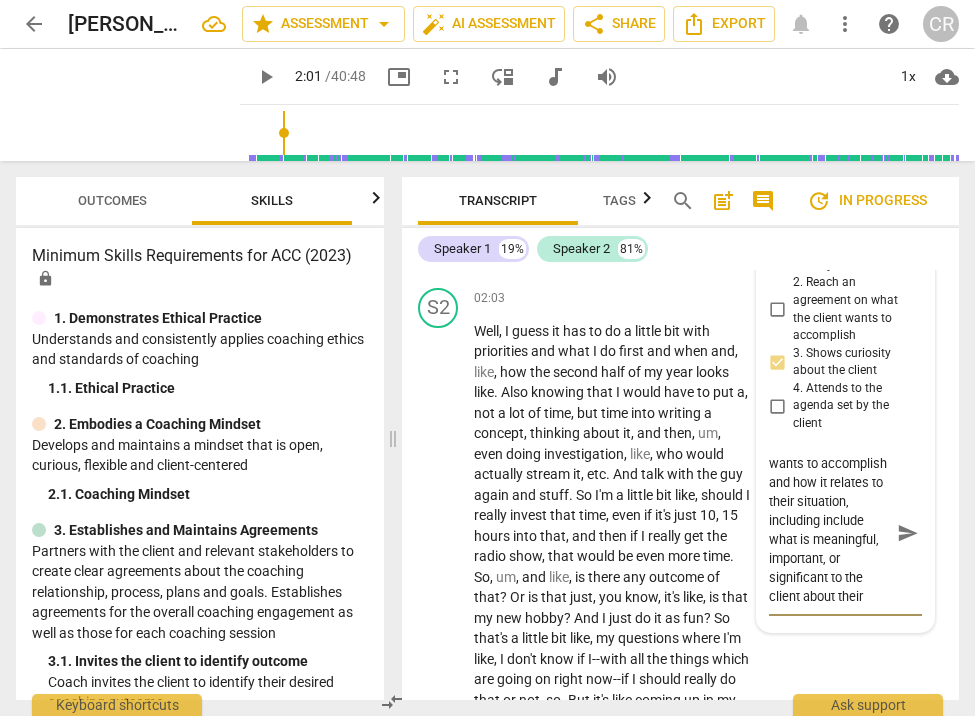 click on "The coach asked  about what the client wants to accomplish and how it relates to their situation, including include what is meaningful, important, or significant to the client about their desired goal or accomplishments." at bounding box center [829, 533] 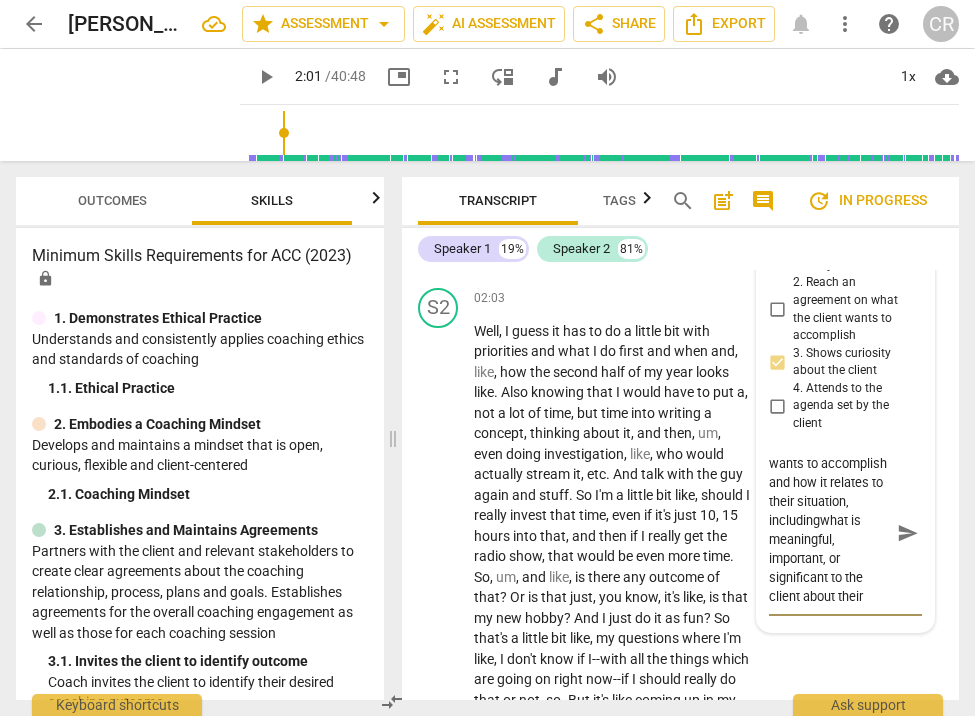 type on "The coach asked  about what the client wants to accomplish and how it relates to their situation, including what is meaningful, important, or significant to the client about their desired goal or accomplishments." 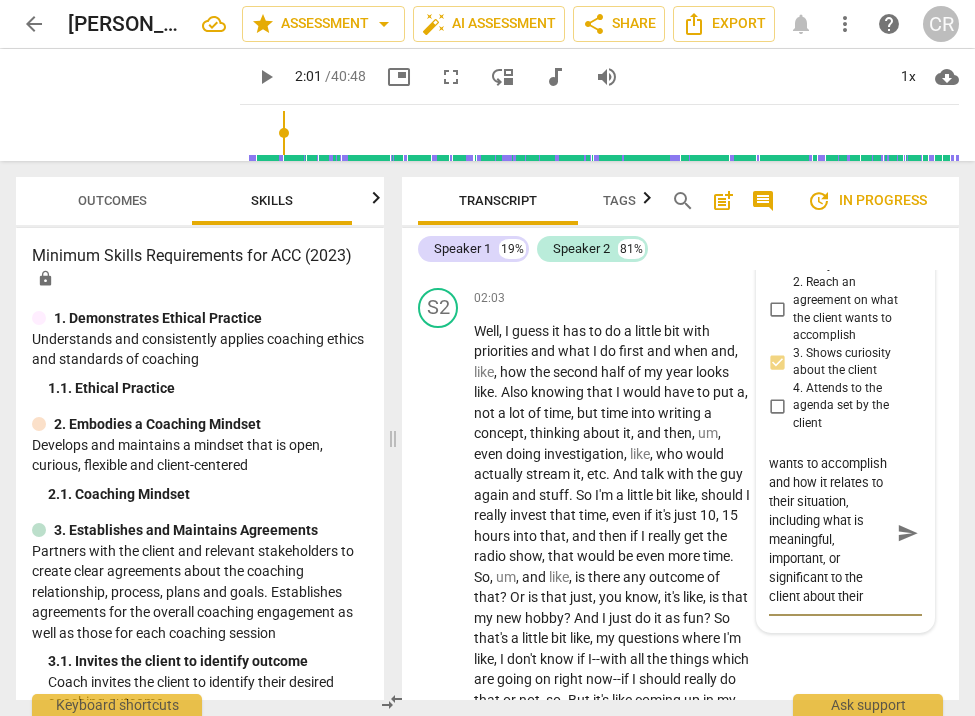 drag, startPoint x: 767, startPoint y: 550, endPoint x: 825, endPoint y: 569, distance: 61.03278 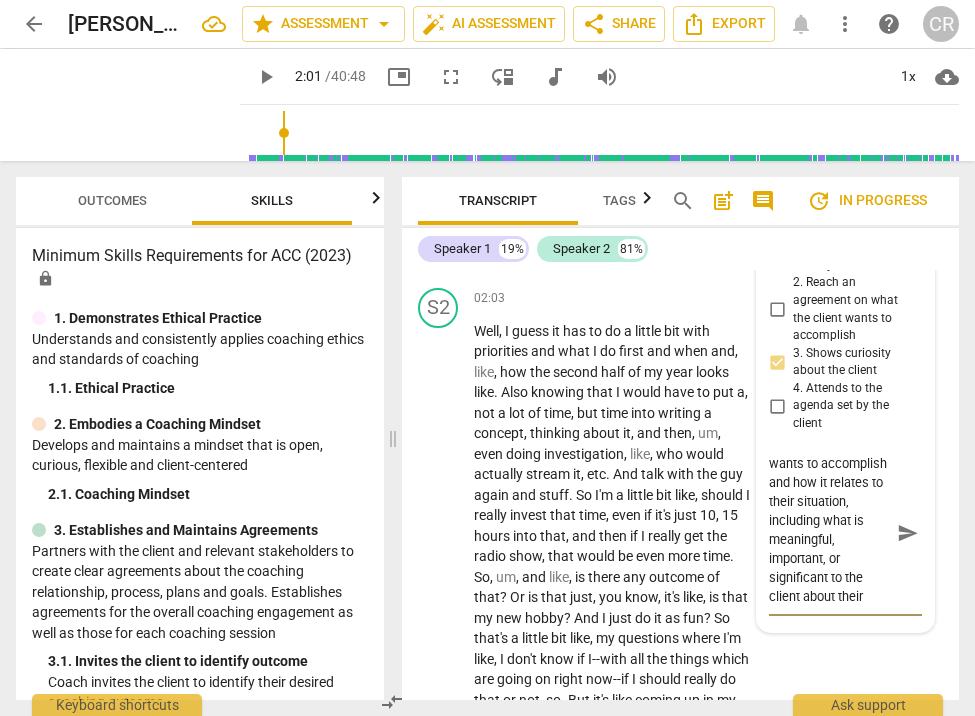 click on "The coach asked  about what the client wants to accomplish and how it relates to their situation, including what is meaningful, important, or significant to the client about their desired goal or accomplishments." at bounding box center [829, 533] 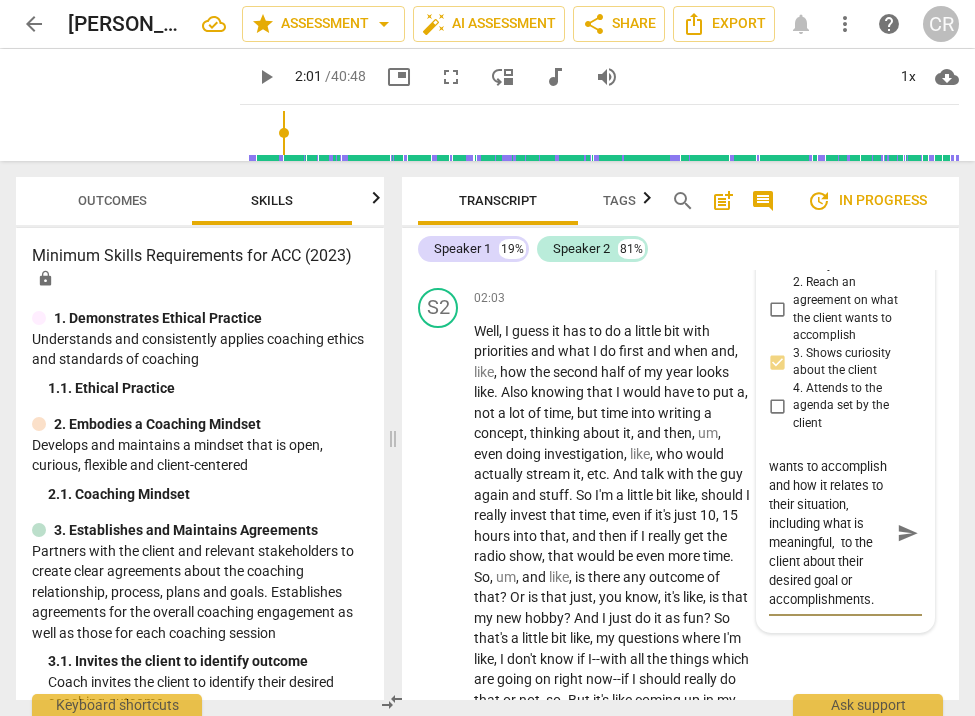 type on "The coach asked  about what the client wants to accomplish and how it relates to their situation, including what is meaningful, to the client about their desired goal or accomplishments." 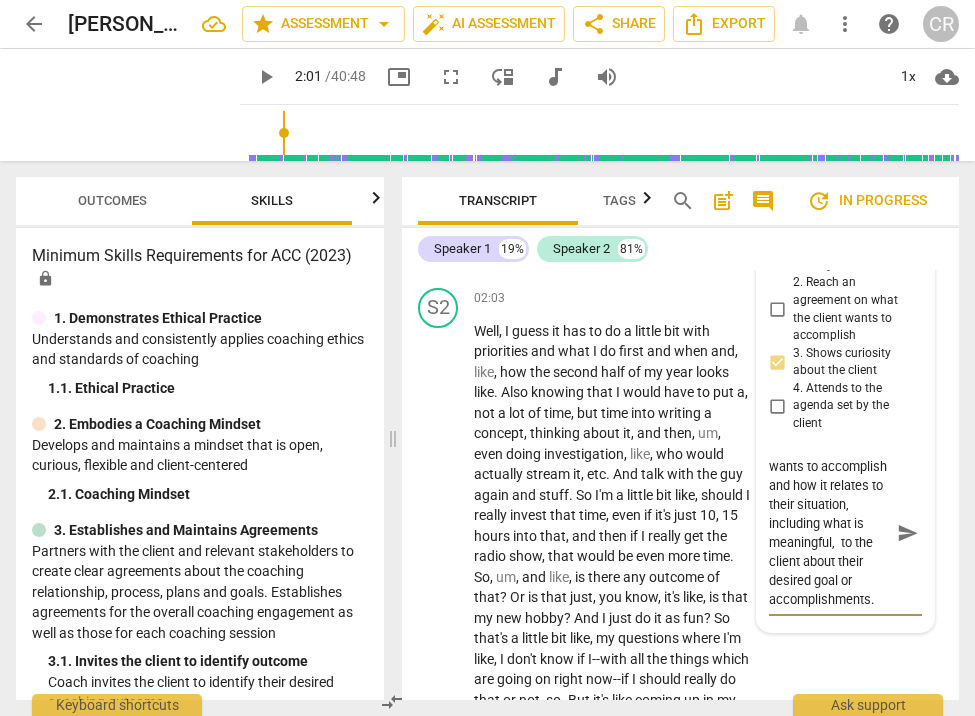 type on "The coach asked  about what the client wants to accomplish and how it relates to their situation, including what is meaningful, to the client about their desired goal or accomplishments." 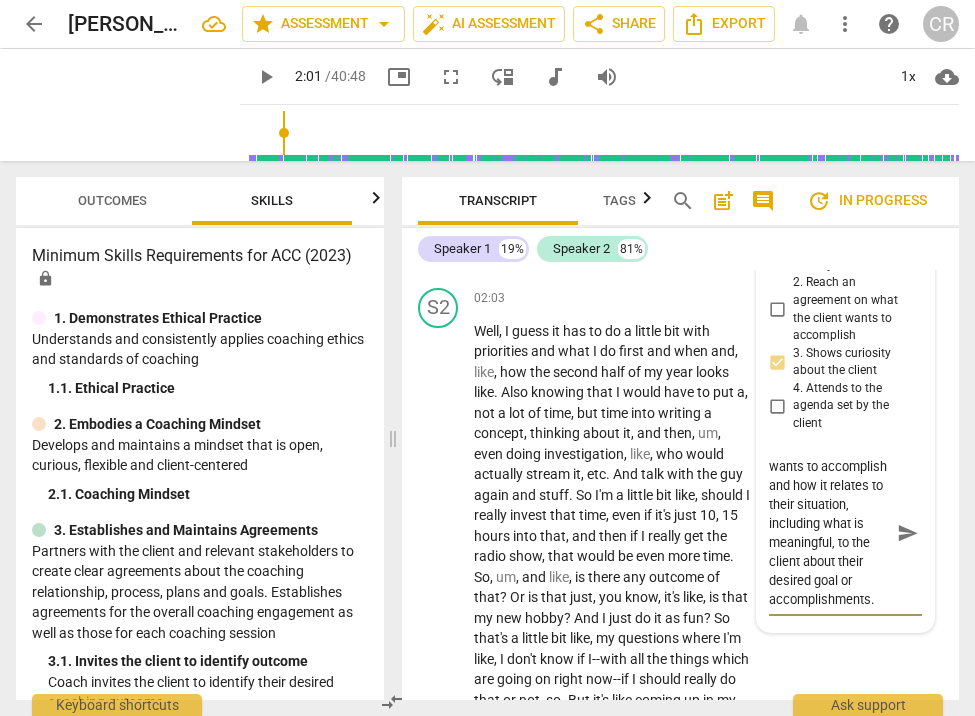 type on "The coach asked  about what the client wants to accomplish and how it relates to their situation, including what is meaningful to the client about their desired goal or accomplishments." 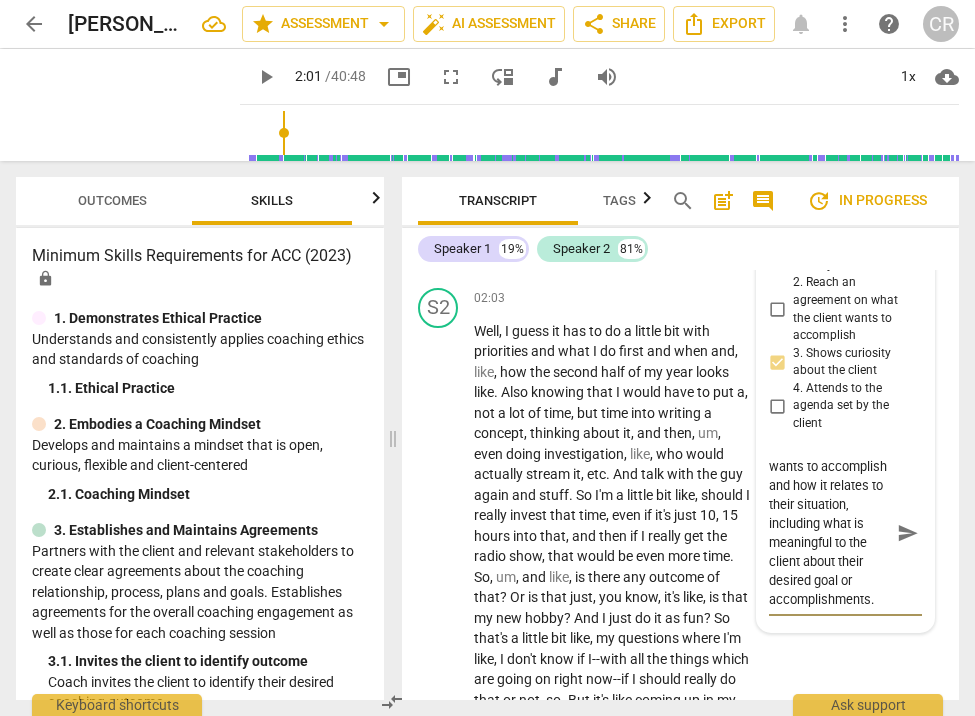 scroll, scrollTop: 76, scrollLeft: 0, axis: vertical 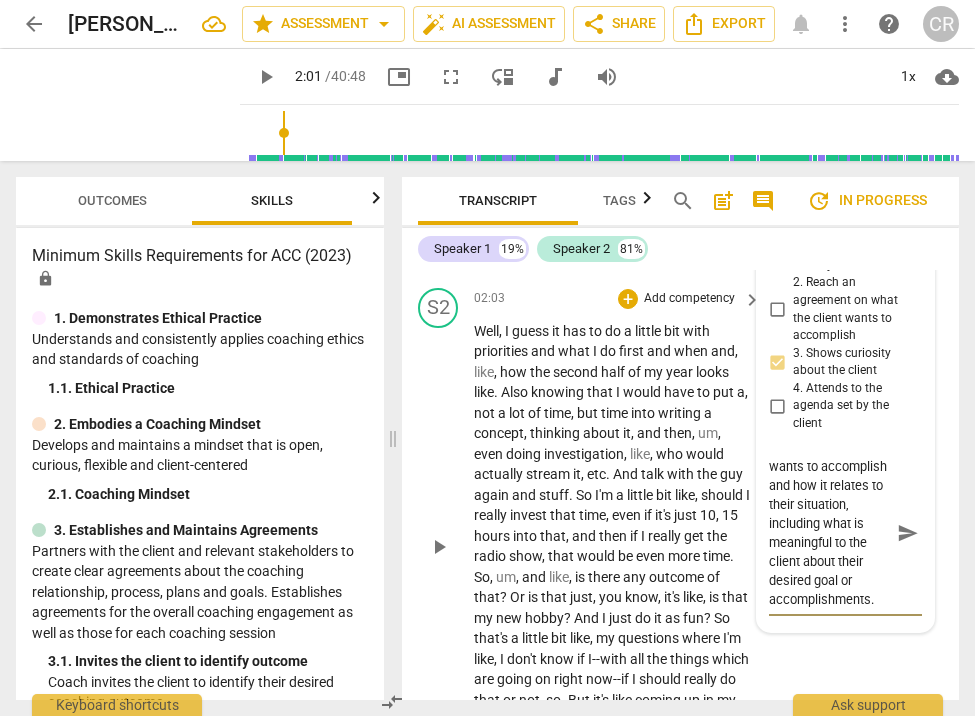 click on "S2 play_arrow pause 02:03 + Add competency keyboard_arrow_right Well ,   I   guess   it   has   to   do   a   little   bit   with   priorities   and   what   I   do   first   and   when   and ,   like ,   how   the   second   half   of   my   year   looks   like .   Also   knowing   that   I   would   have   to   put   a ,   not   a   lot   of   time ,   but   time   into   writing   a   concept ,   thinking   about   it ,   and   then ,   um ,   even   doing   investigation ,   like ,   who   would   actually   stream   it ,   etc .   And   talk   with   the   guy   again   and   stuff .   So   I'm   a   little   bit   like ,   should   I   really   invest   that   time ,   even   if   it's   just   10 ,   15   hours   into   that ,   and   then   if   I   really   get   the   radio   show ,   that   would   be   even   more   time .   So ,   um ,   and   like ,   is   there   any   outcome   of   that ?   Or   is   that   just ,   you   know ,   it's   like ,   is   that   my   new   hobby ?   And   I" at bounding box center (680, 530) 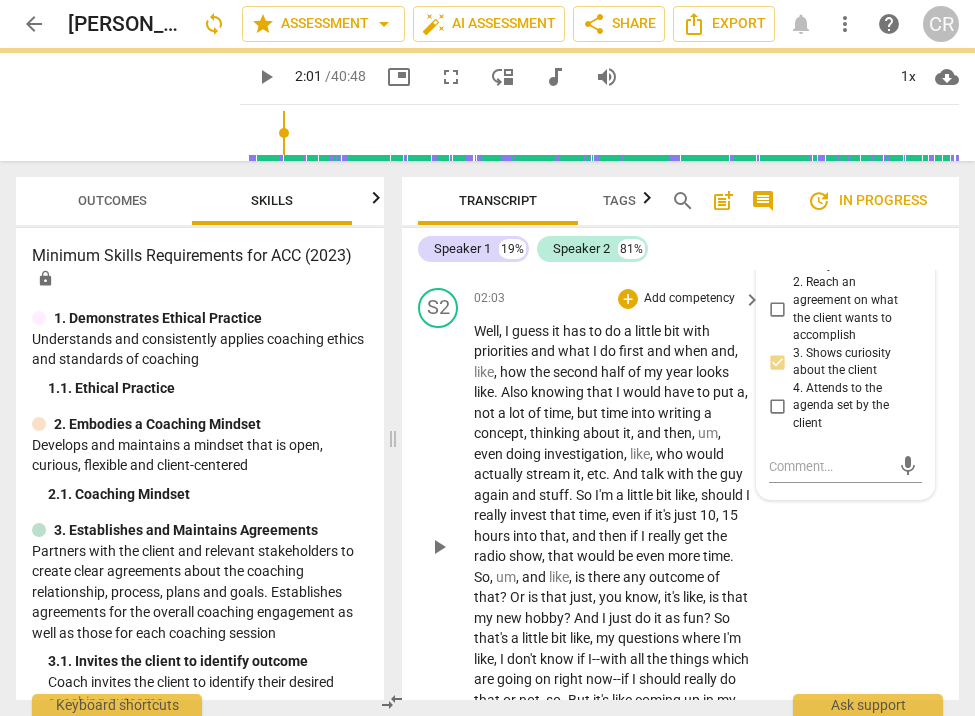 scroll, scrollTop: 0, scrollLeft: 0, axis: both 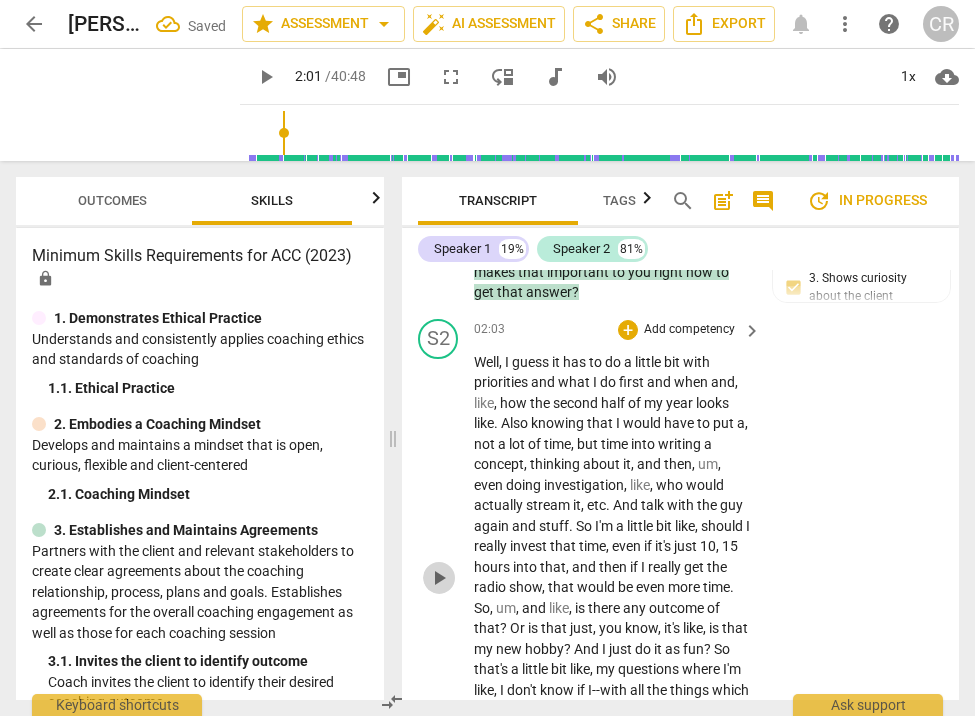 click on "play_arrow" at bounding box center [439, 578] 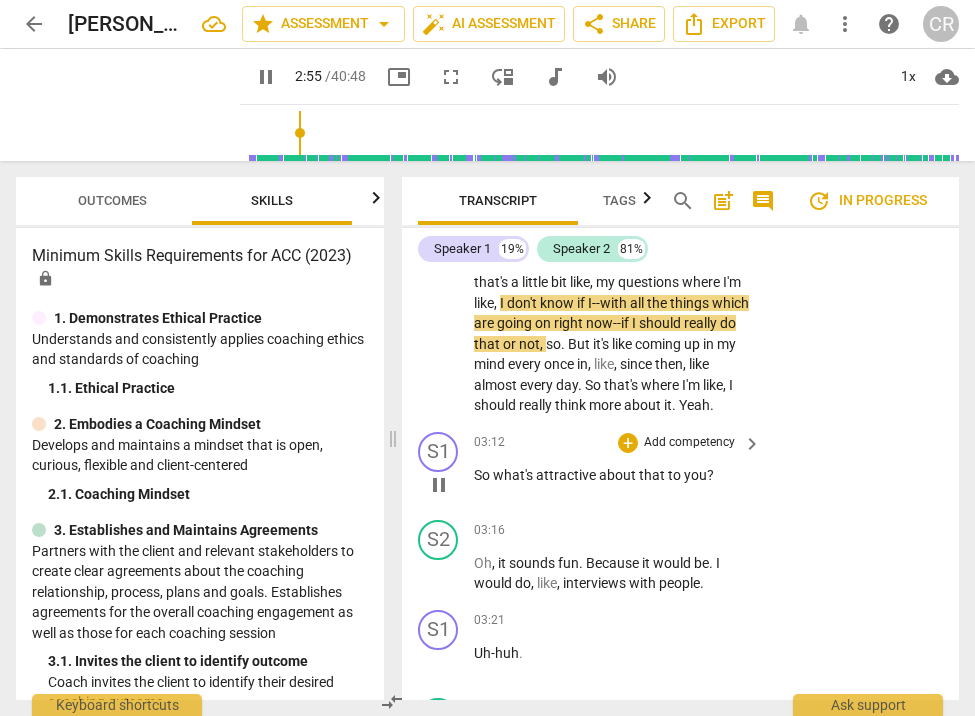 scroll, scrollTop: 1420, scrollLeft: 0, axis: vertical 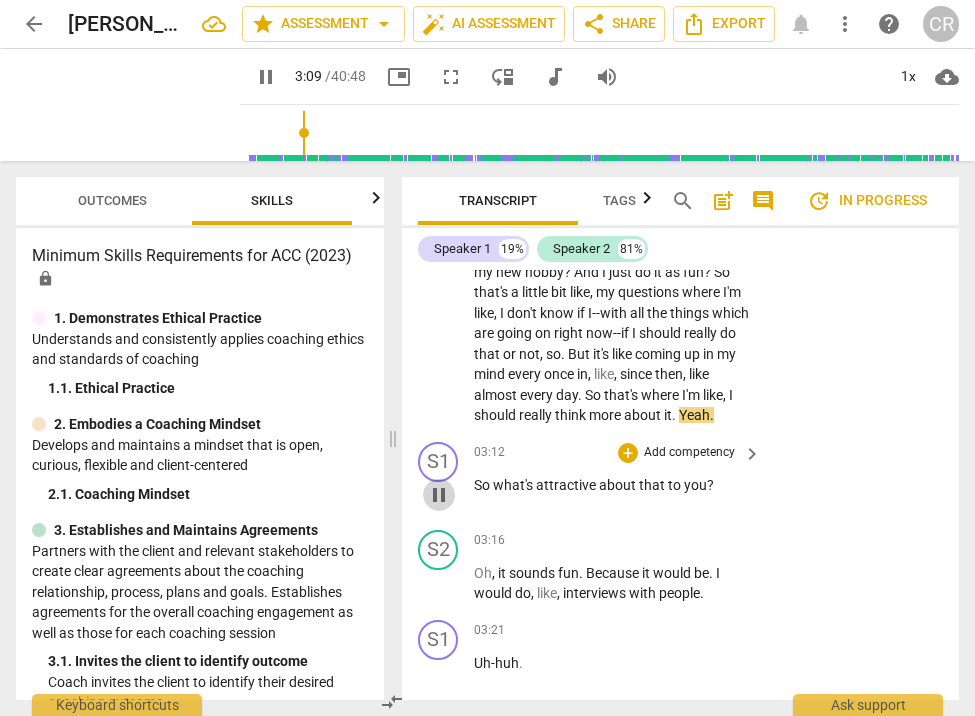 click on "pause" at bounding box center (439, 495) 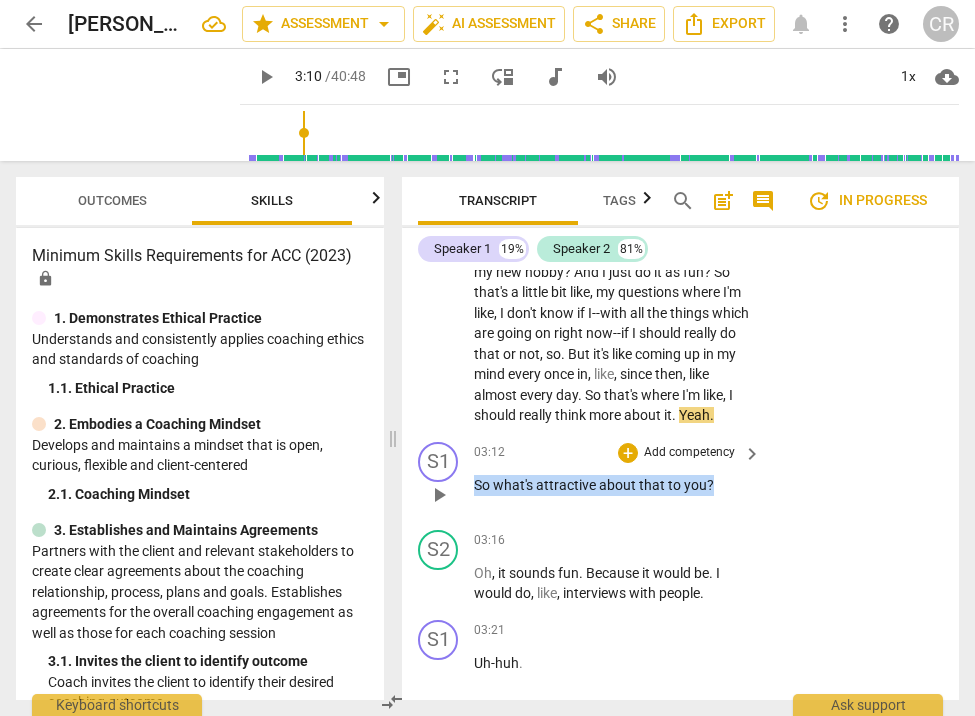 drag, startPoint x: 475, startPoint y: 475, endPoint x: 743, endPoint y: 471, distance: 268.02985 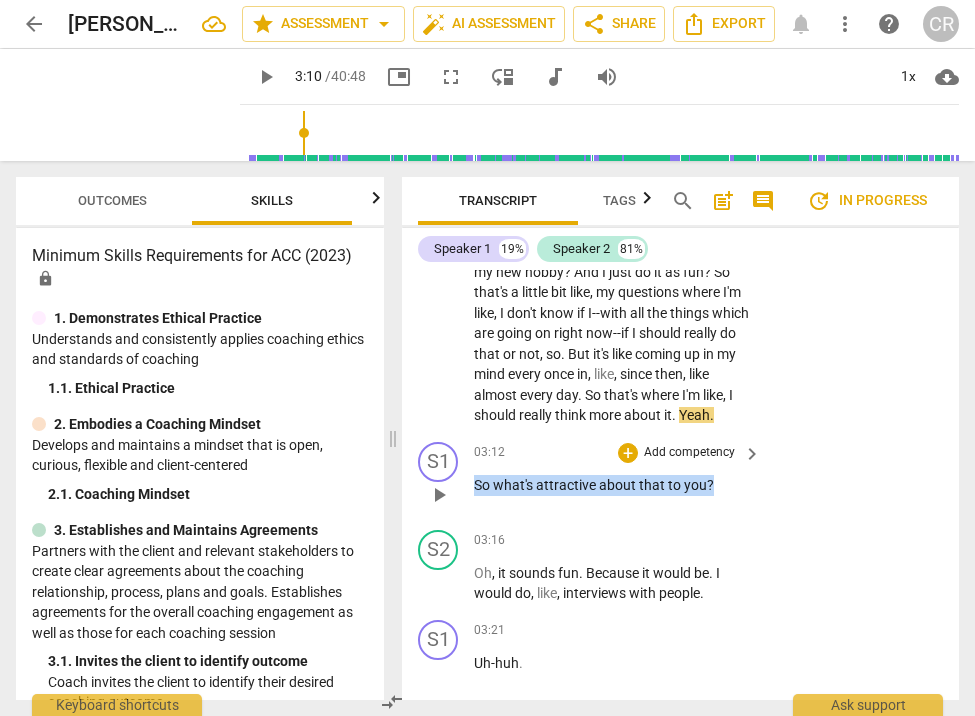 click on "So   what's   attractive   about   that   to   you ?" at bounding box center (612, 485) 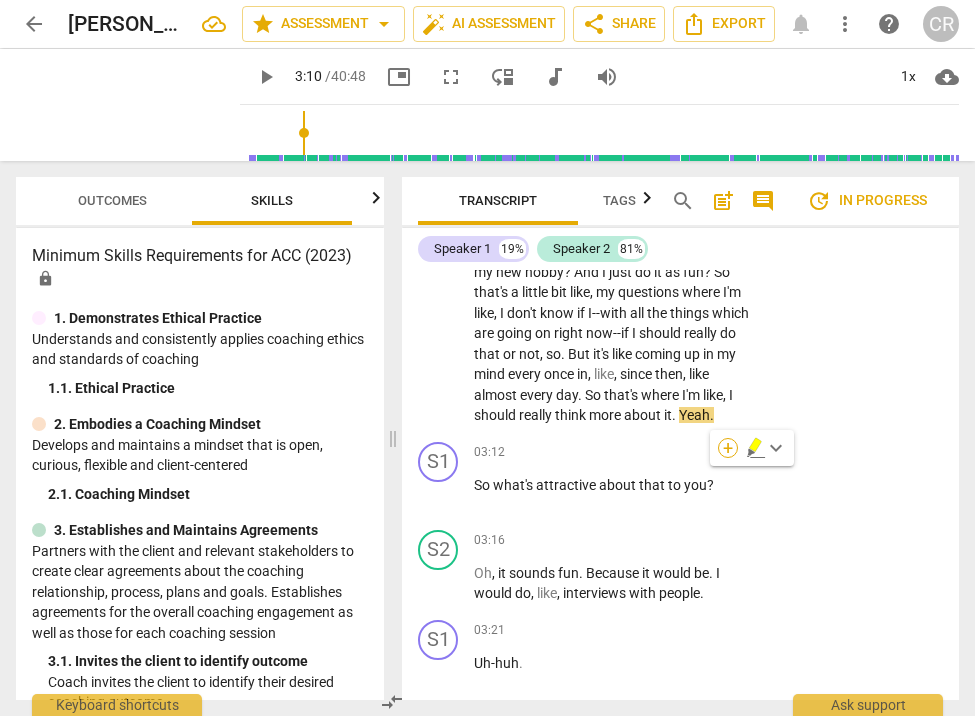 click on "+" at bounding box center [728, 448] 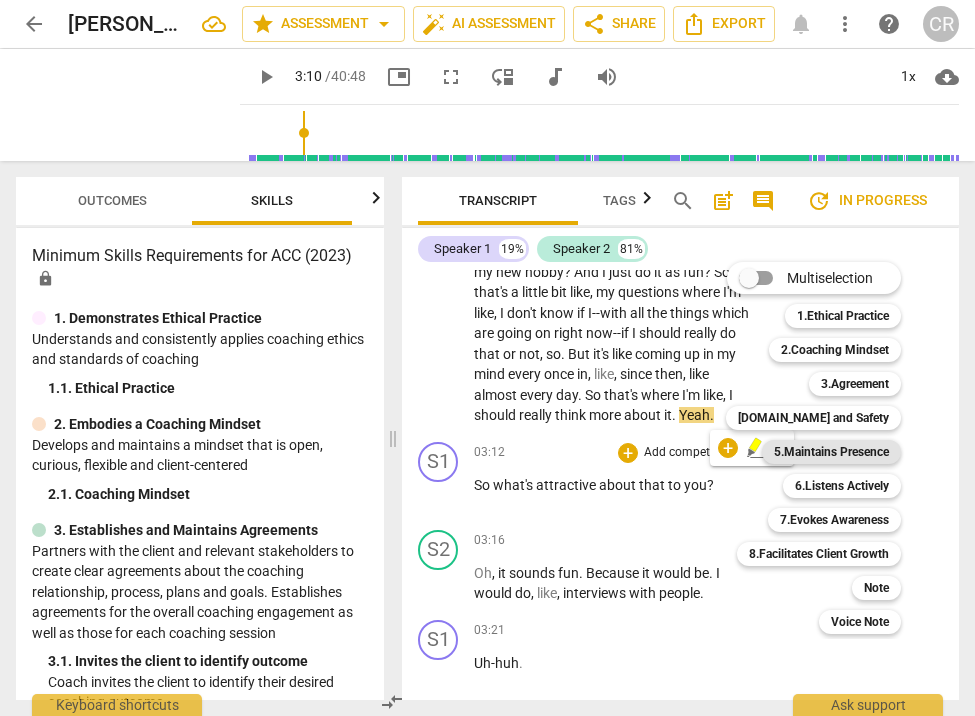 click on "5.Maintains Presence" at bounding box center (831, 452) 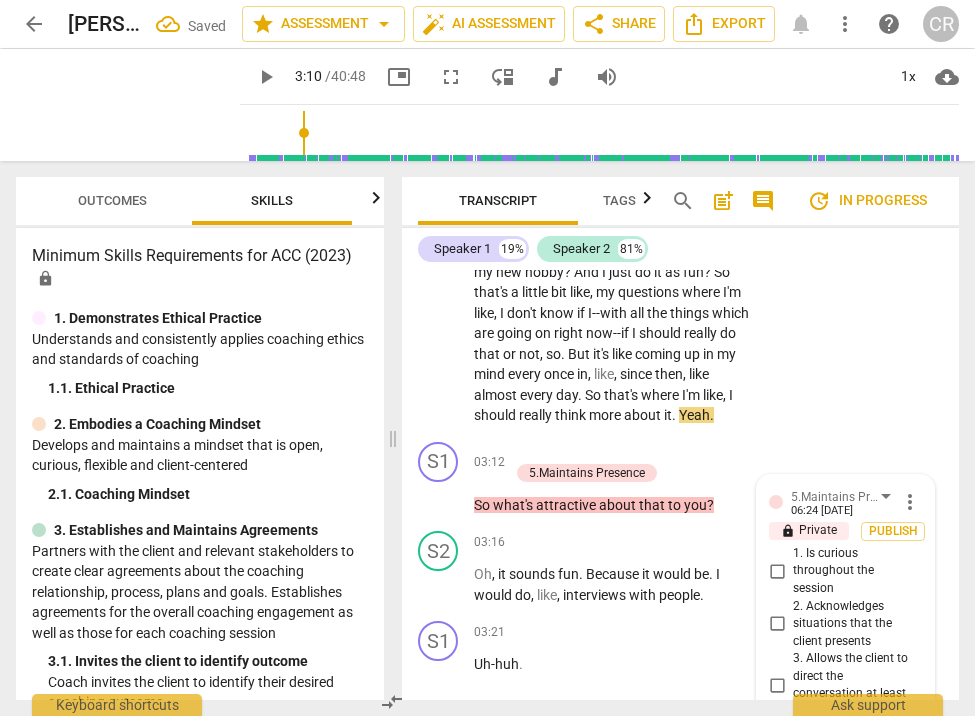 scroll, scrollTop: 1673, scrollLeft: 0, axis: vertical 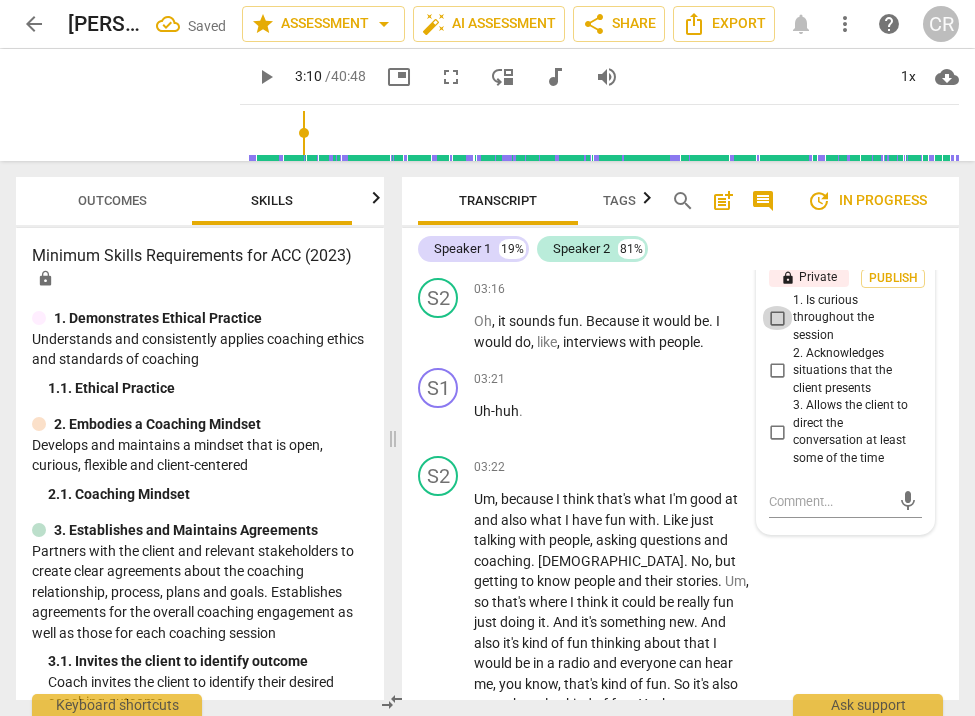 click on "1. Is curious throughout the session" at bounding box center (777, 318) 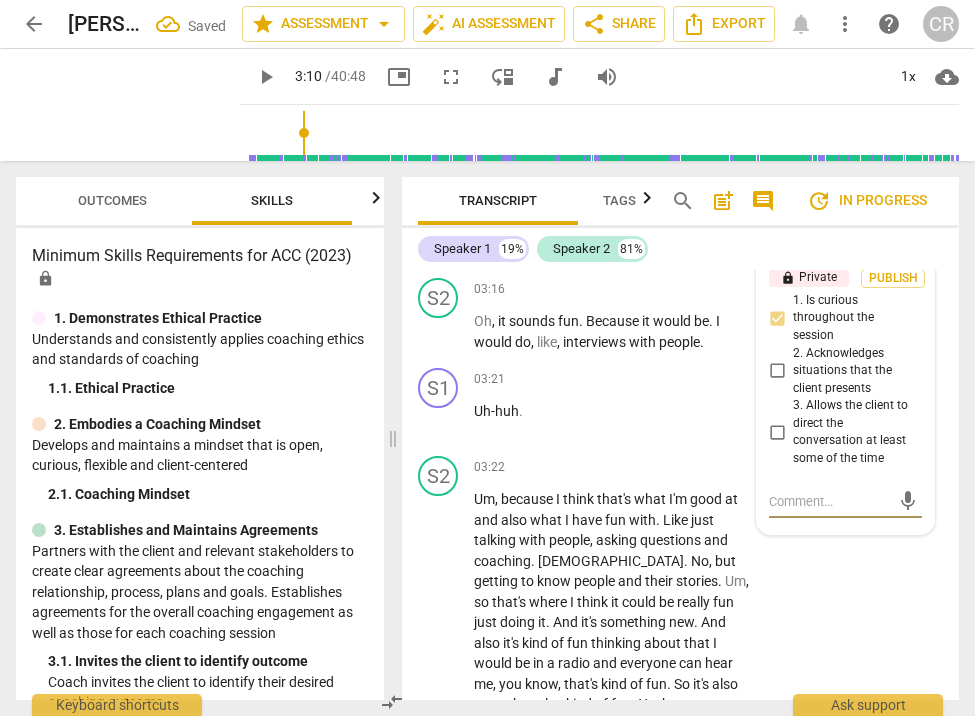 click at bounding box center (829, 501) 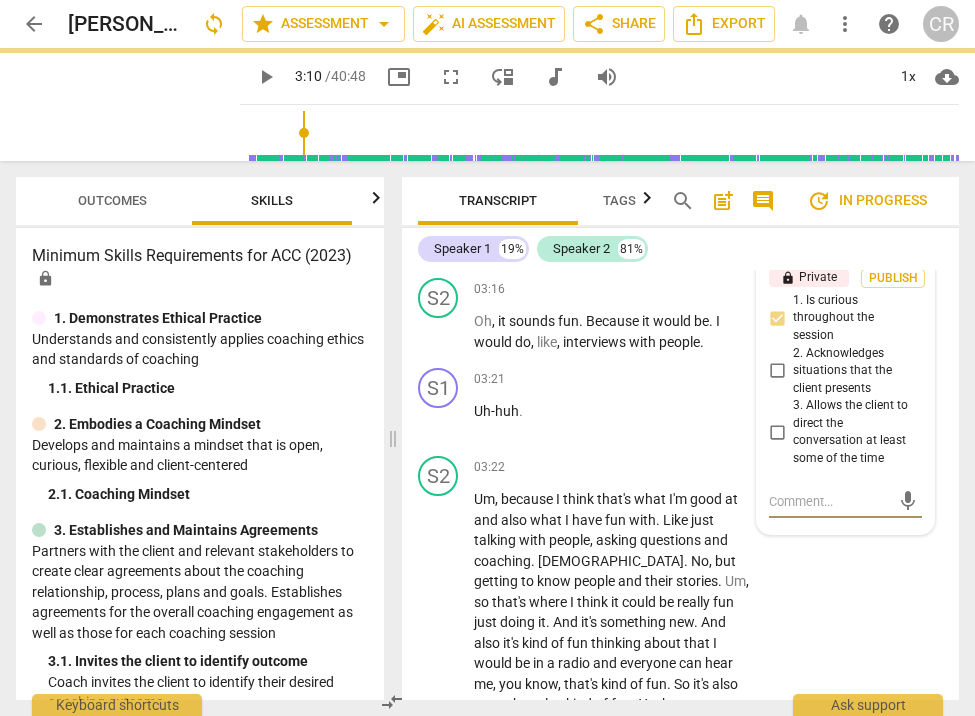 paste on "The coach asked questions about the client or the client’s situation." 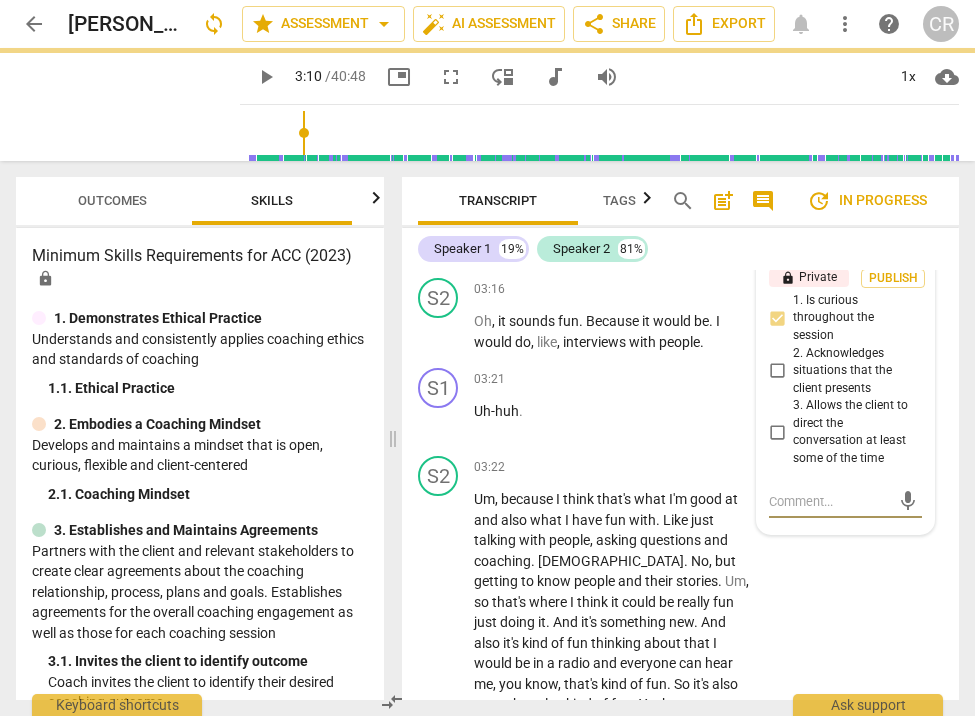 type on "The coach asked questions about the client or the client’s situation." 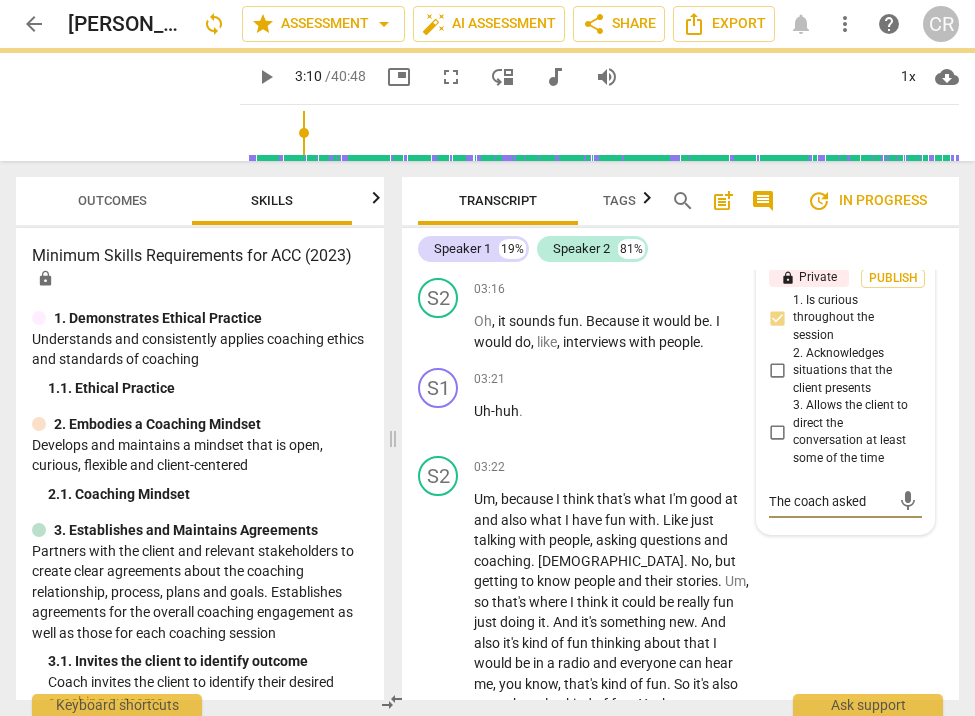 scroll, scrollTop: 17, scrollLeft: 0, axis: vertical 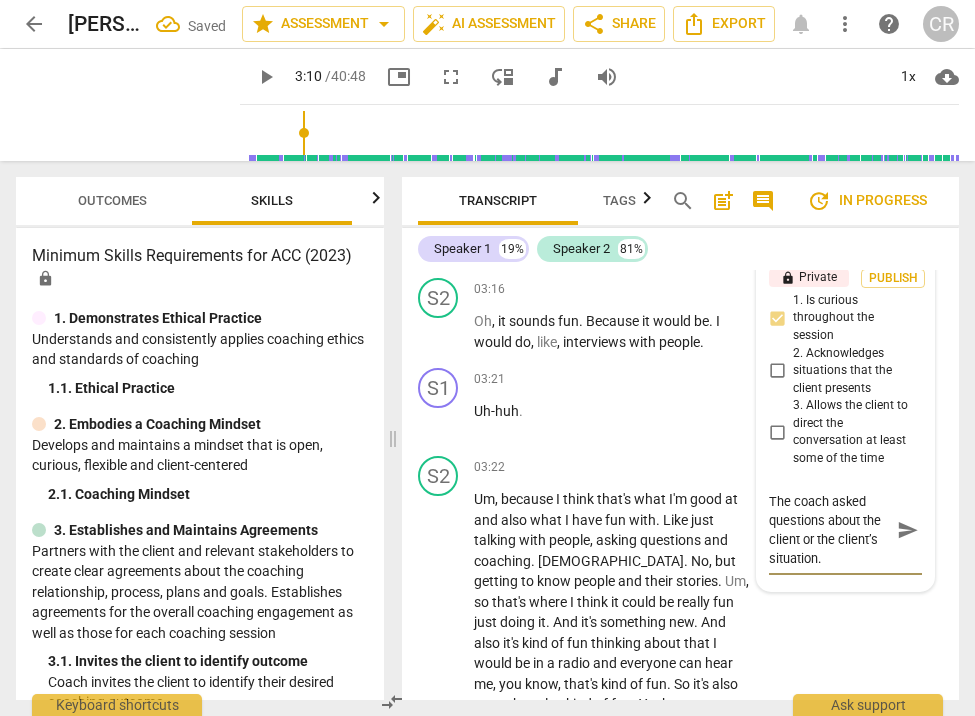 click on "The coach asked questions about the client or the client’s situation." at bounding box center (829, 530) 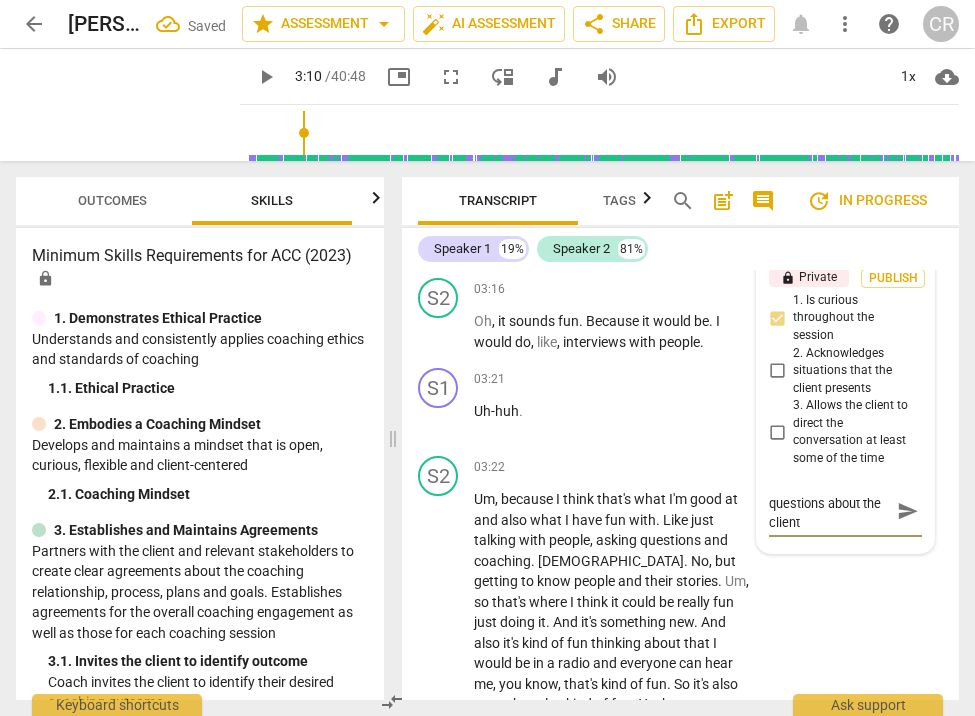 scroll, scrollTop: 17, scrollLeft: 0, axis: vertical 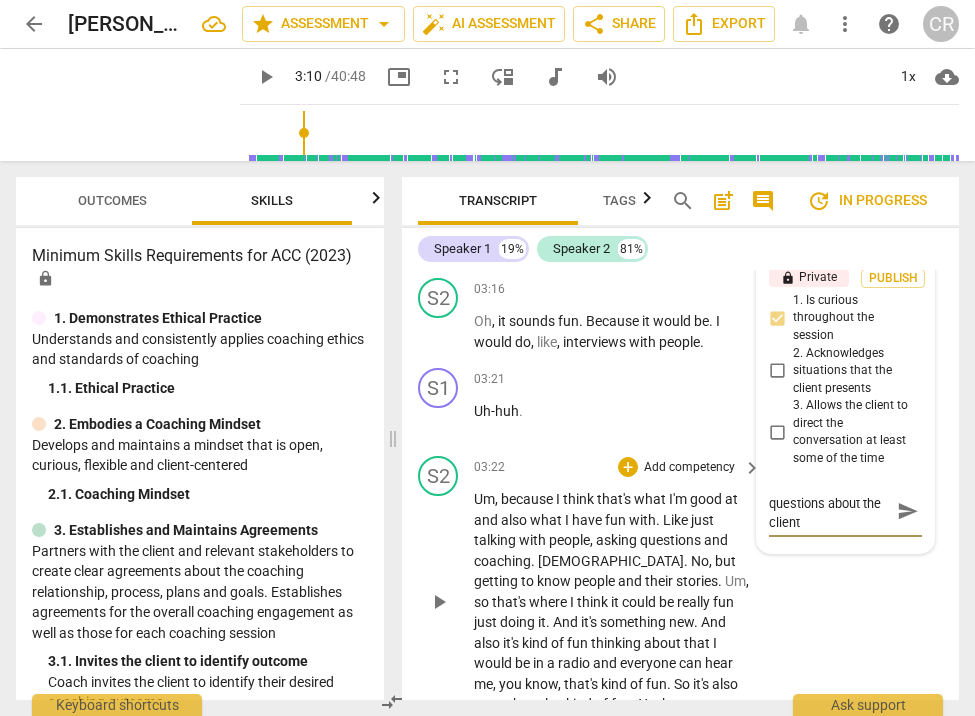 click on "S2 play_arrow pause 03:22 + Add competency keyboard_arrow_right Um ,   because   I   think   that's   what   I'm   good   at   and   also   what   I   have   fun   with .   Like   just   talking   with   people ,   asking   questions   and   coaching .   Haha .   No ,   but   getting   to   know   people   and   their   stories .   Um ,   so   that's   where   I   think   it   could   be   really   fun   just   doing   it .   And   it's   something   new .   And   also   it's   kind   of   fun   thinking   about   that   I   would   be   in   a   radio   and   everyone   can   hear   me ,   you   know ,   that's   kind   of   fun .   So   it's   also   scary ,   but   also   kind   of   fun .   Yeah ." at bounding box center (680, 585) 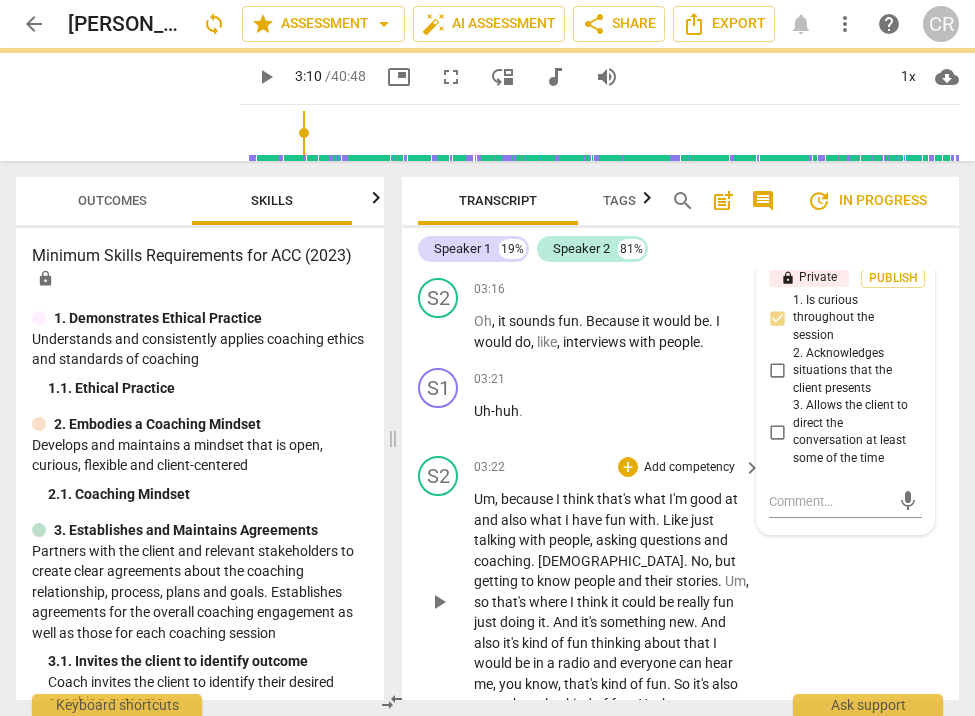 scroll, scrollTop: 0, scrollLeft: 0, axis: both 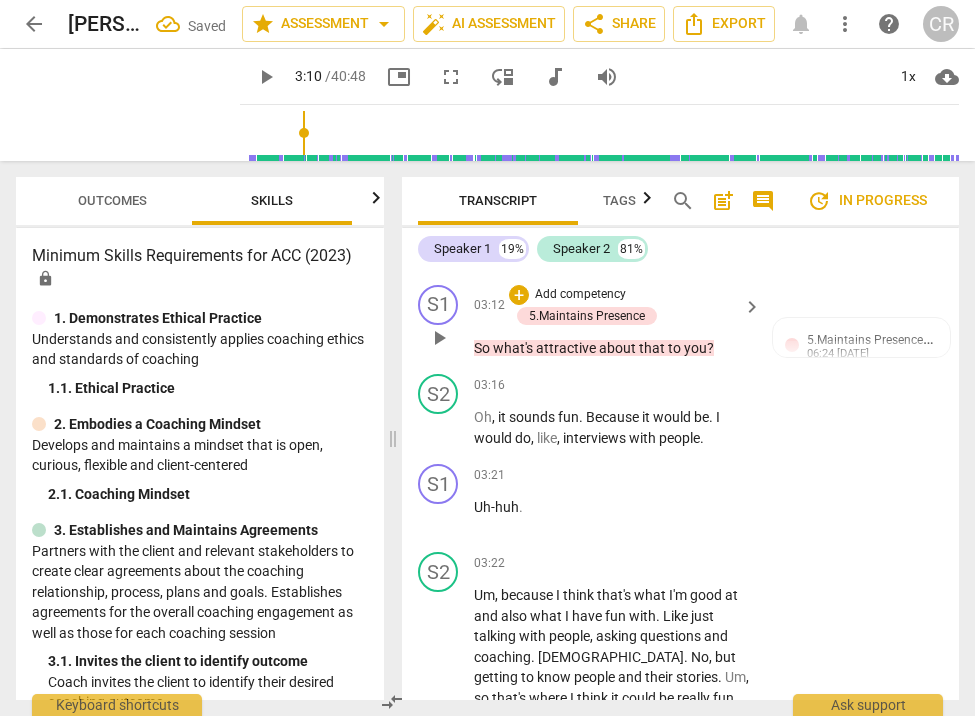 click on "play_arrow" at bounding box center [439, 338] 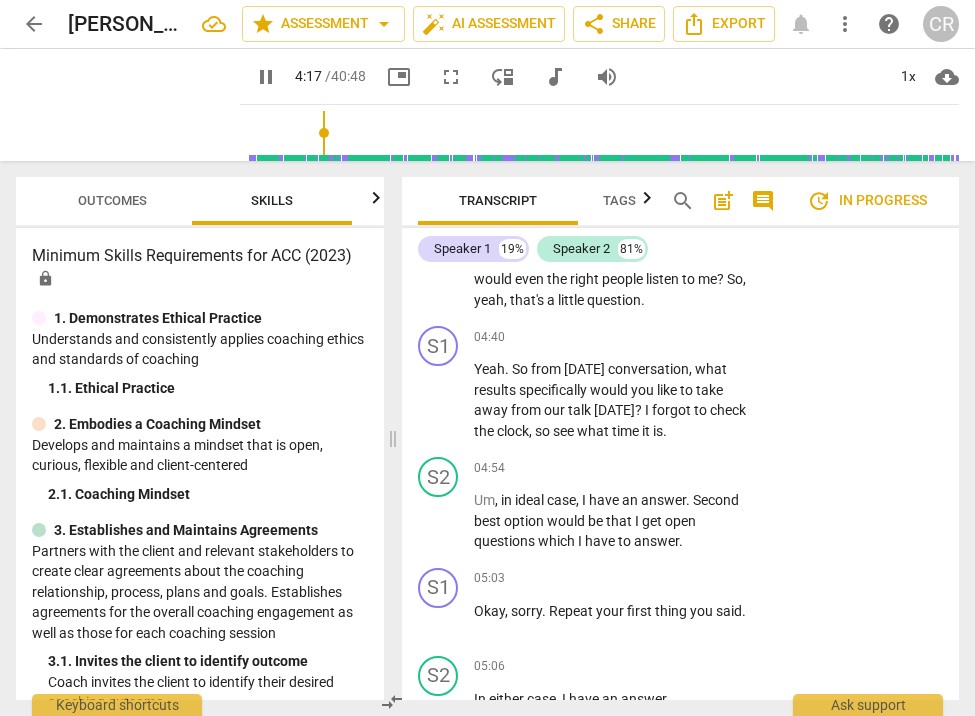 scroll, scrollTop: 2447, scrollLeft: 0, axis: vertical 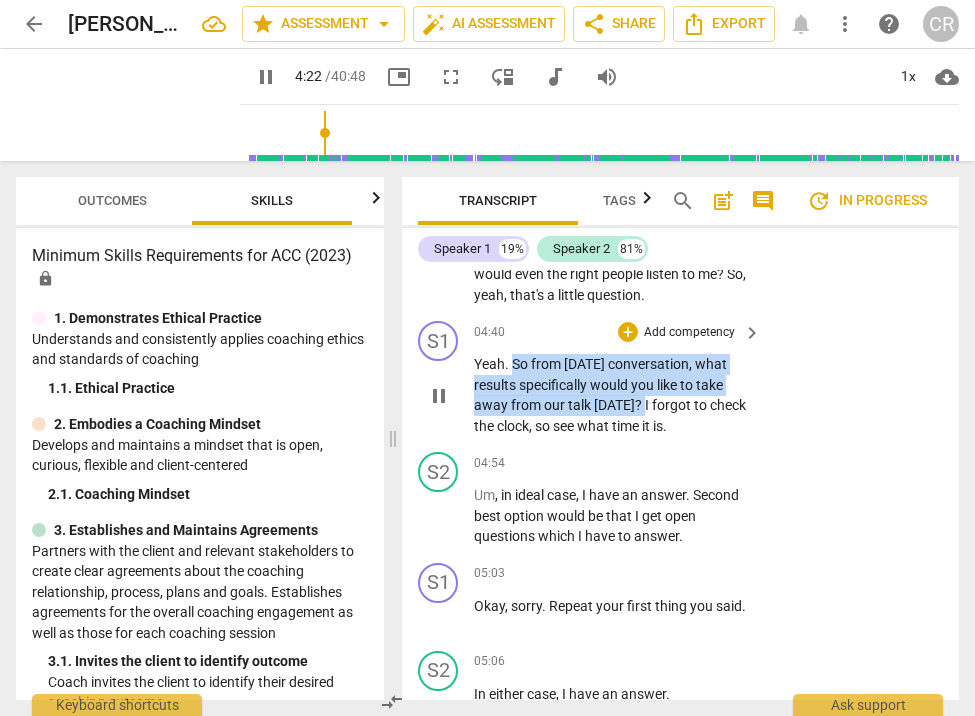 drag, startPoint x: 512, startPoint y: 338, endPoint x: 635, endPoint y: 379, distance: 129.65338 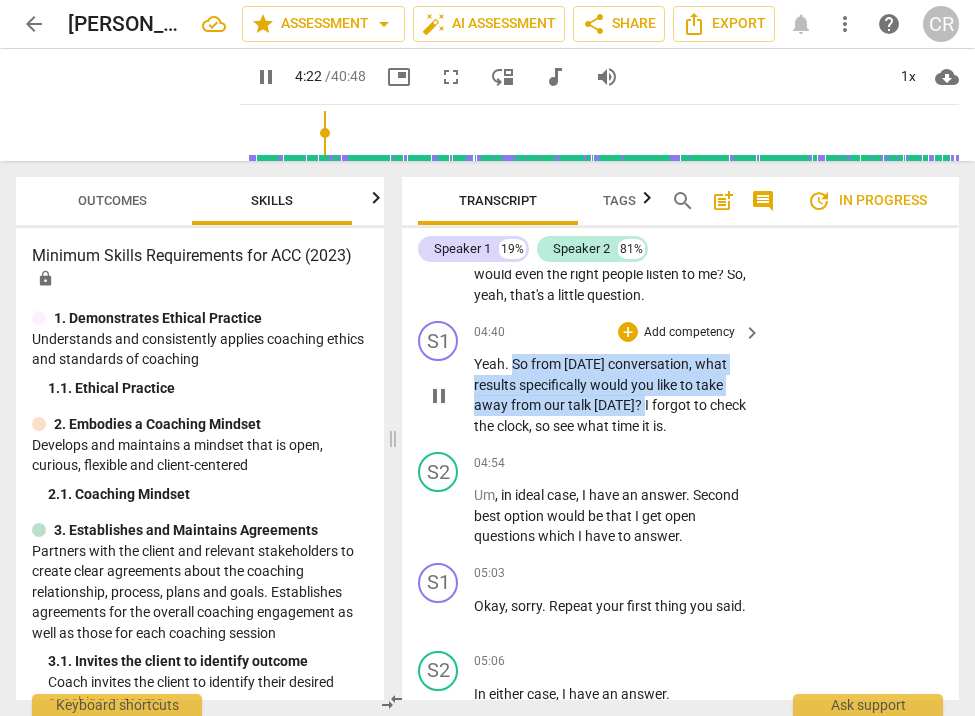 click on "Yeah .   So   from   [DATE]   conversation ,   what   results   specifically   would   you   like   to   take   away   from   our   talk   [DATE] ?   I   forgot   to   check   the   clock ,   so   see   what   time   it   is ." at bounding box center [612, 395] 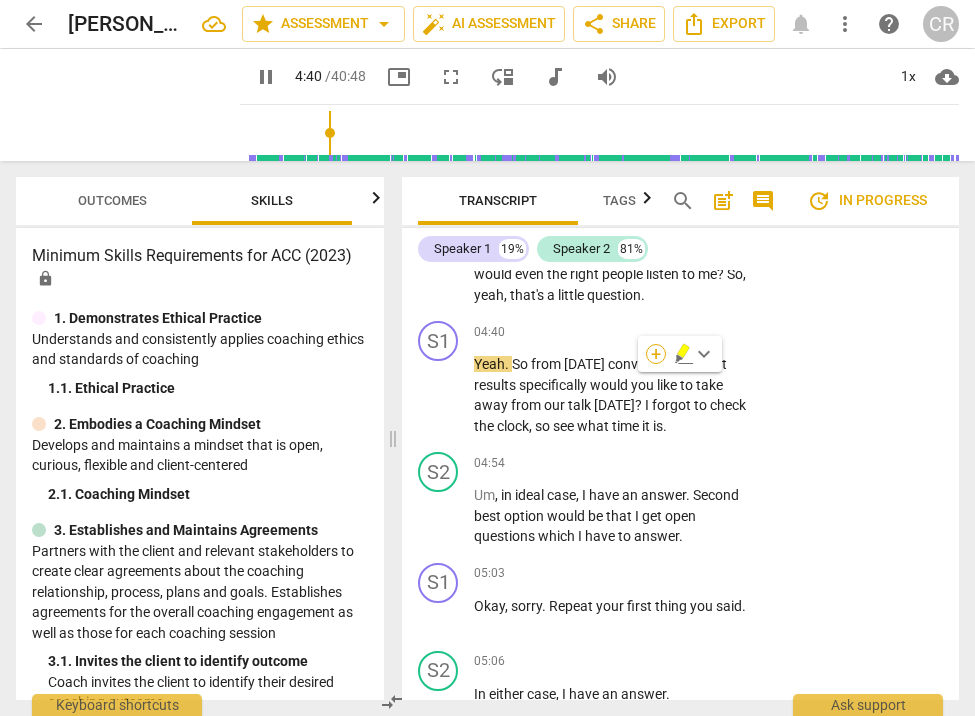 click on "+" at bounding box center (656, 354) 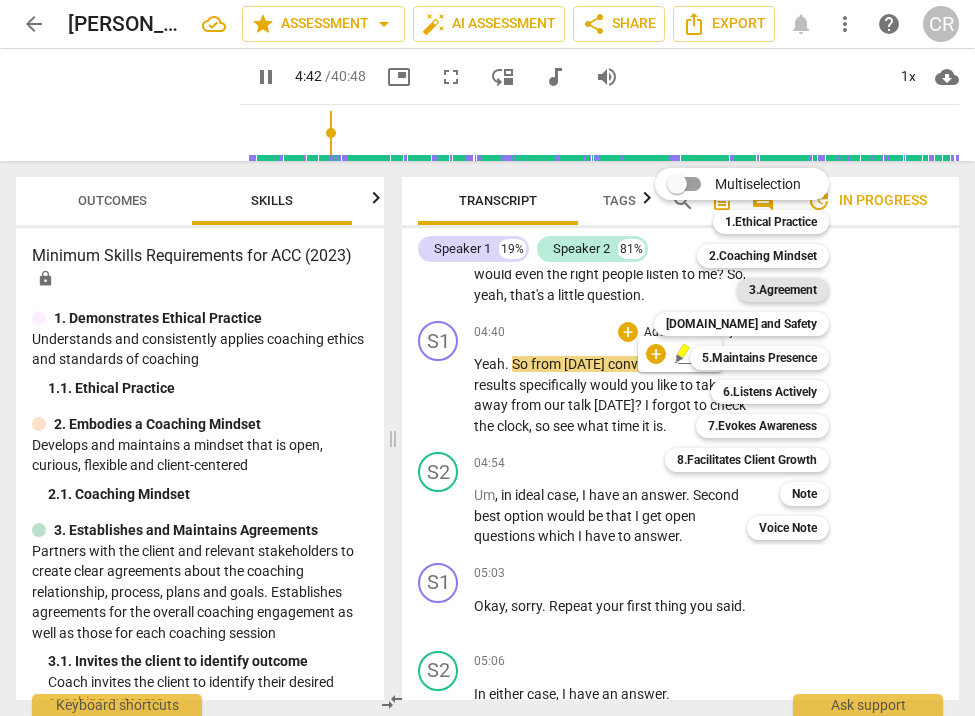 click on "3.Agreement" at bounding box center (783, 290) 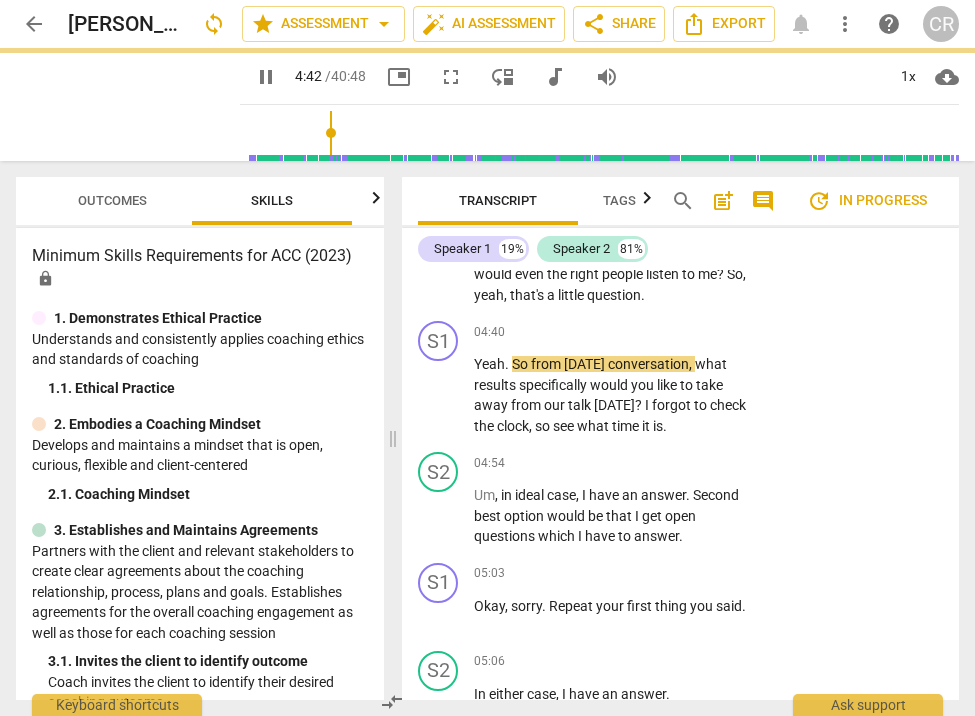 type on "283" 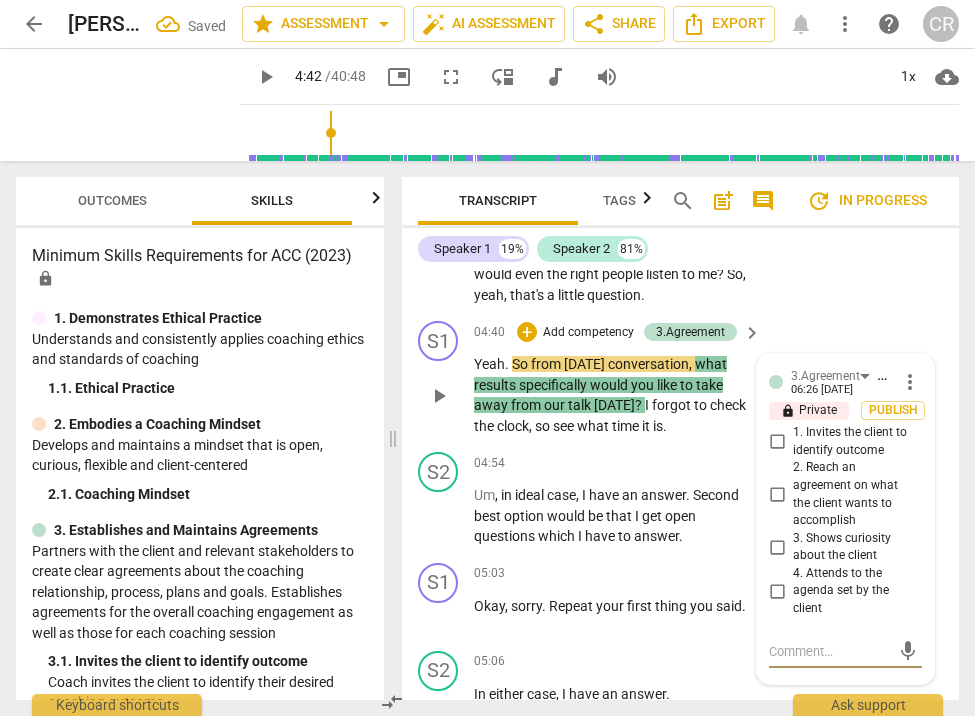 click on "2. Reach an agreement on what the client wants to accomplish" at bounding box center [777, 495] 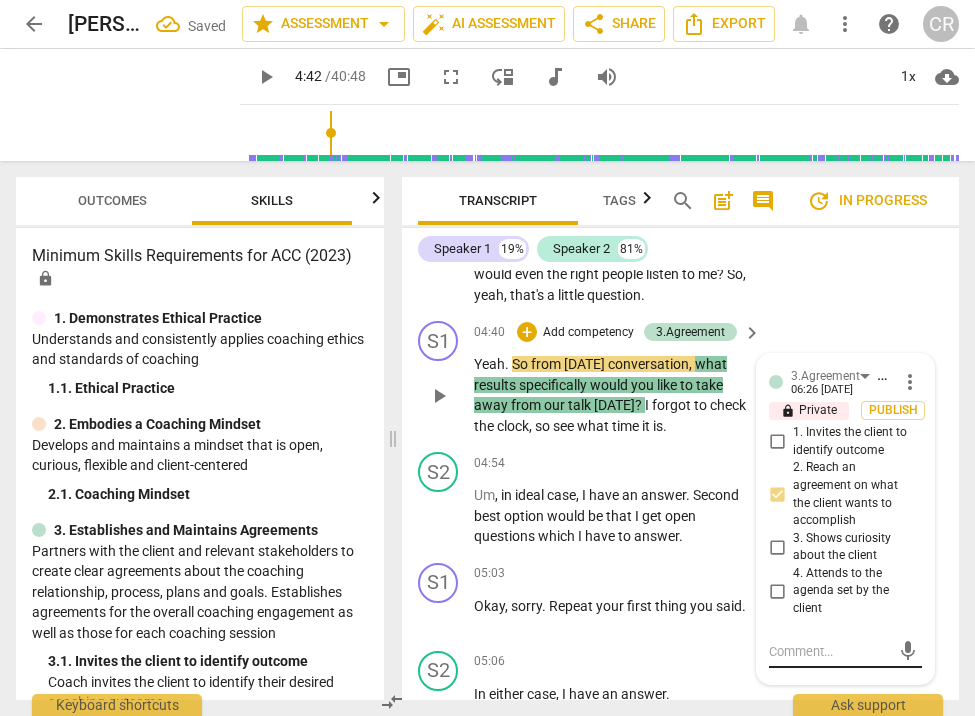click at bounding box center [829, 651] 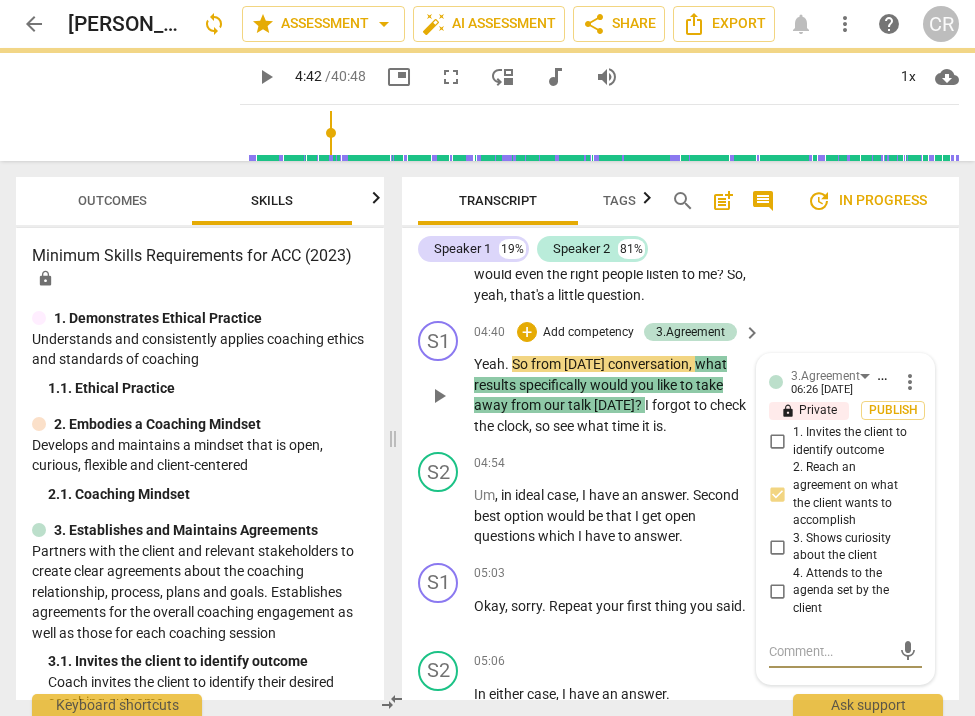 paste on "Coach invited the client to identify what they would like to accomplish in the session related to their desired outcome or goal." 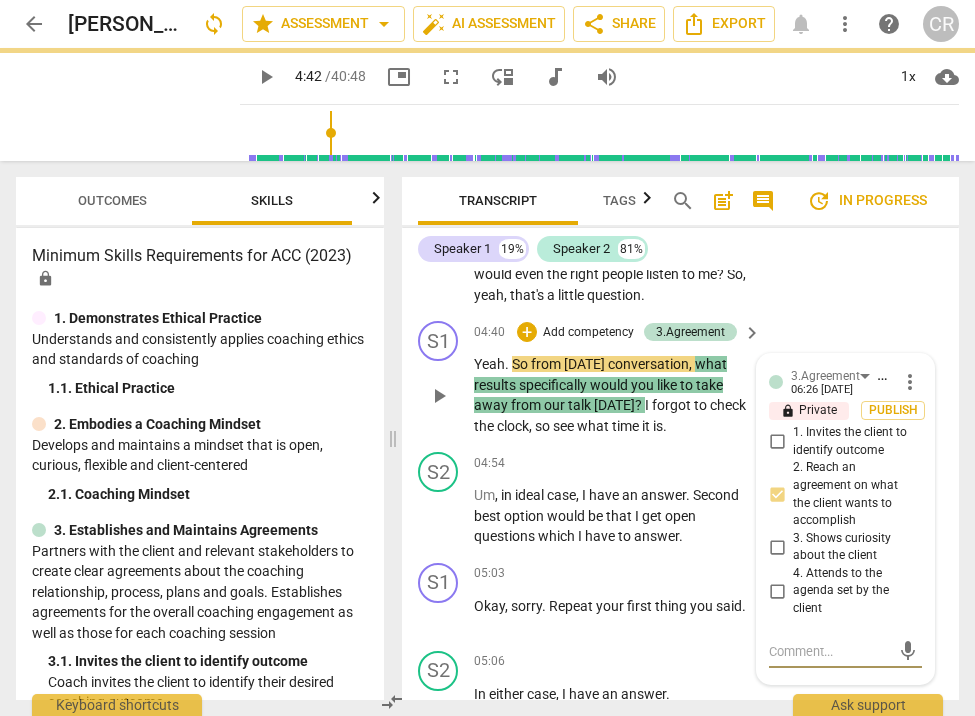 type on "Coach invited the client to identify what they would like to accomplish in the session related to their desired outcome or goal." 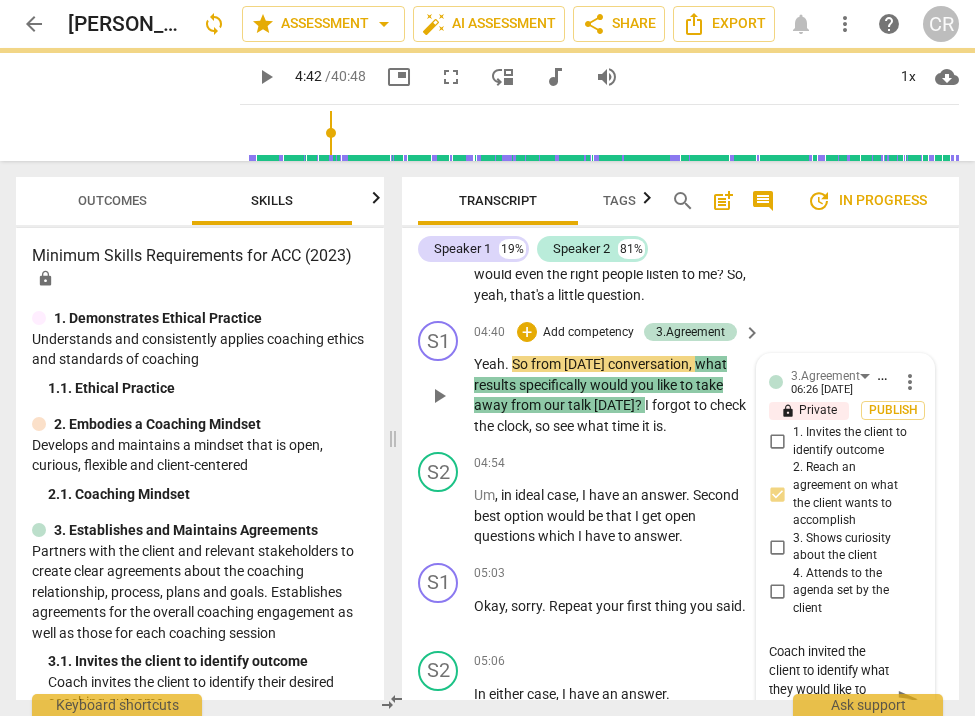 scroll, scrollTop: 57, scrollLeft: 0, axis: vertical 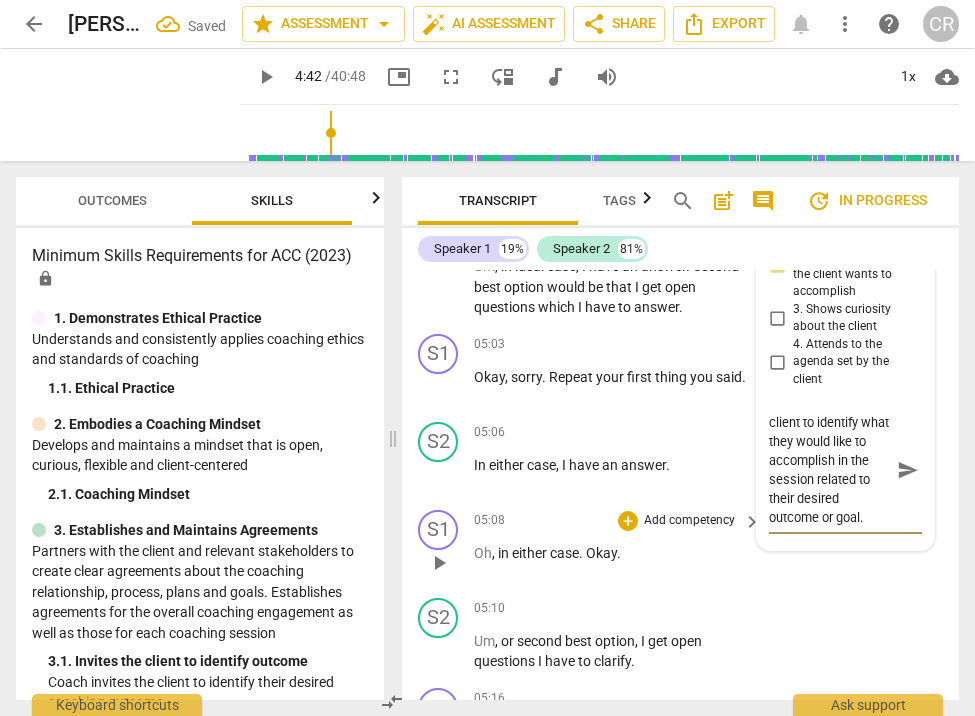 click on "S1 play_arrow pause 05:08 + Add competency keyboard_arrow_right Oh ,   in   either   case .   Okay ." at bounding box center [680, 546] 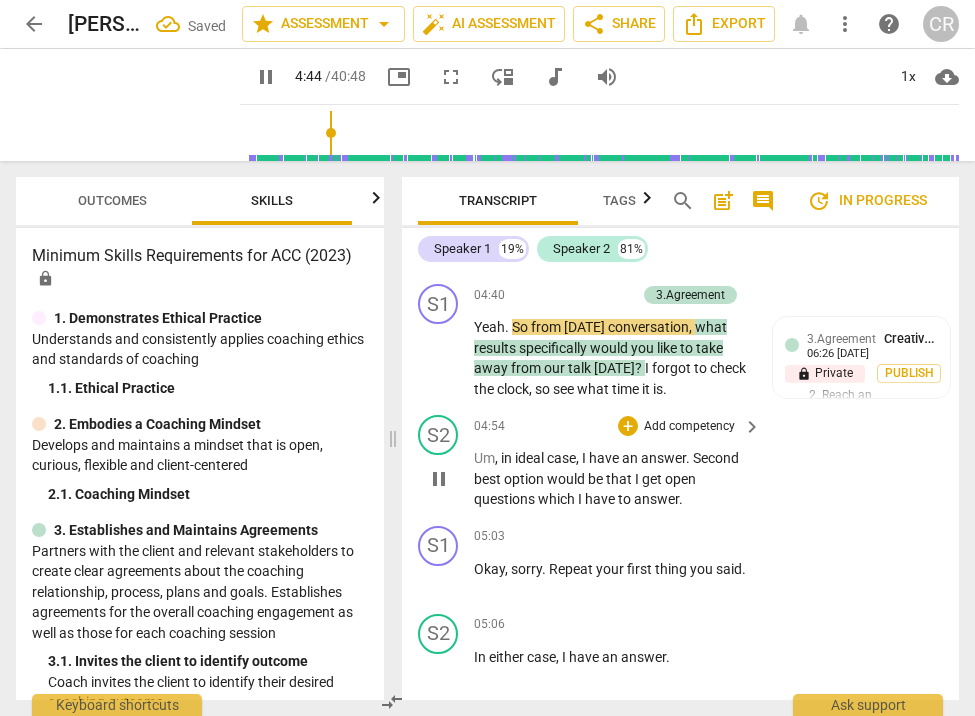 scroll, scrollTop: 2452, scrollLeft: 0, axis: vertical 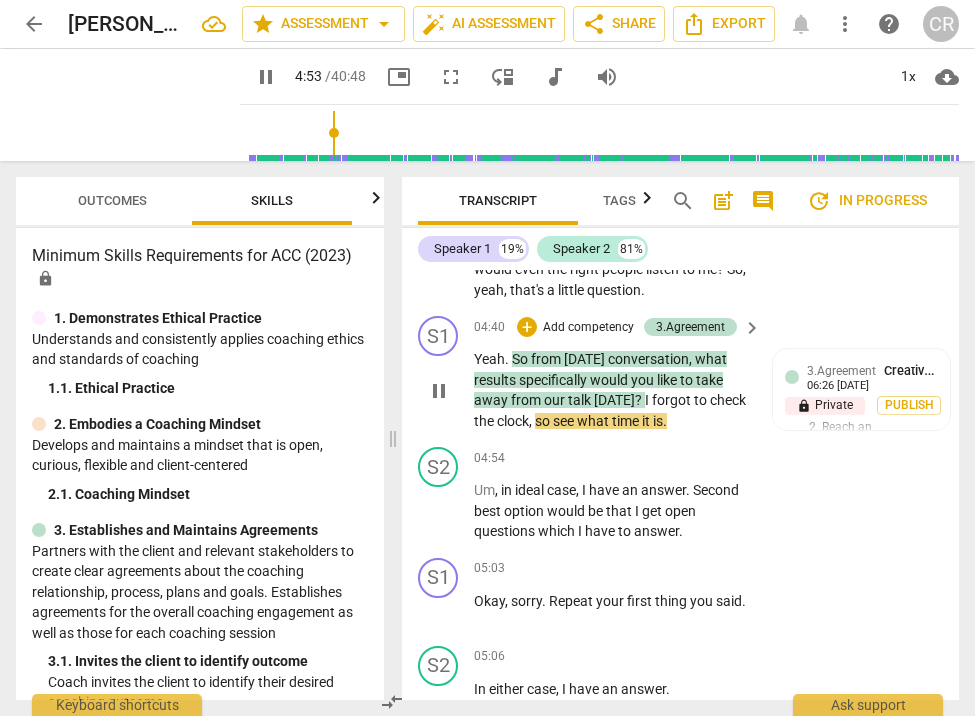 click on "pause" at bounding box center [439, 391] 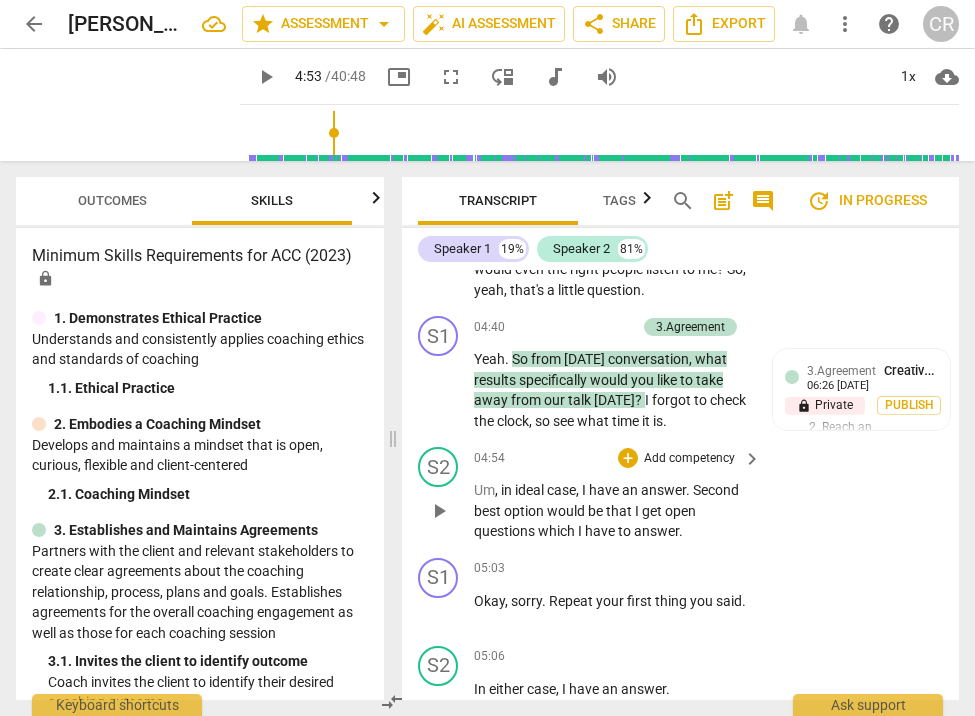 click on "play_arrow" at bounding box center [439, 511] 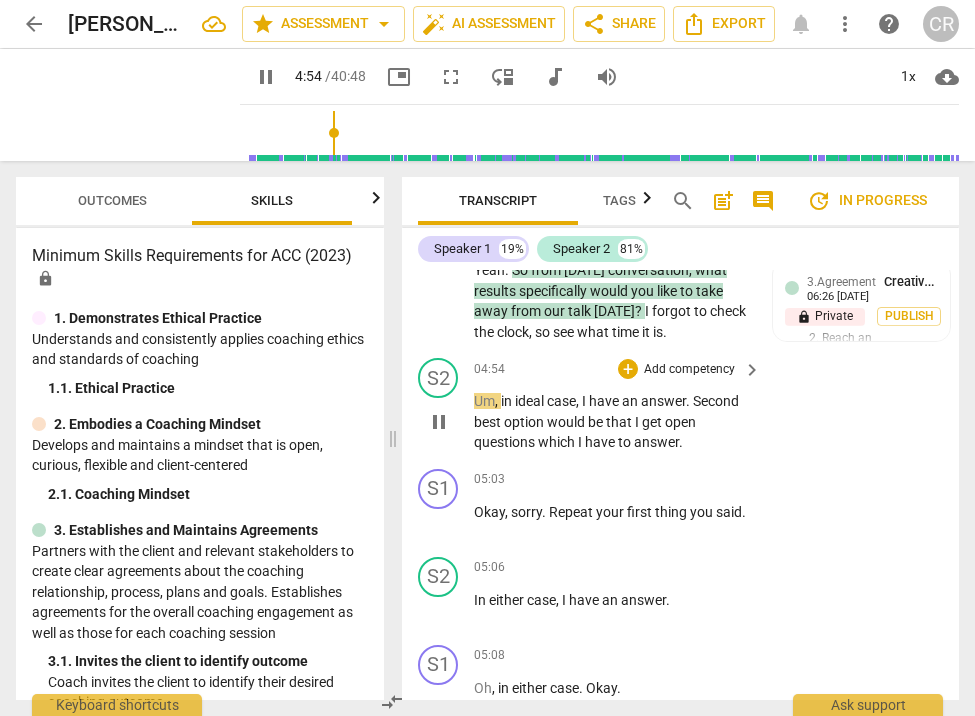 scroll, scrollTop: 2543, scrollLeft: 0, axis: vertical 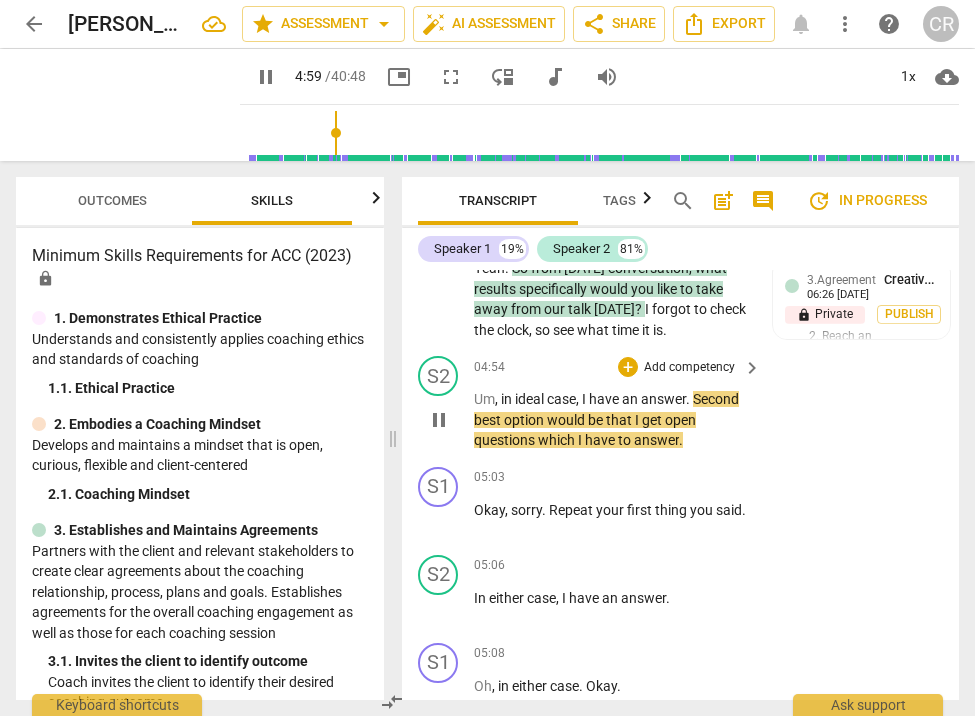 click on "S2 play_arrow pause 04:54 + Add competency keyboard_arrow_right Um ,   in   ideal   case ,   I   have   an   answer .   Second   best   option   would   be   that   I   get   open   questions   which   I   have   to   answer ." at bounding box center [680, 403] 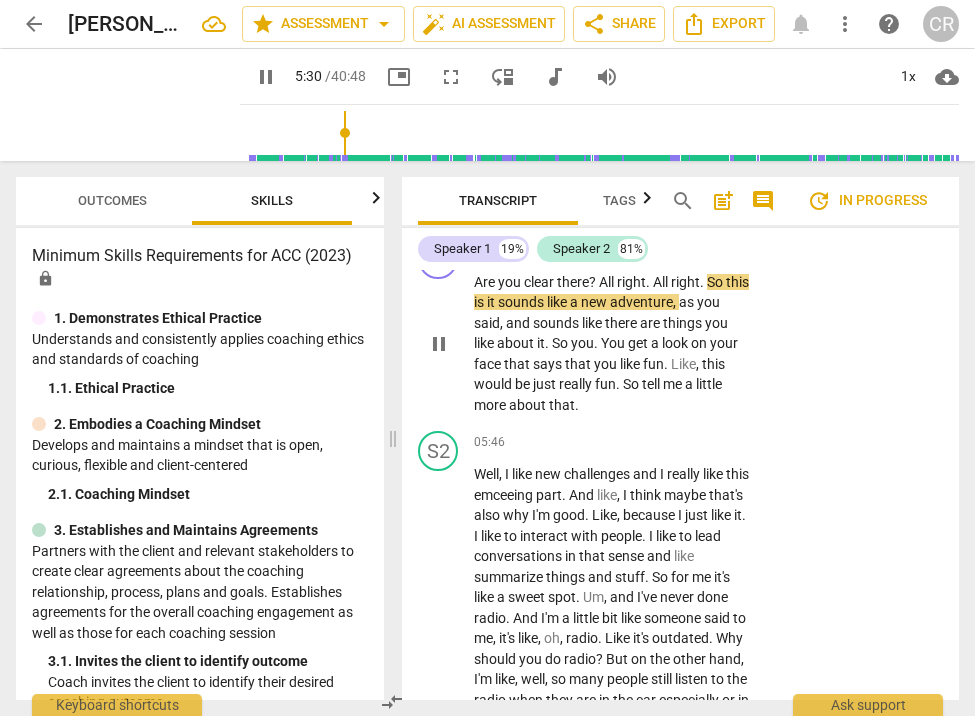scroll, scrollTop: 3288, scrollLeft: 0, axis: vertical 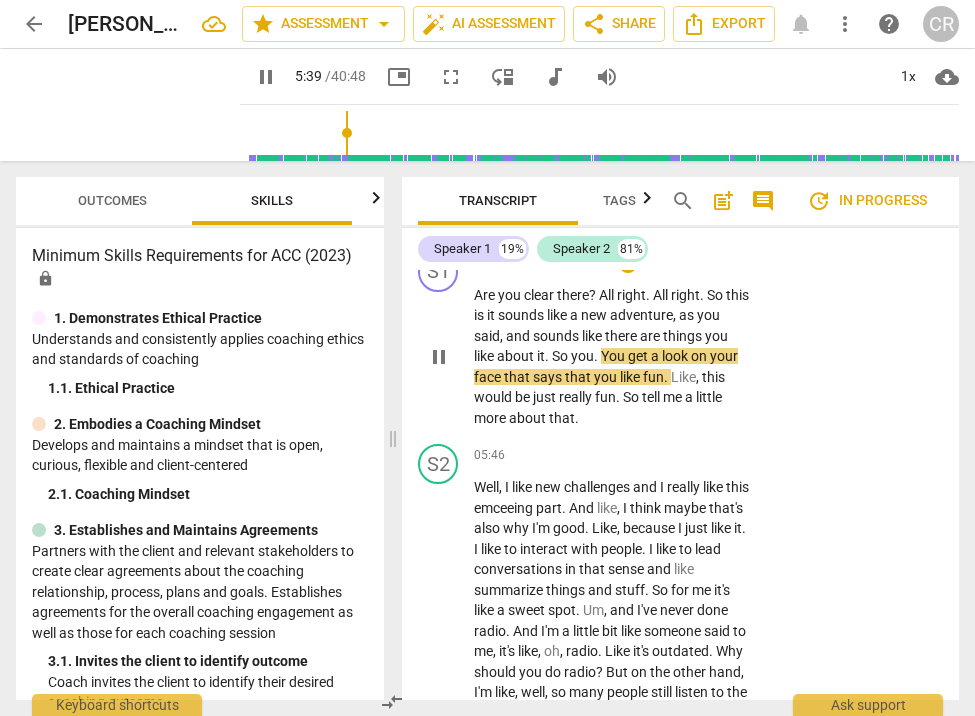 click on "pause" at bounding box center [439, 357] 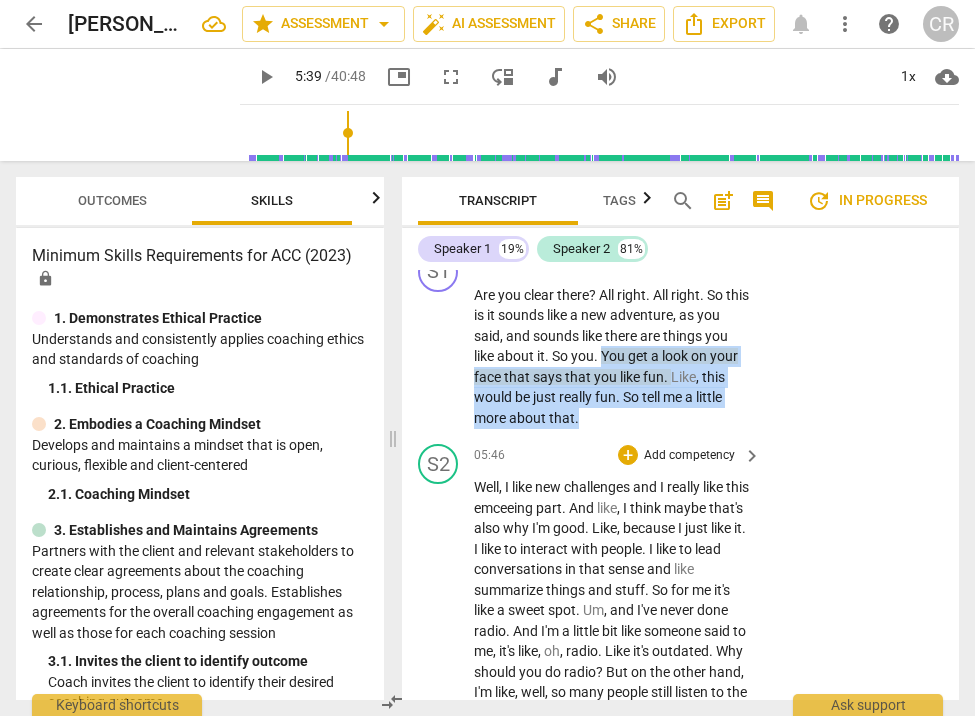 drag, startPoint x: 628, startPoint y: 324, endPoint x: 679, endPoint y: 406, distance: 96.56604 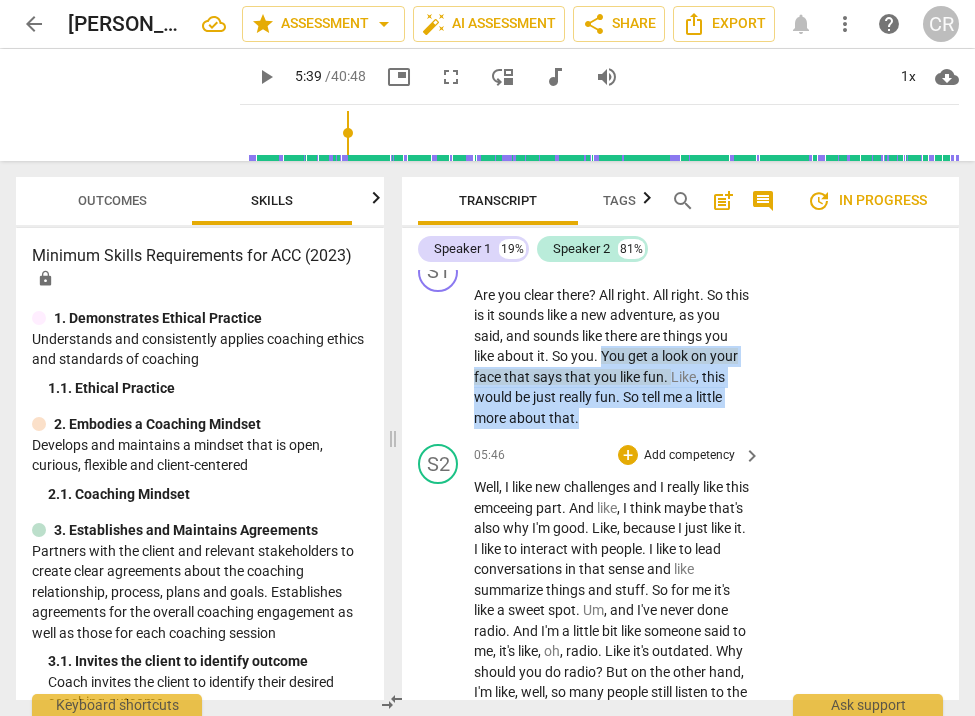 click on "S1 play_arrow pause 00:03 + Add competency keyboard_arrow_right All   right .   So   how   are   you   doing   [DATE] ,   [PERSON_NAME] ? S2 play_arrow pause 00:06 + Add competency keyboard_arrow_right Seconds .   Before   we   start ,   we're   gonna . S1 play_arrow pause 00:08 + Add competency 3.Agreement keyboard_arrow_right Let   me   just   pause   it .   Okay .   So   your   kids   are   off   to   bed   successfully .   Um ,   still   so   strange   here   because ,   you   know ,   mid   afternoon .   So   we   kind   of   already   did   a   little   meet   and   greet .   So   let's   talk   about   what   you   would   like   to   focus   on   [DATE] . 3.Agreement Creative Results 06:19 [DATE] lock Private Publish 1. Invites the client to identify outcome Coach asked the client what topic the client would like to focus on during the session.
S2 play_arrow pause 00:29 + Add competency keyboard_arrow_right Yes .   So   I   went   to   an   event   where   I   was   the   MC   for   a   small   panel" at bounding box center (680, 485) 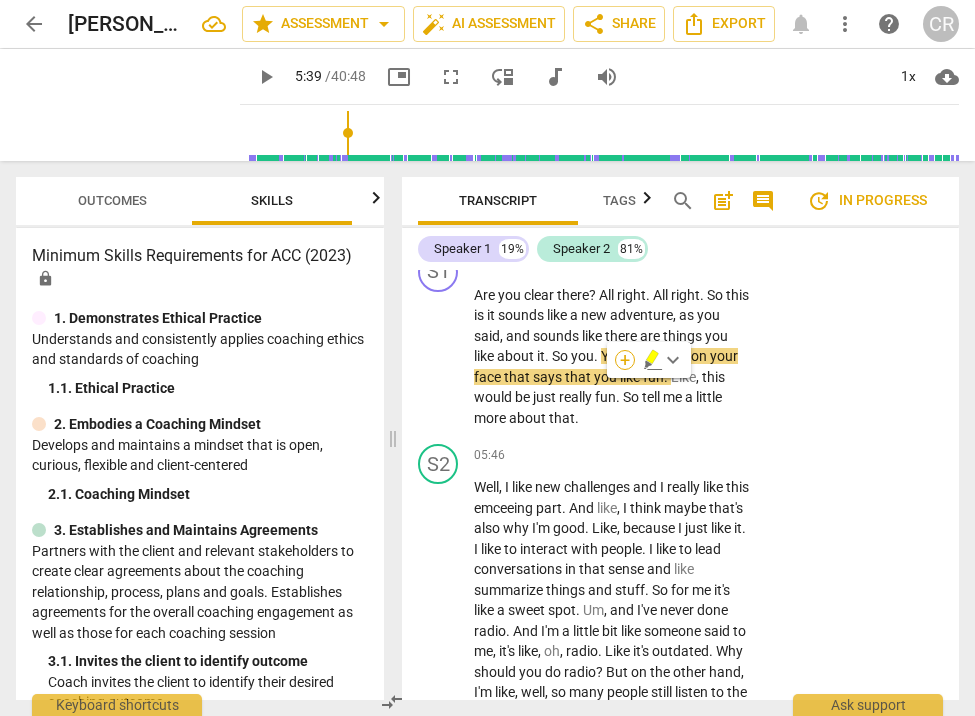 click on "+" at bounding box center [625, 360] 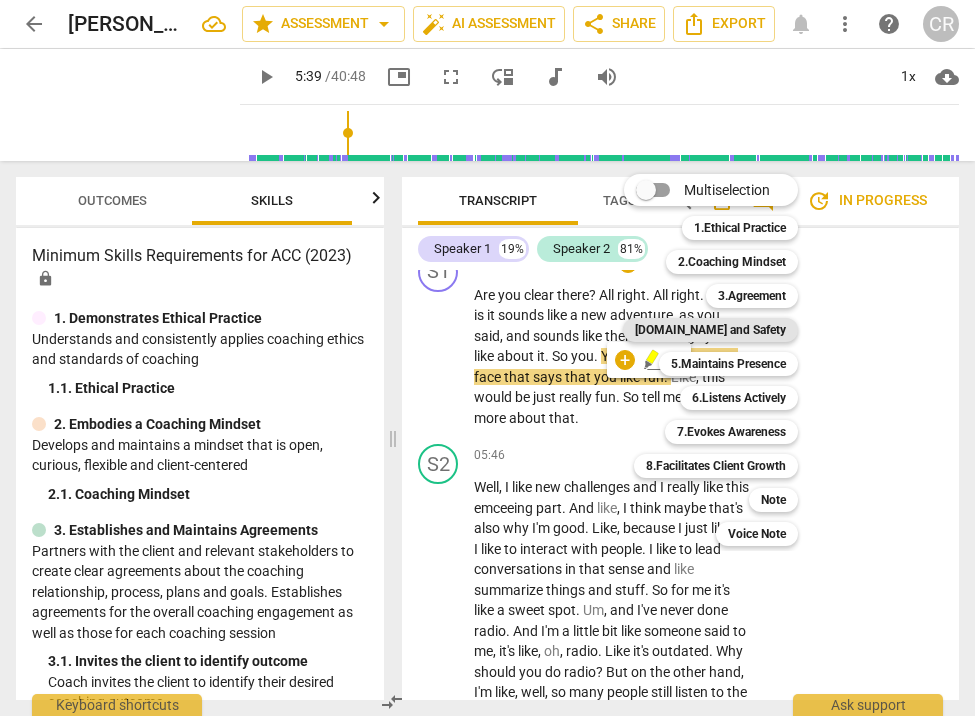 click on "[DOMAIN_NAME] and Safety" at bounding box center (710, 330) 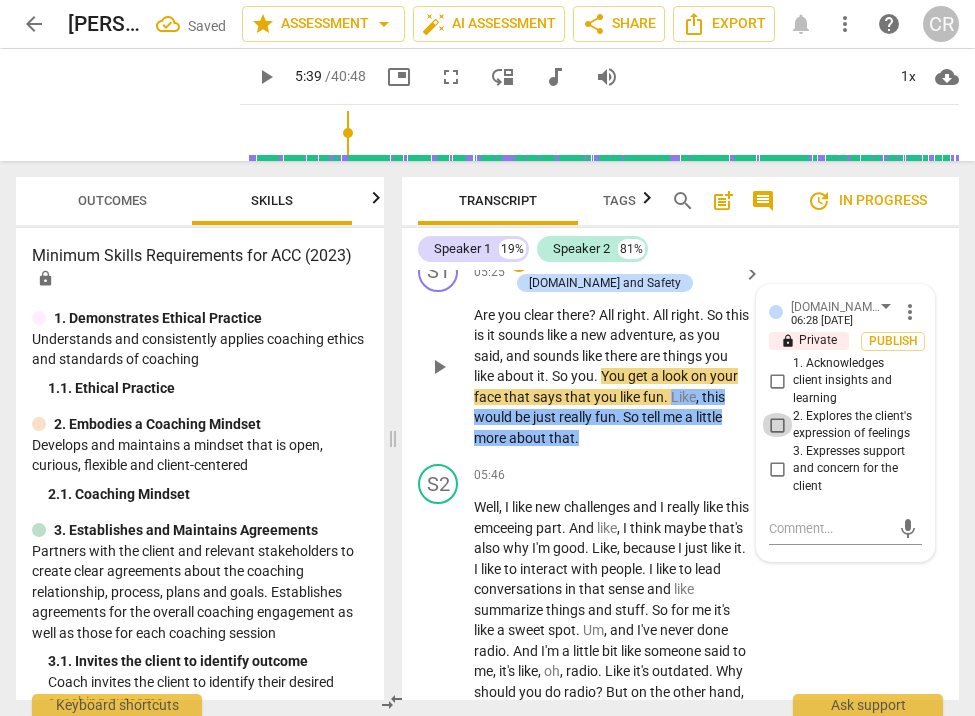 click on "2. Explores the client's expression of feelings" at bounding box center [777, 425] 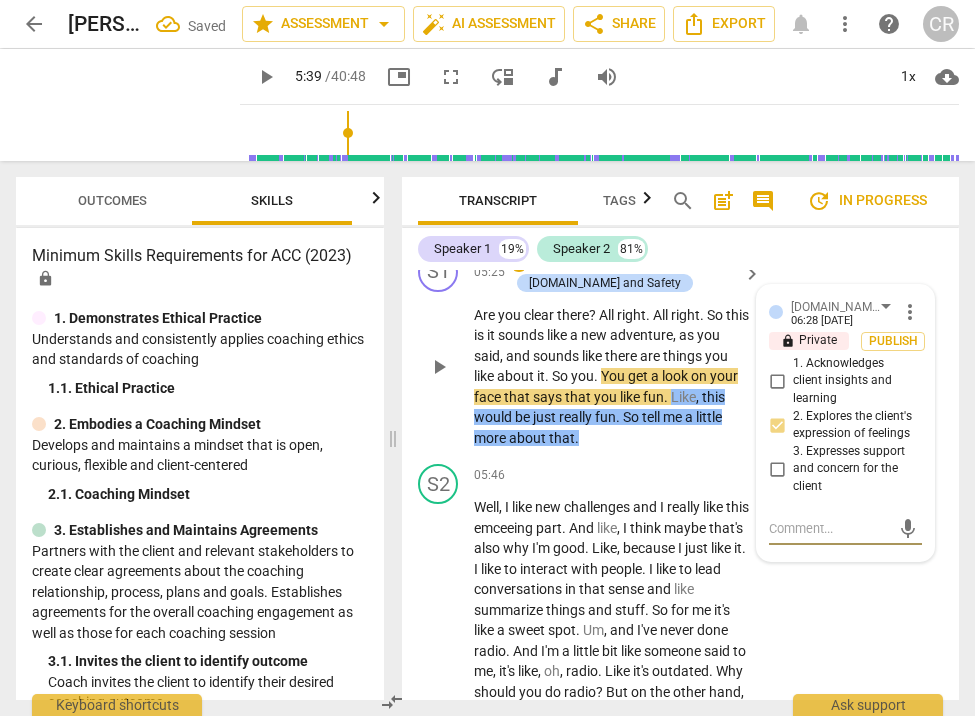 click at bounding box center (829, 528) 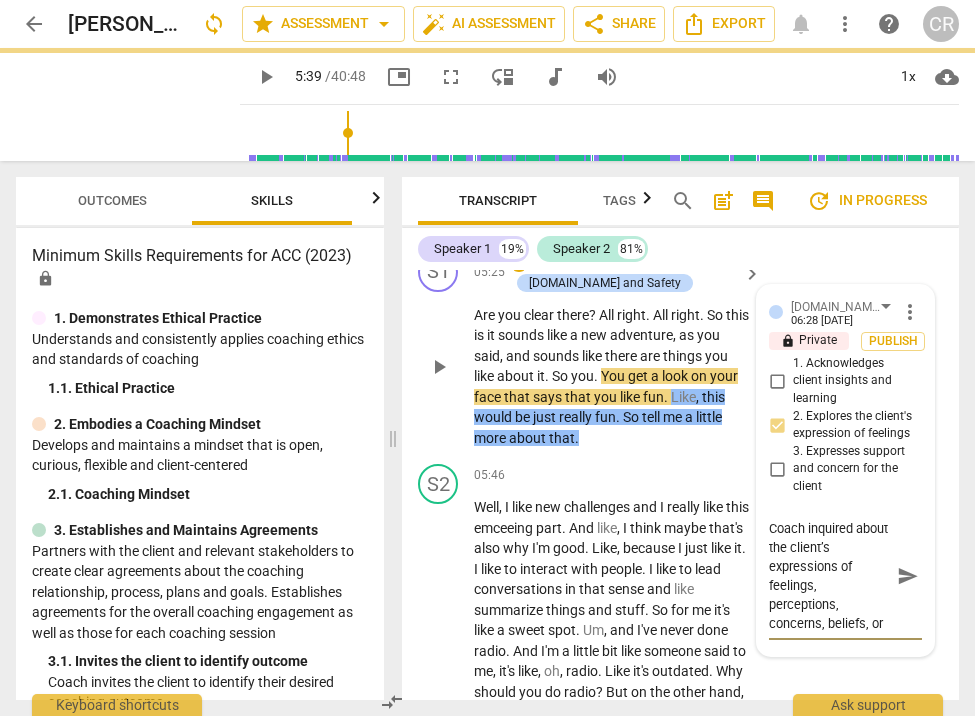 scroll, scrollTop: 38, scrollLeft: 0, axis: vertical 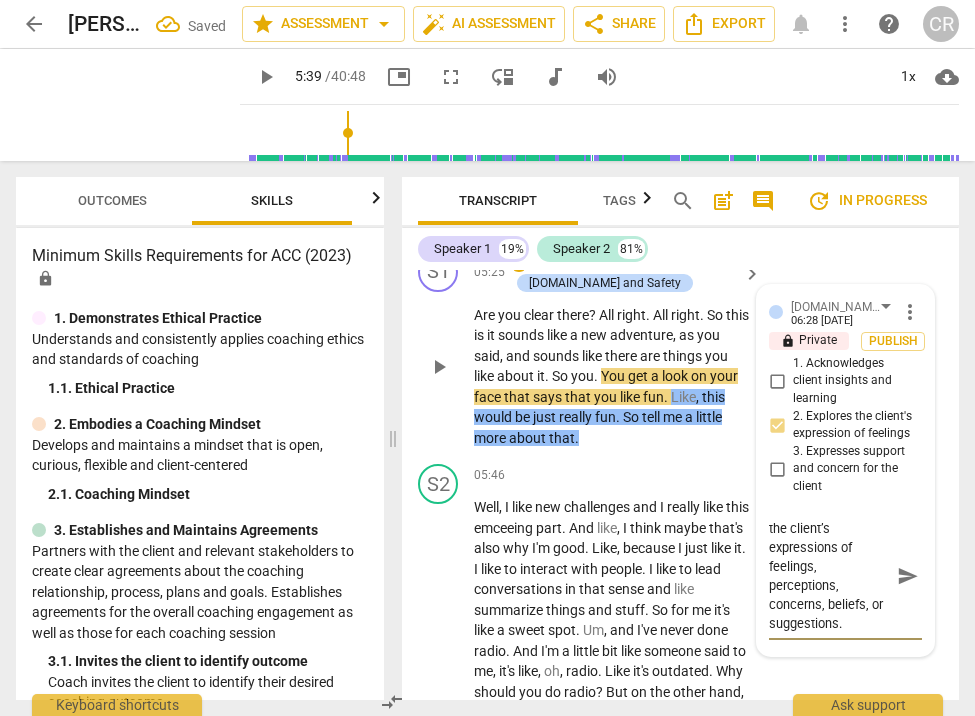 drag, startPoint x: 857, startPoint y: 588, endPoint x: 762, endPoint y: 549, distance: 102.69372 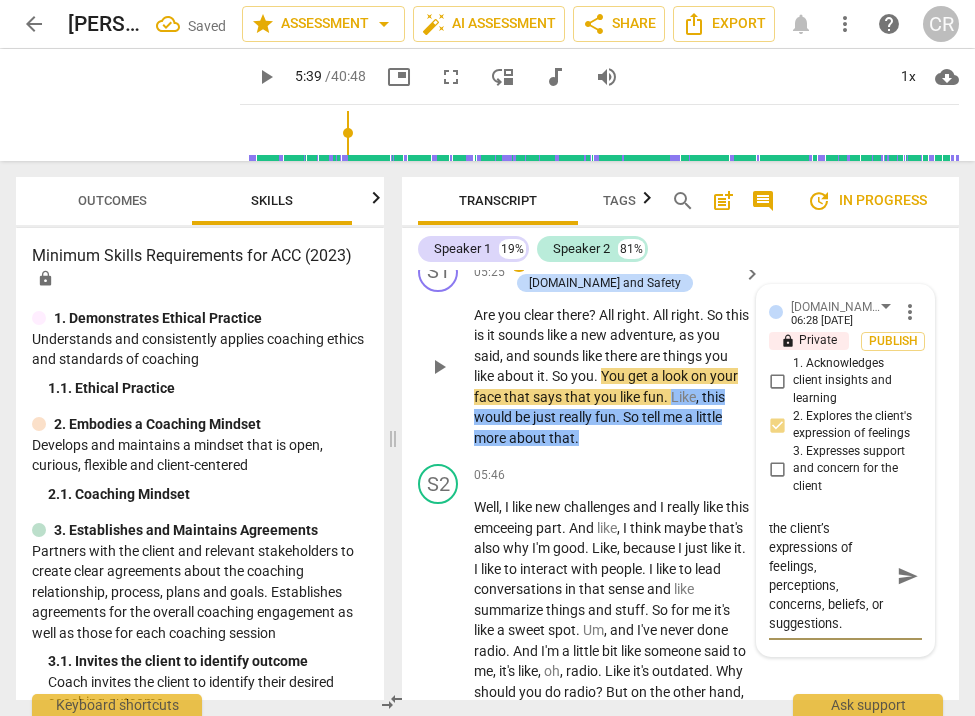 click on "[DOMAIN_NAME] and Safety Creative Results 06:28 [DATE] more_vert lock Private Publish 1. Acknowledges client insights and learning 2. Explores the client's expression of feelings 3. Expresses support and concern for the client Coach inquired about the client’s expressions of feelings, perceptions, concerns, beliefs, or suggestions.
Coach inquired about the client’s expressions of feelings, perceptions, concerns, beliefs, or suggestions.
send" at bounding box center (845, 471) 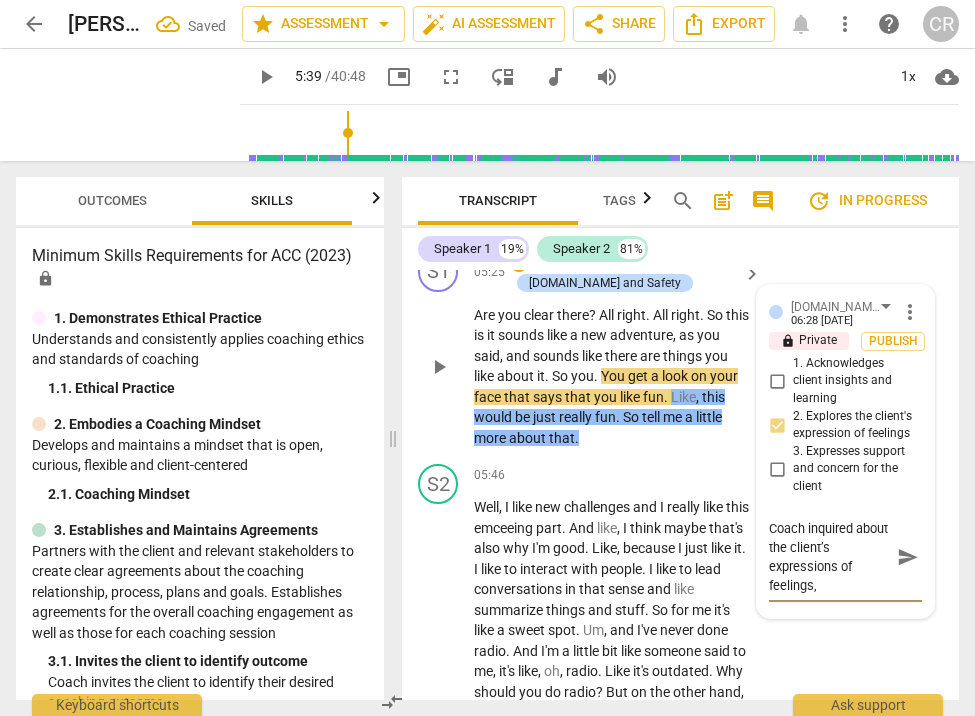 scroll, scrollTop: 0, scrollLeft: 0, axis: both 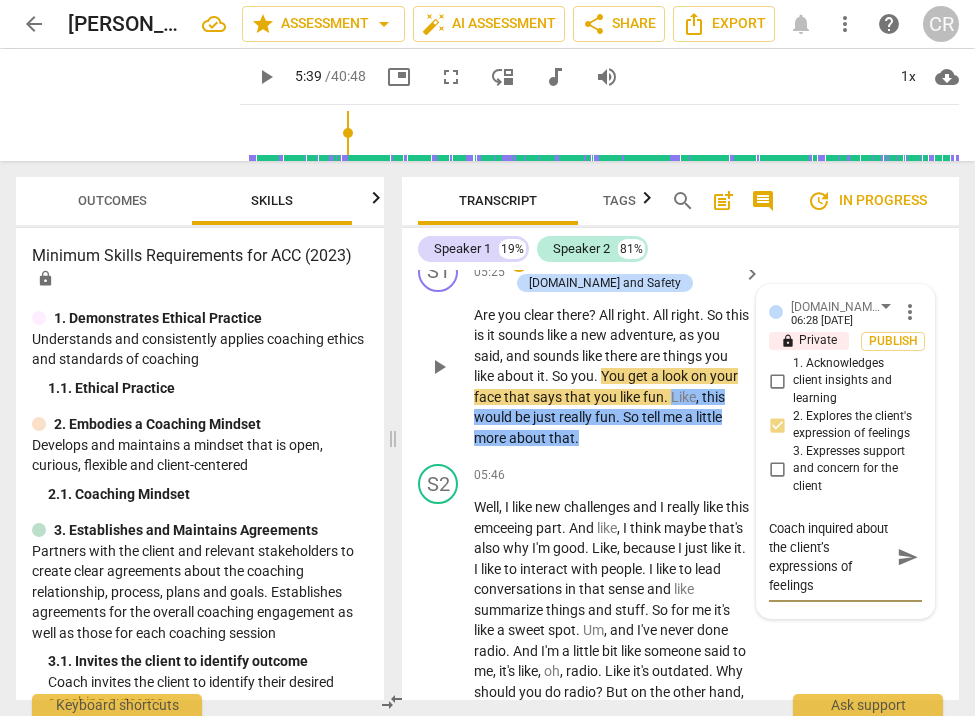 type on "Coach inquired about the client’s expressions of feelings." 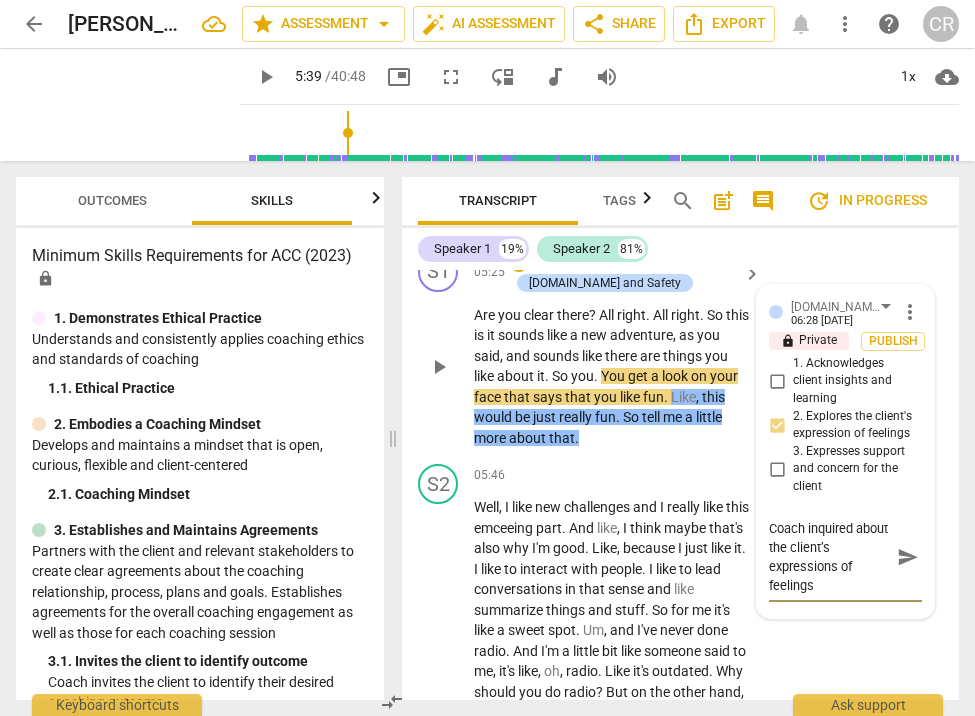 type on "Coach inquired about the client’s expressions of feelings." 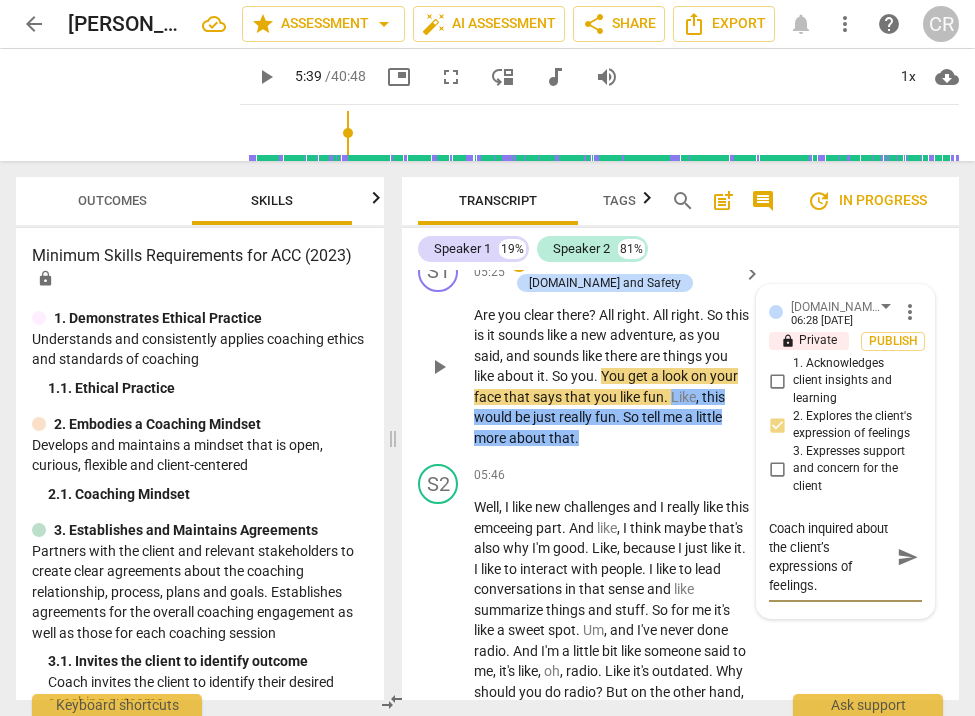 click on "S1 play_arrow pause 05:25 + Add competency [DOMAIN_NAME] and Safety keyboard_arrow_right Are   you   clear   there ?   All   right .   All   right .   So   this   is   it   sounds   like   a   new   adventure ,   as   you   said ,   and   sounds   like   there   are   things   you   like   about   it .   So   you .   You   get   a   look   on   your   face   that   says   that   you   like   fun .   Like ,   this   would   be   just   really   fun .   So   tell   me   a   little   more   about   that . [DOMAIN_NAME] and Safety Creative Results 06:28 [DATE] more_vert lock Private Publish 1. Acknowledges client insights and learning 2. Explores the client's expression of feelings 3. Expresses support and concern for the client Coach inquired about the client’s expressions of feelings.
Coach inquired about the client’s expressions of feelings.
send" at bounding box center [680, 350] 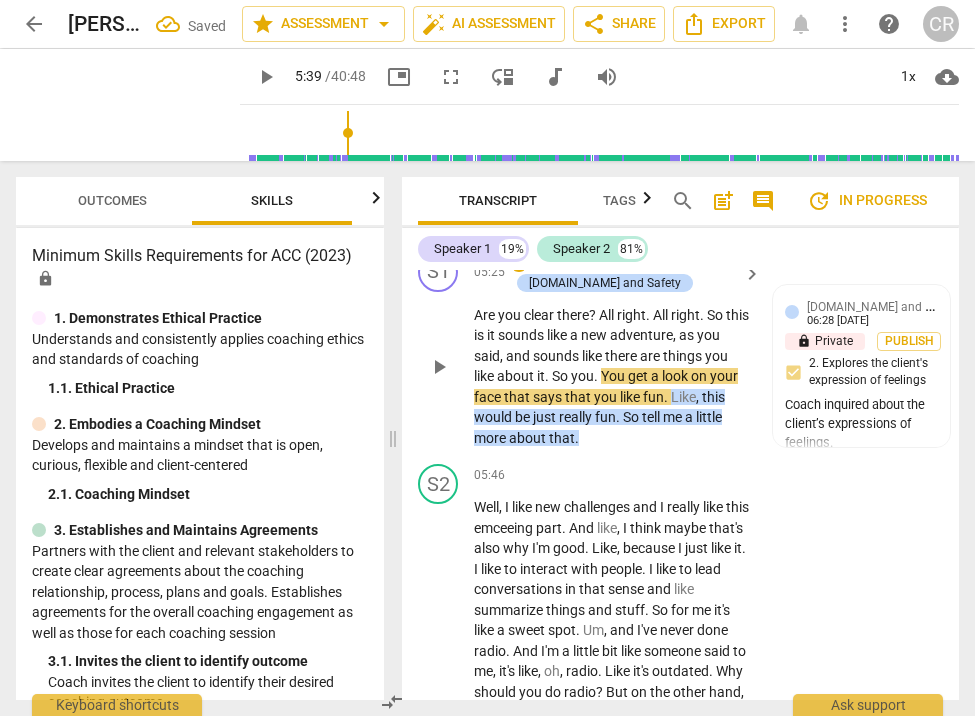 click on "play_arrow" at bounding box center [439, 367] 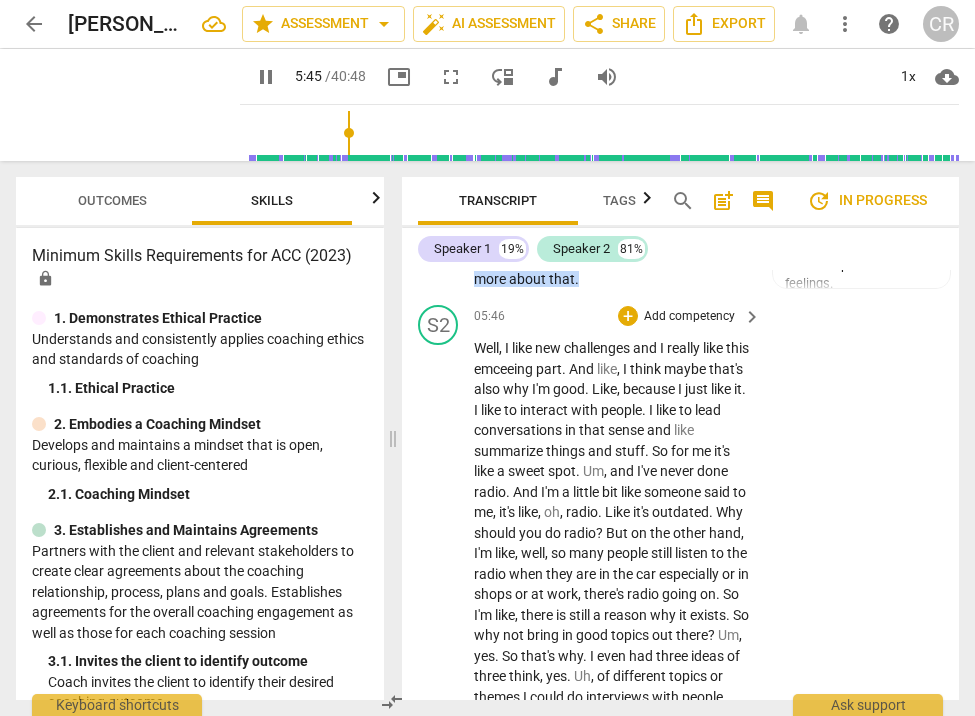 scroll, scrollTop: 3462, scrollLeft: 0, axis: vertical 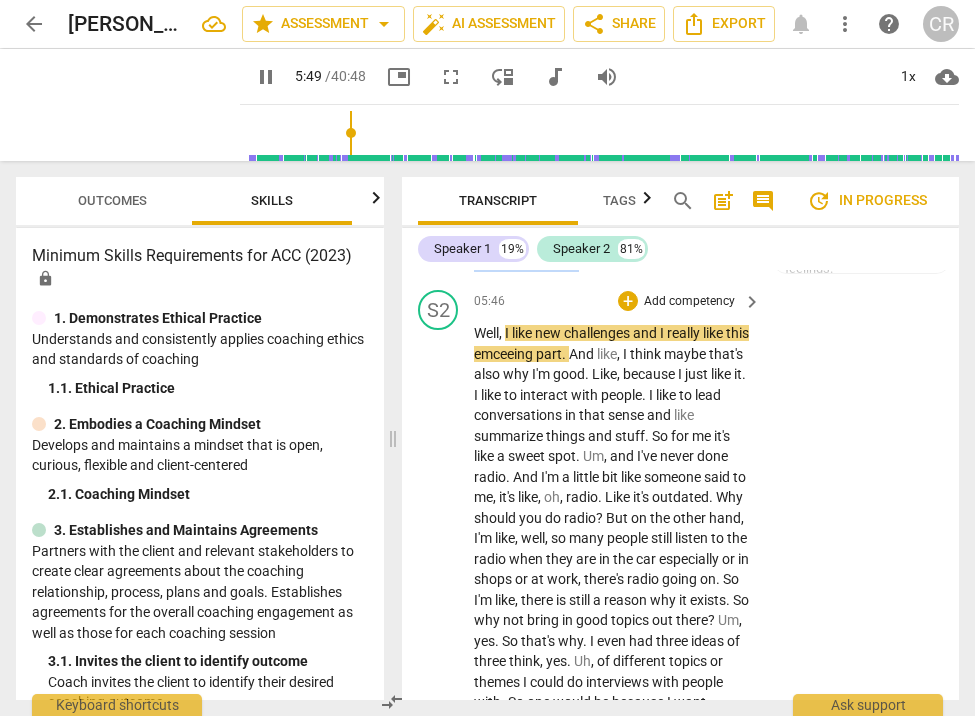 click on "pause" at bounding box center (439, 723) 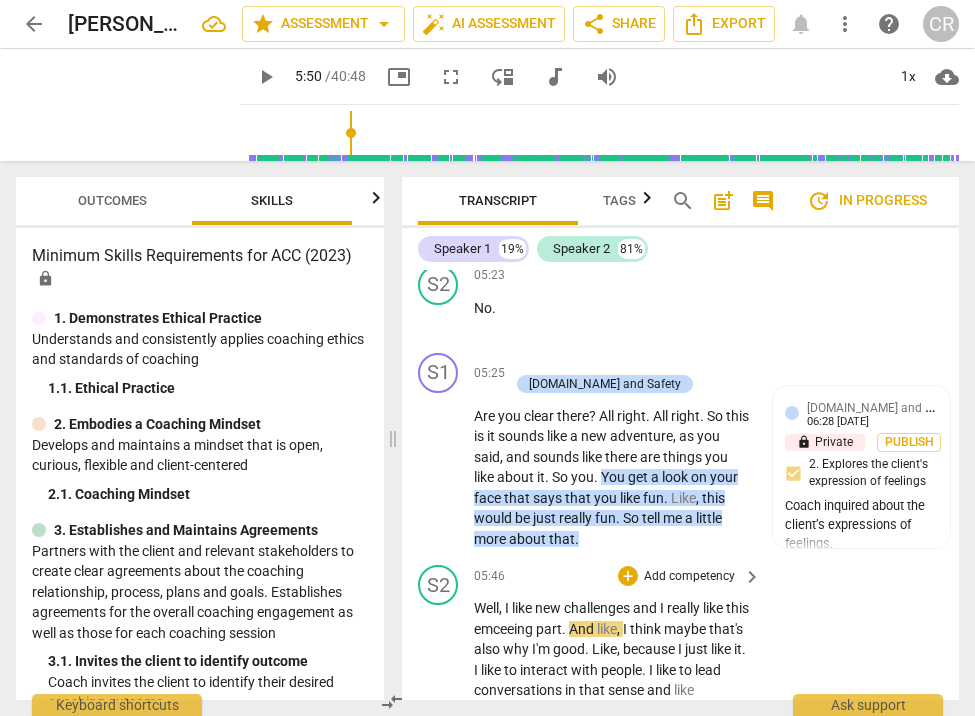 scroll, scrollTop: 3214, scrollLeft: 0, axis: vertical 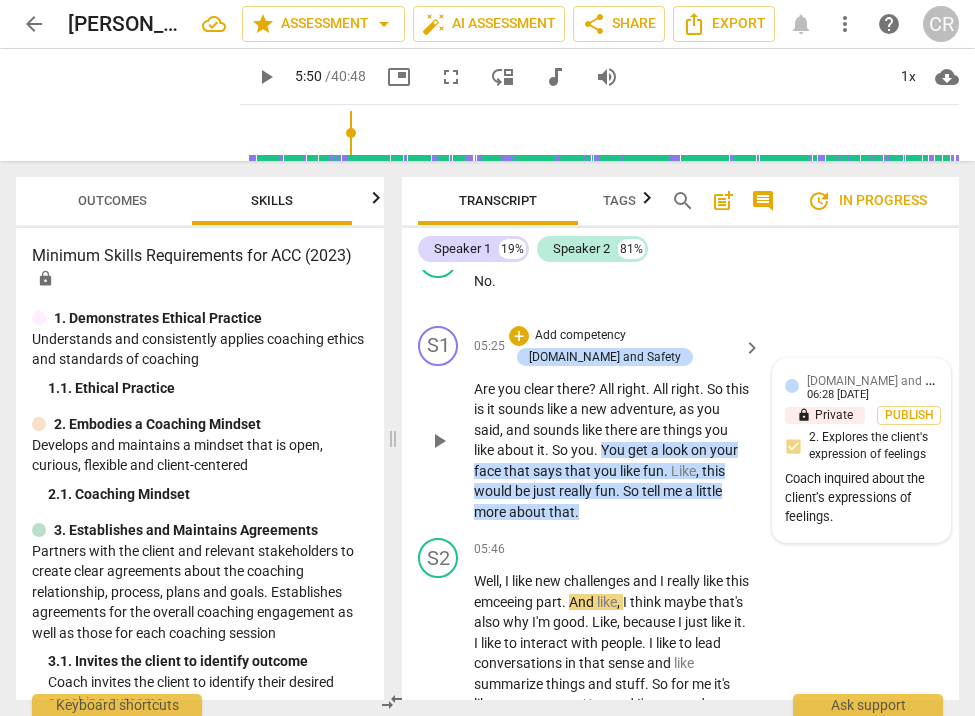 click on "Coach inquired about the client’s expressions of feelings." at bounding box center [861, 498] 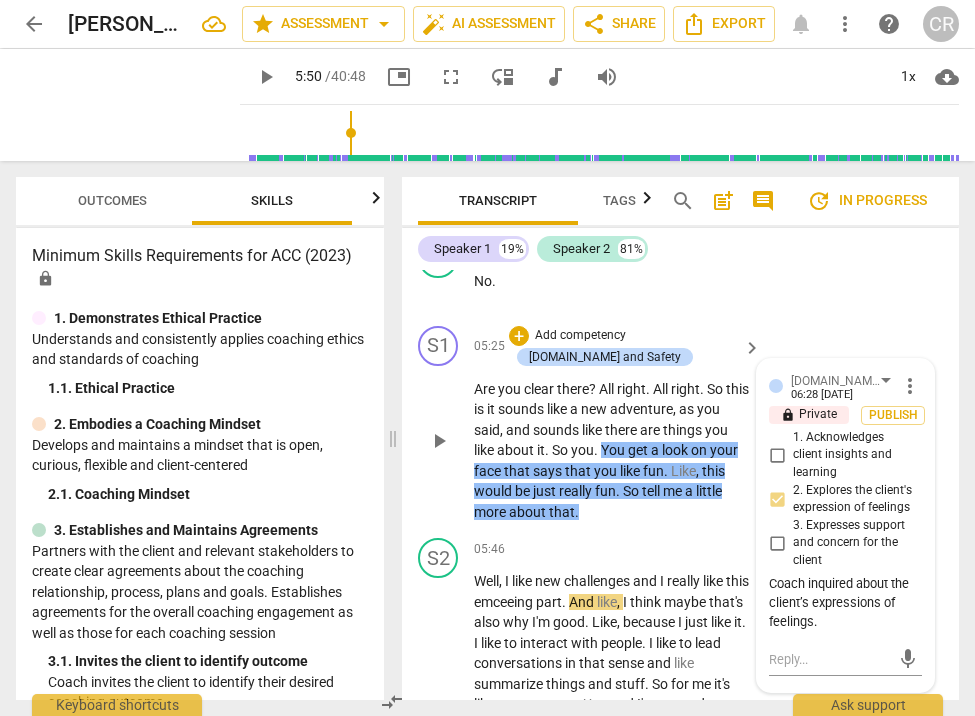 click on "Coach inquired about the client’s expressions of feelings." at bounding box center [845, 603] 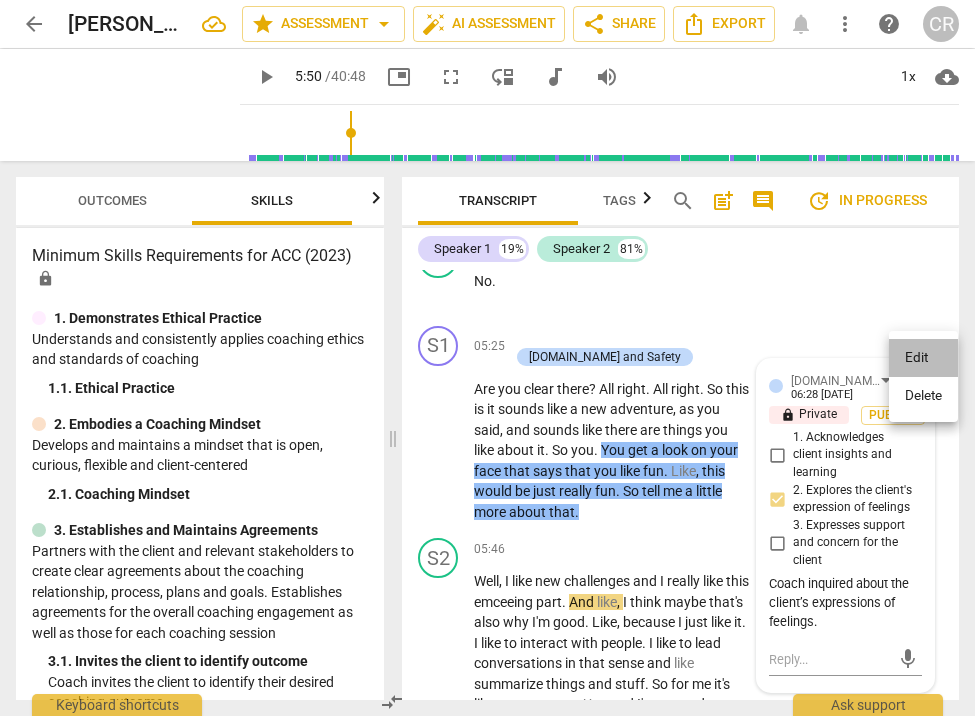 click on "Edit" at bounding box center [923, 358] 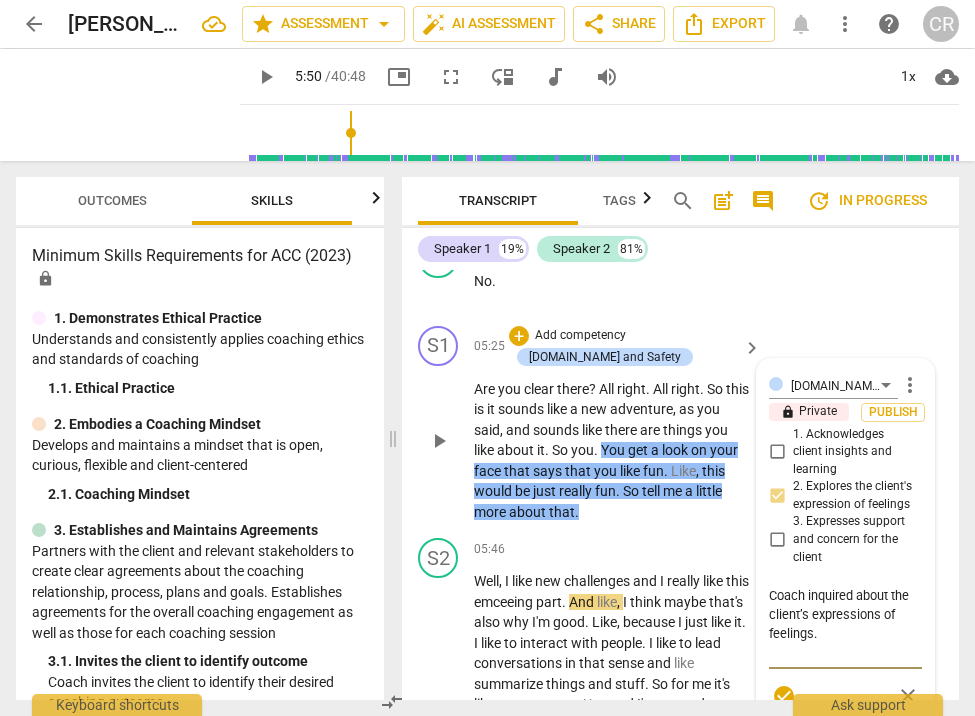 click on "Coach inquired about the client’s expressions of feelings." at bounding box center [845, 624] 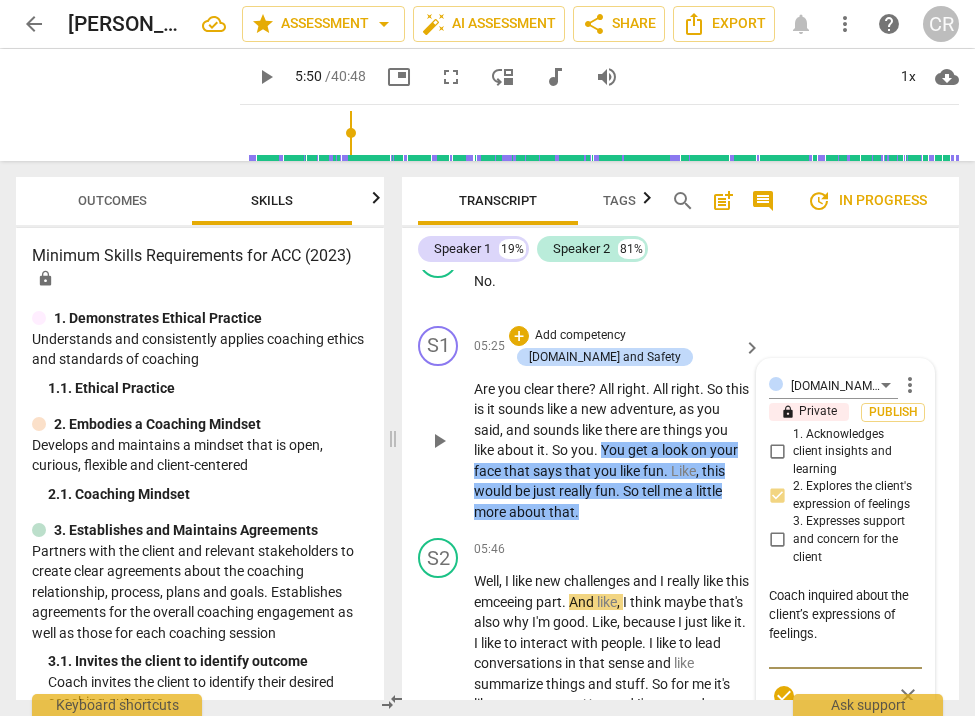 type on "Coach inquired about the client’s expressions of feelings" 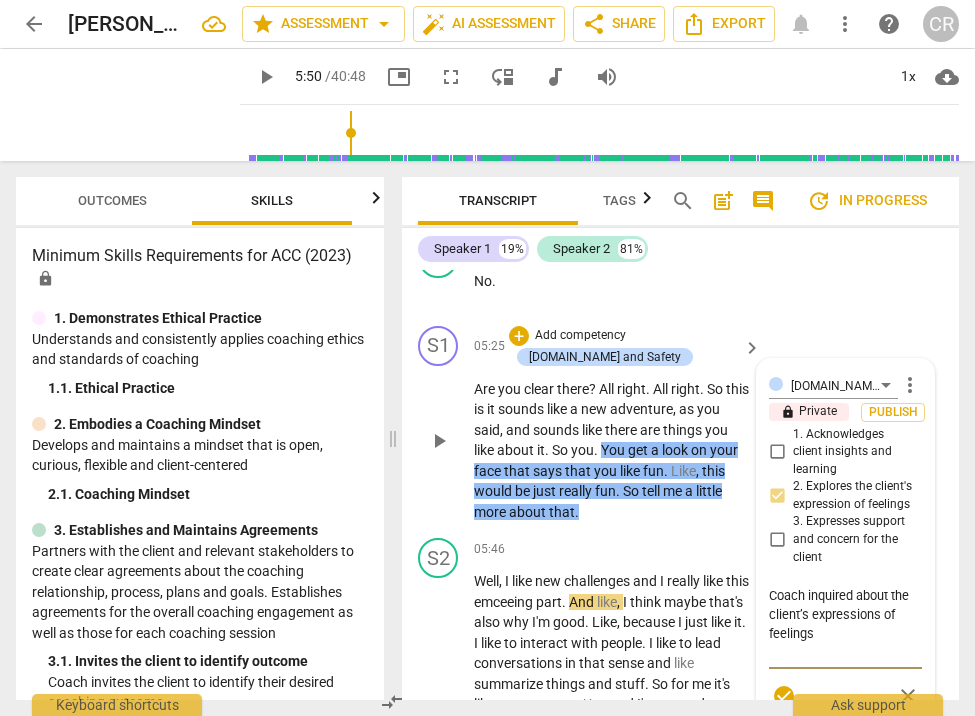type on "Coach inquired about the client’s expressions of feelings," 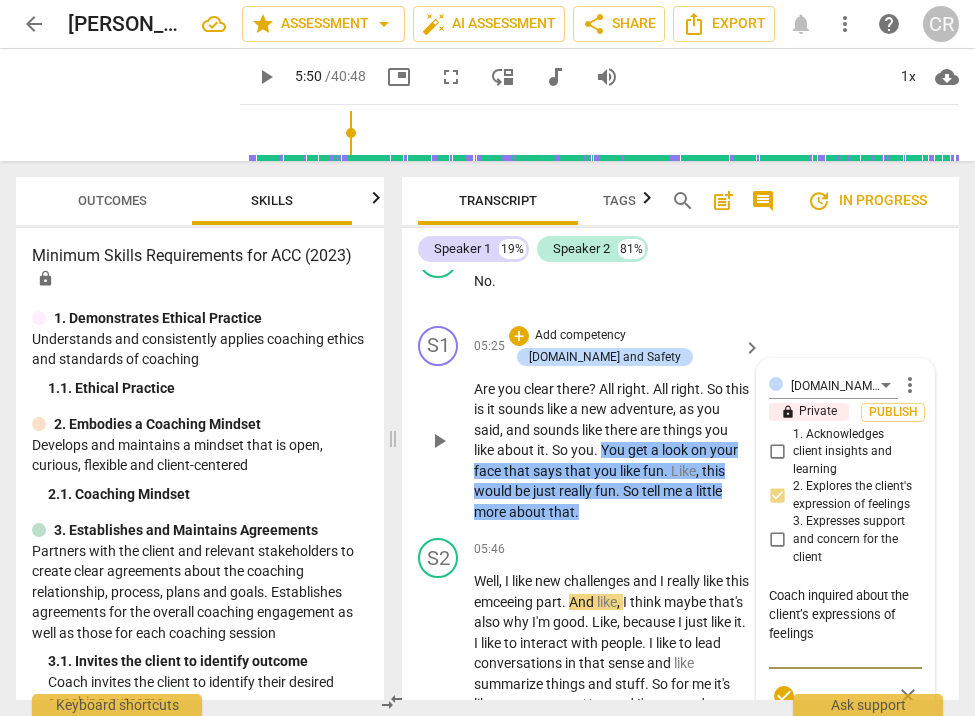 type on "Coach inquired about the client’s expressions of feelings," 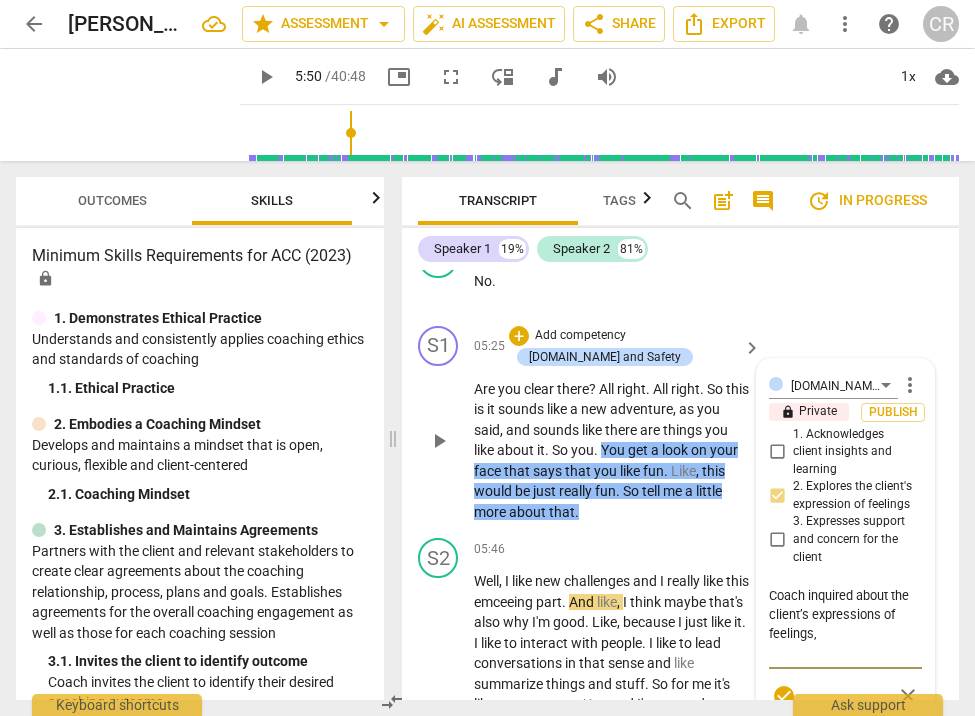 type on "Coach inquired about the client’s expressions of feelings," 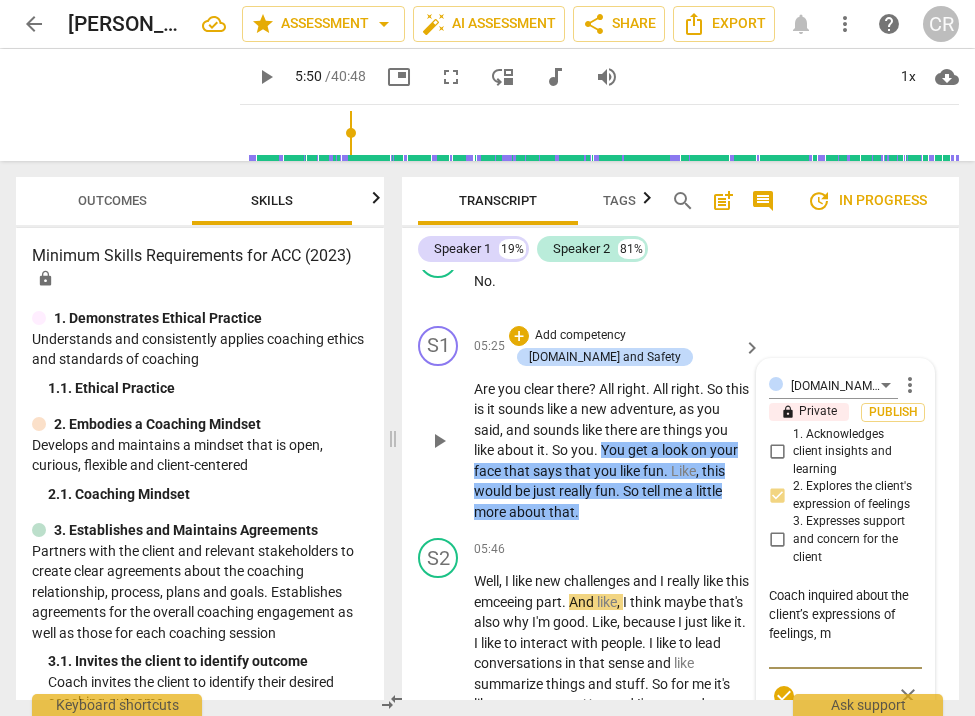 type on "Coach inquired about the client’s expressions of feelings," 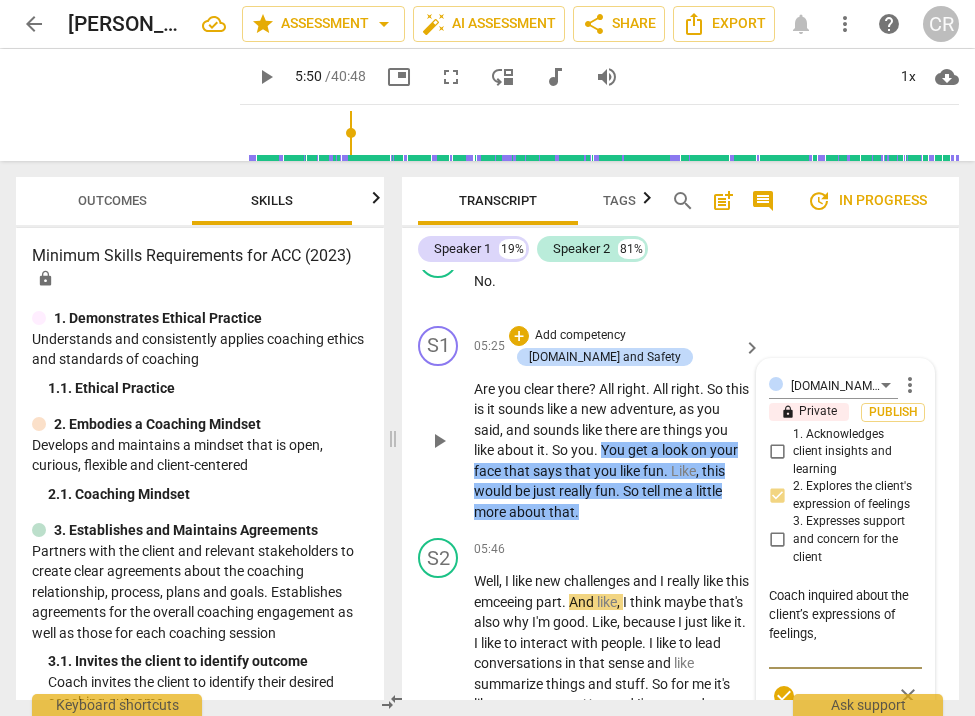 type on "Coach inquired about the client’s expressions of feelings," 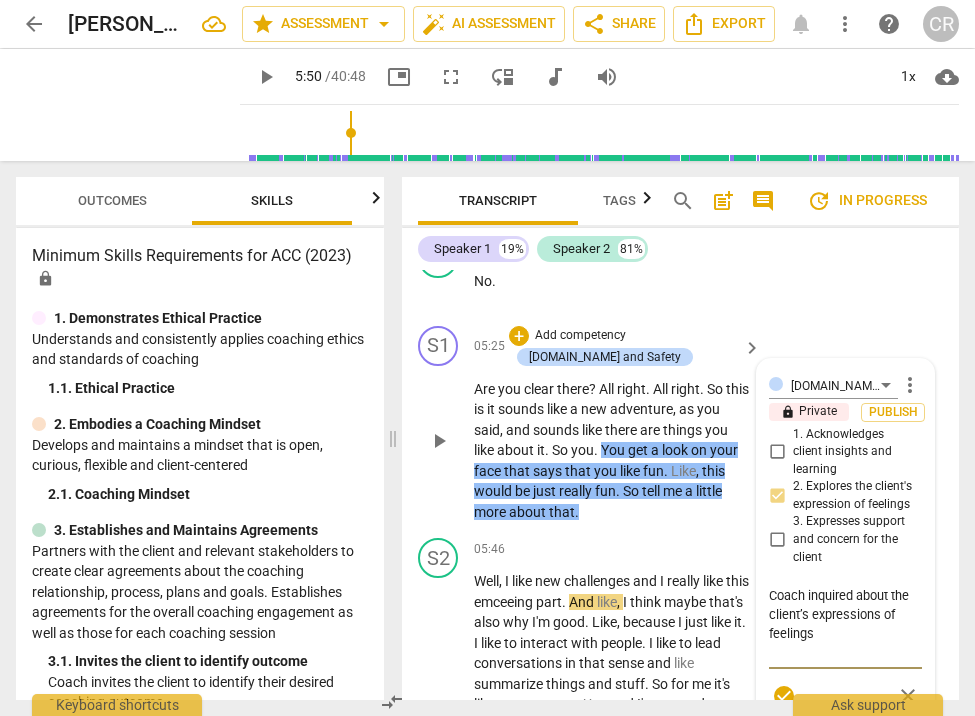 type on "Coach inquired about the client’s expressions of feelings." 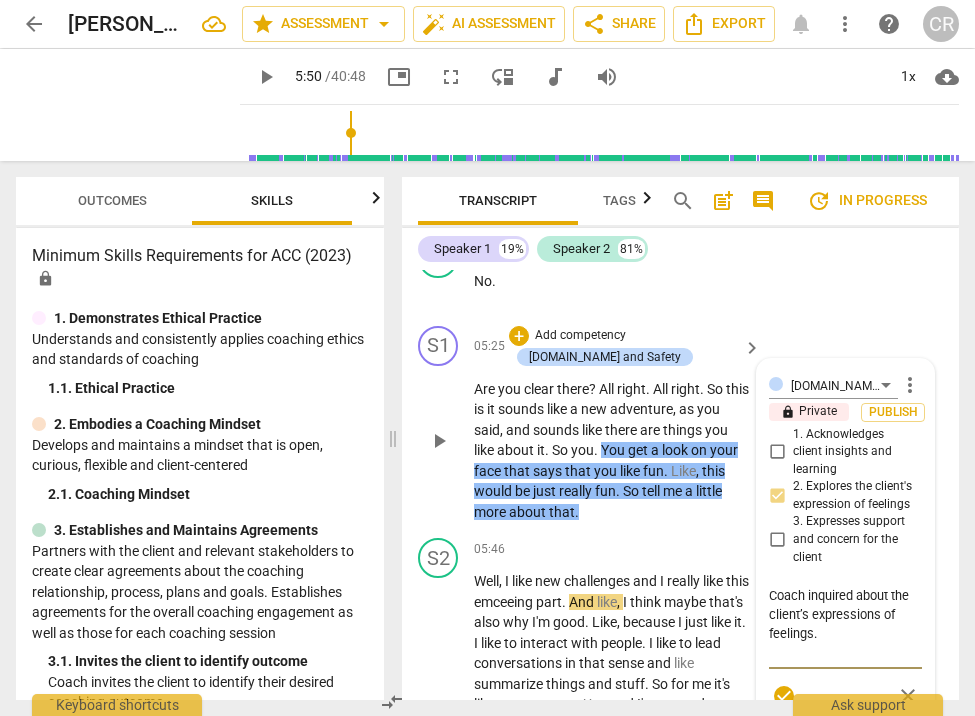 type on "Coach inquired about the client’s expressions of feelings." 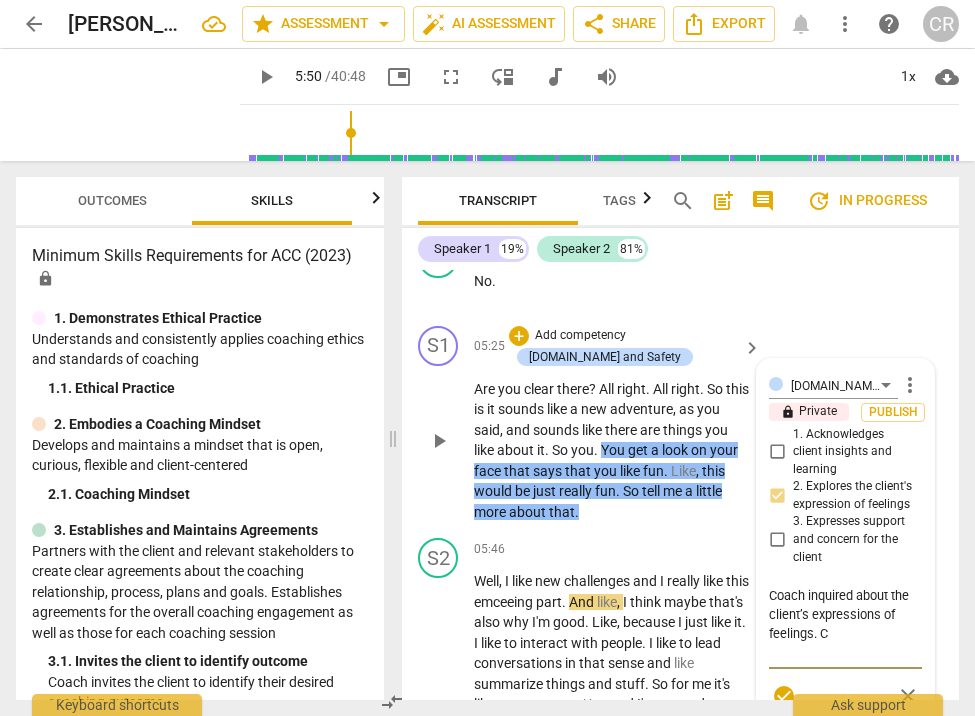type on "Coach inquired about the client’s expressions of feelings. Co" 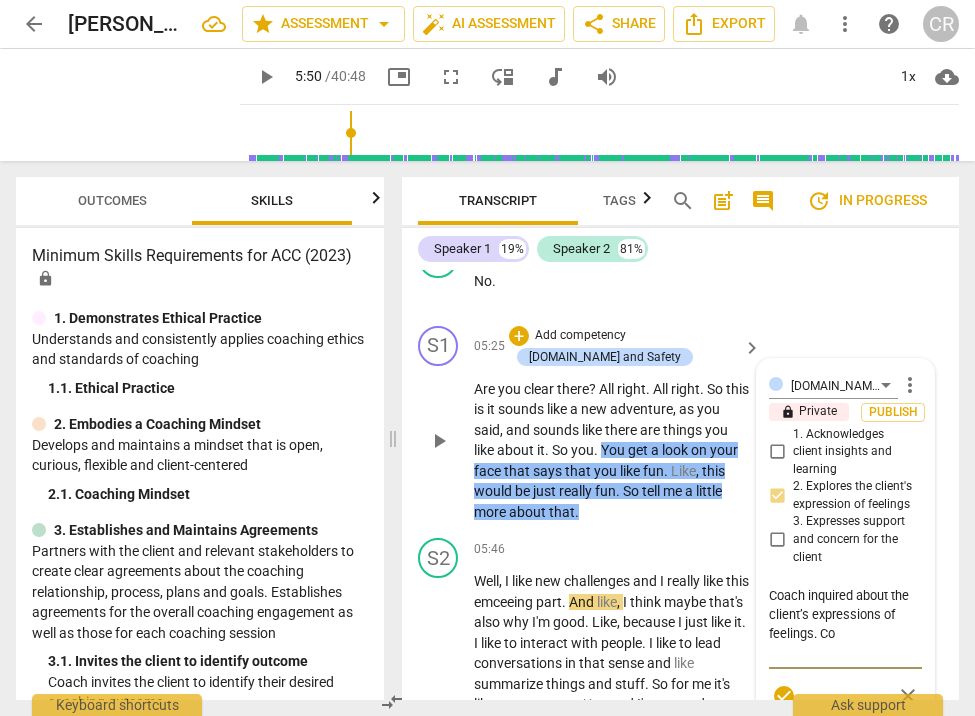 type on "Coach inquired about the client’s expressions of feelings. Coa" 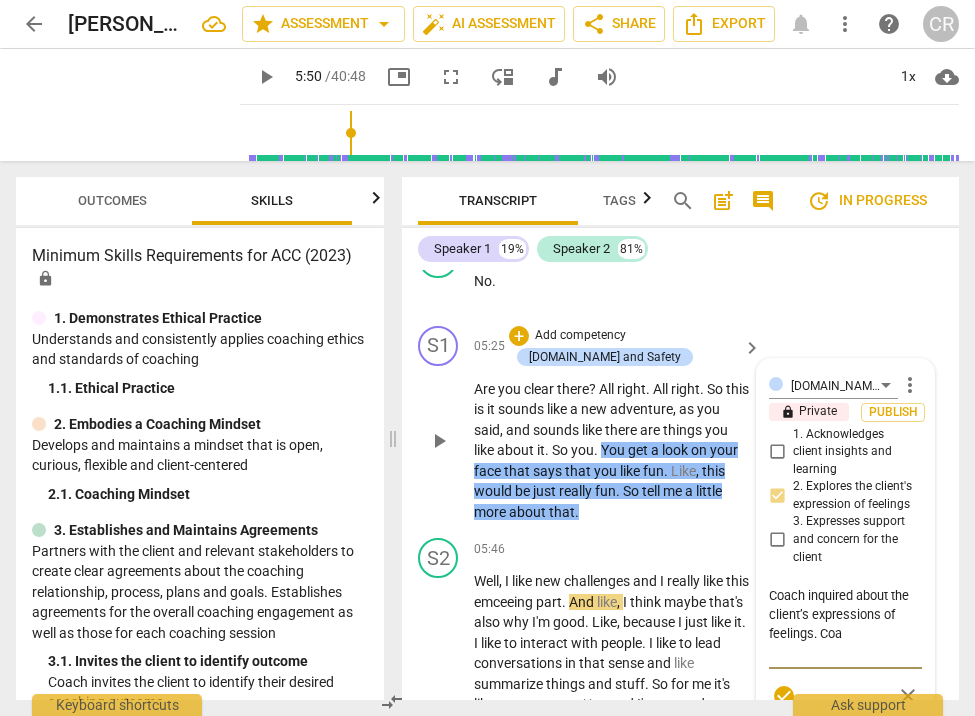 type on "Coach inquired about the client’s expressions of feelings. Coac" 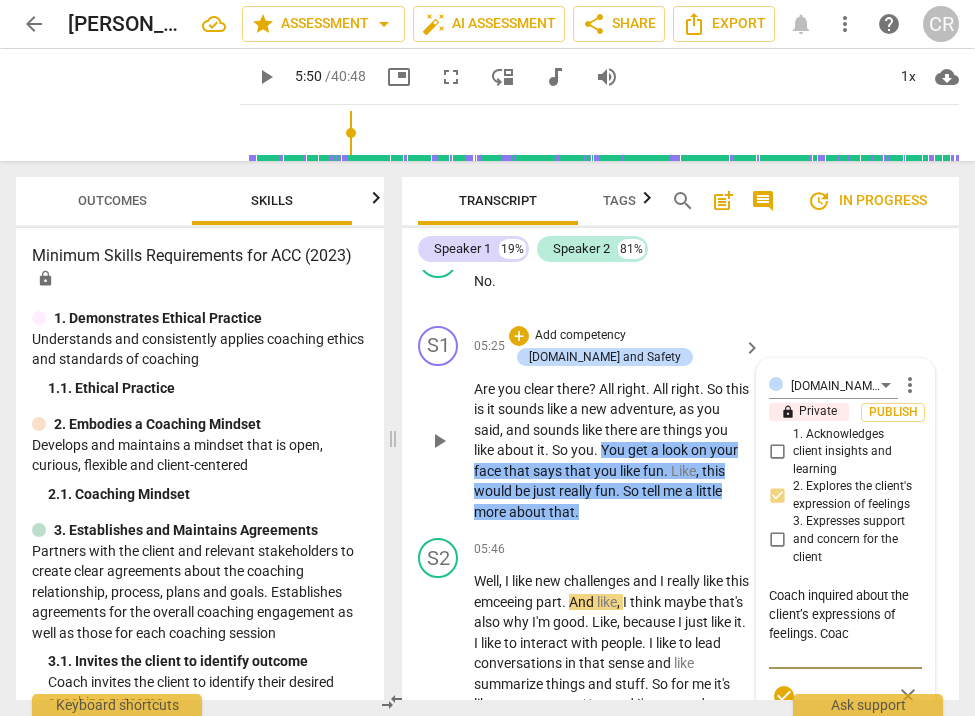 type on "Coach inquired about the client’s expressions of feelings. Coach" 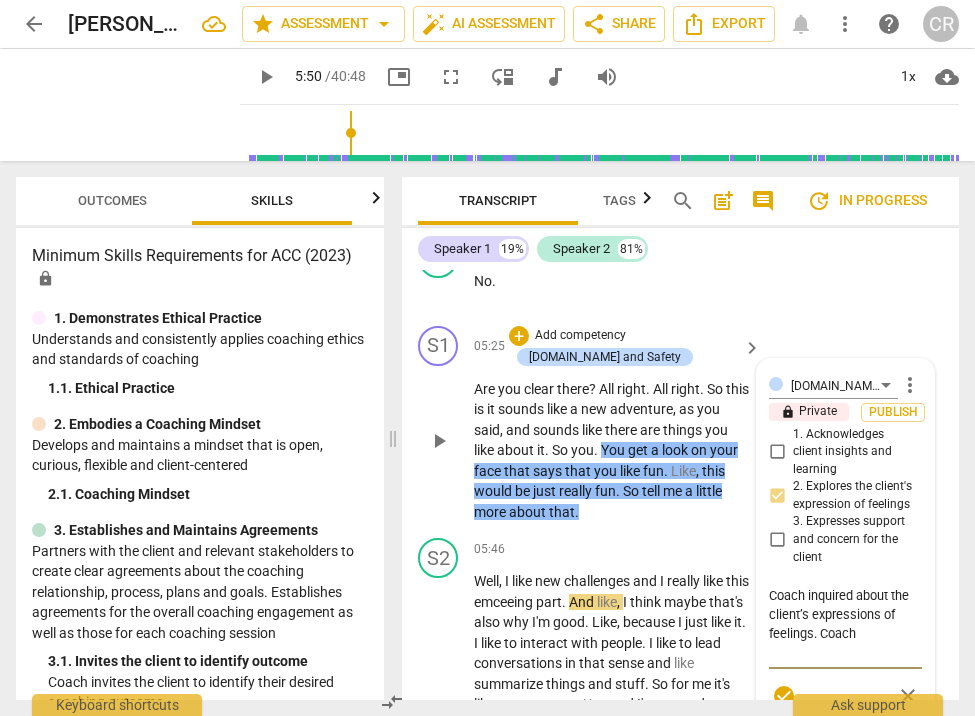type on "Coach inquired about the client’s expressions of feelings. Coach" 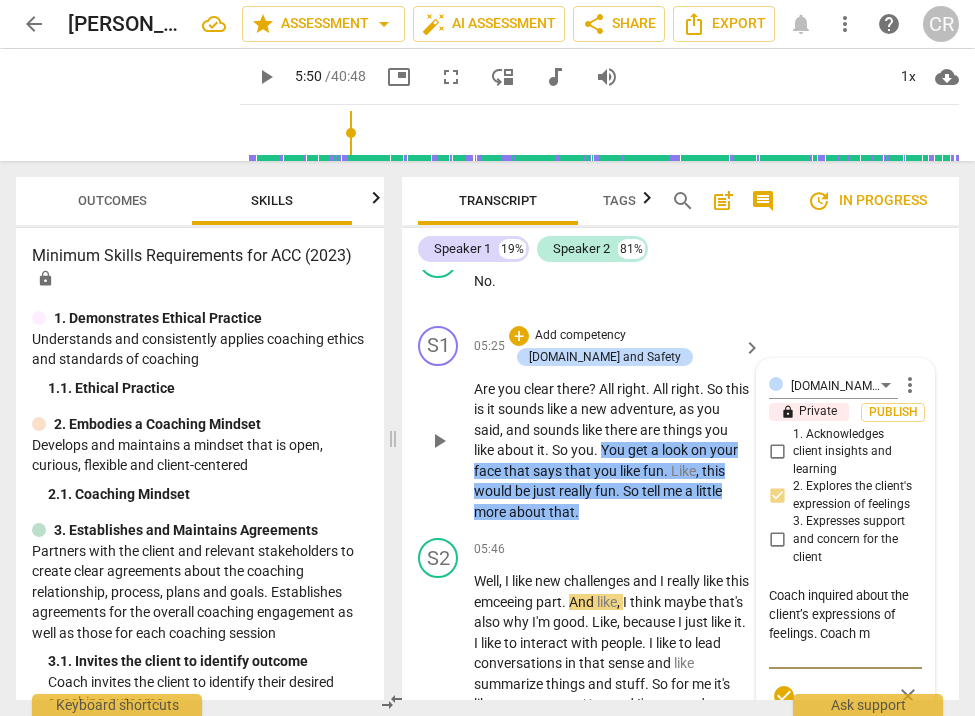 type on "Coach inquired about the client’s expressions of feelings. Coach mi" 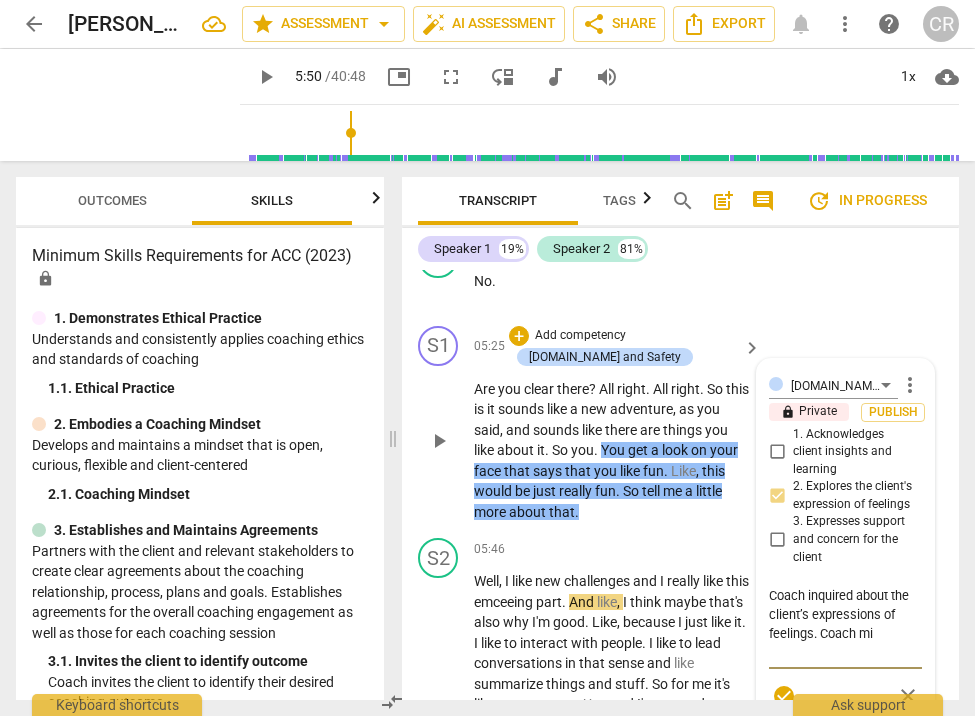 type on "Coach inquired about the client’s expressions of feelings. Coach mir" 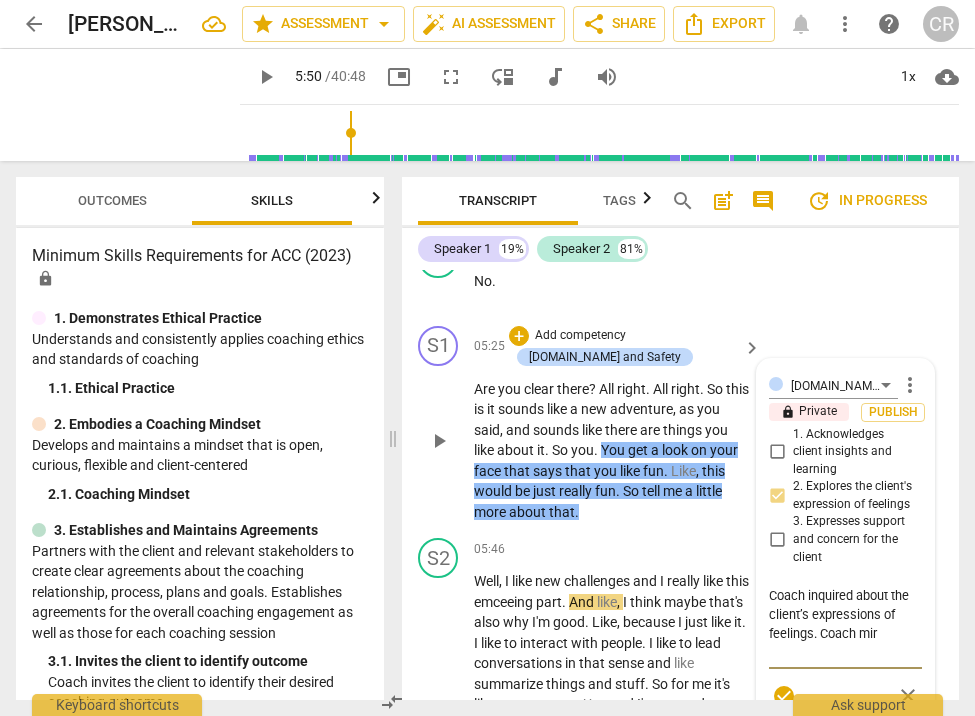 type on "Coach inquired about the client’s expressions of feelings. Coach mirr" 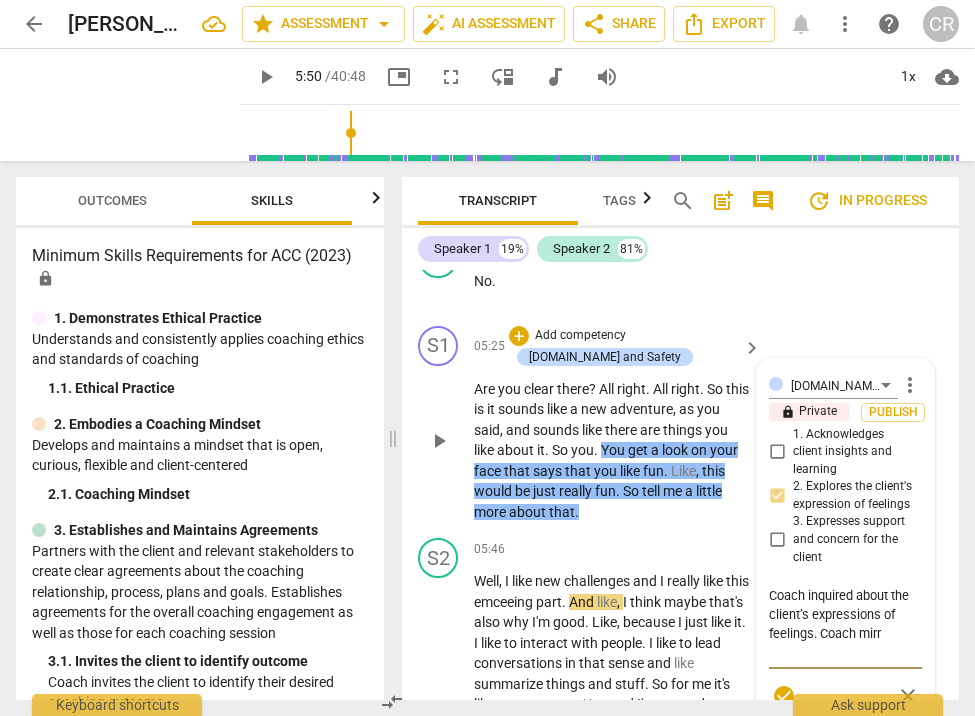 type on "Coach inquired about the client’s expressions of feelings. Coach mirro" 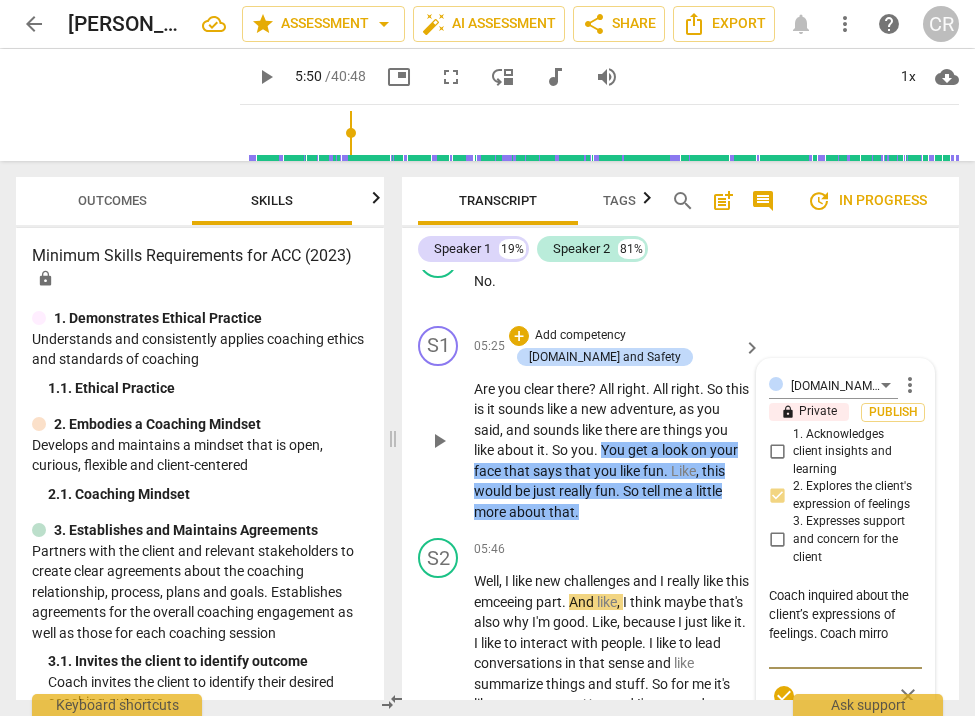 type on "Coach inquired about the client’s expressions of feelings. Coach mirror" 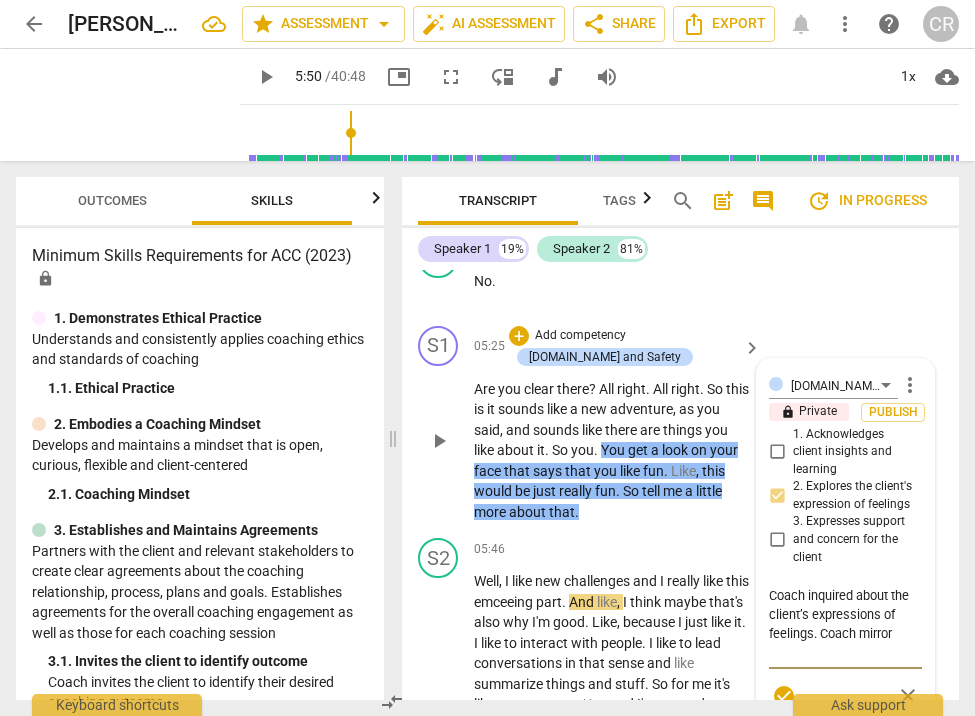 type on "Coach inquired about the client’s expressions of feelings. Coach mirrore" 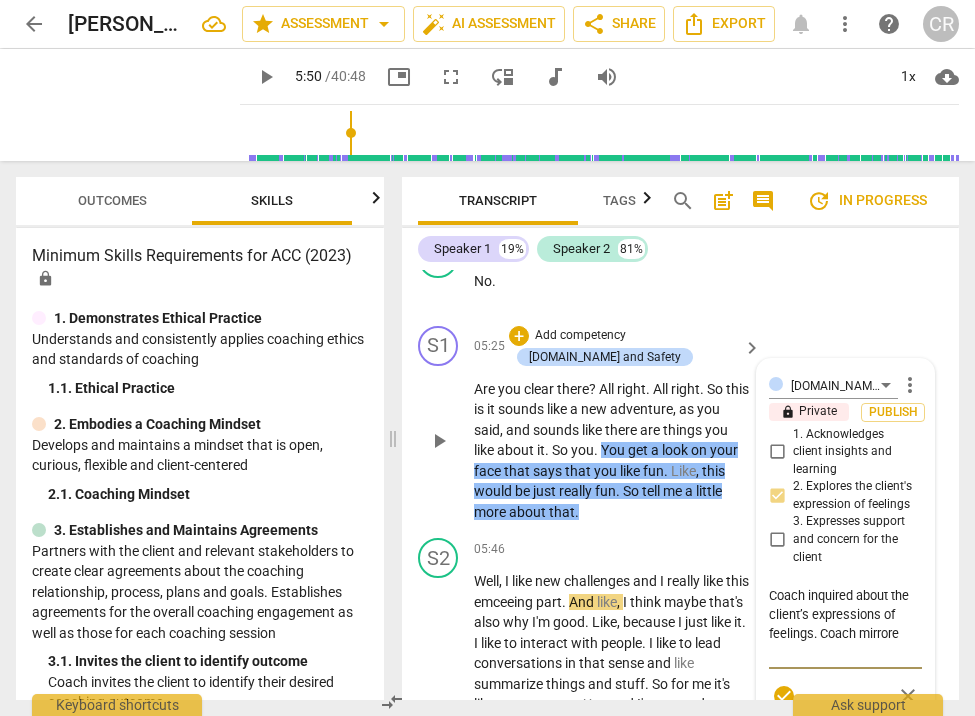 type on "Coach inquired about the client’s expressions of feelings. Coach mirrored" 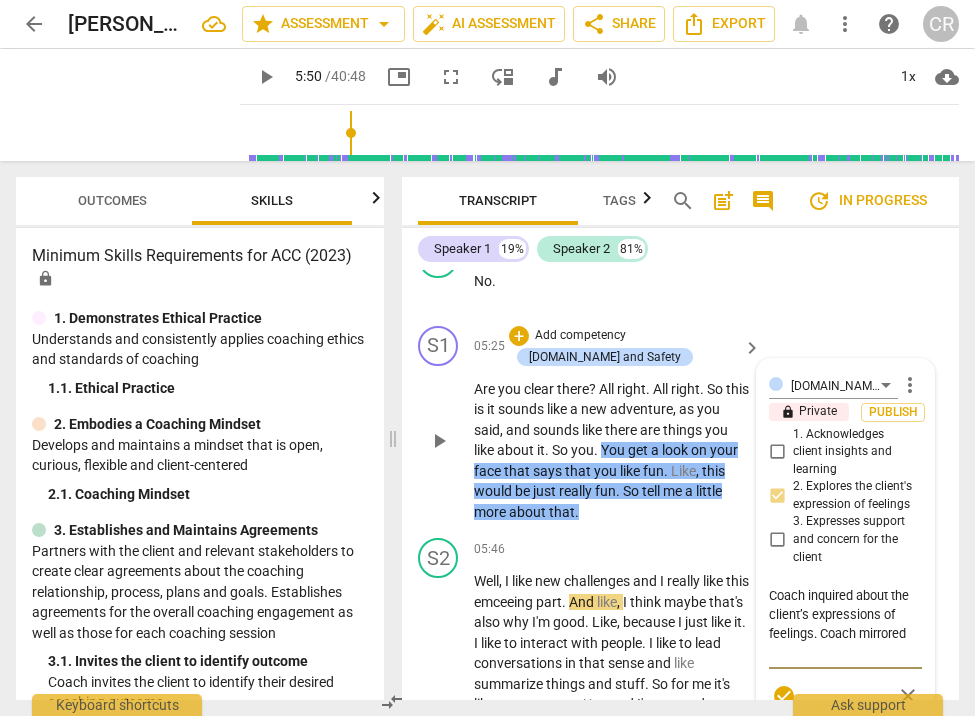 type on "Coach inquired about the client’s expressions of feelings. Coach mirrored" 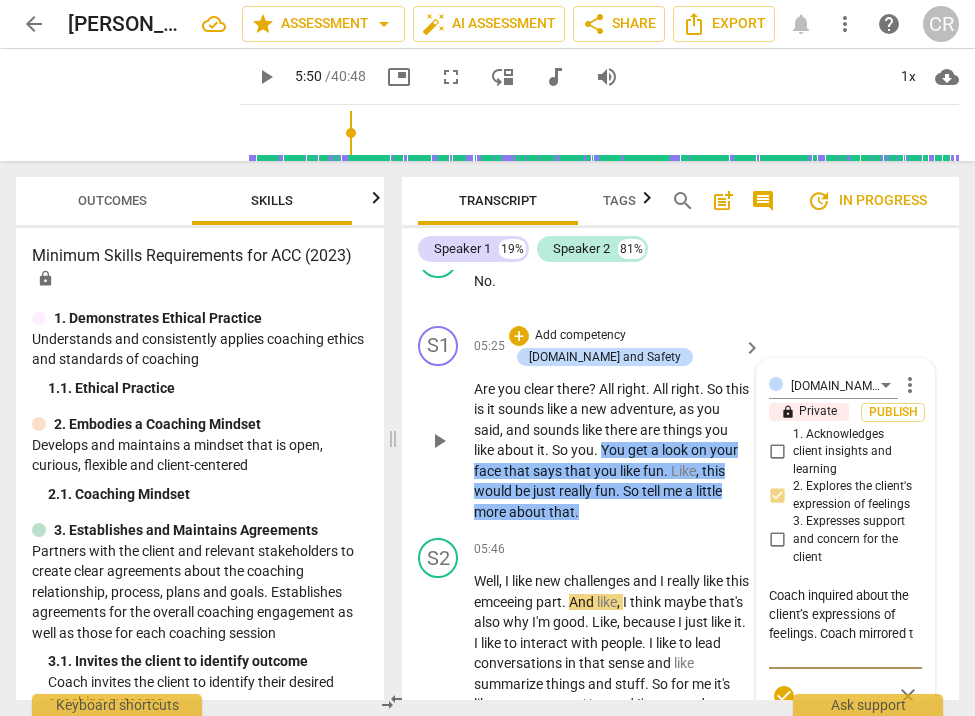 type on "Coach inquired about the client’s expressions of feelings. Coach mirrored th" 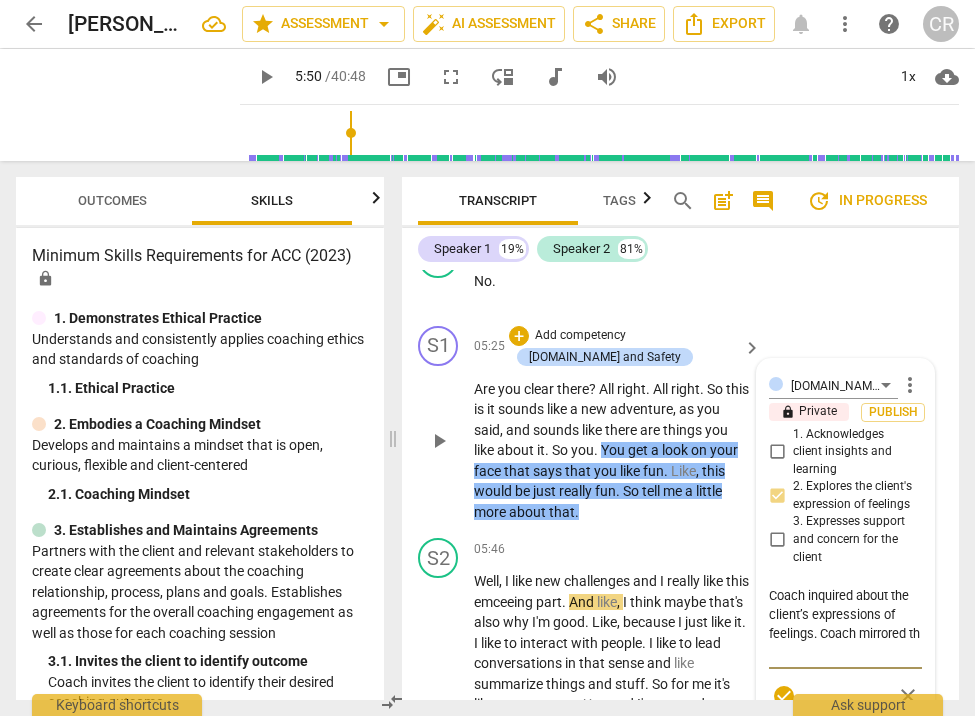 type on "Coach inquired about the client’s expressions of feelings. Coach mirrored the" 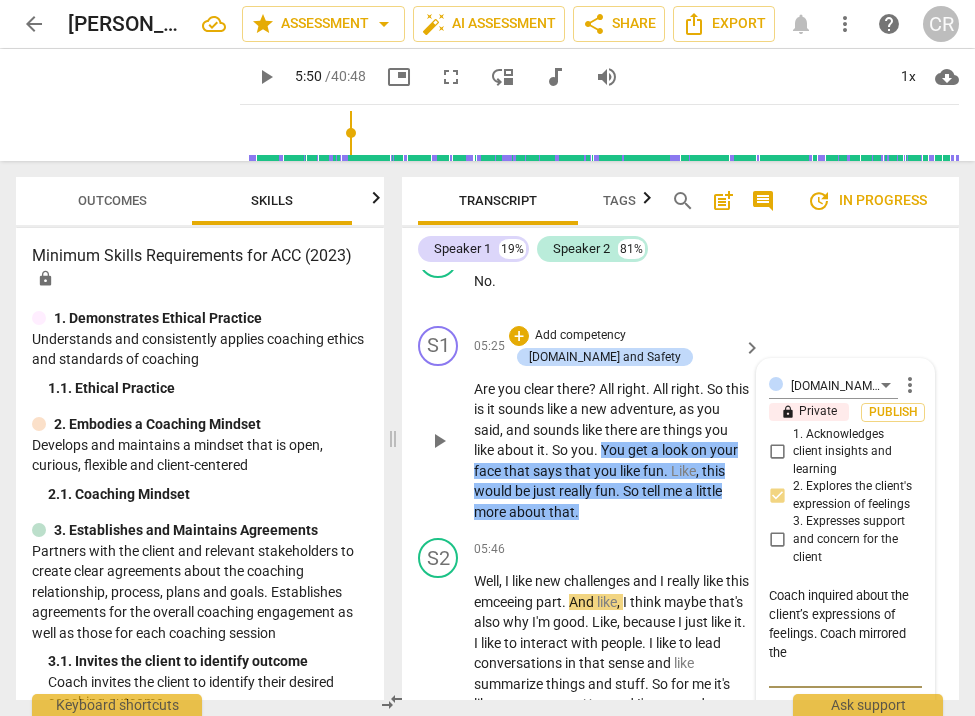 type on "Coach inquired about the client’s expressions of feelings. Coach mirrored the" 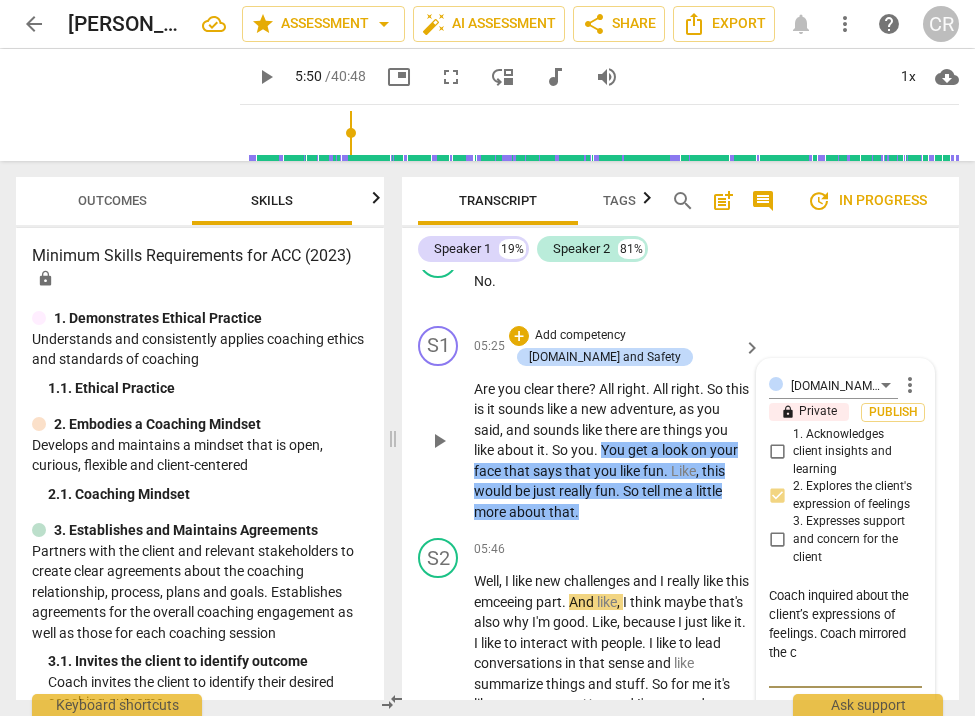 type on "Coach inquired about the client’s expressions of feelings. Coach mirrored the cl" 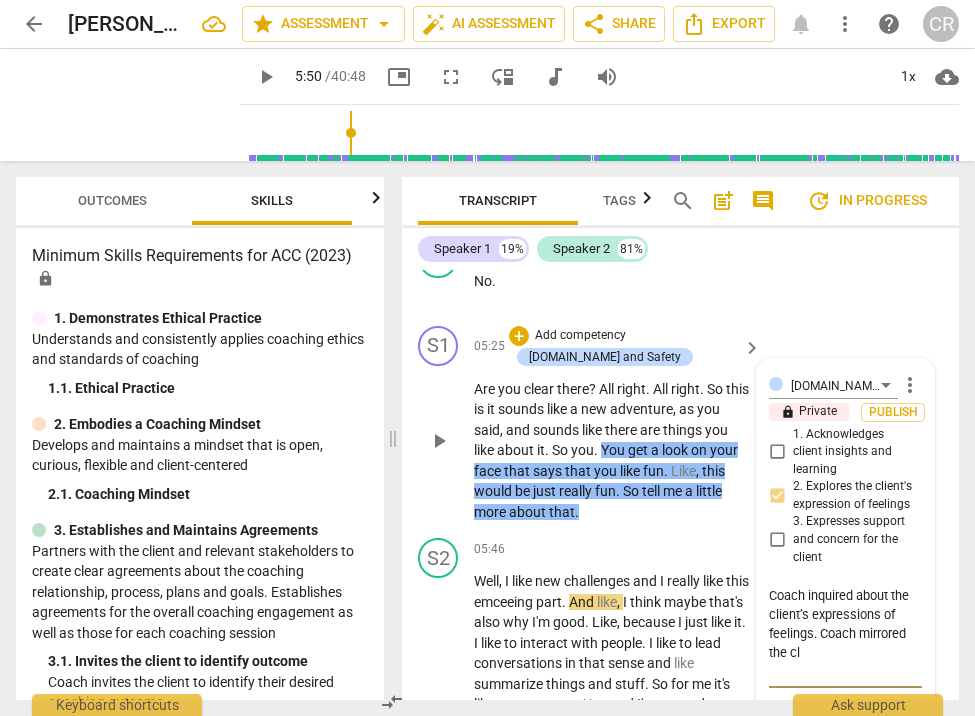 type on "Coach inquired about the client’s expressions of feelings. Coach mirrored the cli" 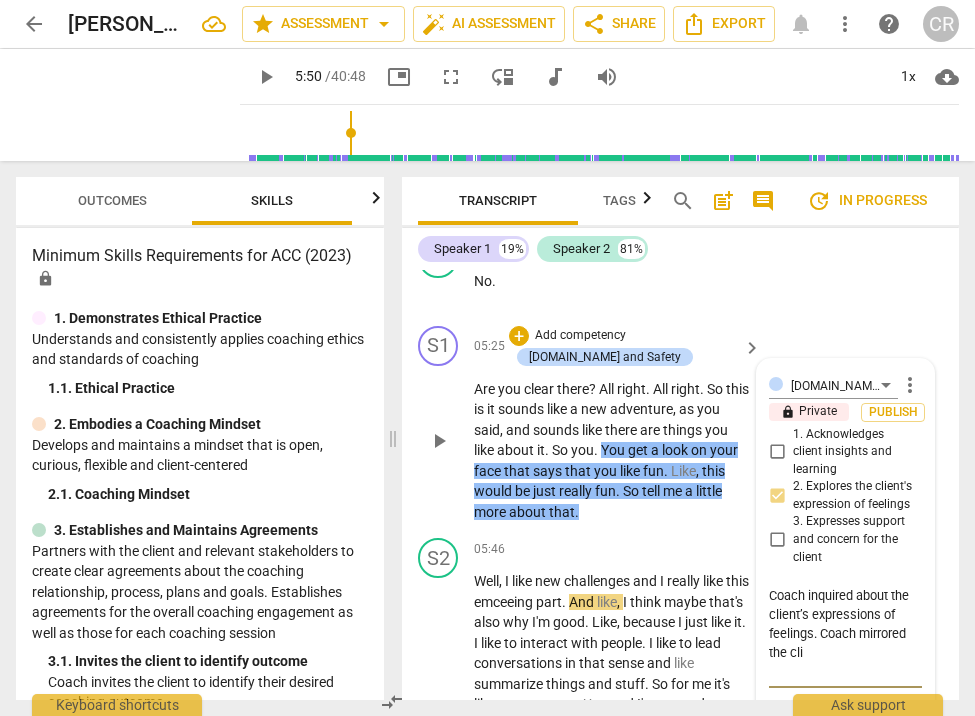 type on "Coach inquired about the client’s expressions of feelings. Coach mirrored the clie" 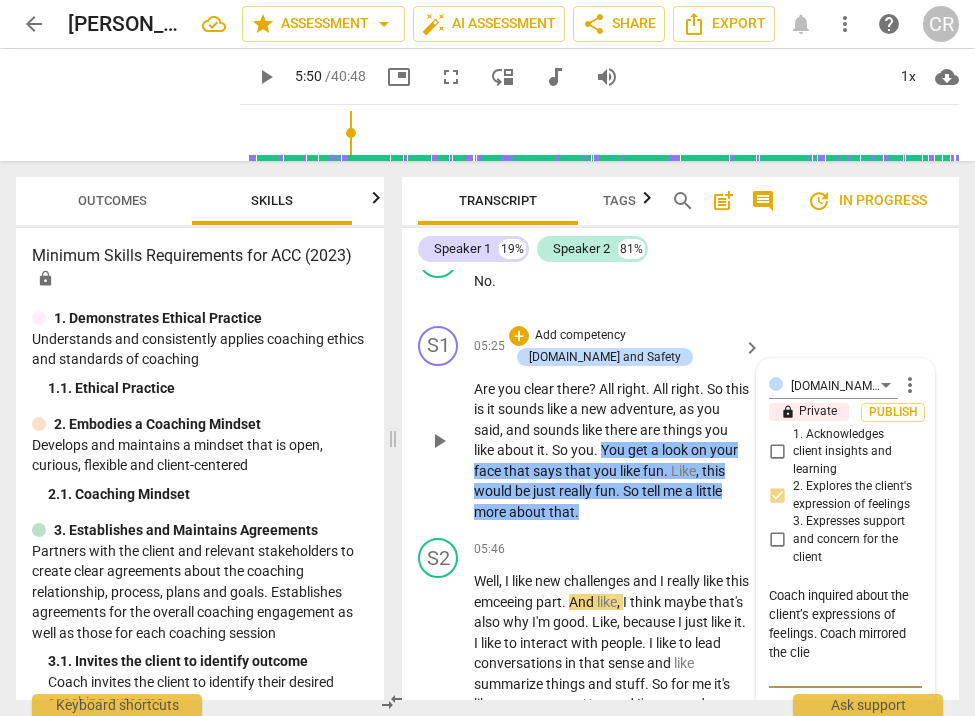 type on "Coach inquired about the client’s expressions of feelings. Coach mirrored the clien" 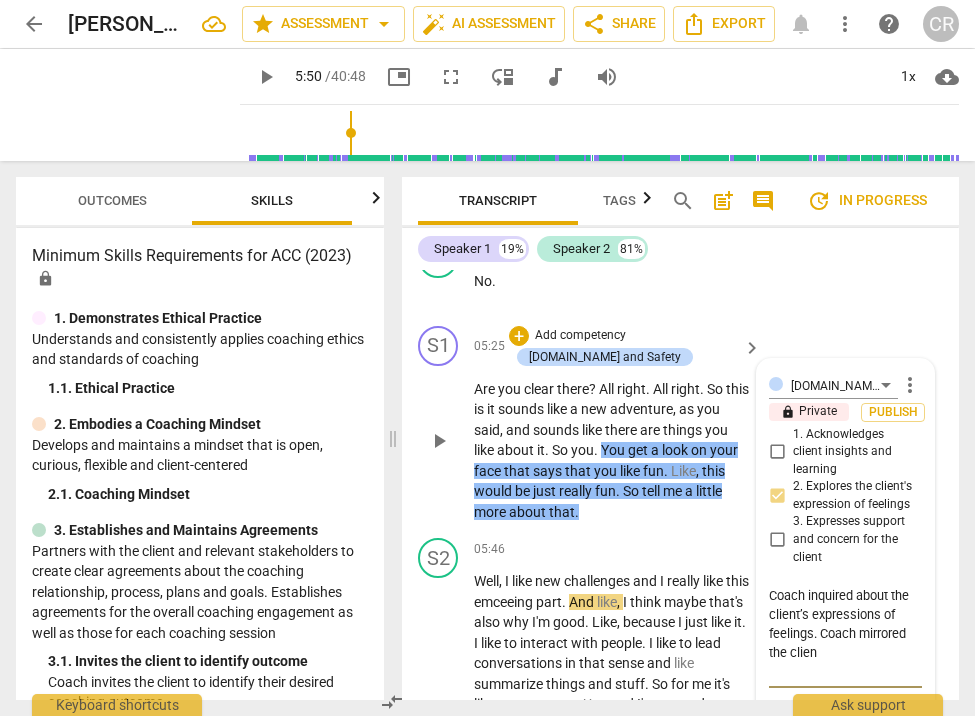 type on "Coach inquired about the client’s expressions of feelings. Coach mirrored the clienb" 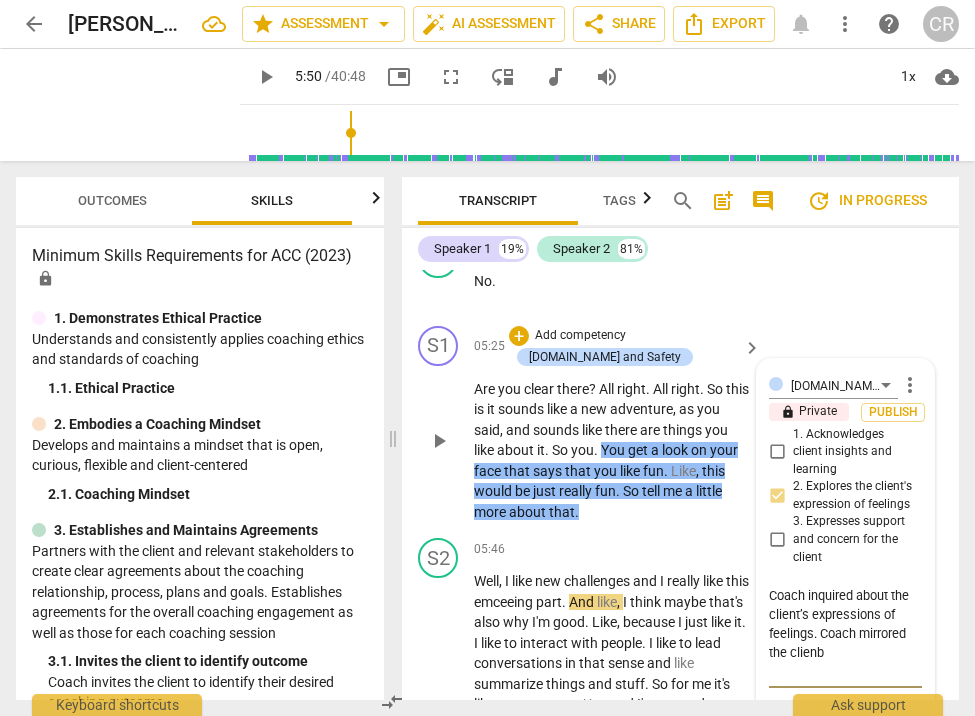 type on "Coach inquired about the client’s expressions of feelings. Coach mirrored the clienbt" 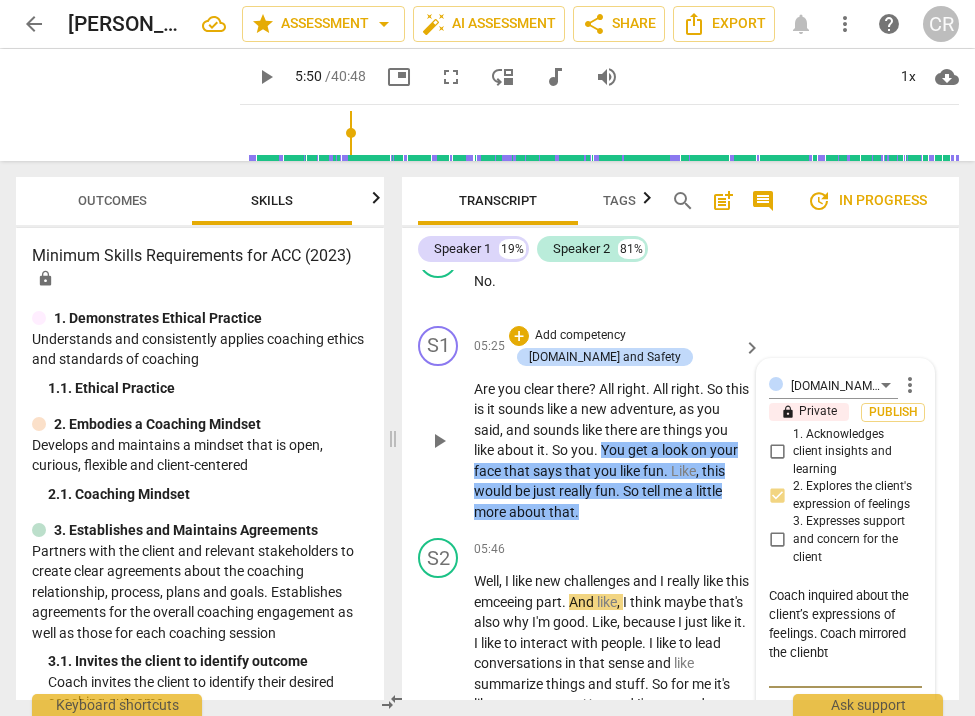 type on "Coach inquired about the client’s expressions of feelings. Coach mirrored the clienbt'" 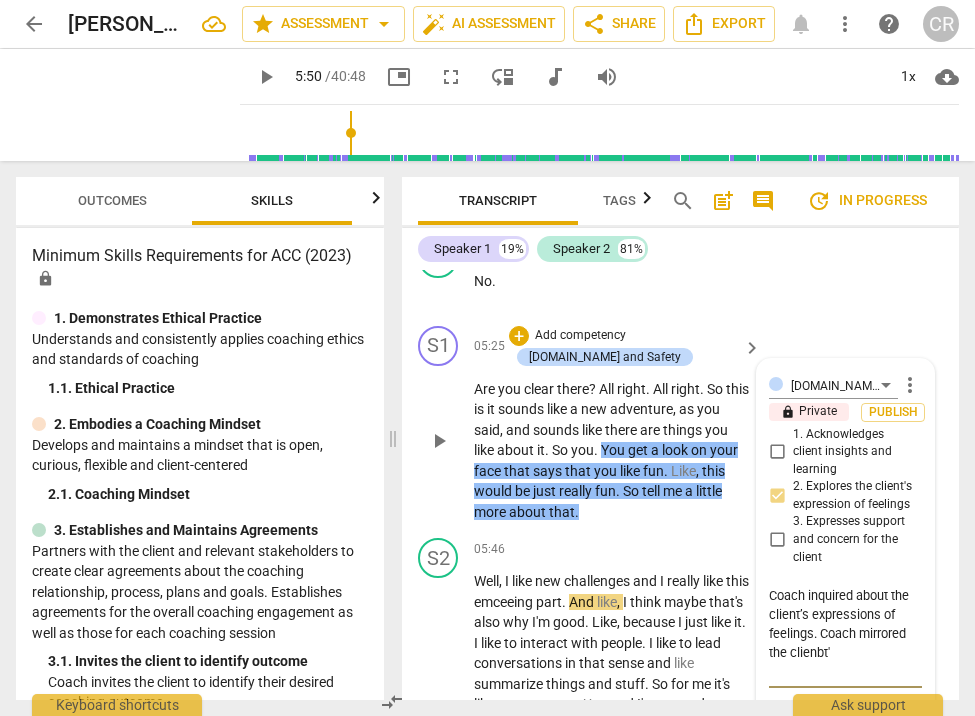 type on "Coach inquired about the client’s expressions of feelings. Coach mirrored the clienbt" 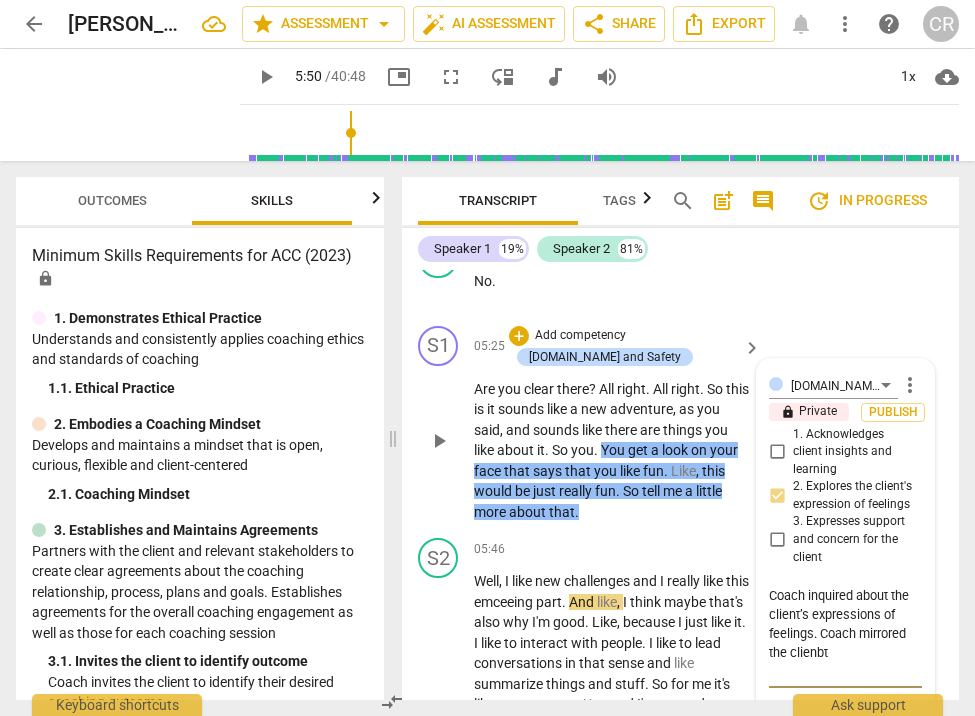 type on "Coach inquired about the client’s expressions of feelings. Coach mirrored the clienb" 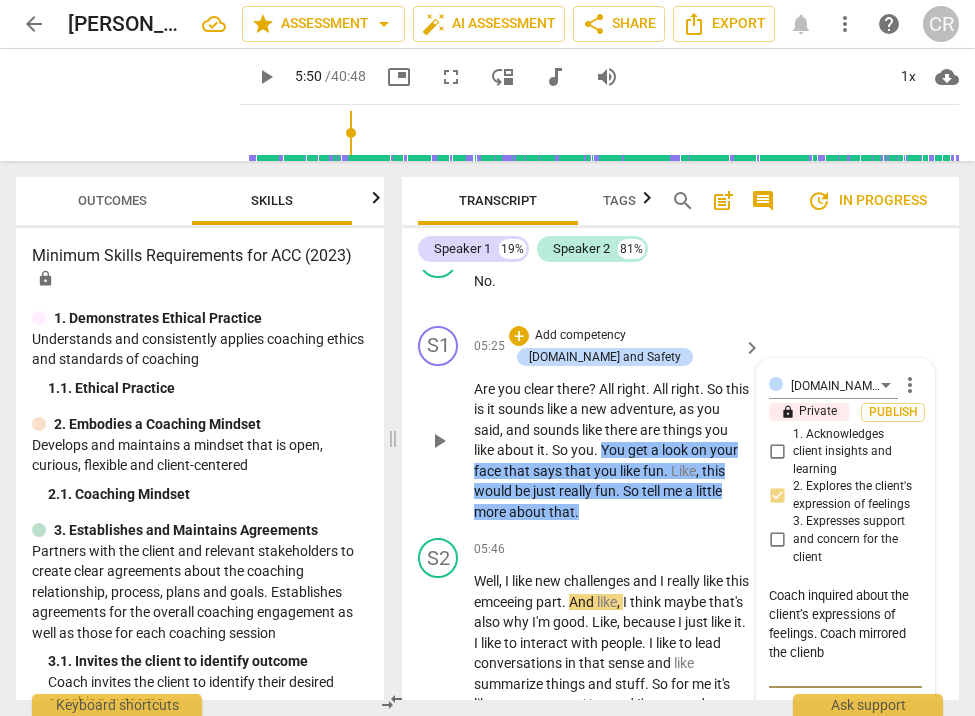 type on "Coach inquired about the client’s expressions of feelings. Coach mirrored the clien" 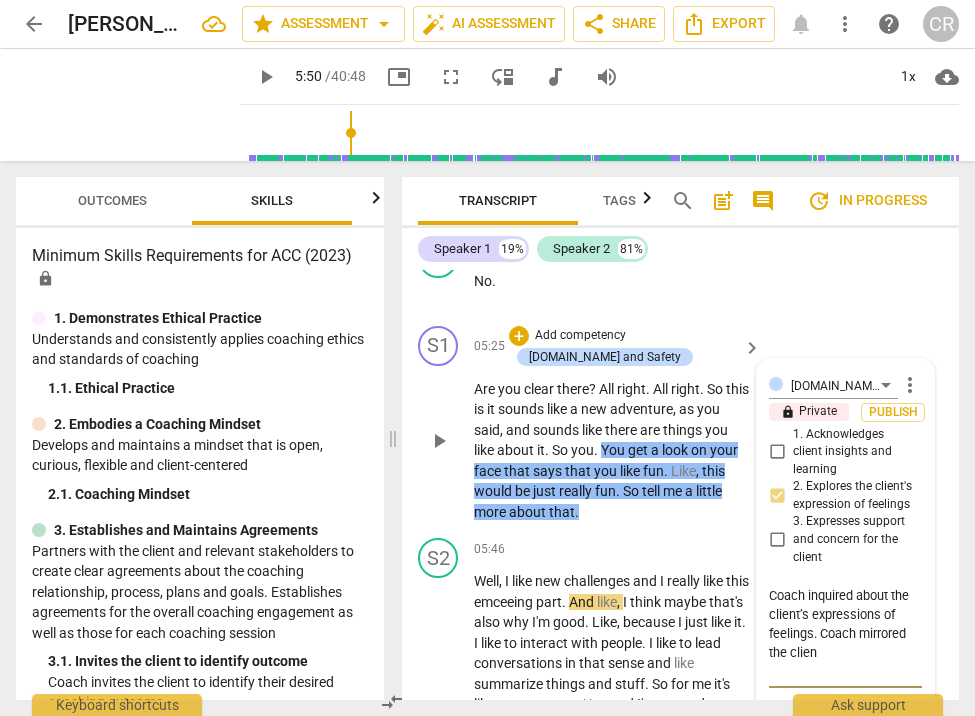 type on "Coach inquired about the client’s expressions of feelings. Coach mirrored the client" 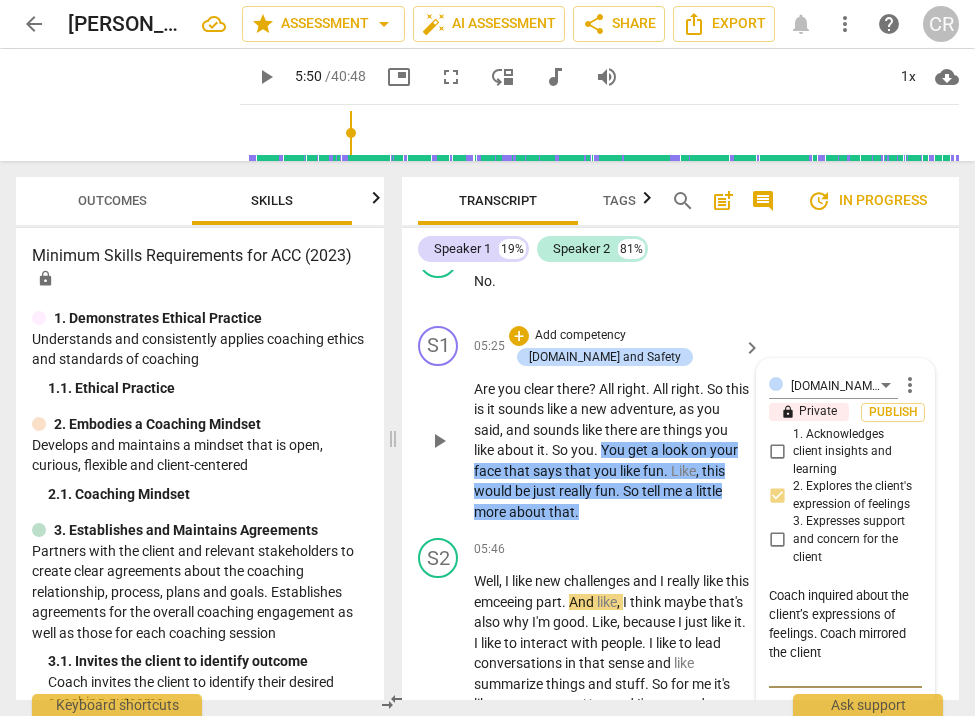 type on "Coach inquired about the client’s expressions of feelings. Coach mirrored the client'" 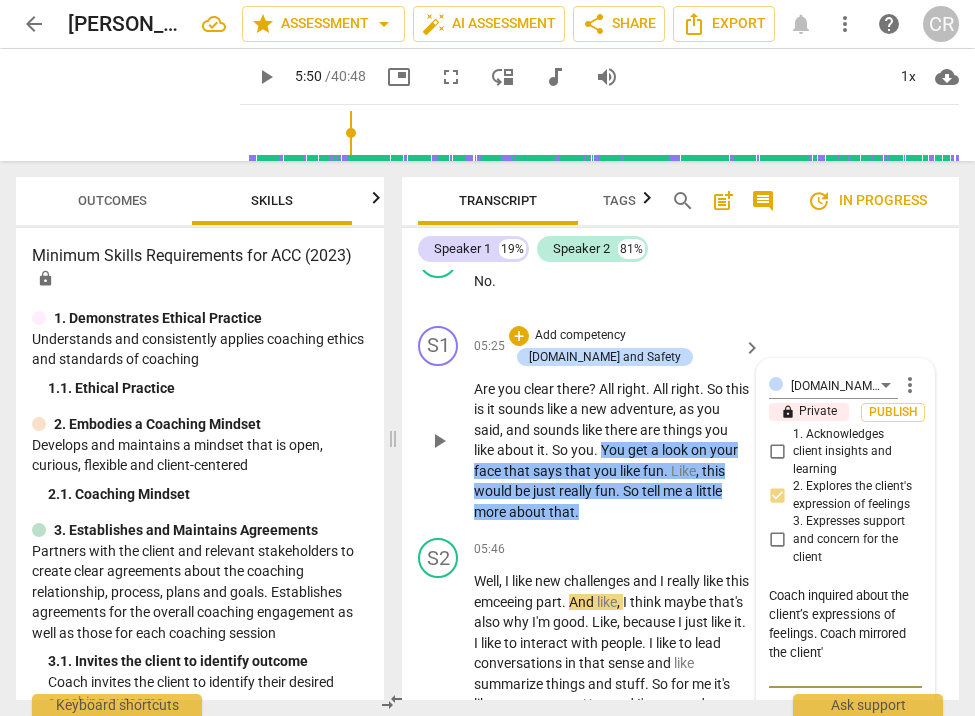 type on "Coach inquired about the client’s expressions of feelings. Coach mirrored the client's" 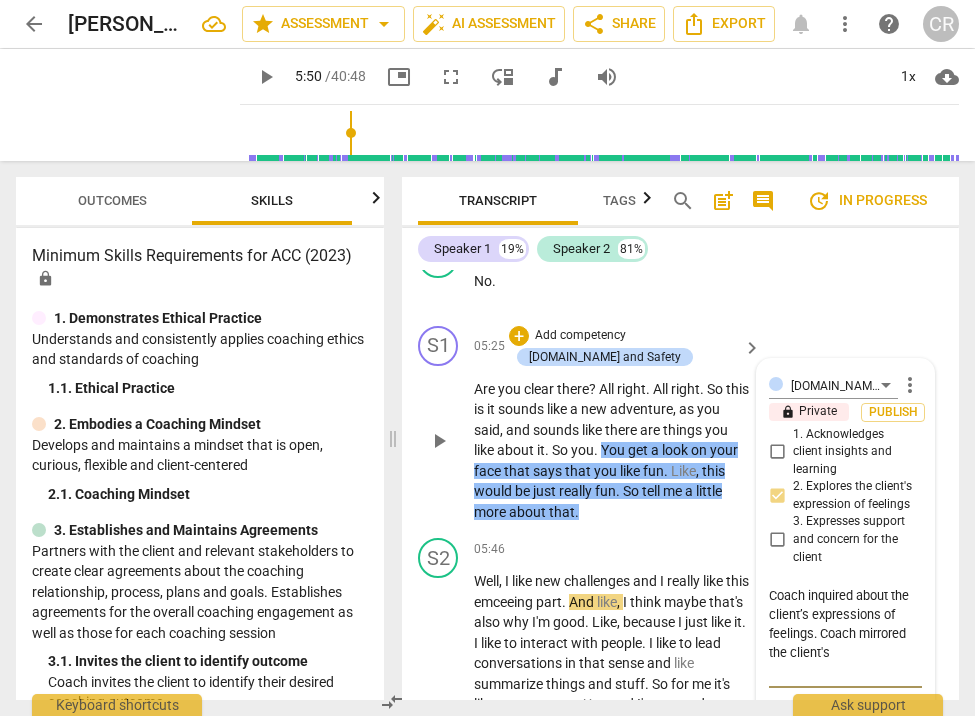 type on "Coach inquired about the client’s expressions of feelings. Coach mirrored the client's" 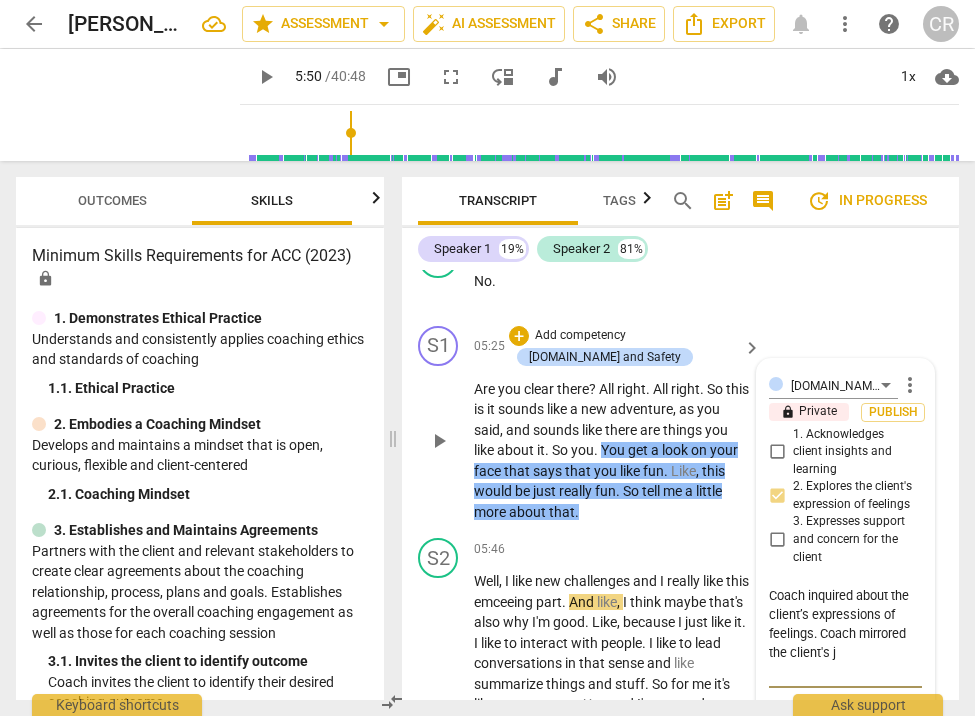 type on "Coach inquired about the client’s expressions of feelings. Coach mirrored the client's [PERSON_NAME]" 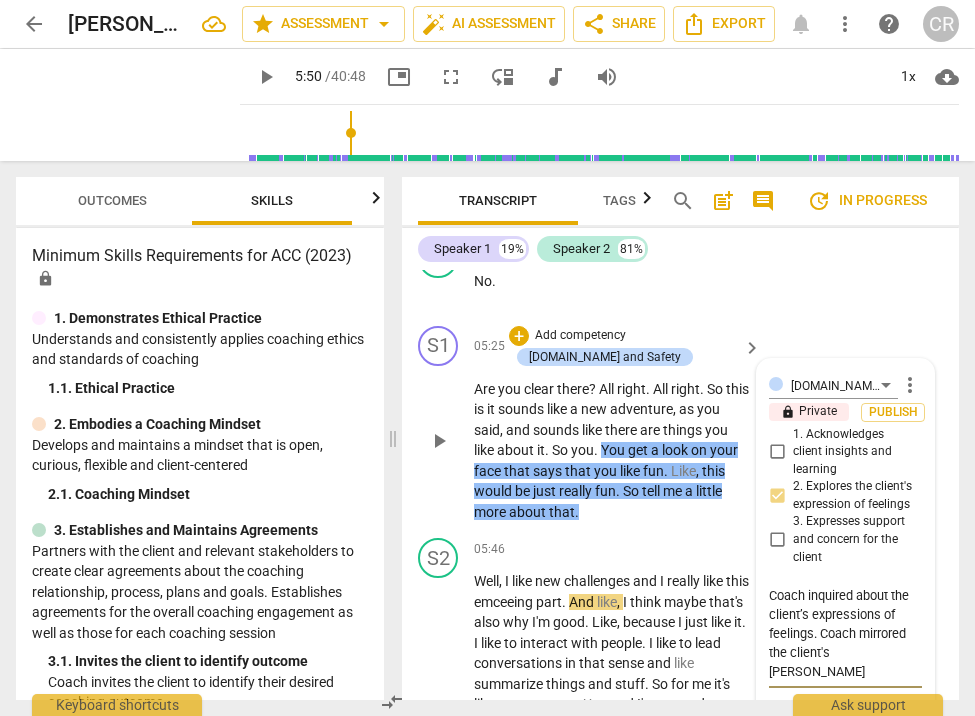 type on "Coach inquired about the client’s expressions of feelings. Coach mirrored the client's joy" 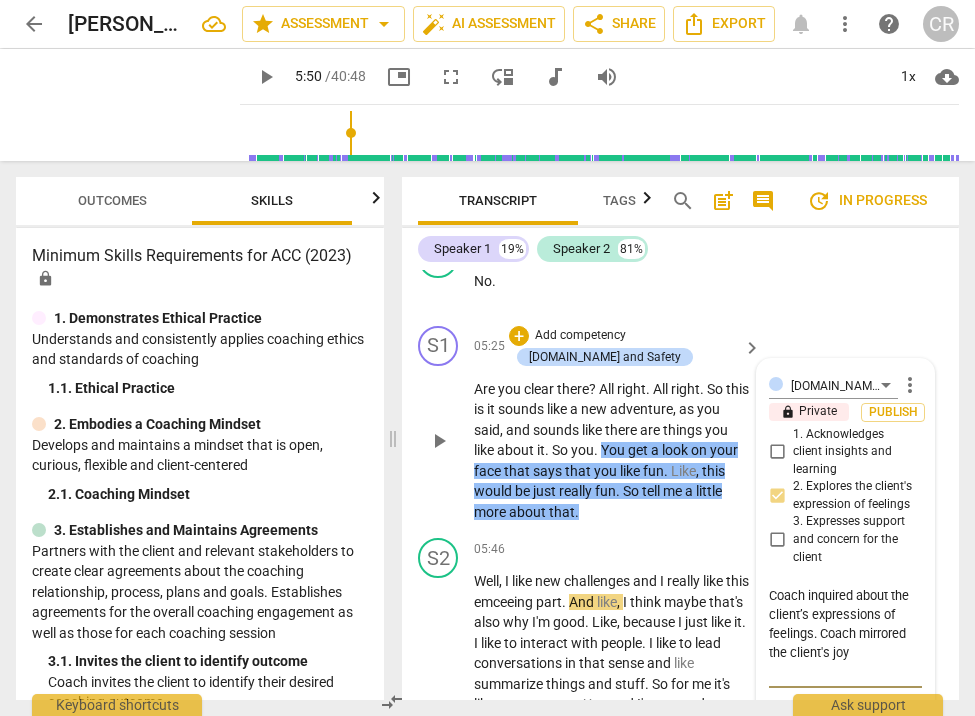 type on "Coach inquired about the client’s expressions of feelings. Coach mirrored the client's joy" 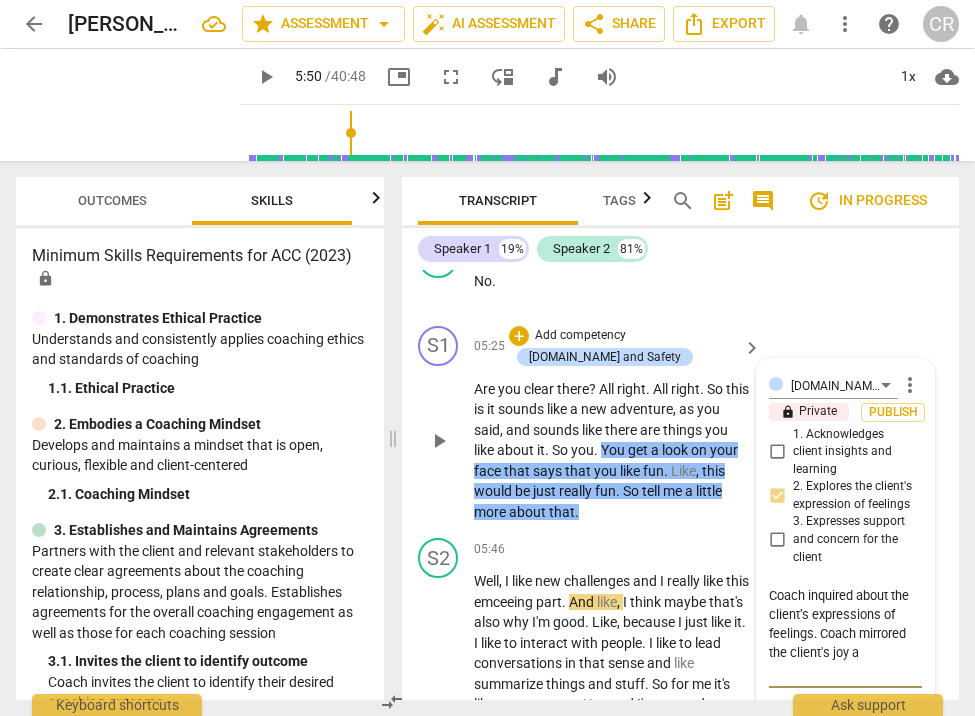 type on "Coach inquired about the client’s expressions of feelings. Coach mirrored the client's joy an" 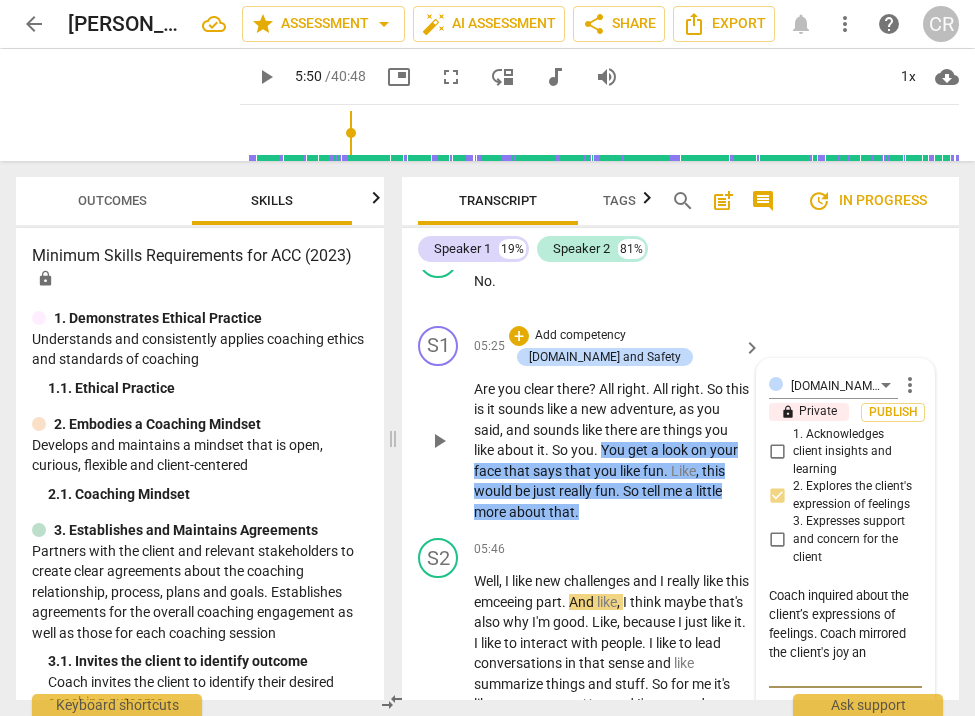 type on "Coach inquired about the client’s expressions of feelings. Coach mirrored the client's joy and" 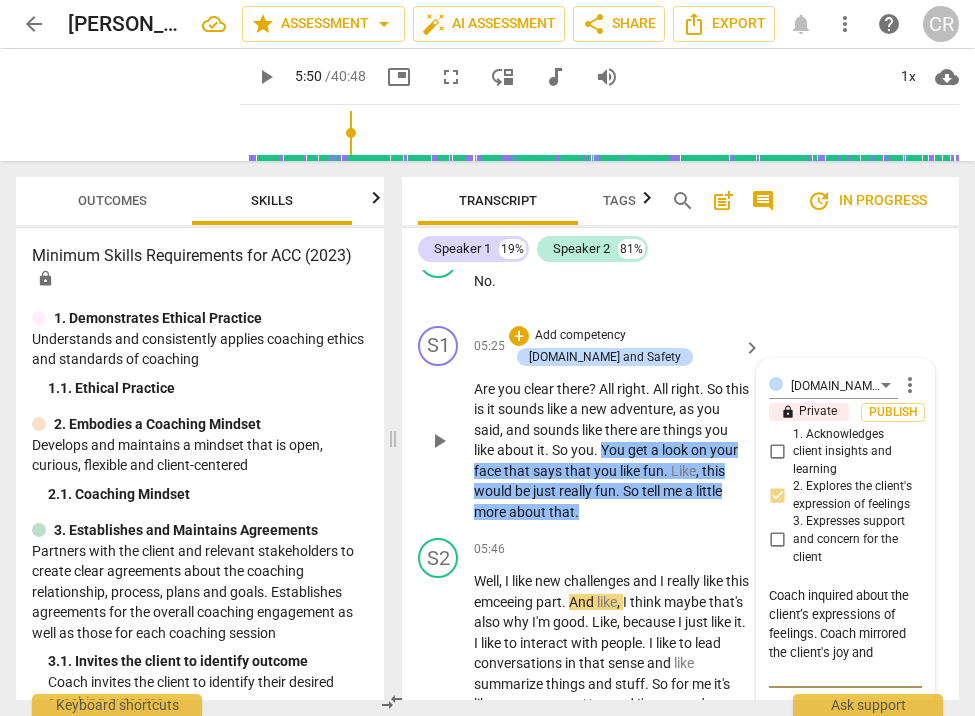 type on "Coach inquired about the client’s expressions of feelings. Coach mirrored the client's joy and" 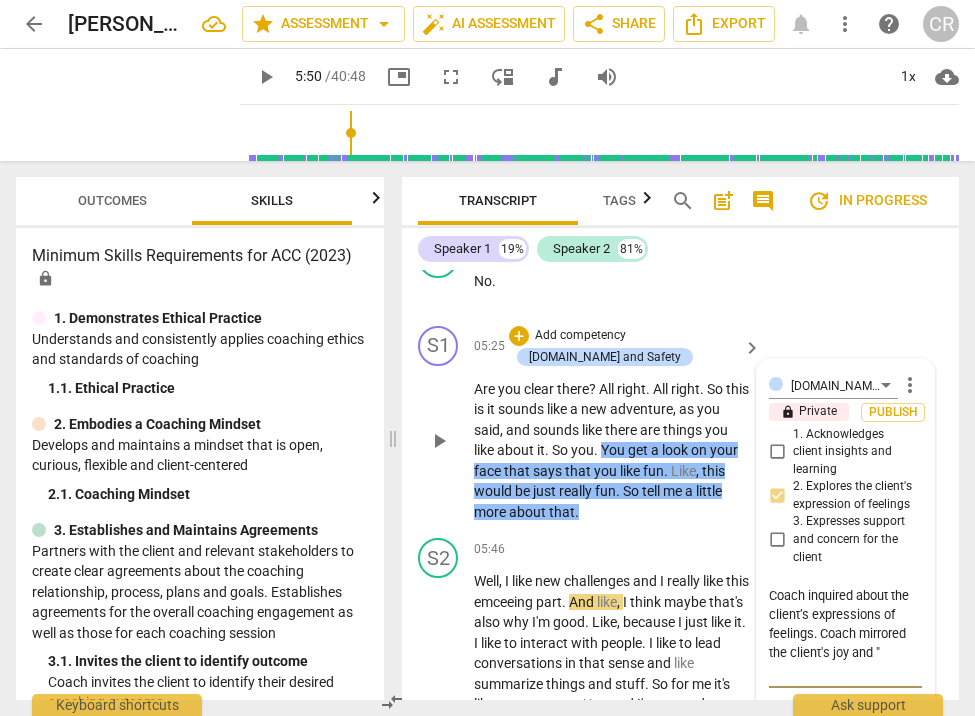 type on "Coach inquired about the client’s expressions of feelings. Coach mirrored the client's joy and "f" 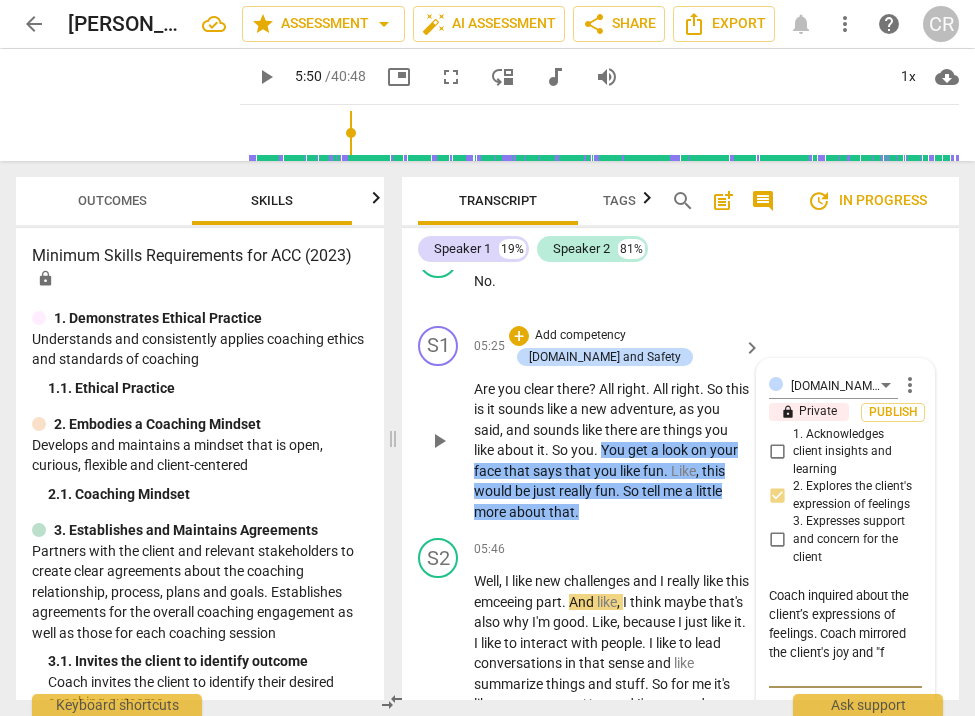 type on "Coach inquired about the client’s expressions of feelings. Coach mirrored the client's joy and "fu" 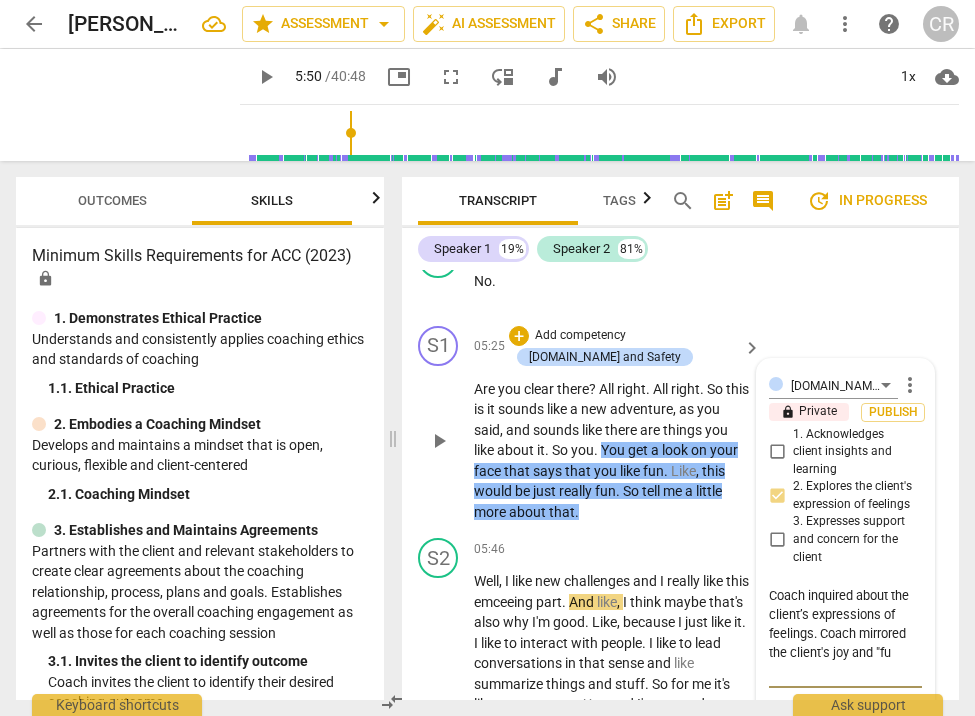 type on "Coach inquired about the client’s expressions of feelings. Coach mirrored the client's joy and "fun" 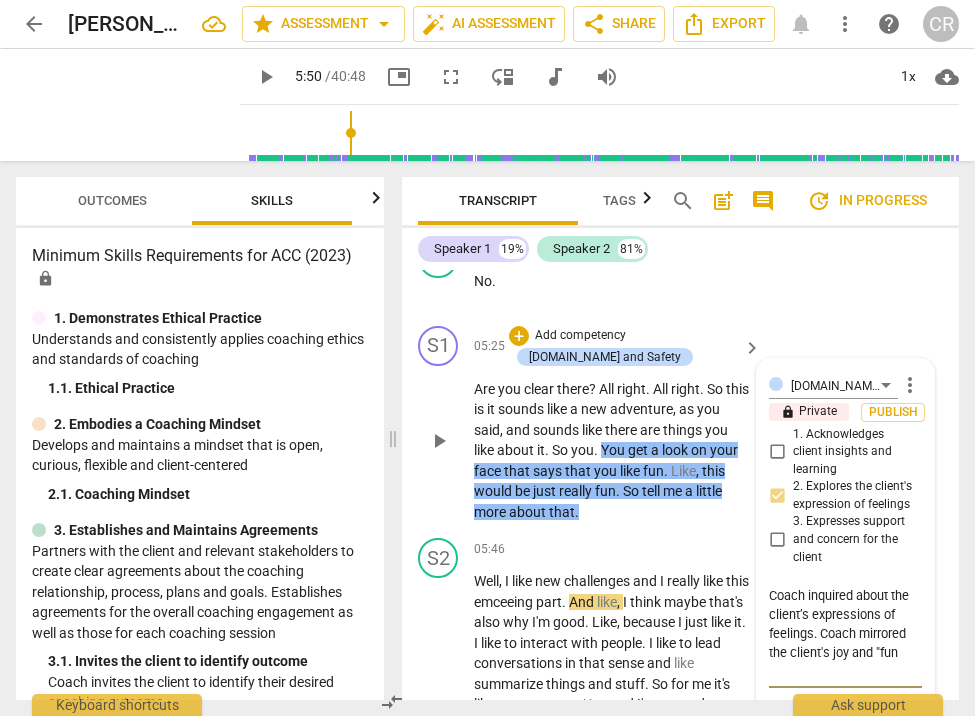 type on "Coach inquired about the client’s expressions of feelings. Coach mirrored the client's joy and "fun"" 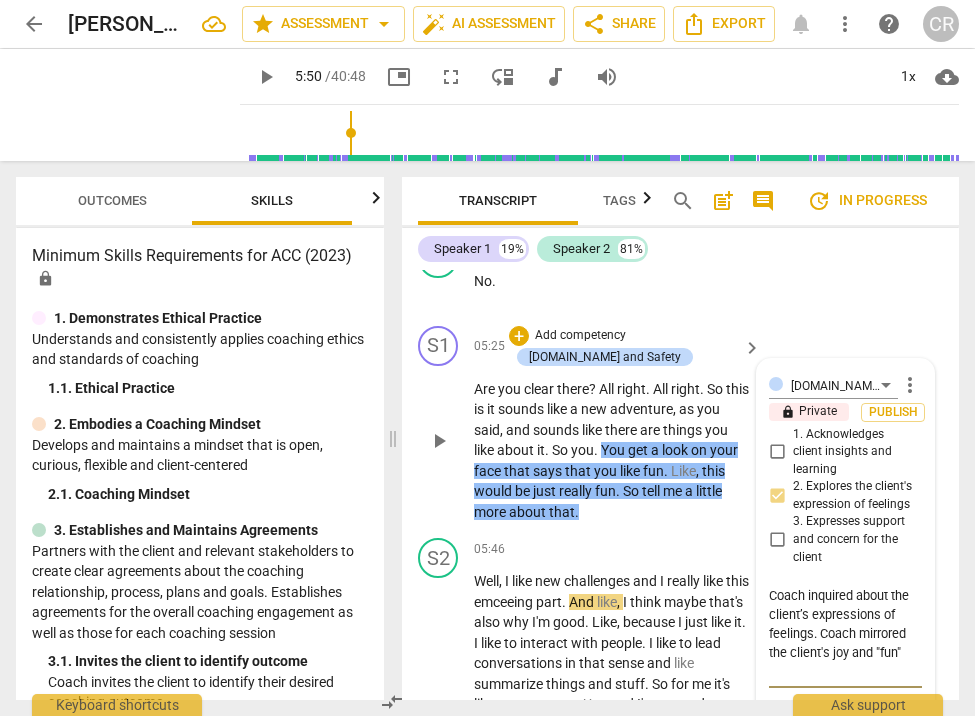 type on "Coach inquired about the client’s expressions of feelings. Coach mirrored the client's joy and "fun"" 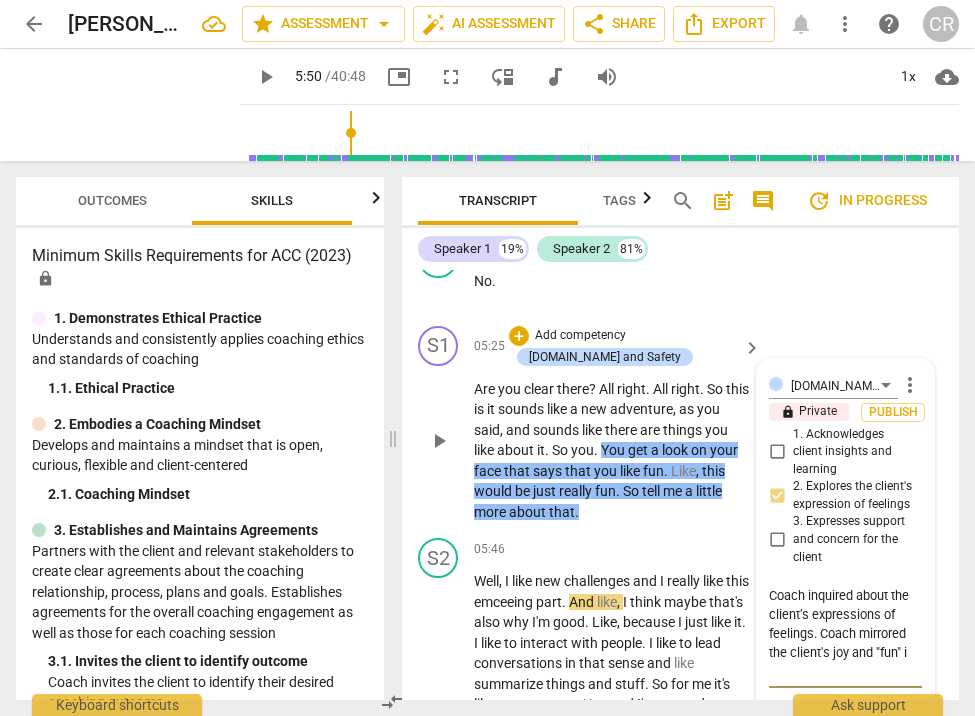 type on "Coach inquired about the client’s expressions of feelings. Coach mirrored the client's joy and "fun" in" 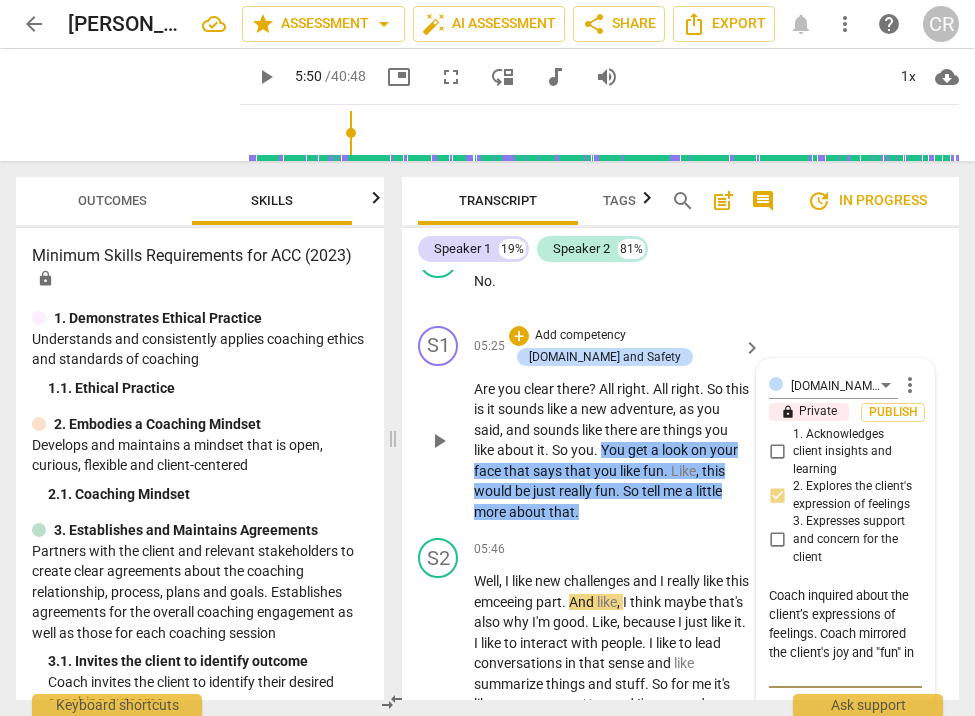 type on "Coach inquired about the client’s expressions of feelings. Coach mirrored the client's joy and "fun" in" 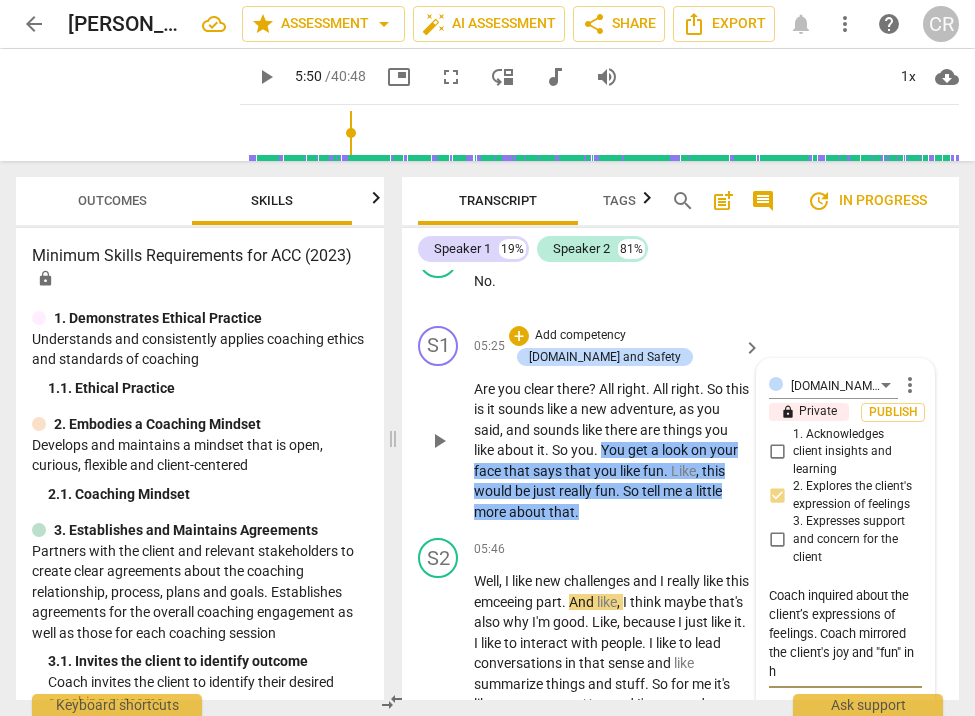 type on "Coach inquired about the client’s expressions of feelings. Coach mirrored the client's joy and "fun" in he" 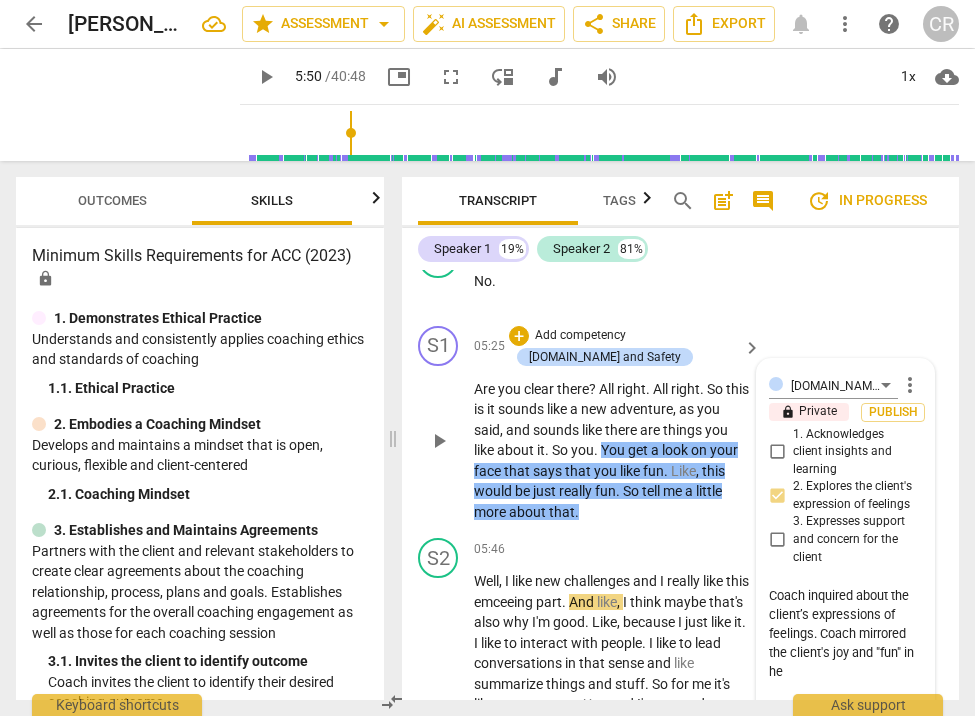type on "Coach inquired about the client’s expressions of feelings. Coach mirrored the client's joy and "fun" in her" 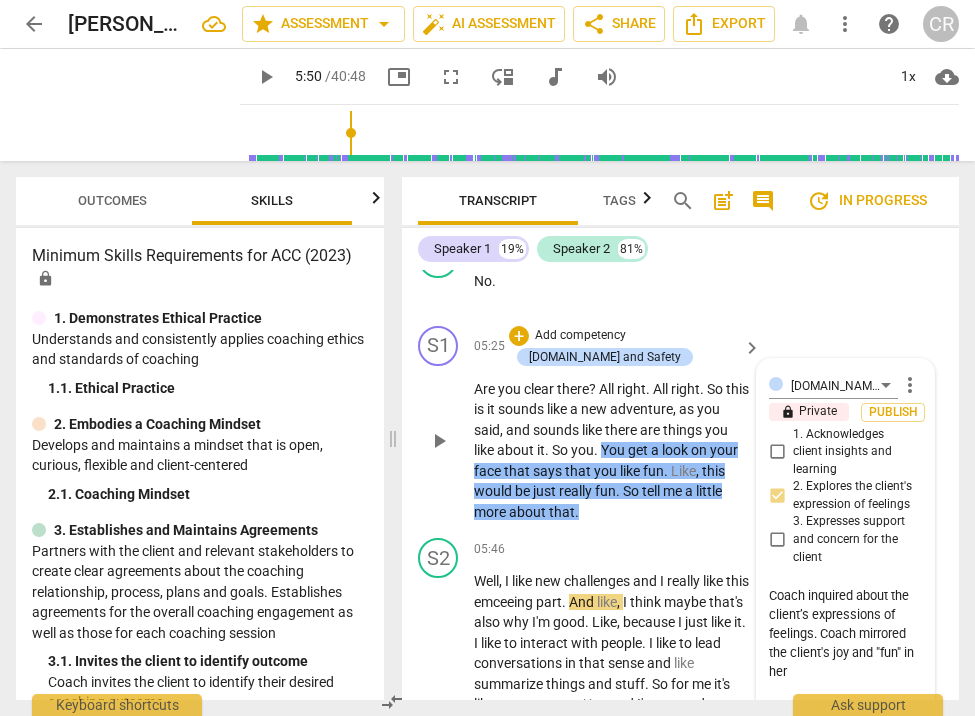 type on "Coach inquired about the client’s expressions of feelings. Coach mirrored the client's joy and "fun" in her" 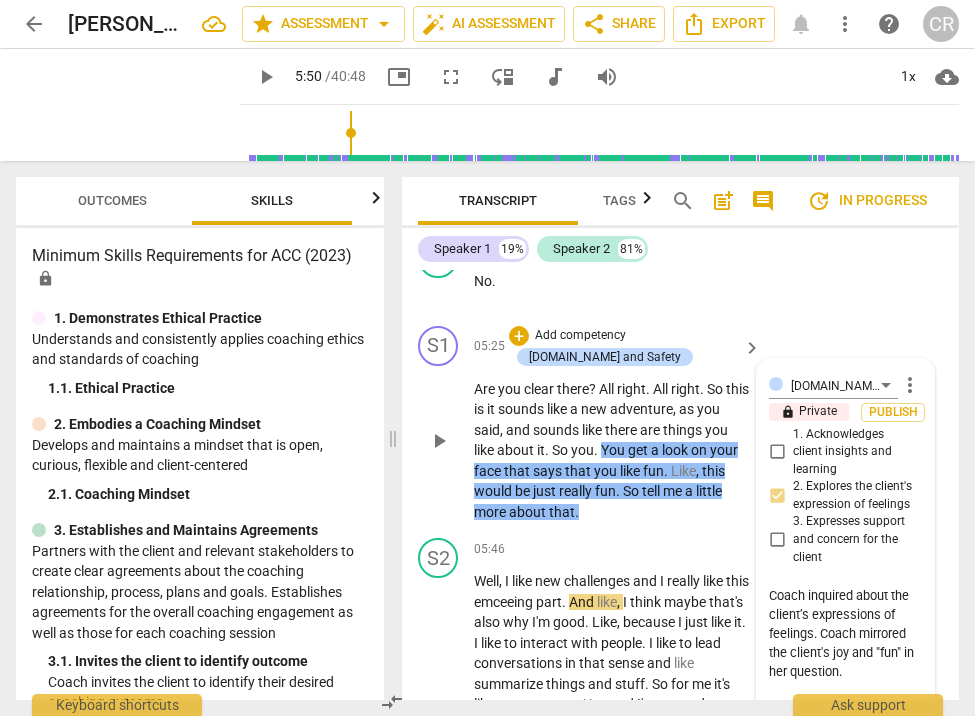 click on "Coach inquired about the client’s expressions of feelings. Coach mirrored the client's joy and "fun" in her question." at bounding box center (845, 643) 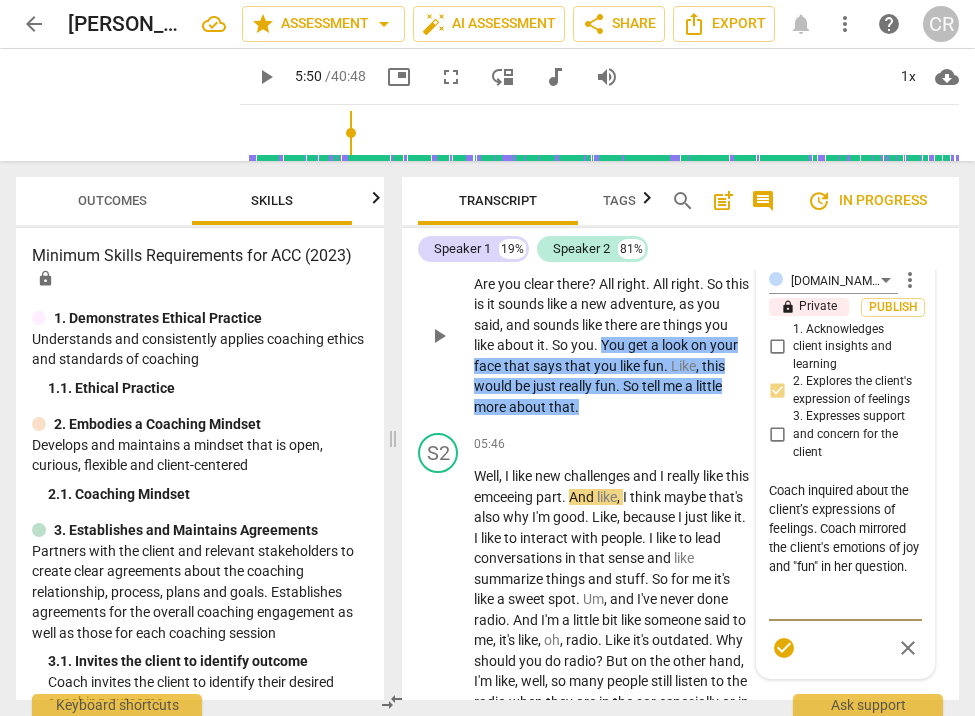 scroll, scrollTop: 3331, scrollLeft: 0, axis: vertical 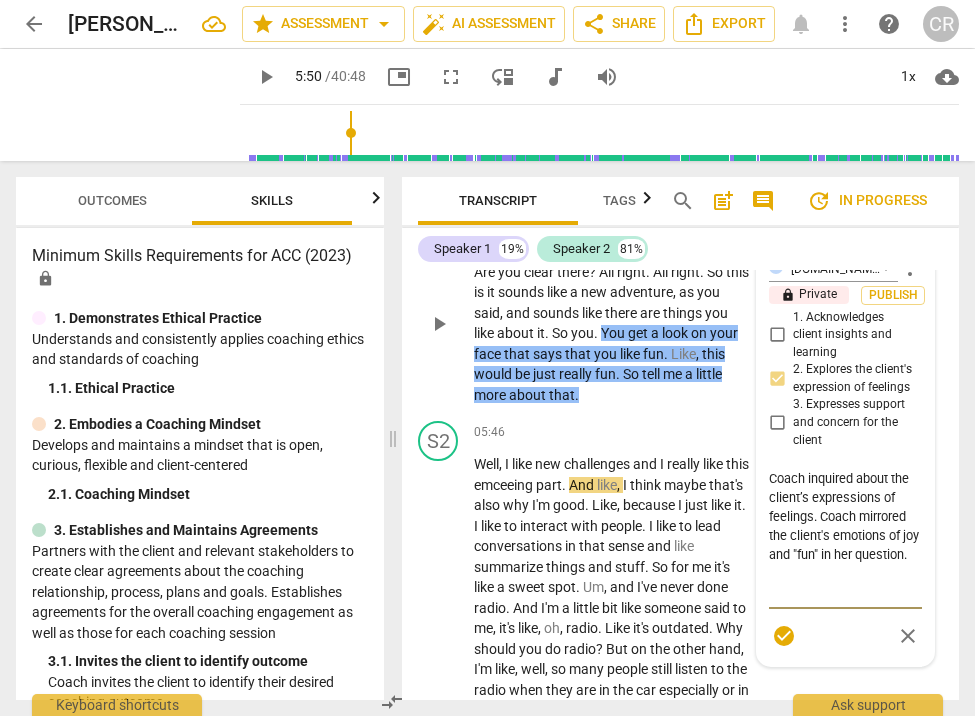 click on "Coach inquired about the client’s expressions of feelings. Coach mirrored the client's emotions of joy and "fun" in her question." at bounding box center [845, 535] 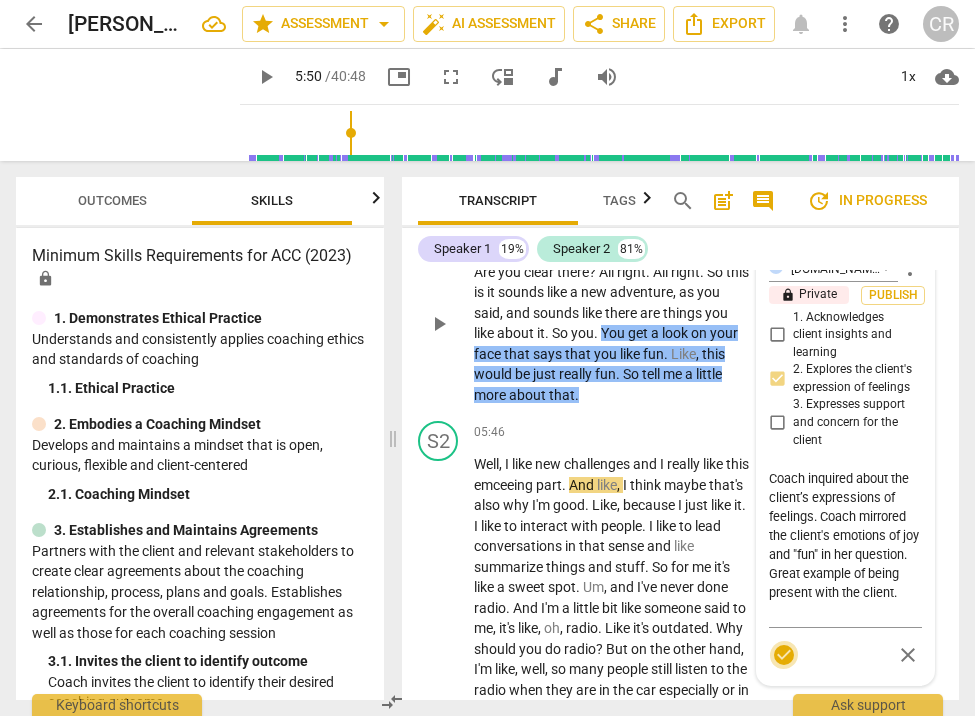 click on "check_circle" at bounding box center (784, 655) 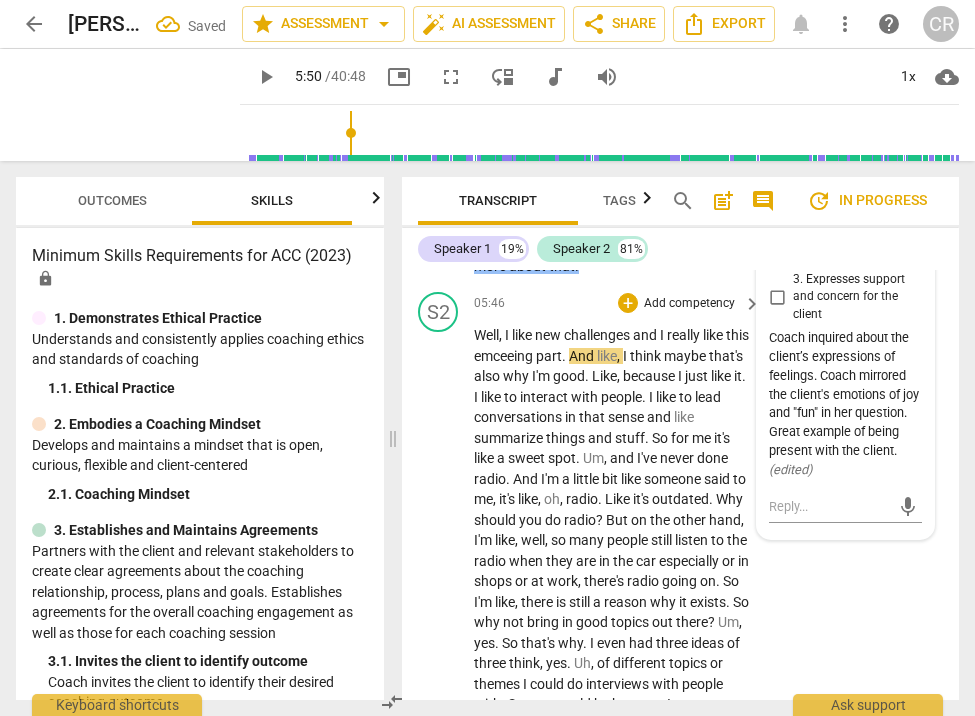scroll, scrollTop: 3462, scrollLeft: 0, axis: vertical 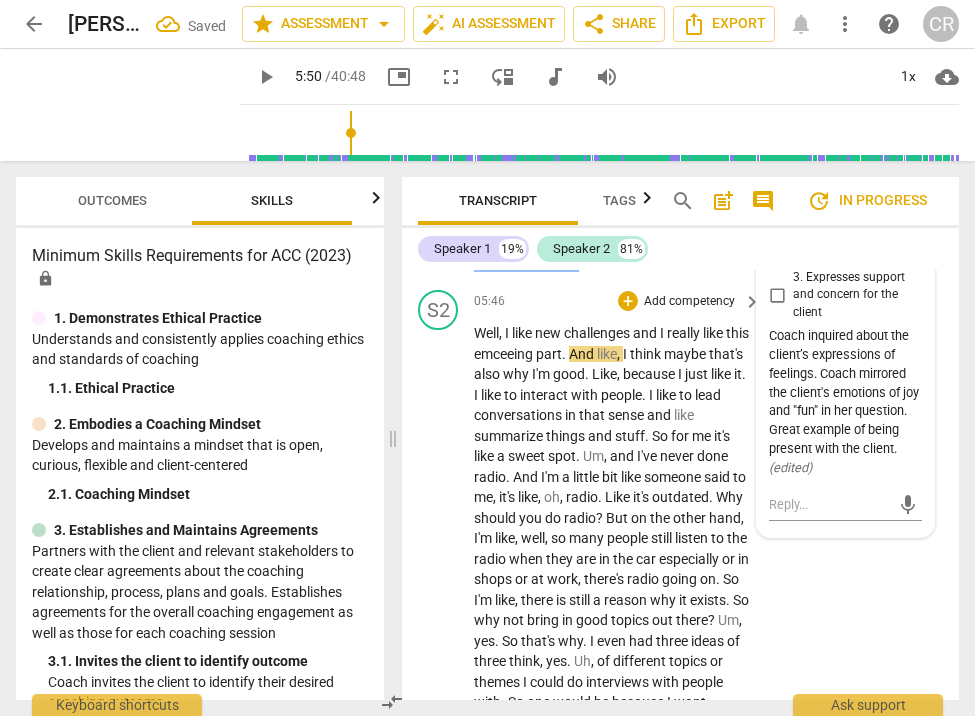 click on "play_arrow" at bounding box center [439, 723] 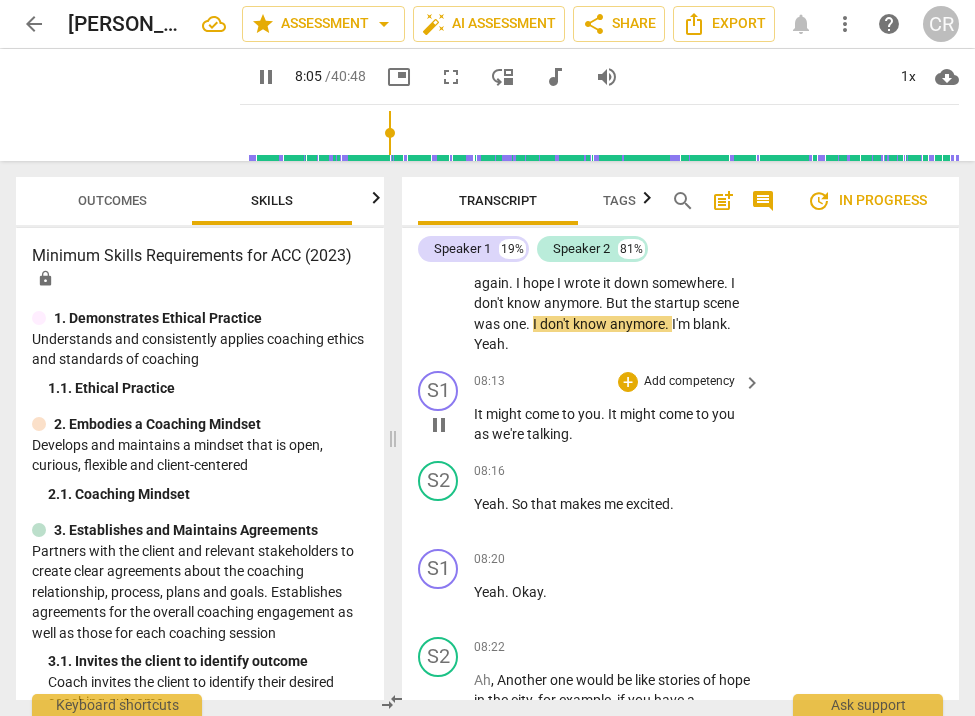 scroll, scrollTop: 4173, scrollLeft: 0, axis: vertical 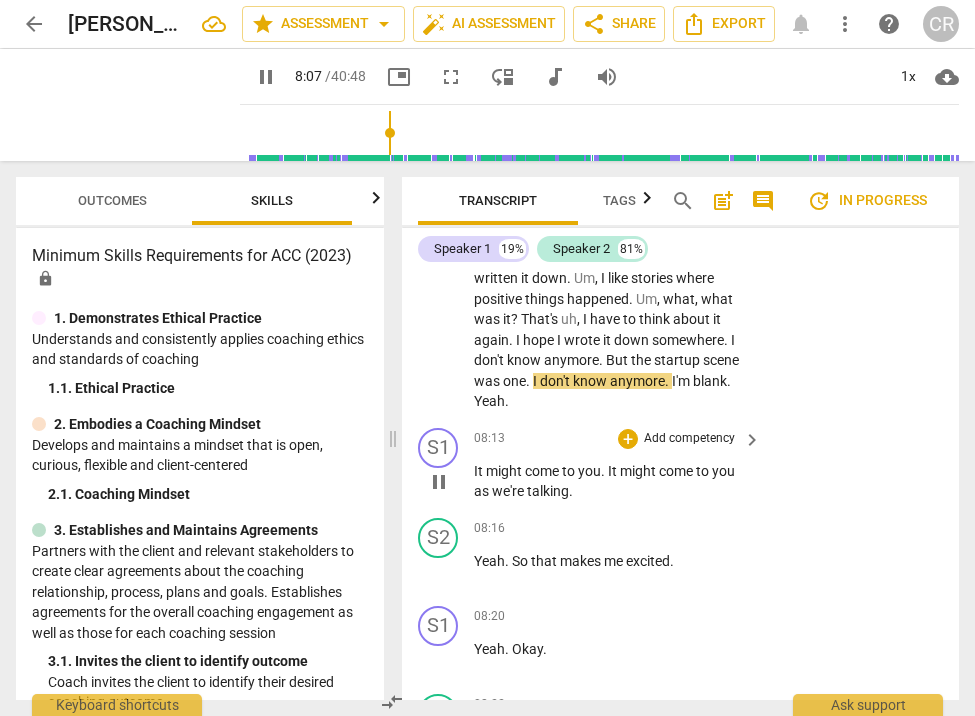 click on "pause" at bounding box center [439, 482] 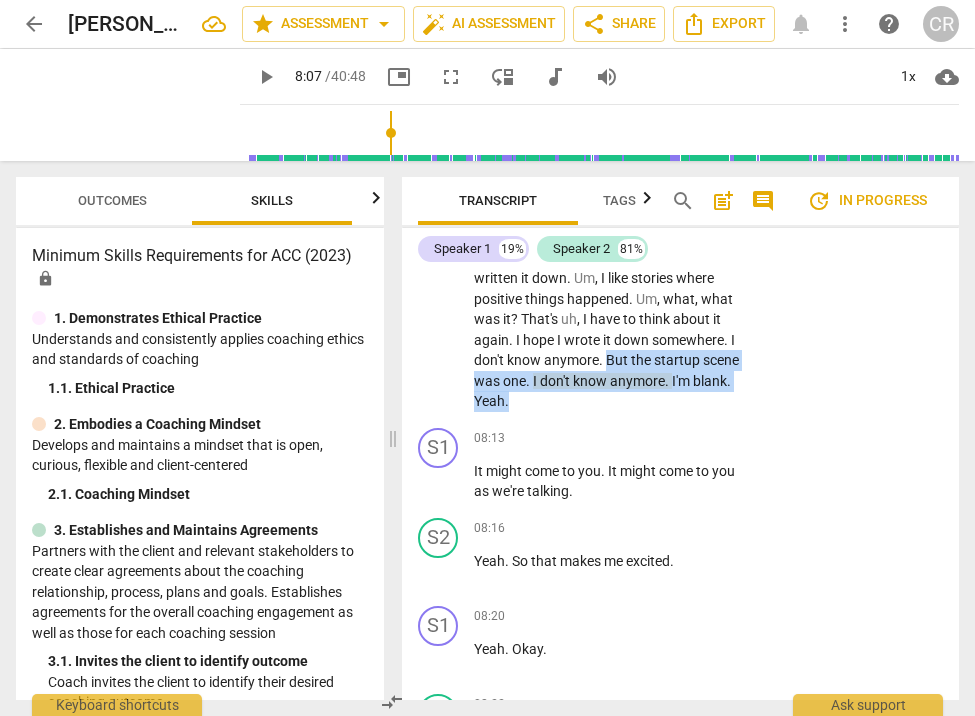 drag, startPoint x: 604, startPoint y: 308, endPoint x: 678, endPoint y: 347, distance: 83.64807 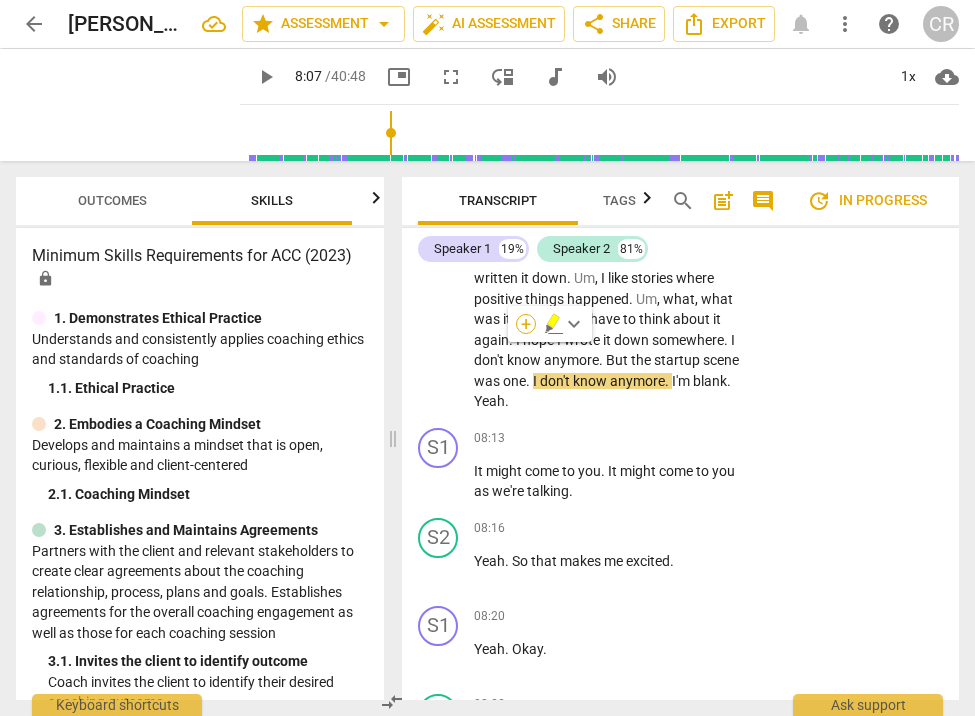 click on "+" at bounding box center [526, 324] 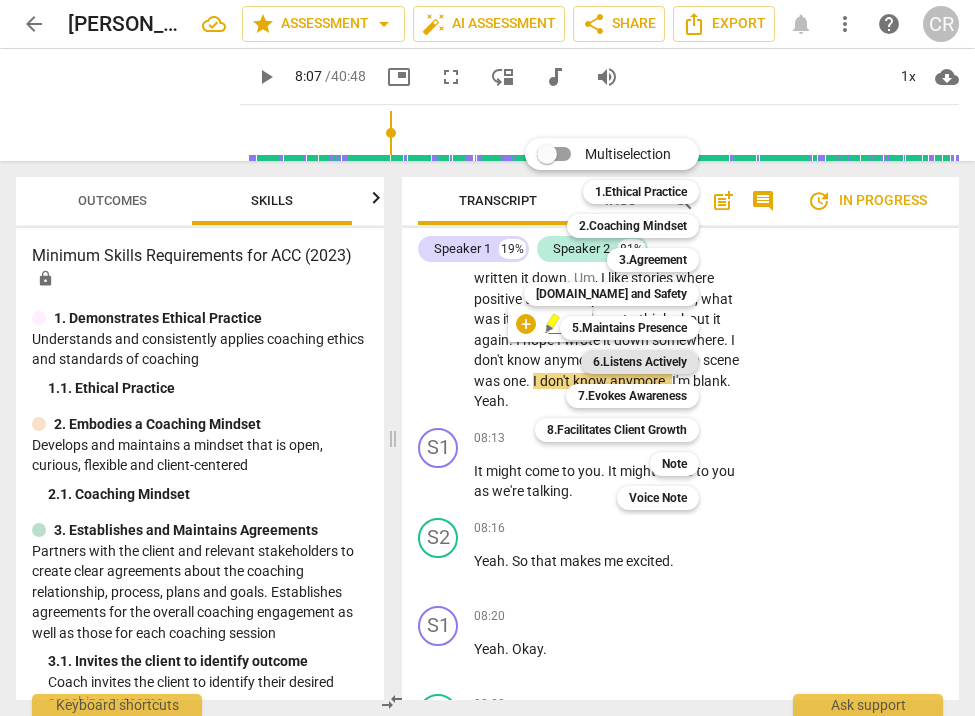 click on "6.Listens Actively" at bounding box center [640, 362] 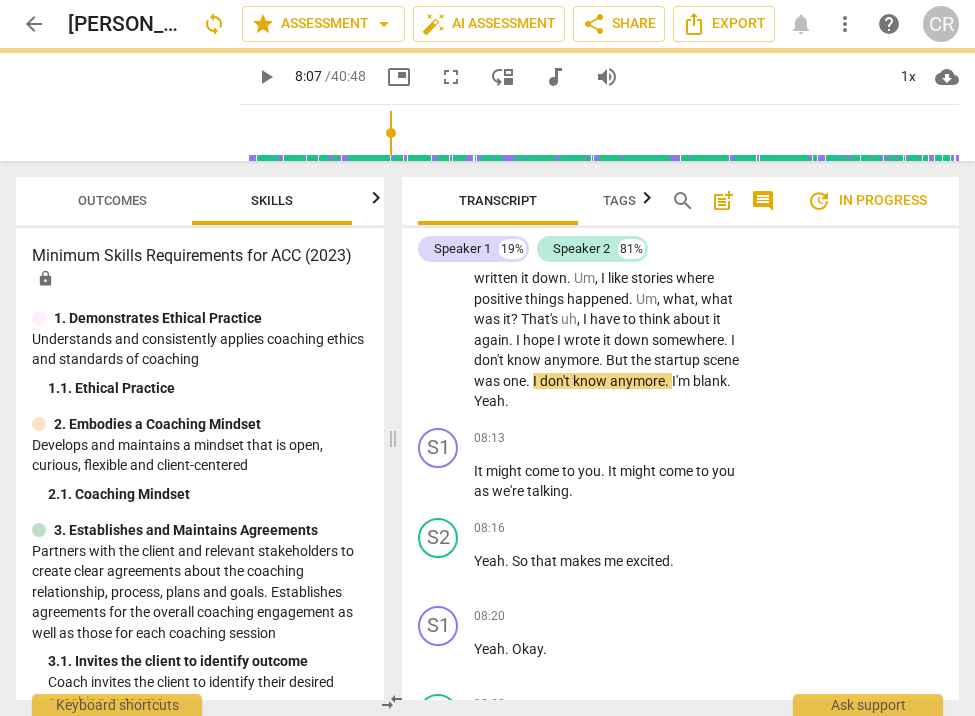 scroll, scrollTop: 3642, scrollLeft: 0, axis: vertical 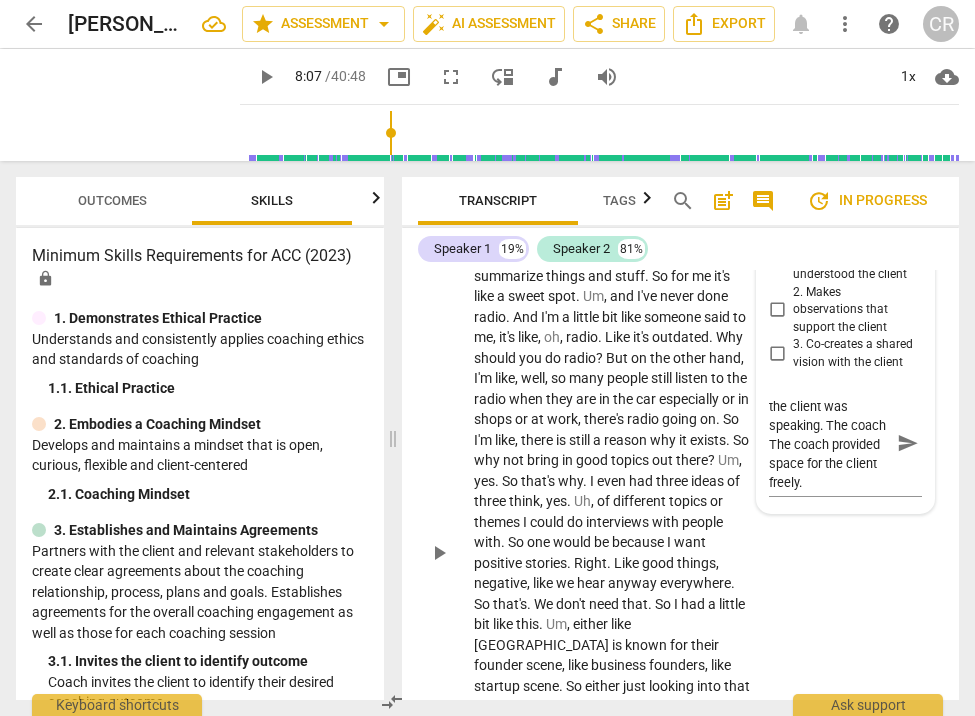 click on "6.Listens Actively Creative Results 06:33 [DATE] more_vert lock Private Publish 1. Uses summarizing or paraphrasing to make sure they understood the client 2. Makes observations that support the client 3. Co-creates a shared vision with the client There were several long pauses here as the client was speaking. The coach The coach provided space for the client freely. There were several long pauses here as the client was speaking. The coach The coach provided space for the client freely. send" at bounding box center [845, 328] 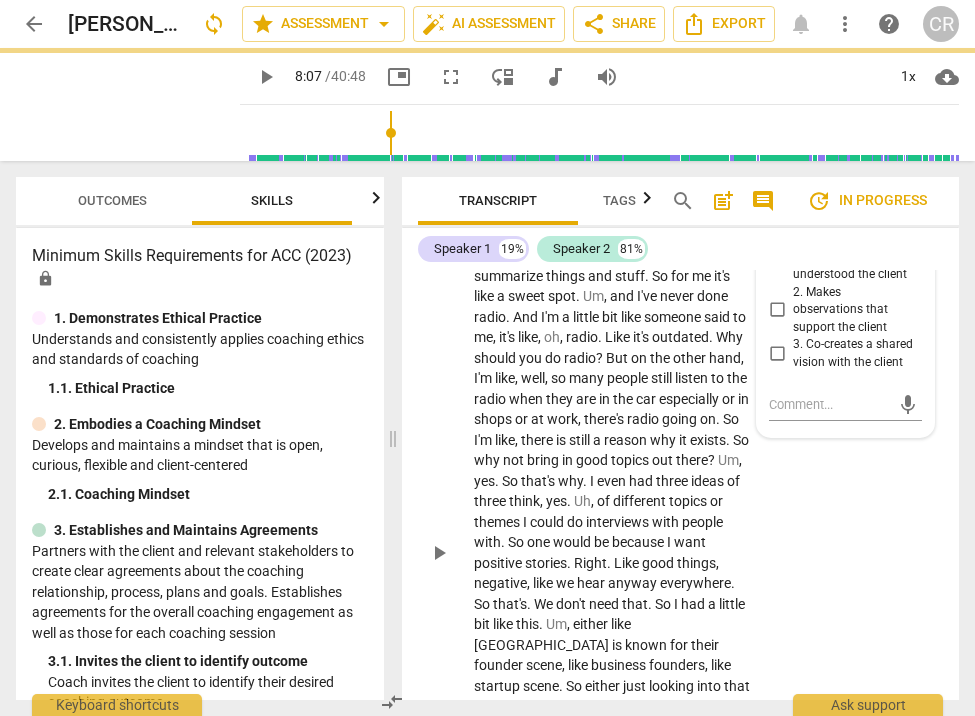 scroll, scrollTop: 0, scrollLeft: 0, axis: both 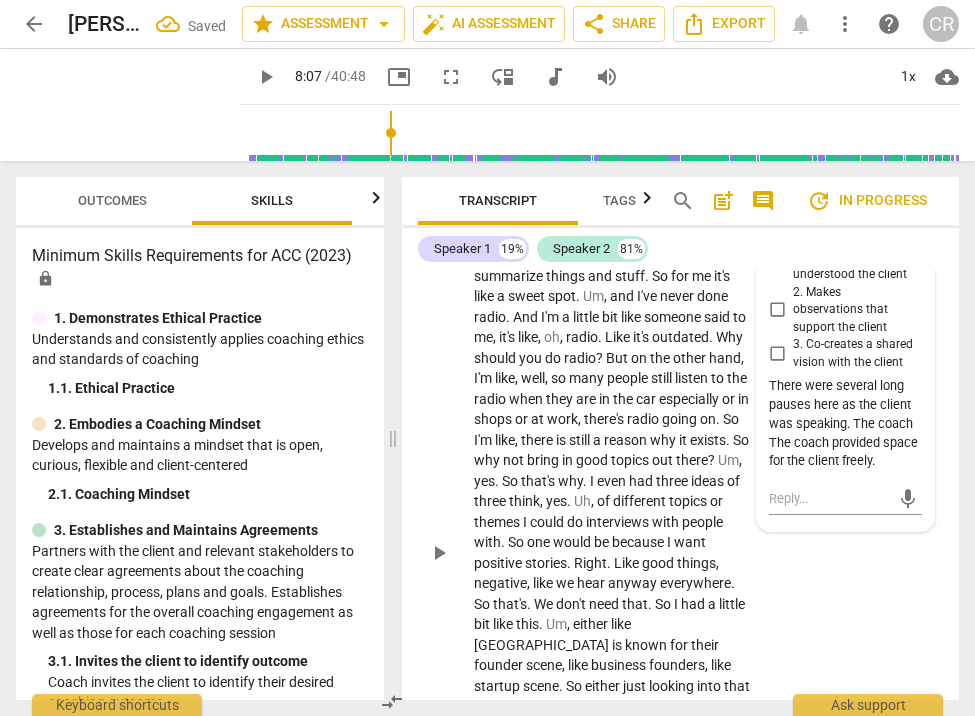 click on "There were several long pauses here as the client was speaking. The coach The coach provided space for the client freely." at bounding box center [845, 424] 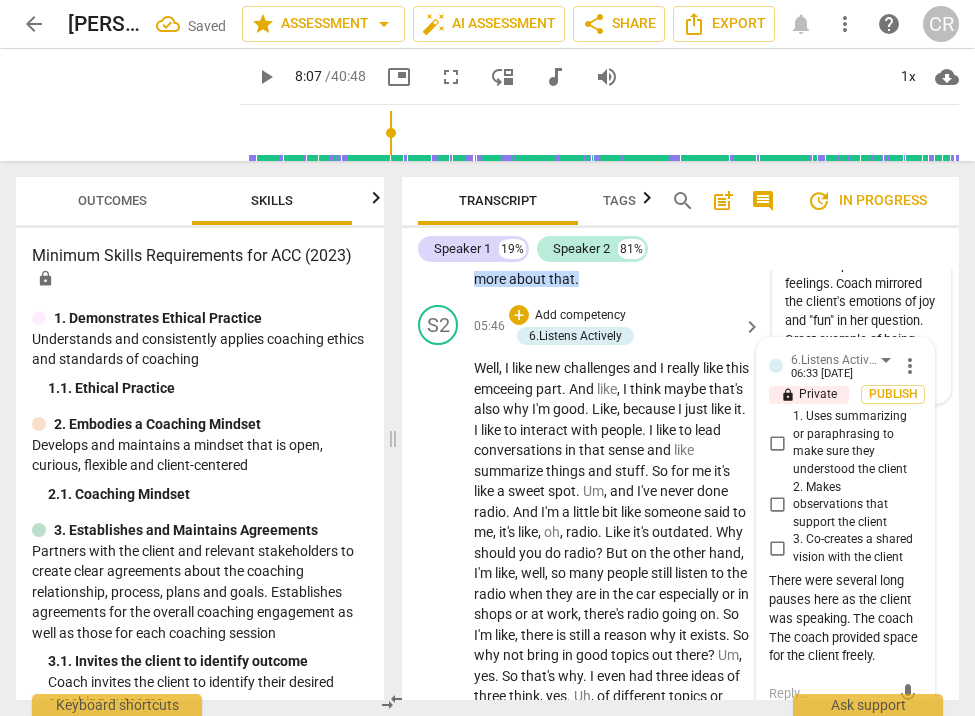 scroll, scrollTop: 3441, scrollLeft: 0, axis: vertical 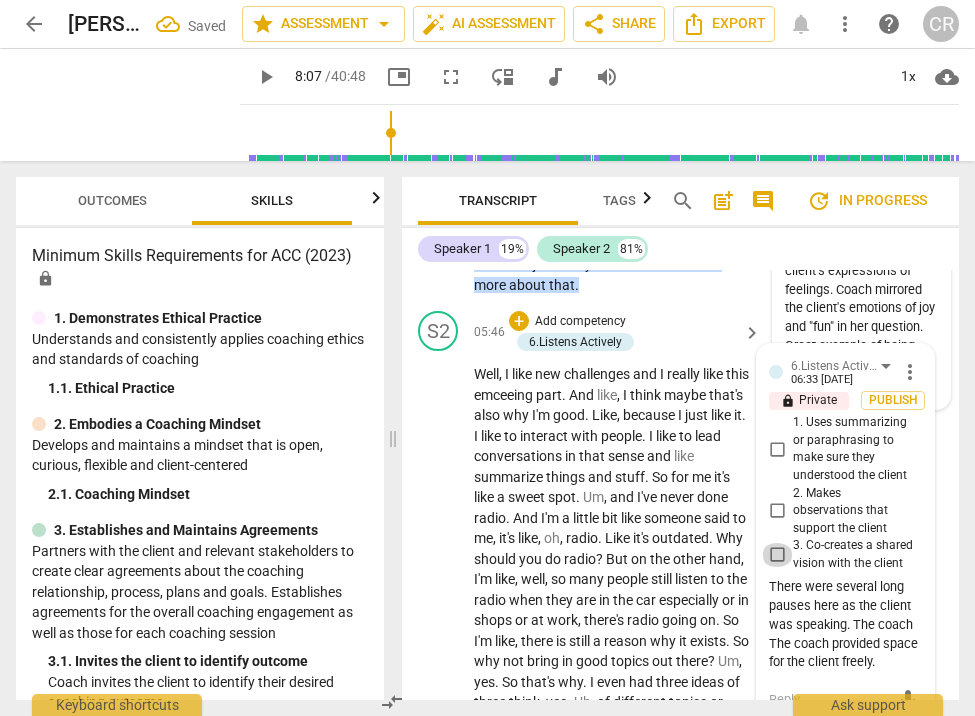 click on "3. Co-creates a shared vision with the client" at bounding box center (777, 555) 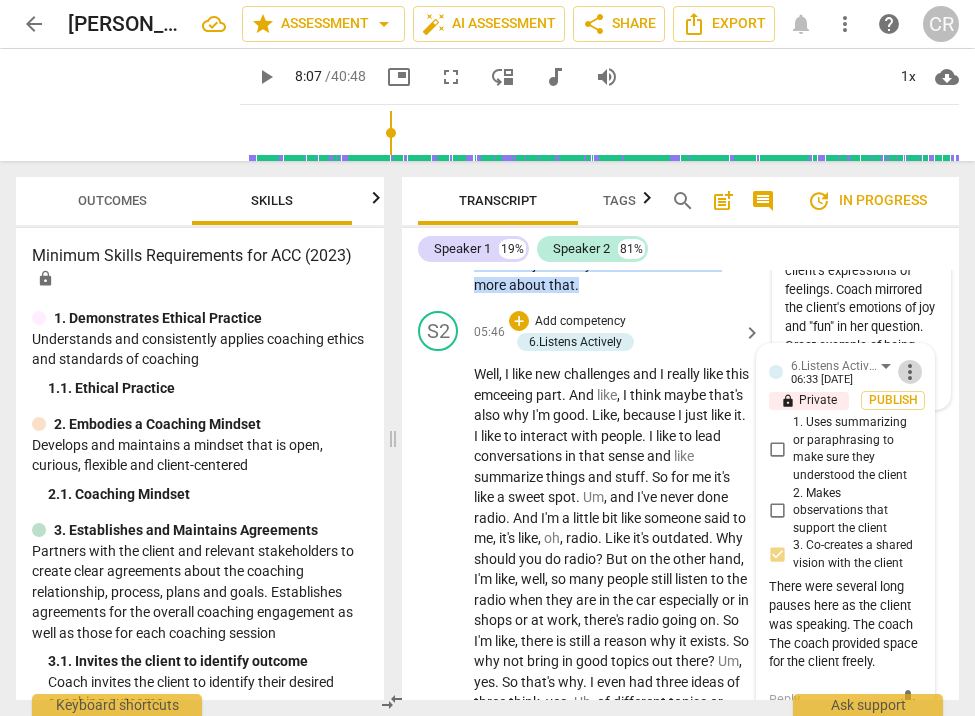 click on "more_vert" at bounding box center [910, 372] 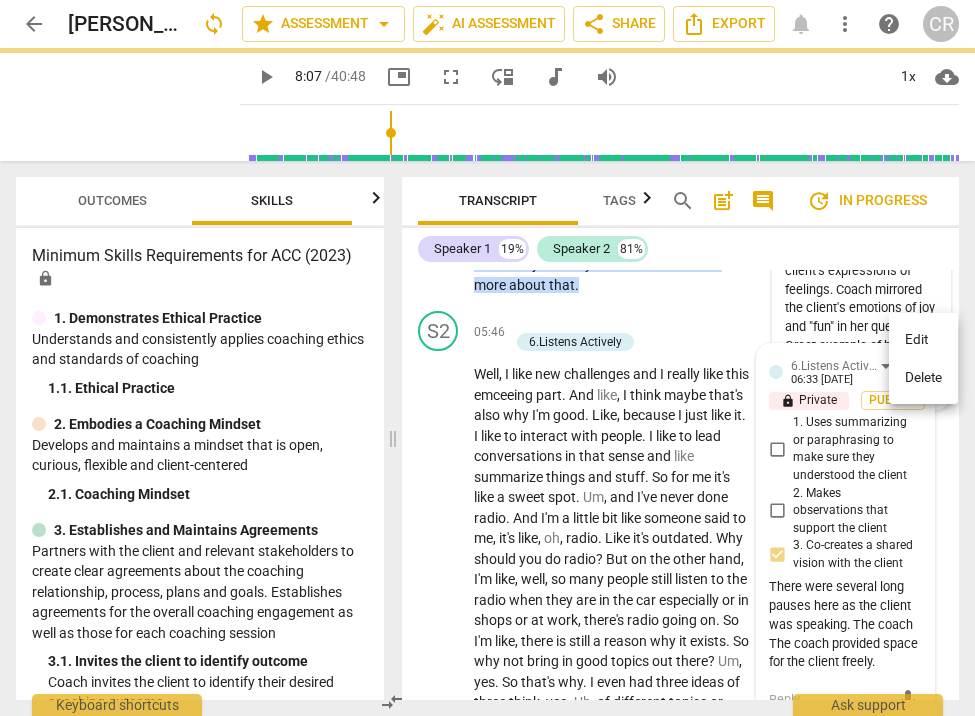 click on "Edit" at bounding box center (923, 340) 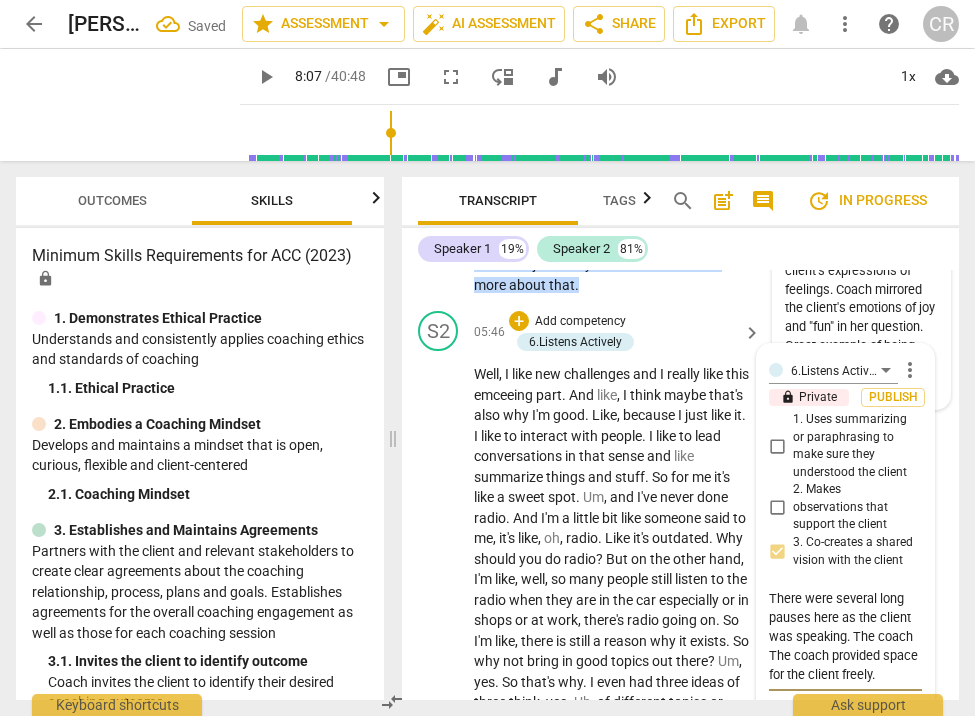 click on "There were several long pauses here as the client was speaking. The coach The coach provided space for the client freely." at bounding box center (845, 636) 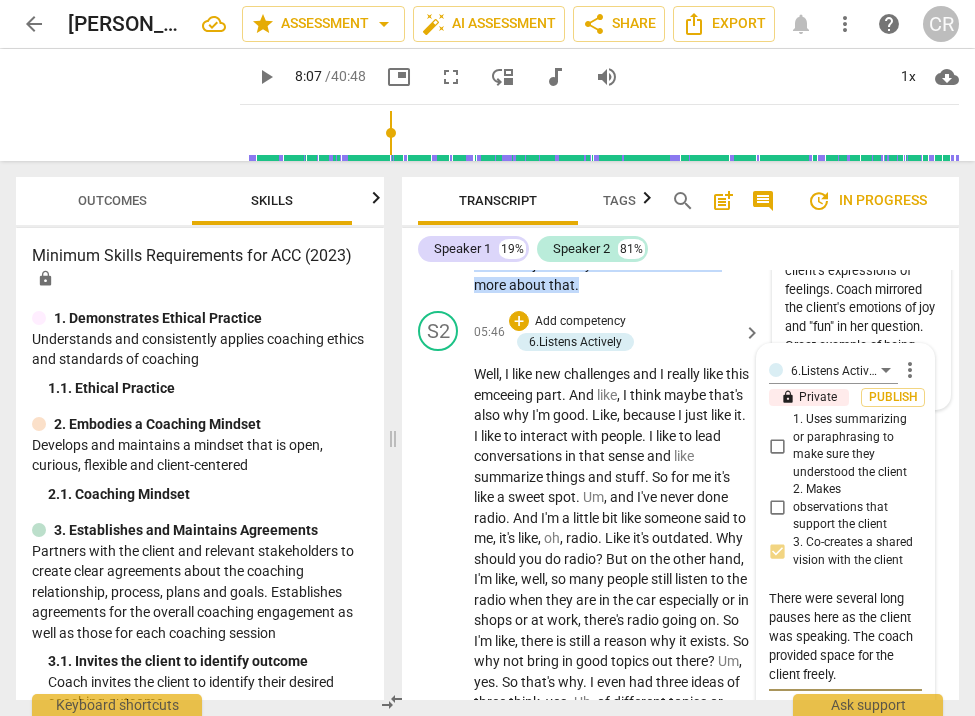 click on "There were several long pauses here as the client was speaking. The coach provided space for the client freely." at bounding box center [845, 636] 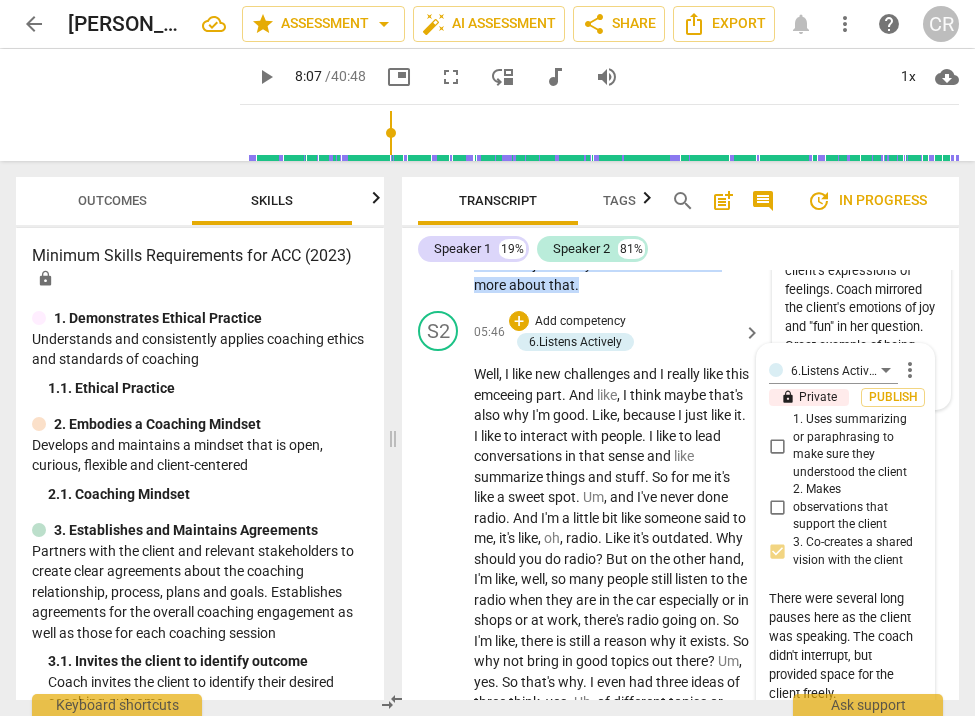 click on "6.Listens Actively Creative Results more_vert lock Private Publish 1. Uses summarizing or paraphrasing to make sure they understood the client 2. Makes observations that support the client 3. Co-creates a shared vision with the client There were several long pauses here as the client was speaking. The coach didn't interrupt, but provided space for the client freely. There were several long pauses here as the client was speaking. The coach didn't interrupt, but provided space for the client freely. check_circle close" at bounding box center [845, 555] 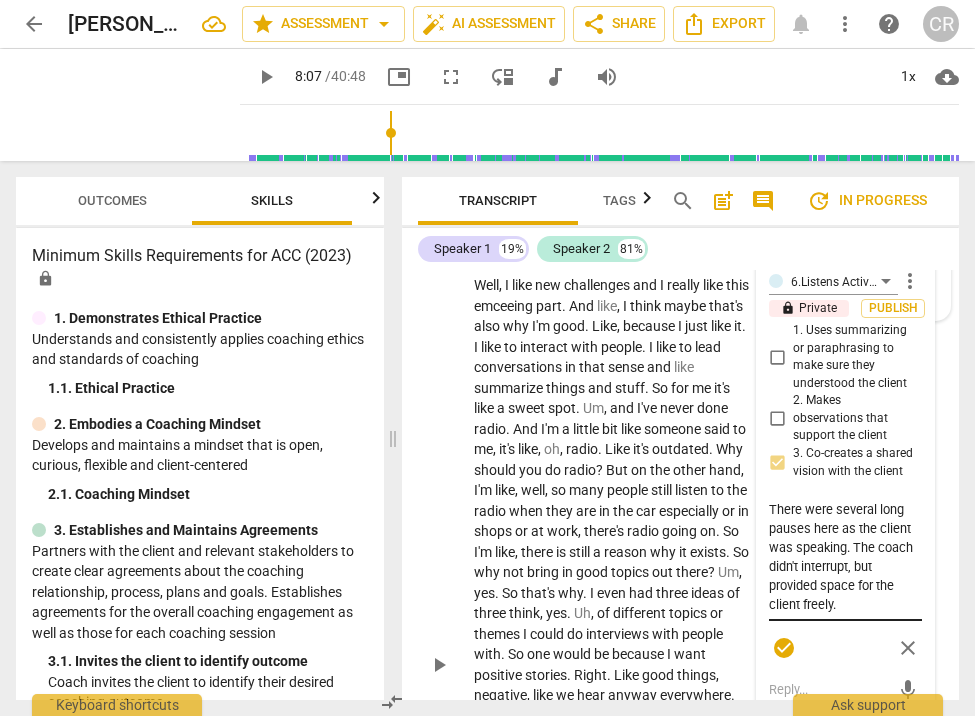 scroll, scrollTop: 3532, scrollLeft: 0, axis: vertical 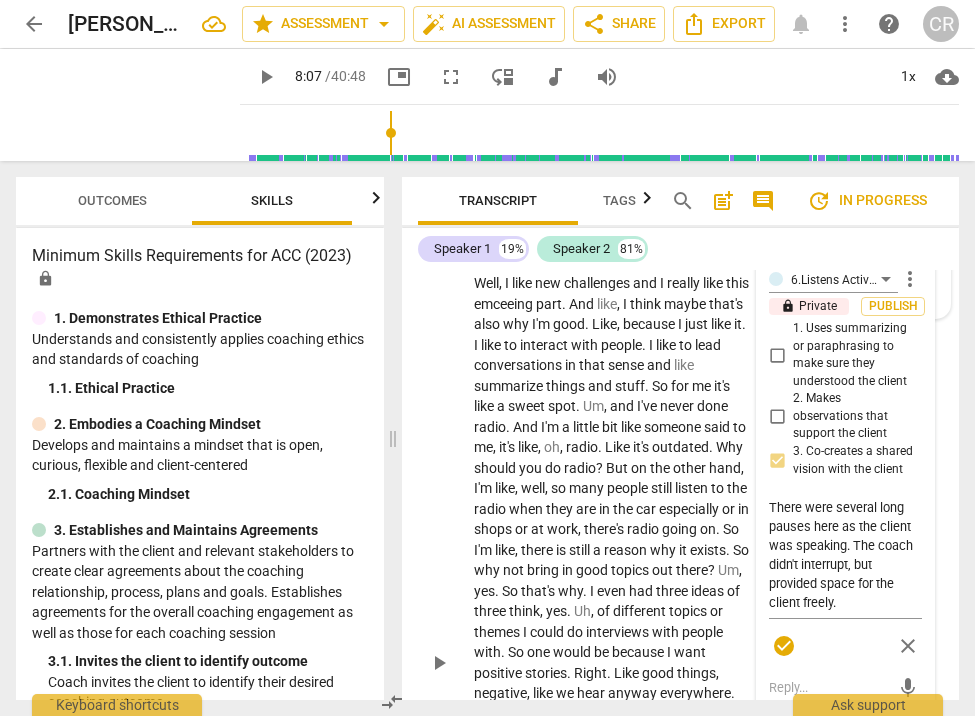 click on "check_circle" at bounding box center [784, 646] 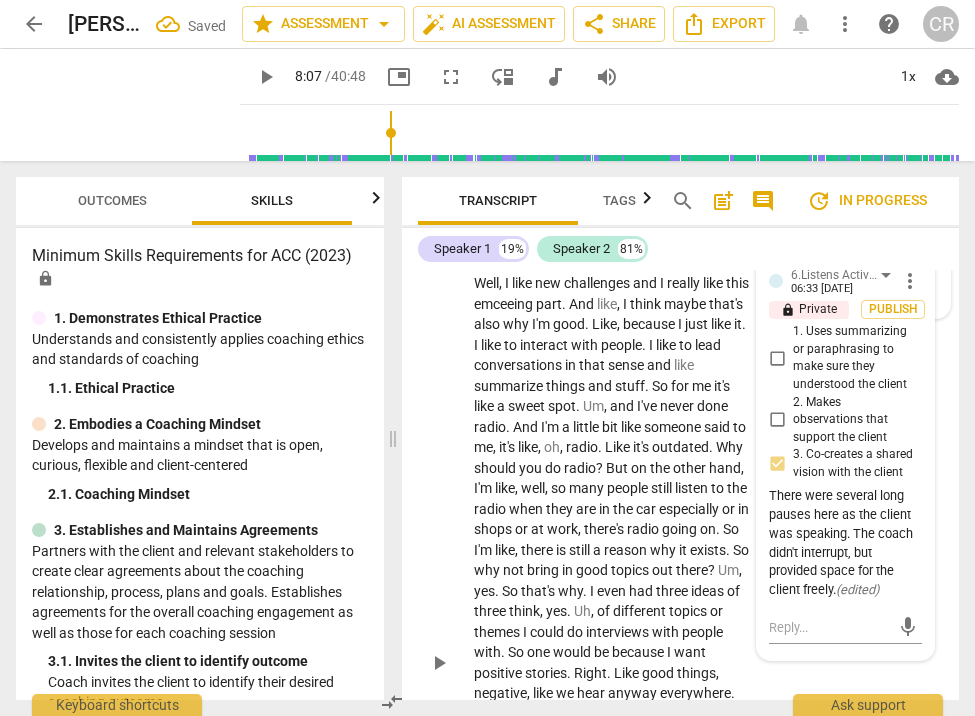 click on "when" at bounding box center [527, 509] 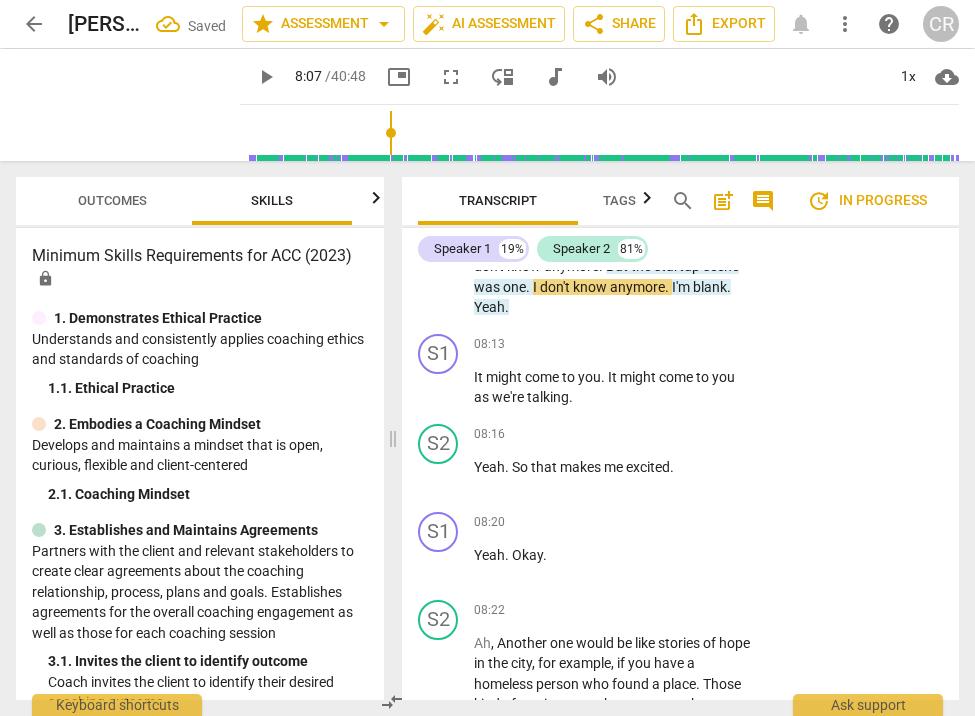 scroll, scrollTop: 4232, scrollLeft: 0, axis: vertical 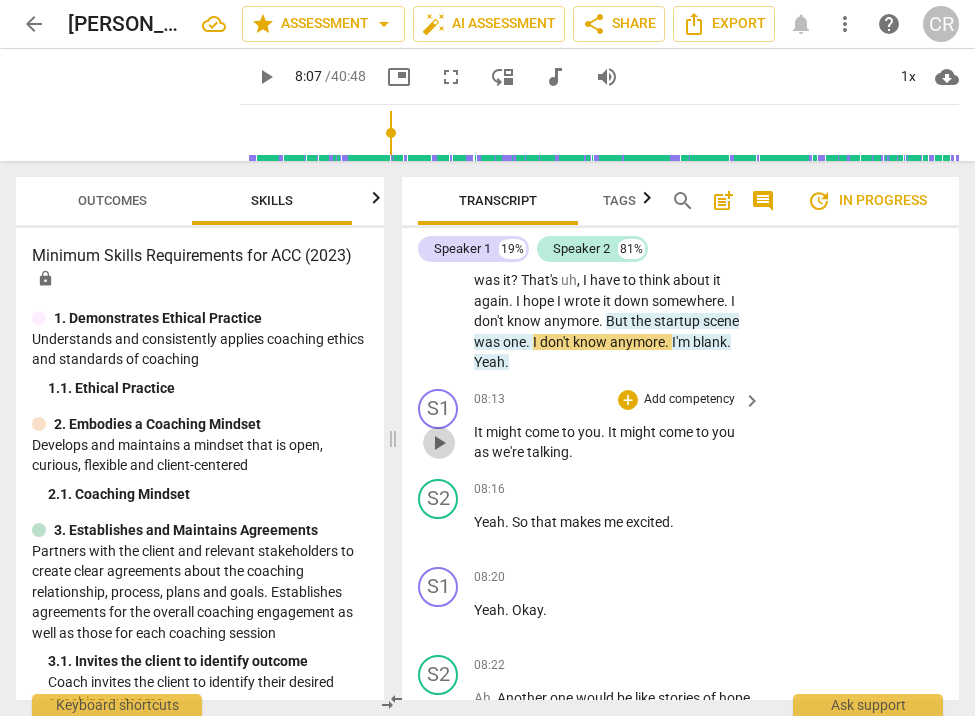 click on "play_arrow" at bounding box center (439, 443) 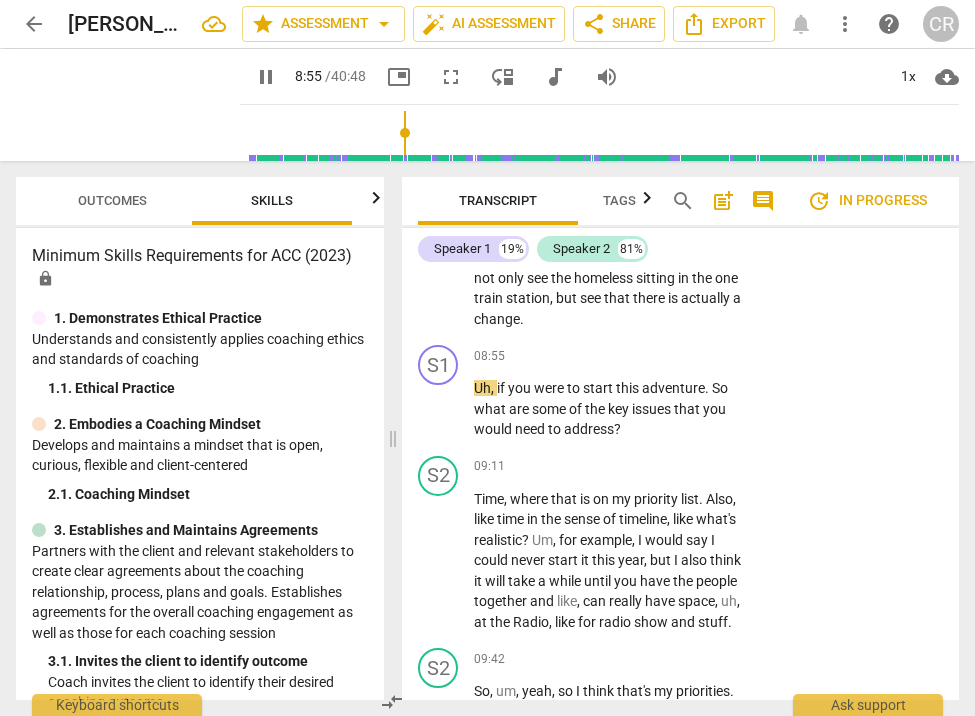 scroll, scrollTop: 4858, scrollLeft: 0, axis: vertical 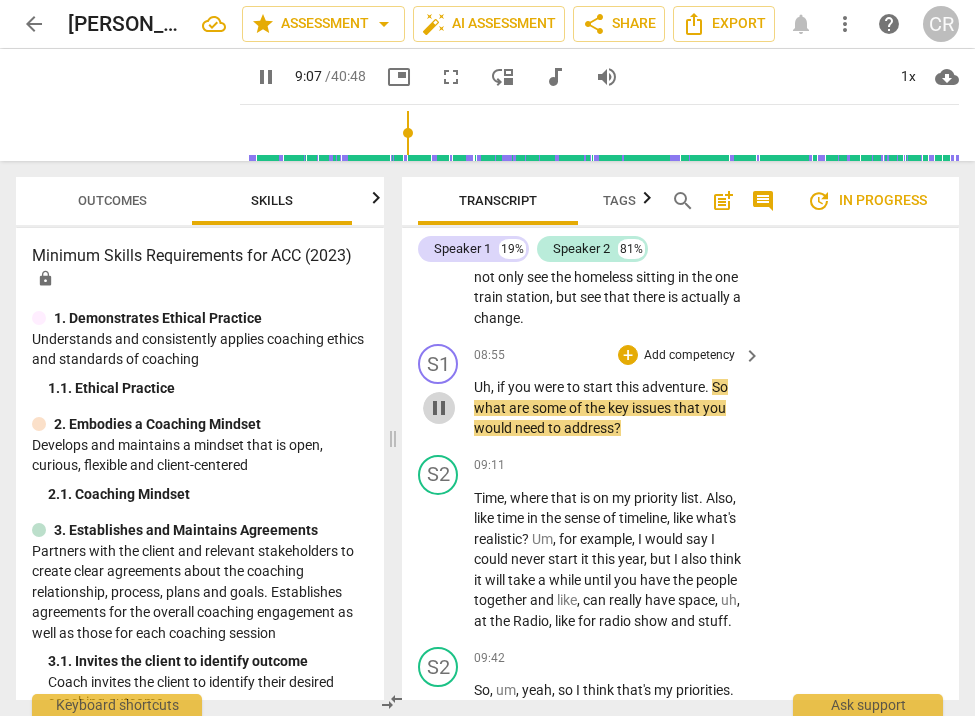 click on "pause" at bounding box center (439, 408) 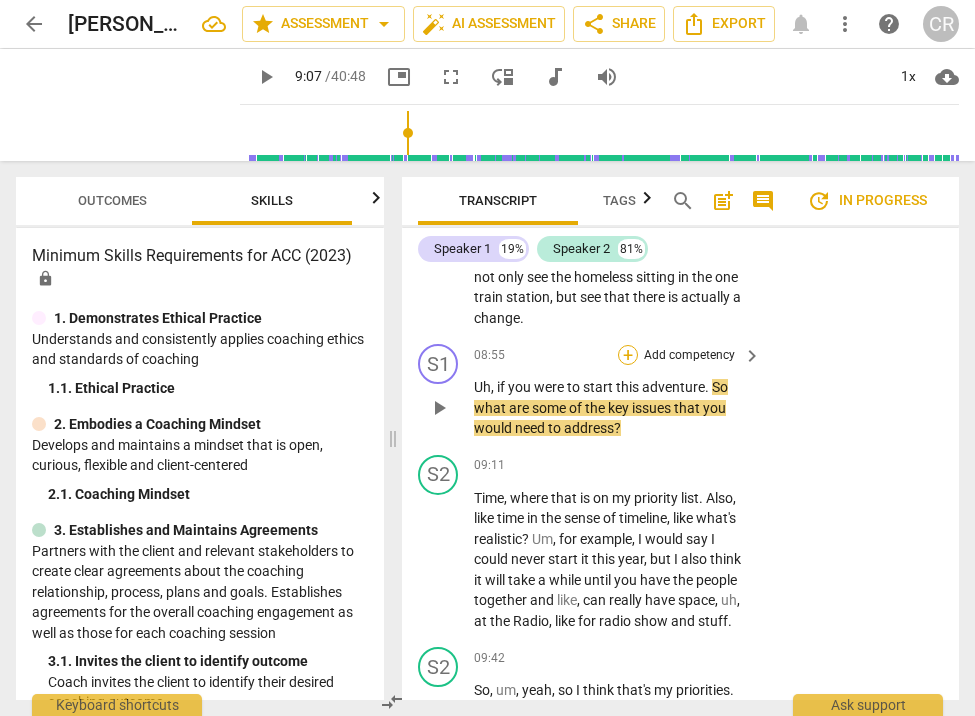 click on "+" at bounding box center (628, 355) 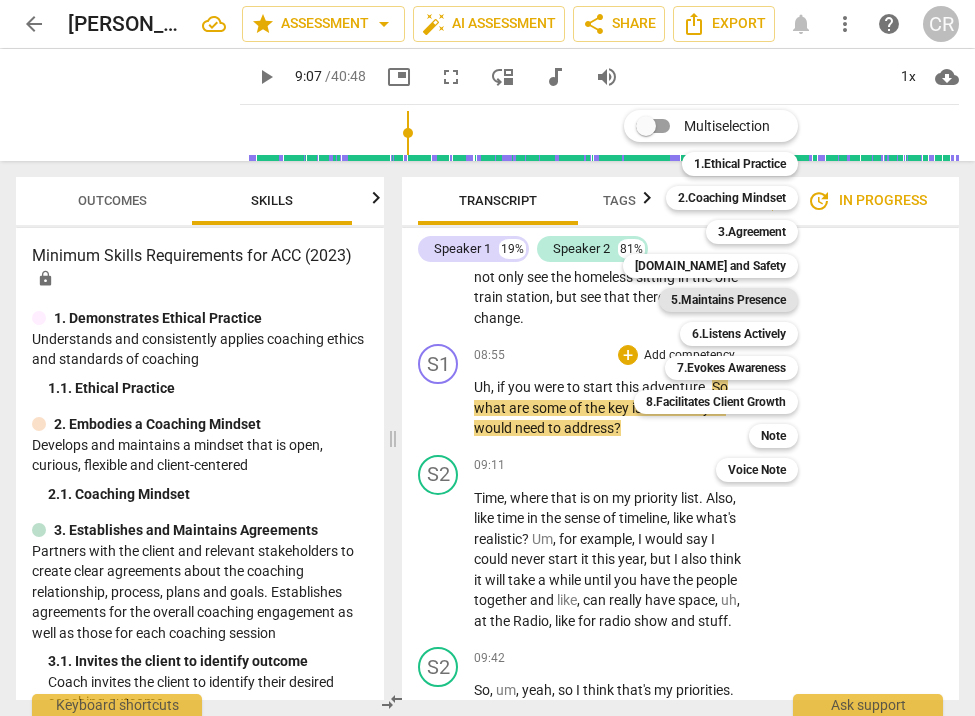 click on "5.Maintains Presence" at bounding box center (728, 300) 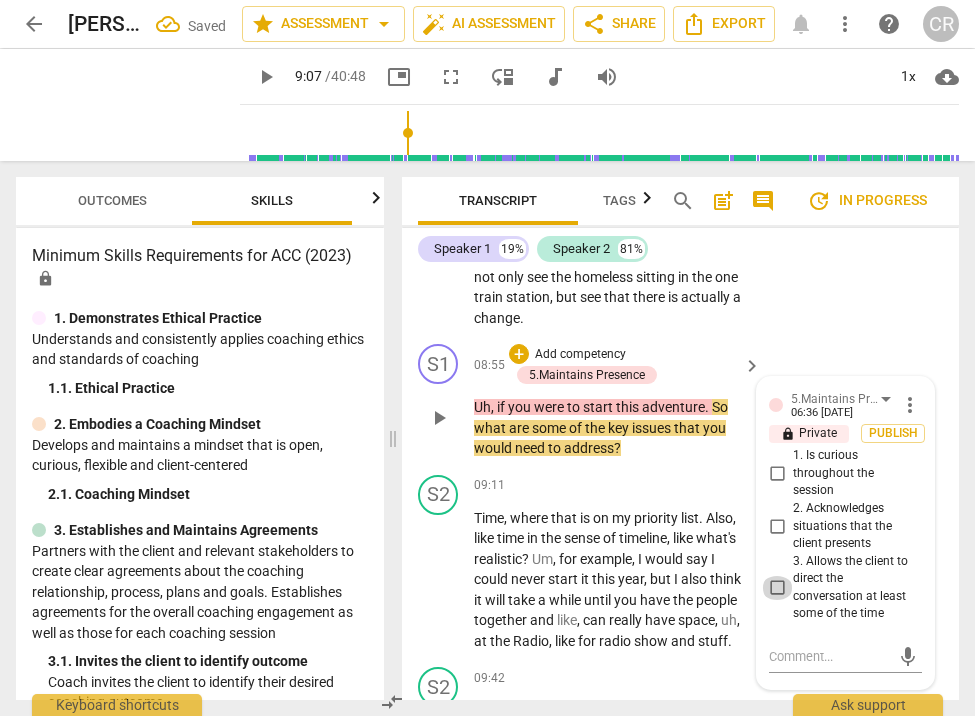 click on "3. Allows the client to direct the conversation at least some of the time" at bounding box center (777, 588) 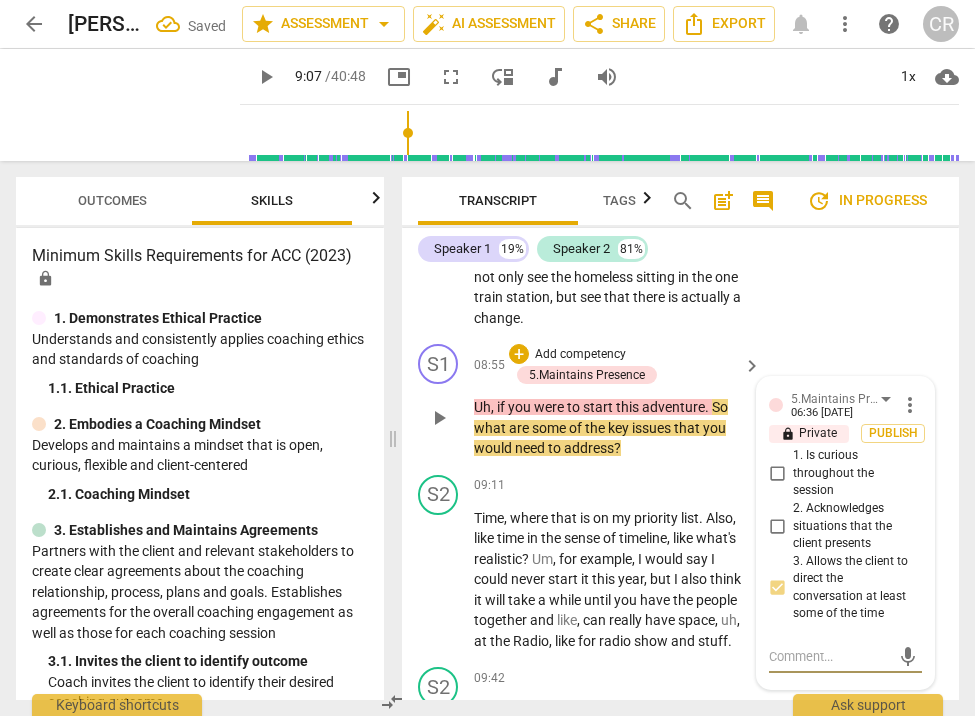 click at bounding box center (829, 656) 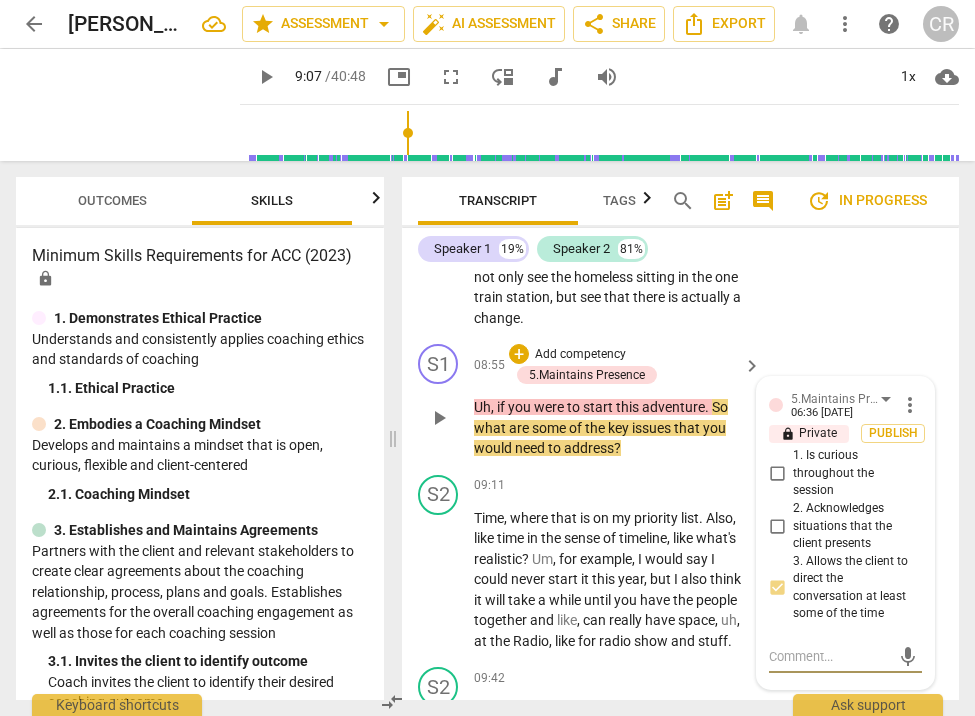 paste on "The coach supported the client as they lead the conversation through affirmations, acknowledgments, or concise questions or invitations to the client to explore a topic further." 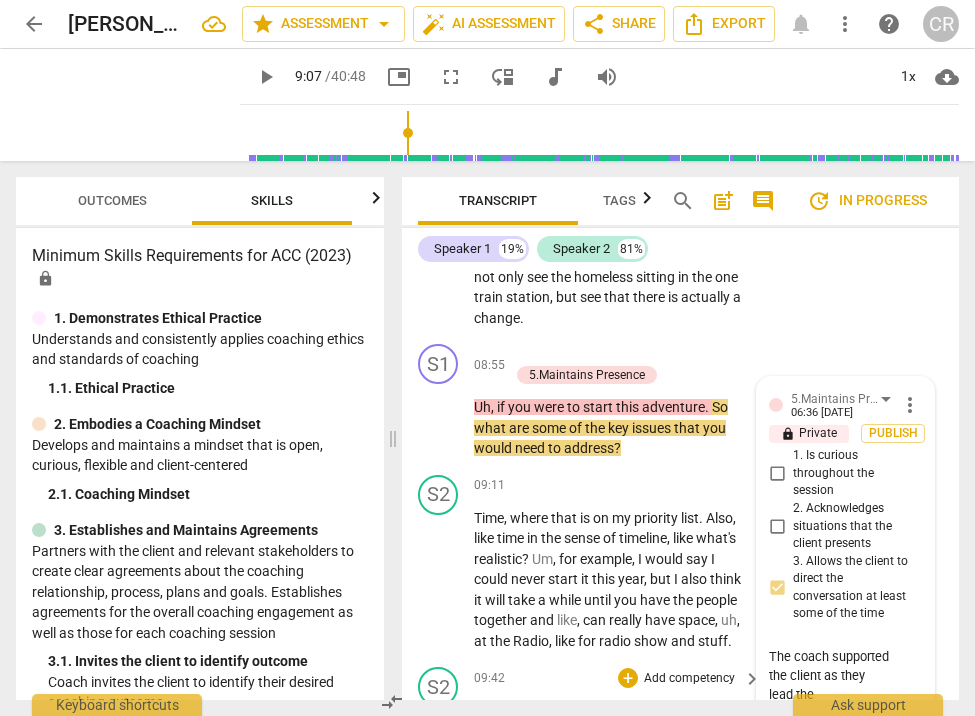 scroll, scrollTop: 76, scrollLeft: 0, axis: vertical 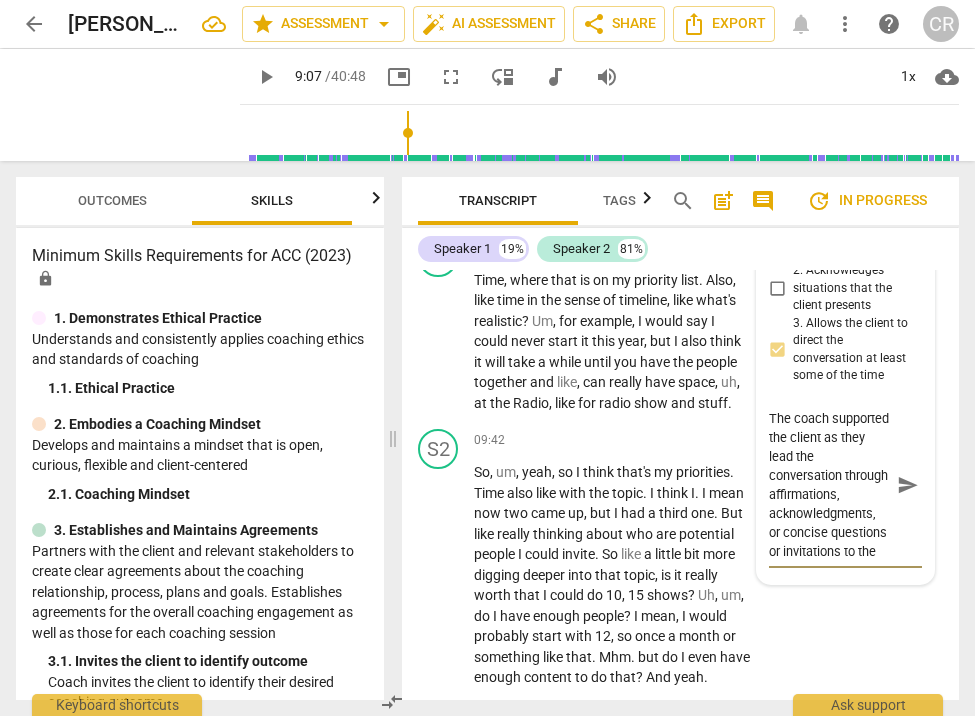 drag, startPoint x: 765, startPoint y: 412, endPoint x: 846, endPoint y: 429, distance: 82.764725 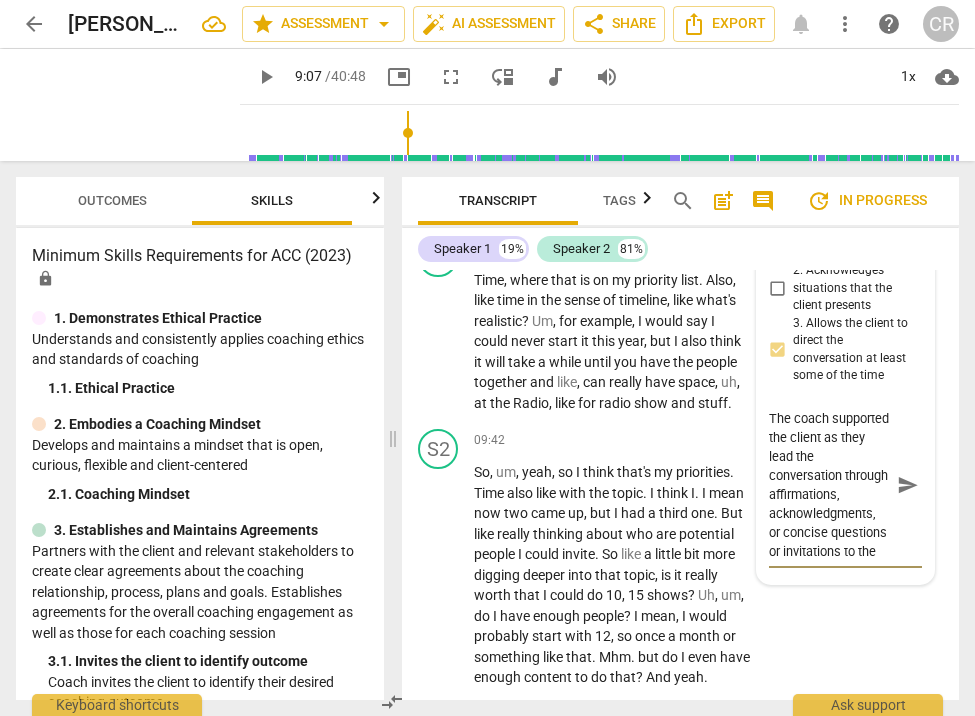 click on "The coach supported the client as they lead the conversation through affirmations, acknowledgments, or concise questions or invitations to the client to explore a topic further." at bounding box center [829, 485] 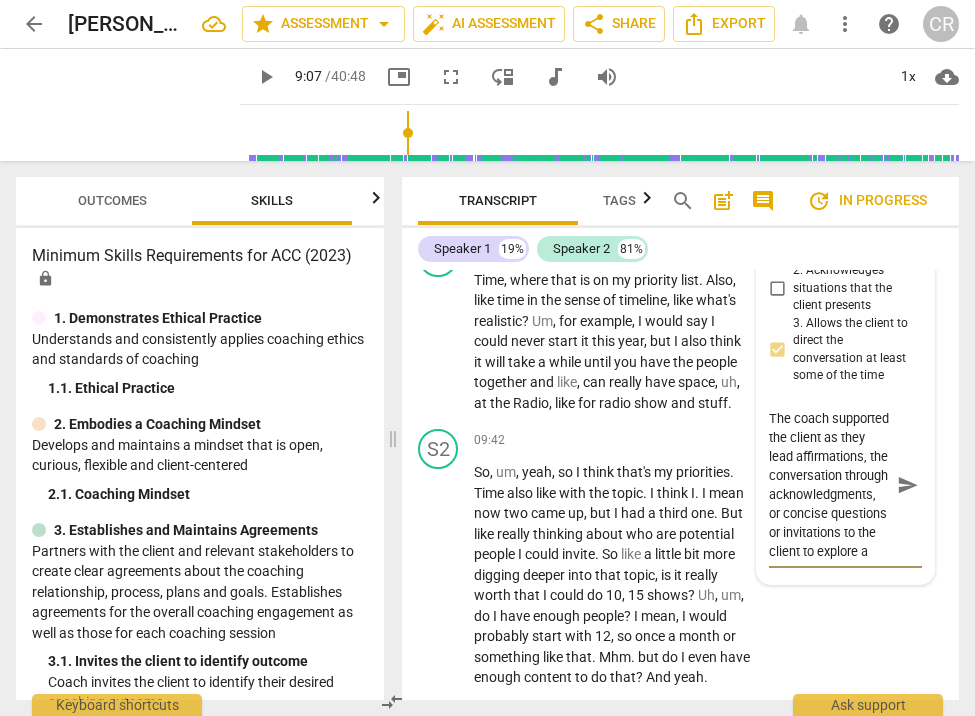 click on "The coach supported the client as they lead affirmations, the conversation through acknowledgments, or concise questions or invitations to the client to explore a topic further." at bounding box center [829, 485] 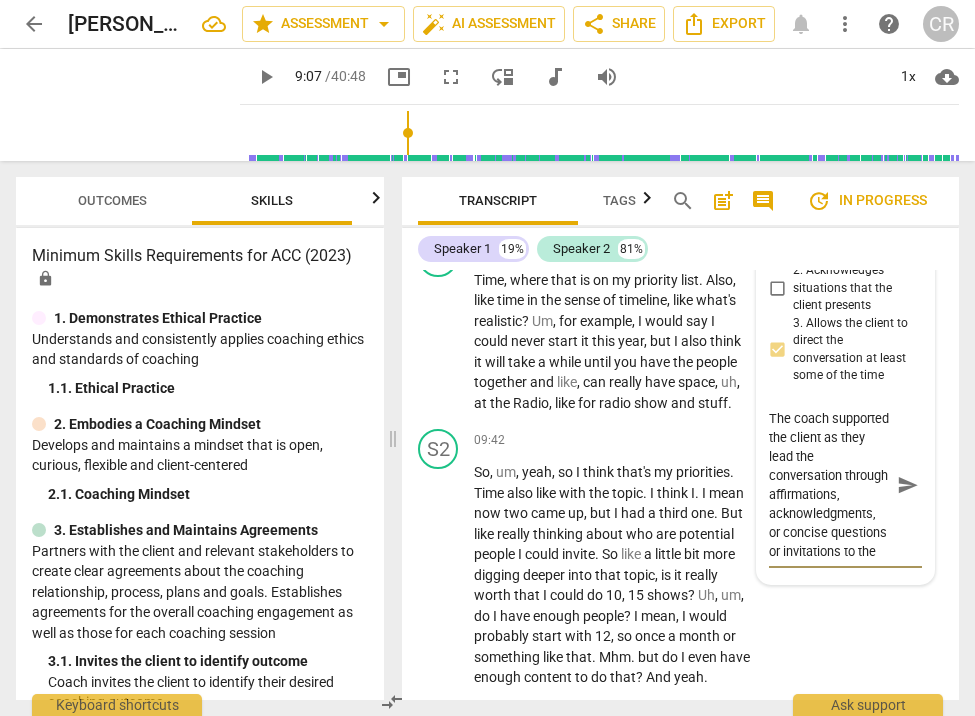click on "The coach supported the client as they lead the conversation through affirmations, acknowledgments, or concise questions or invitations to the client to explore a topic further." at bounding box center [829, 485] 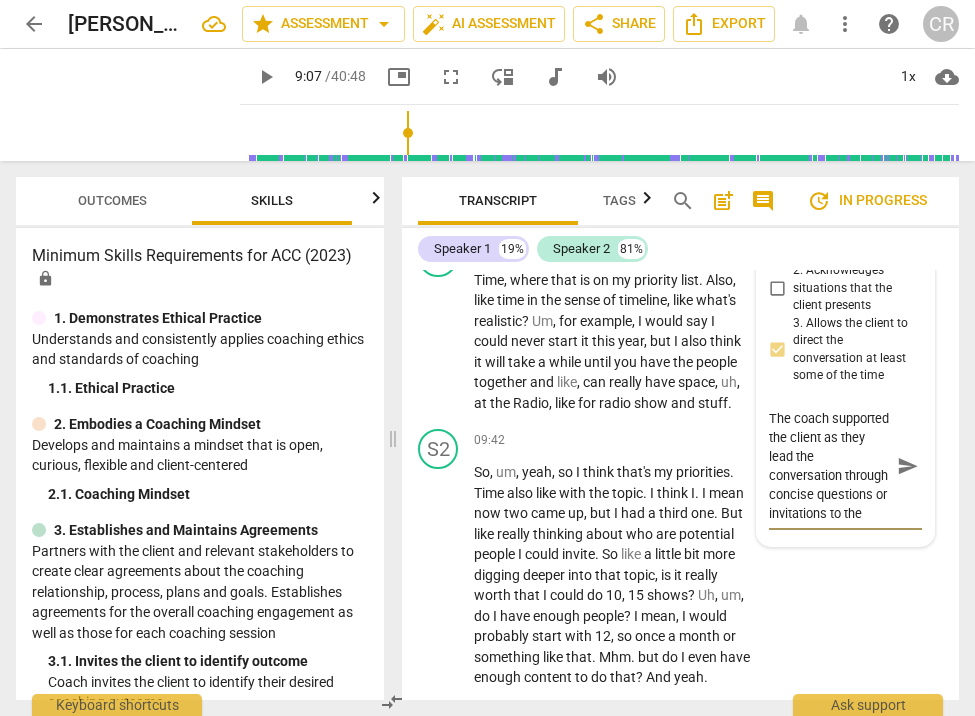 click on "The coach supported the client as they lead the conversation through  concise questions or invitations to the client to explore a topic further." at bounding box center (829, 466) 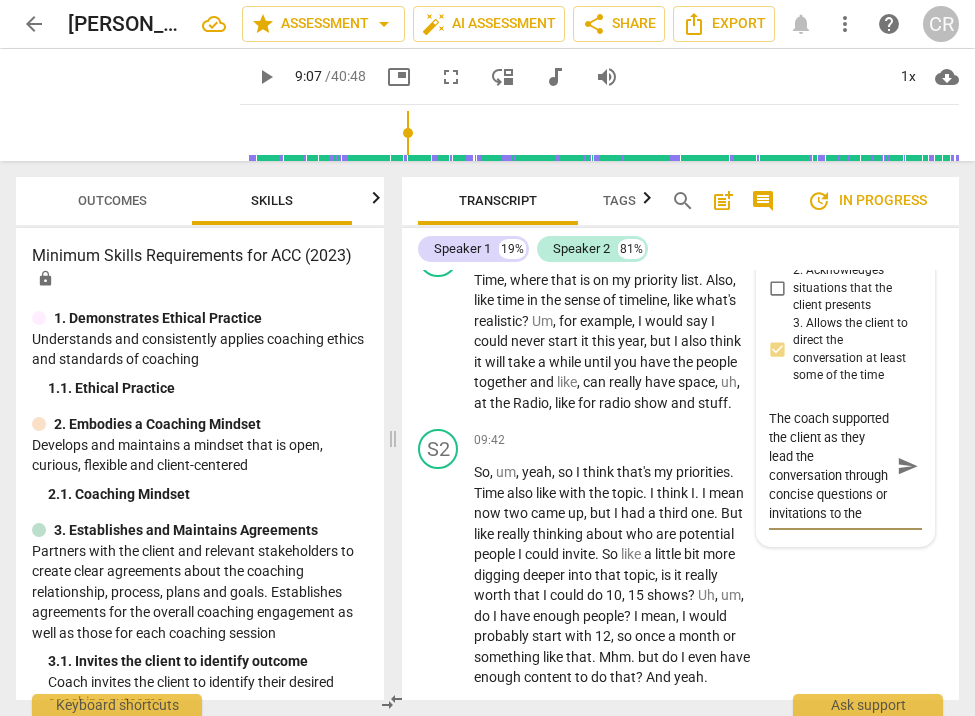 scroll, scrollTop: 5136, scrollLeft: 0, axis: vertical 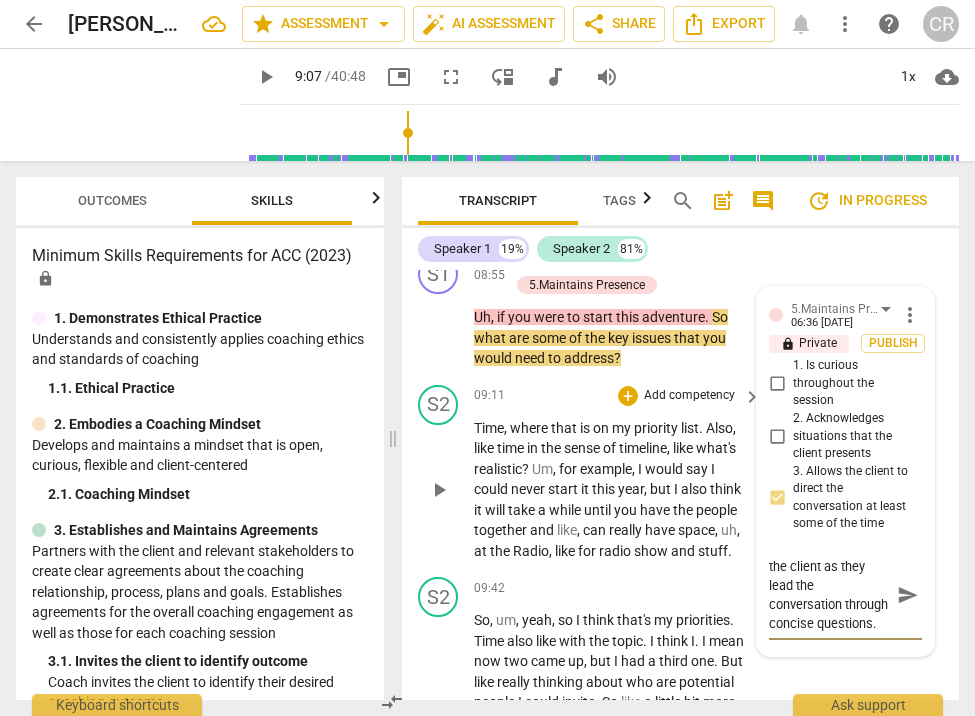 click on "have" at bounding box center [661, 530] 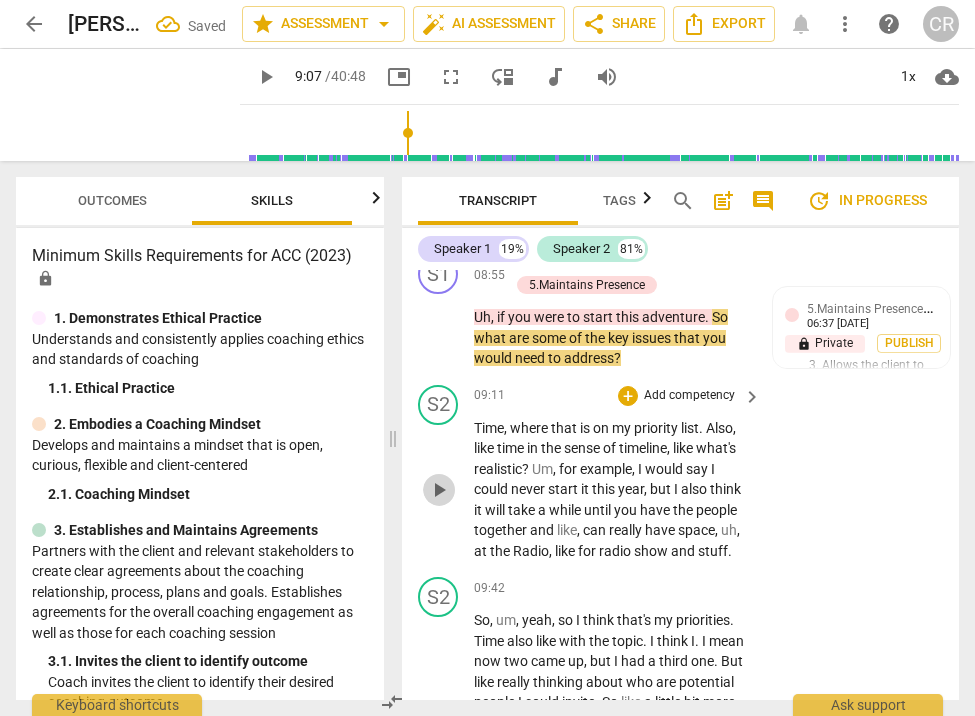 click on "play_arrow" at bounding box center (439, 490) 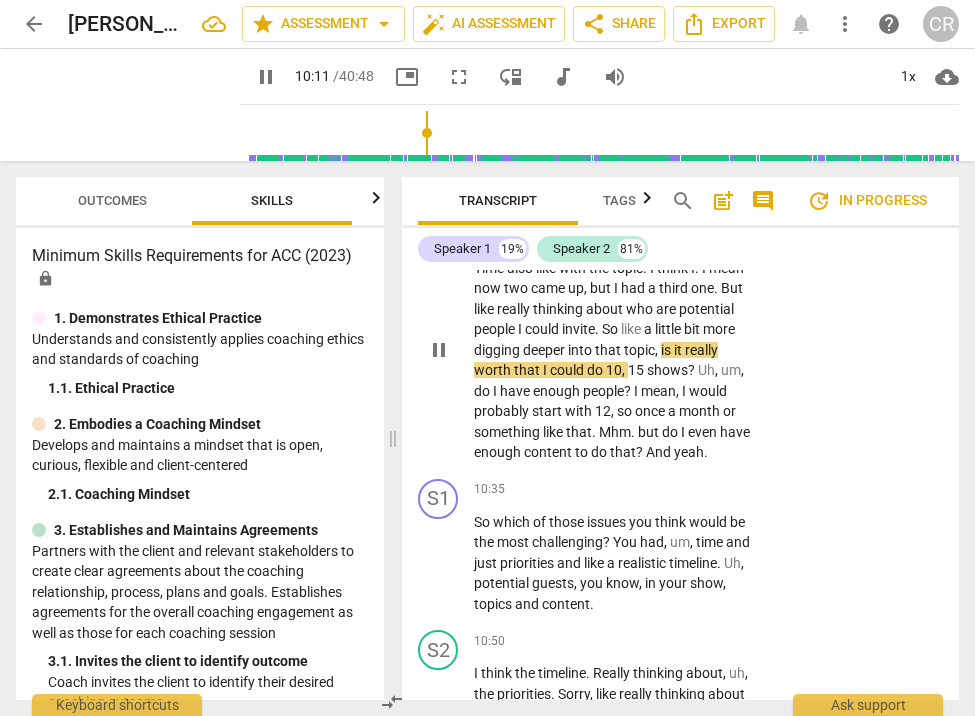 scroll, scrollTop: 5323, scrollLeft: 0, axis: vertical 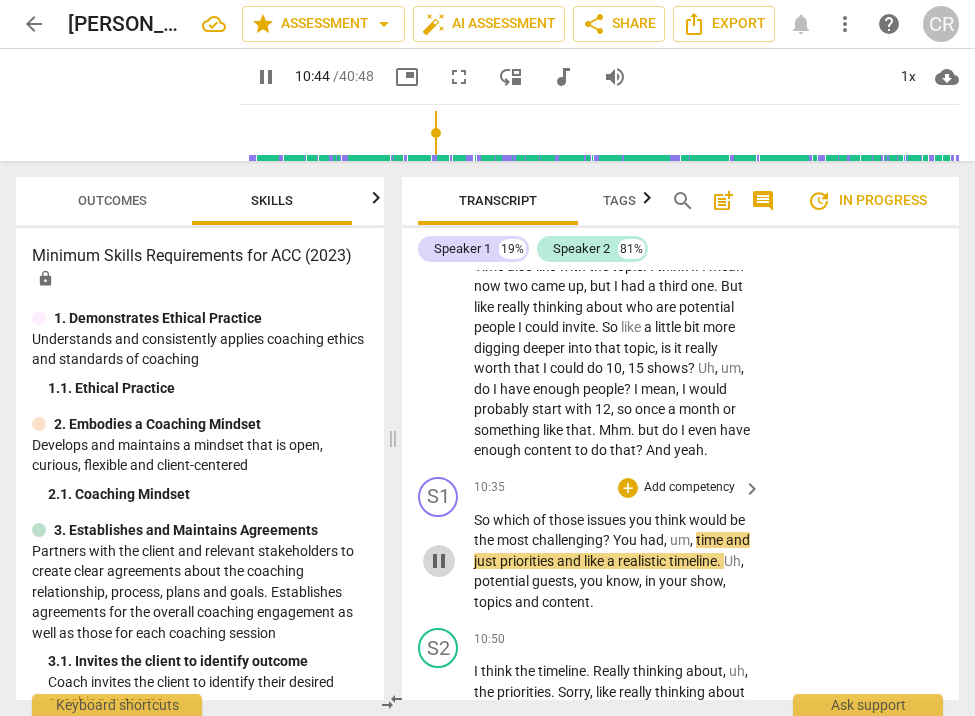 click on "pause" at bounding box center (439, 561) 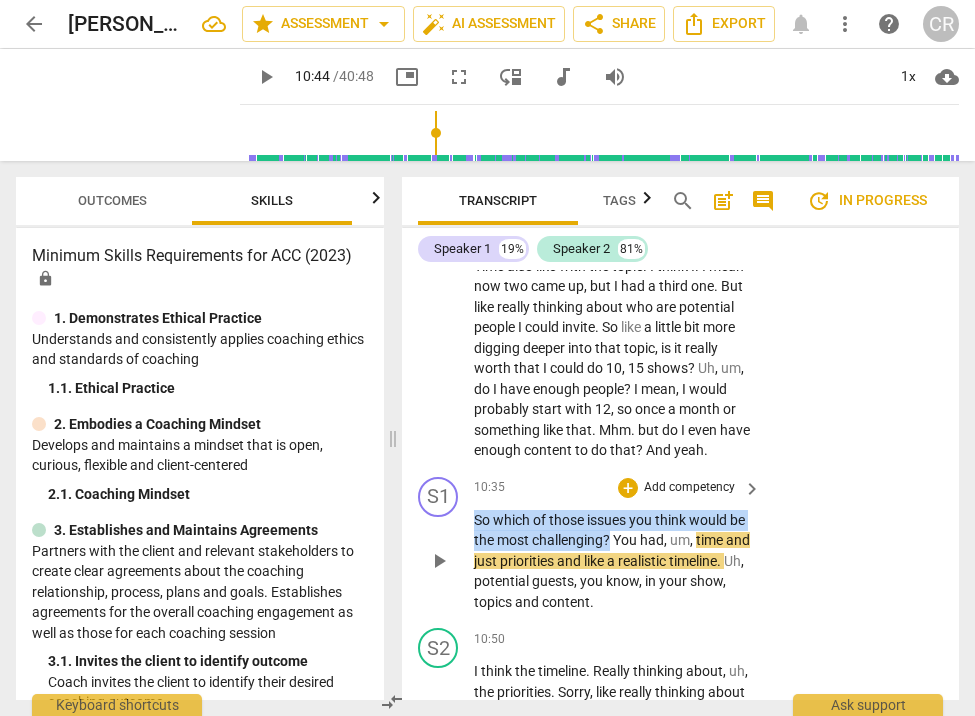 drag, startPoint x: 475, startPoint y: 470, endPoint x: 630, endPoint y: 485, distance: 155.72412 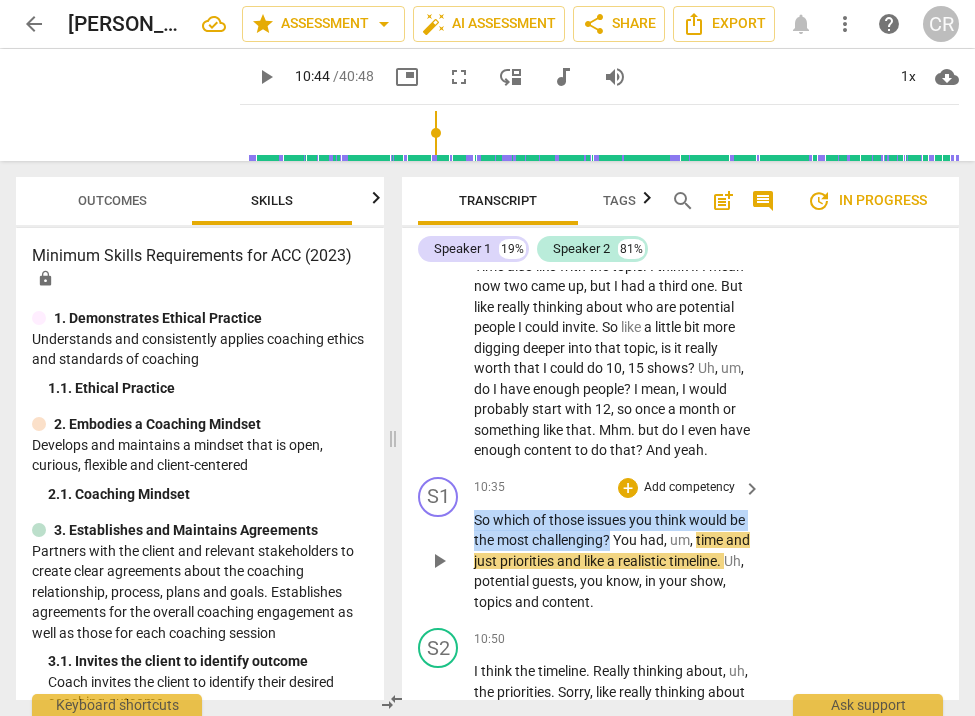 click on "So   which   of   those   issues   you   think   would   be   the   most   challenging ?   You   had ,   um ,   time   and   just   priorities   and   like   a   realistic   timeline .   Uh ,   potential   guests ,   you   know ,   in   your   show ,   topics   and   content ." at bounding box center [612, 561] 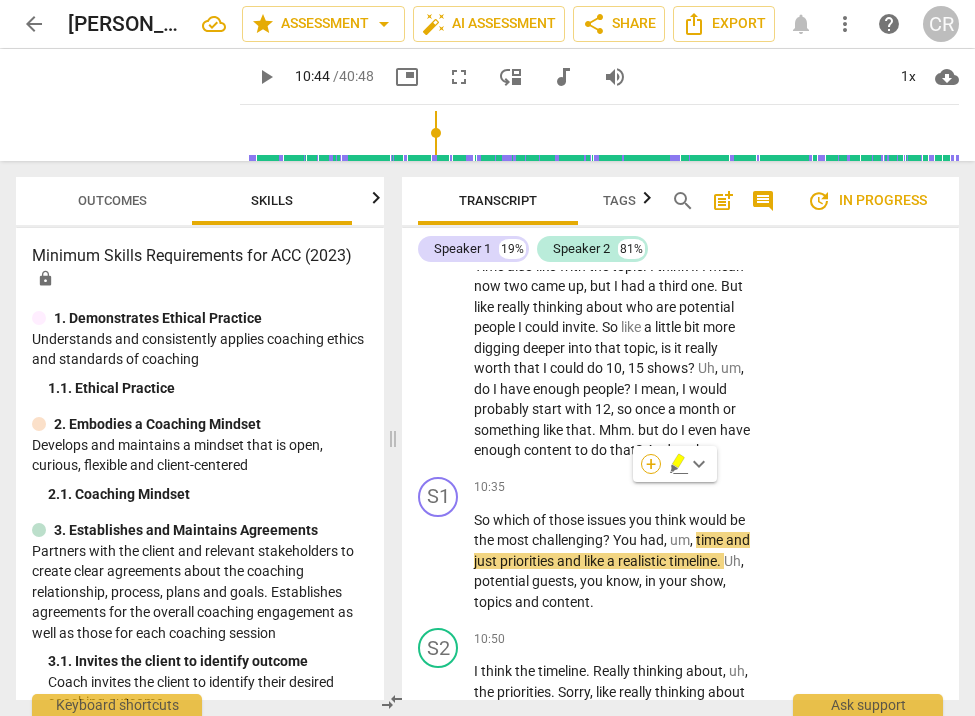 click on "+" at bounding box center (651, 464) 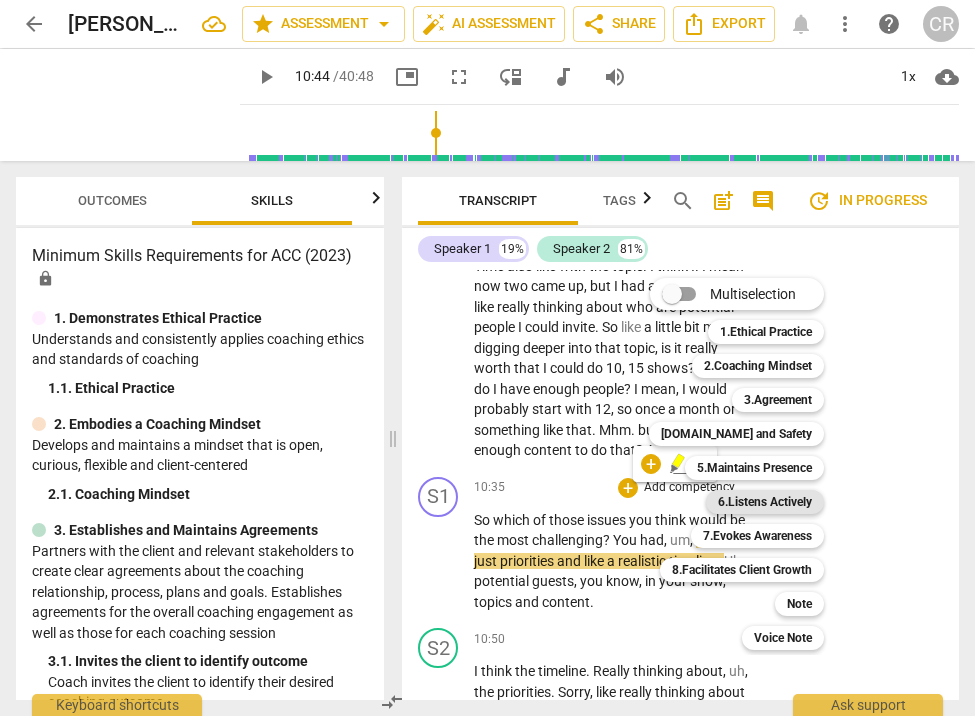 click on "6.Listens Actively" at bounding box center [765, 502] 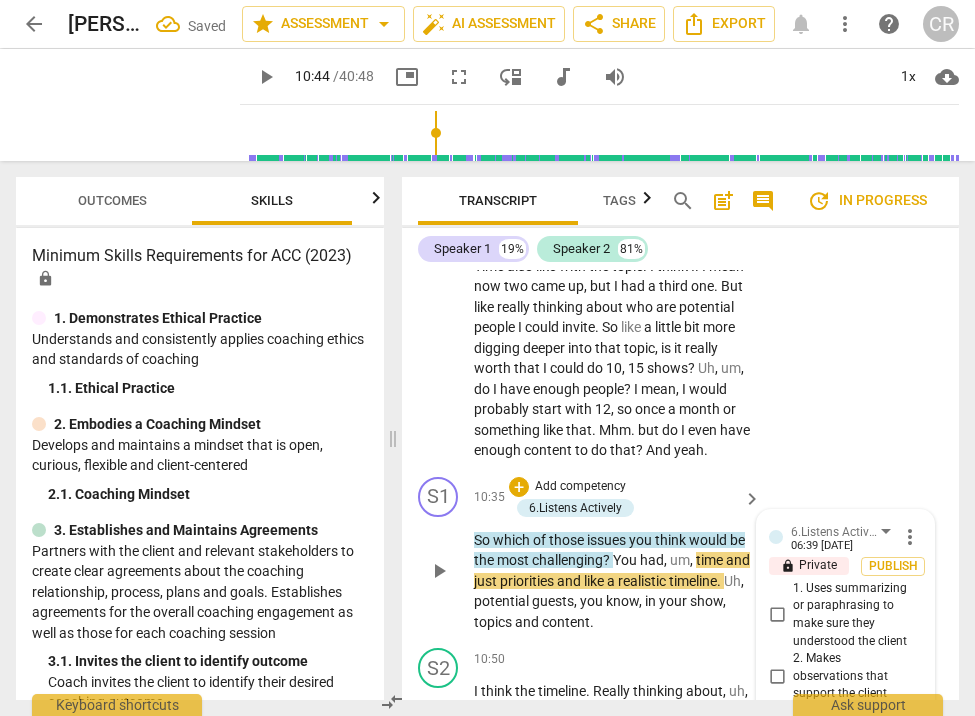 scroll, scrollTop: 5572, scrollLeft: 0, axis: vertical 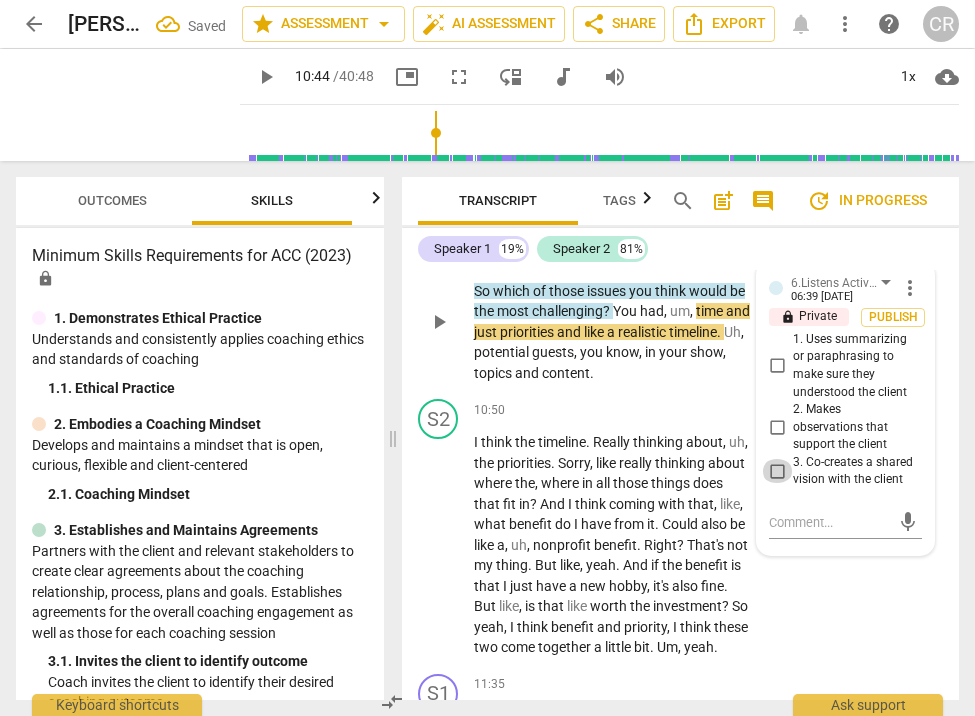 click on "3. Co-creates a shared vision with the client" at bounding box center (777, 471) 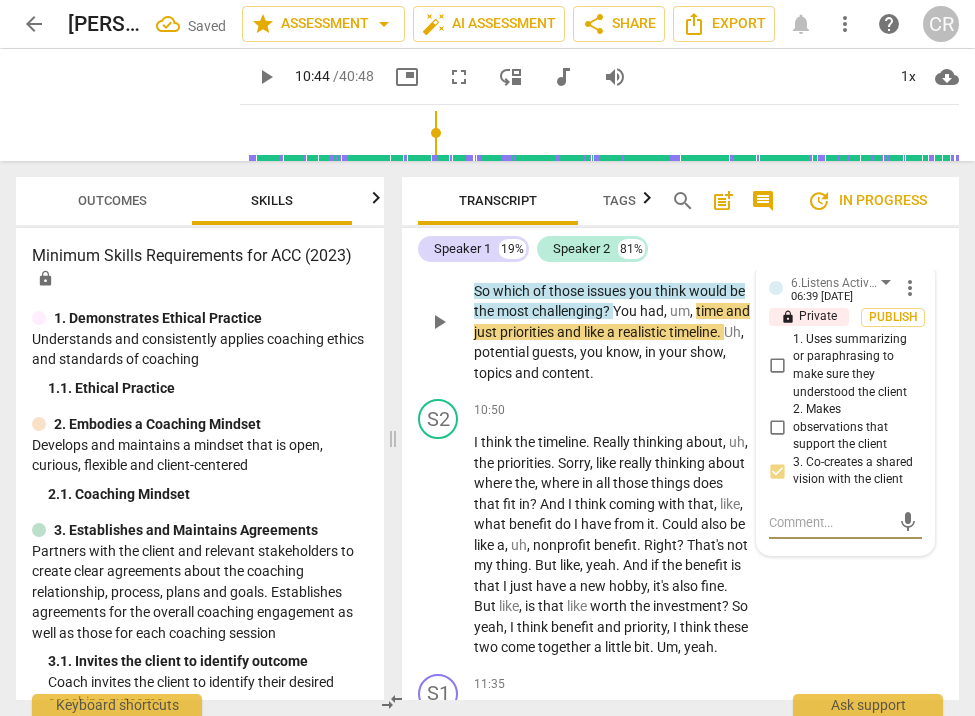 click at bounding box center (829, 522) 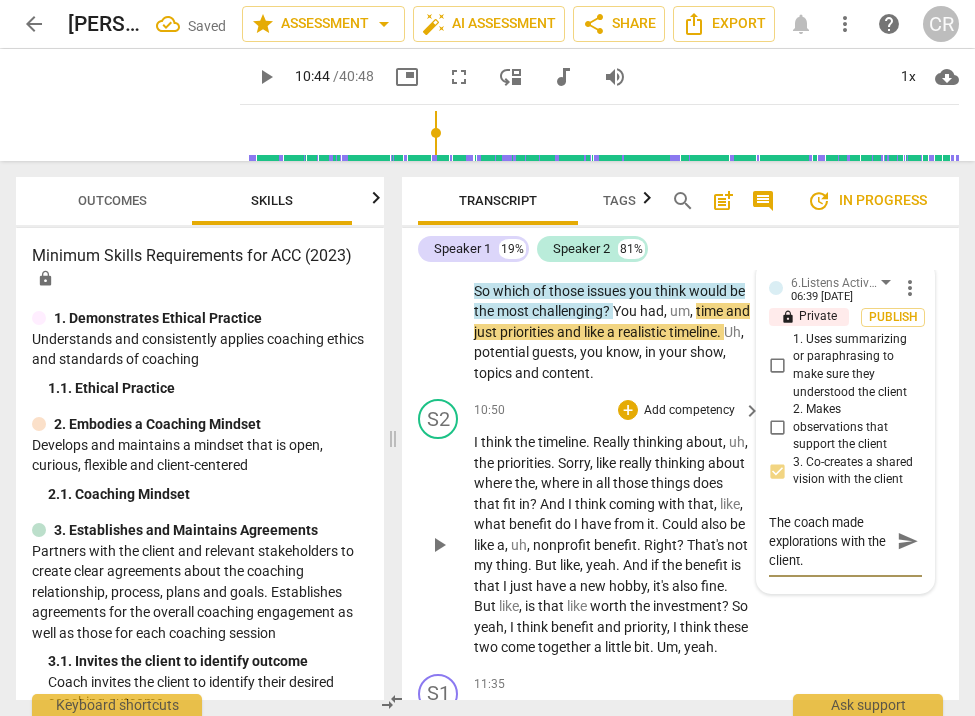click on "S2 play_arrow pause 10:50 + Add competency keyboard_arrow_right I   think   the   timeline .   Really   thinking   about ,   uh ,   the   priorities .   Sorry ,   like   really   thinking   about   where   the ,   where   in   all   those   things   does   that   fit   in ?   And   I   think   coming   with   that ,   like ,   what   benefit   do   I   have   from   it .   Could   also   be   like   a ,   uh ,   nonprofit   benefit .   Right ?   That's   not   my   thing .   But   like ,   yeah .   And   if   the   benefit   is   that   I   just   have   a   new   hobby ,   it's   also   fine .   But   like ,   is   that   like   worth   the   investment ?   So   yeah ,   I   think   benefit   and   priority ,   I   think   these   two   come   together   a   little   bit .   Um ,   yeah ." at bounding box center (680, 528) 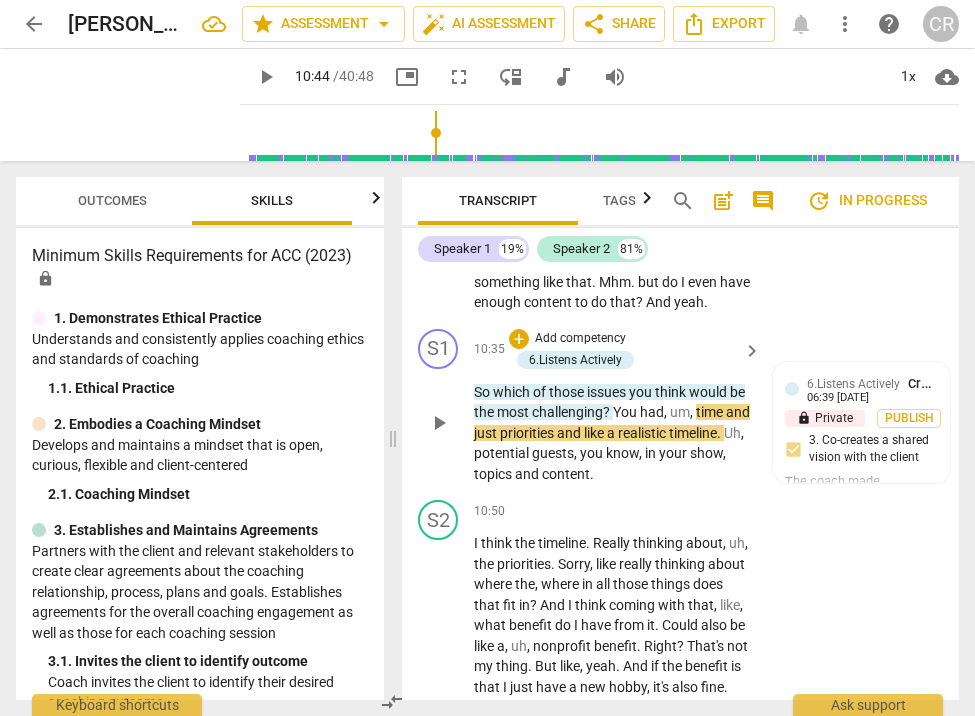 scroll, scrollTop: 5493, scrollLeft: 0, axis: vertical 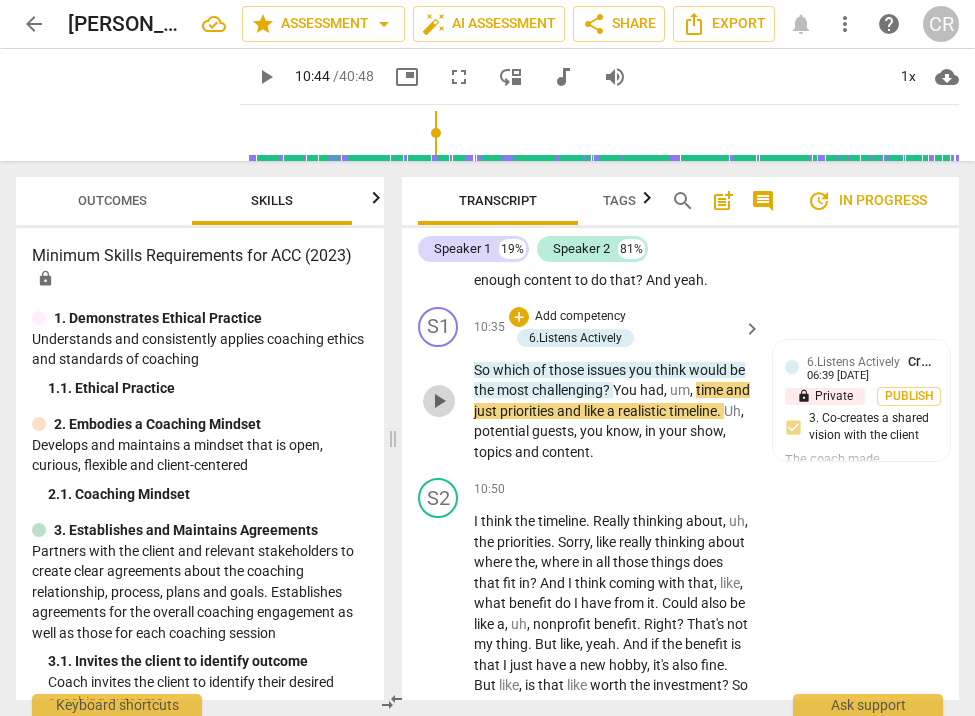 click on "play_arrow" at bounding box center (439, 401) 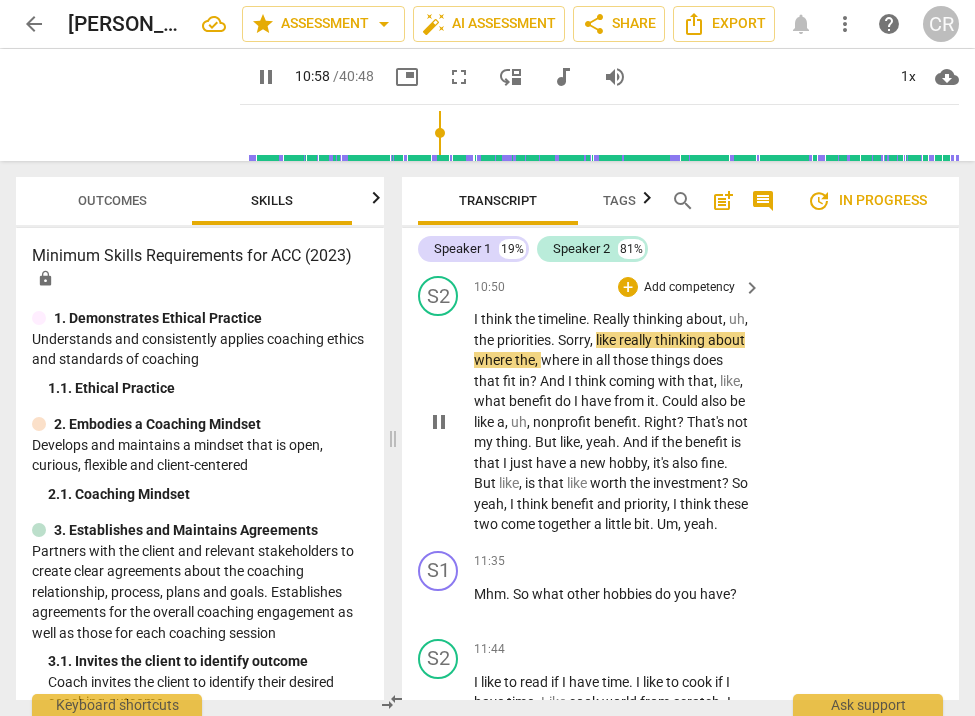 scroll, scrollTop: 5698, scrollLeft: 0, axis: vertical 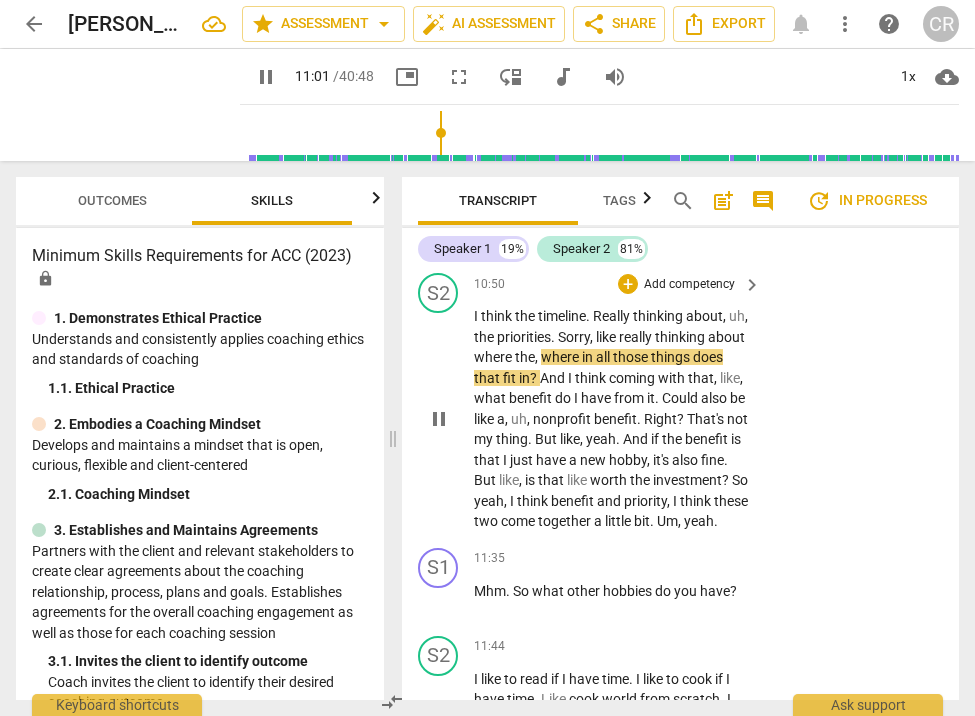 click on "pause" at bounding box center (439, 419) 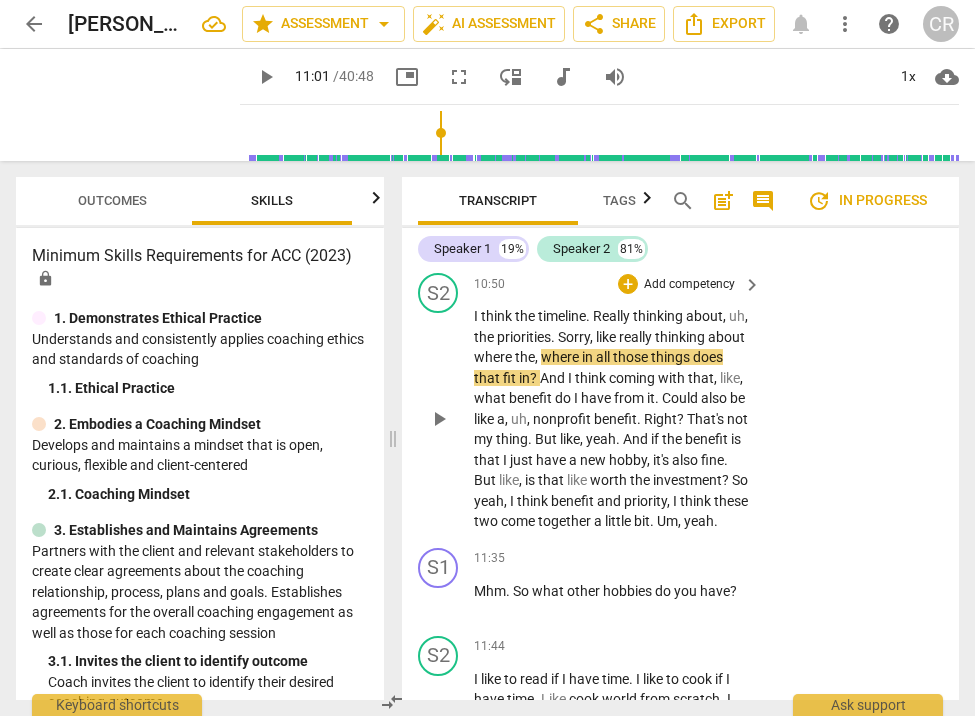 click on "play_arrow" at bounding box center [439, 419] 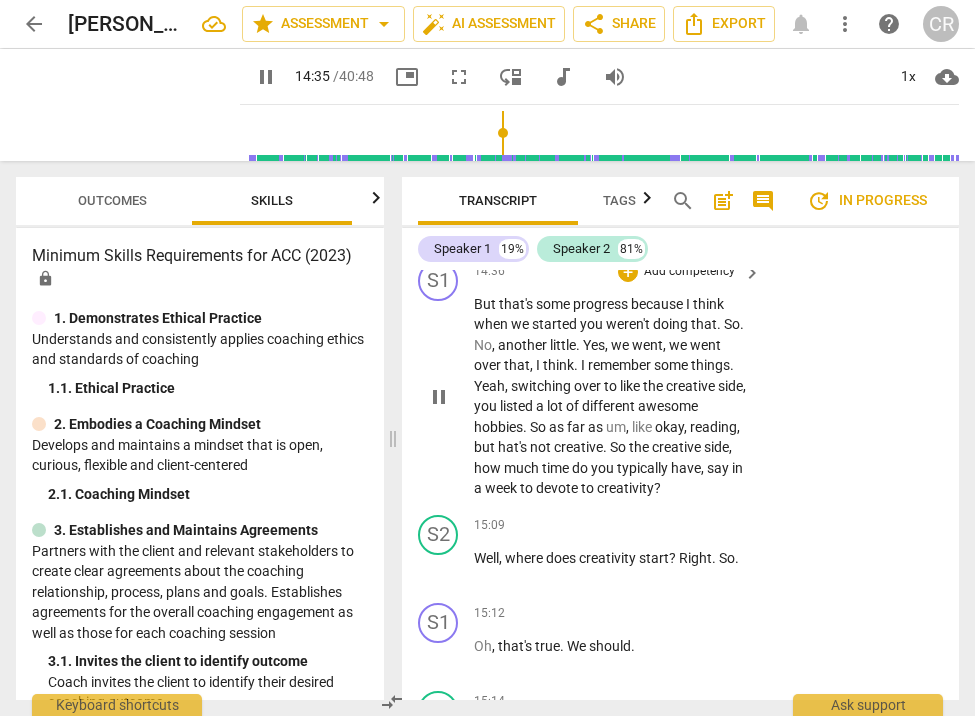 scroll, scrollTop: 7649, scrollLeft: 0, axis: vertical 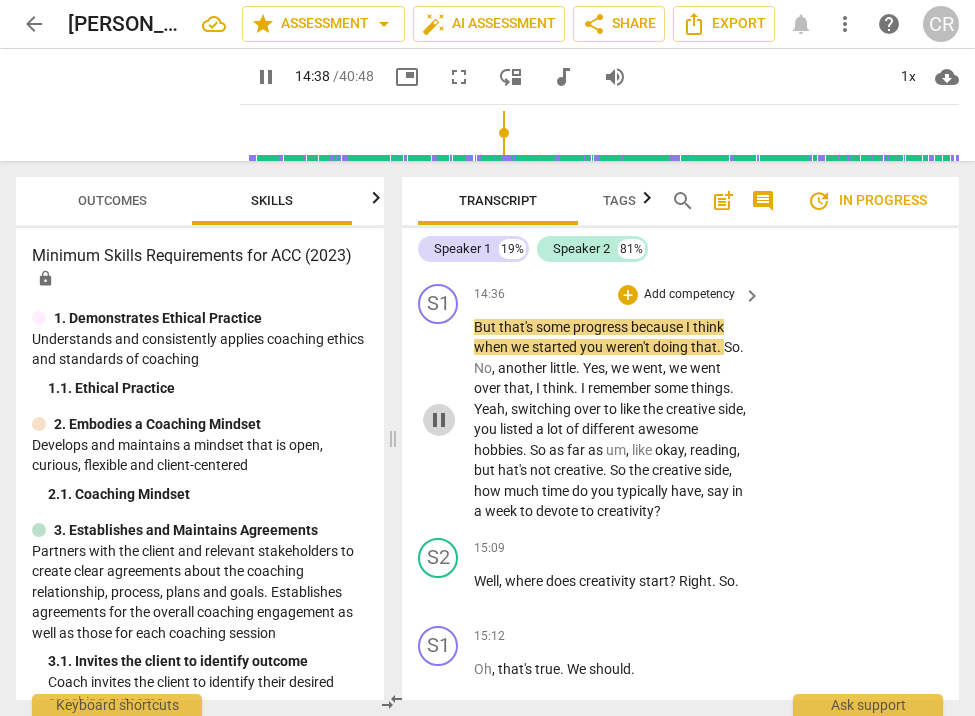 click on "pause" at bounding box center (439, 420) 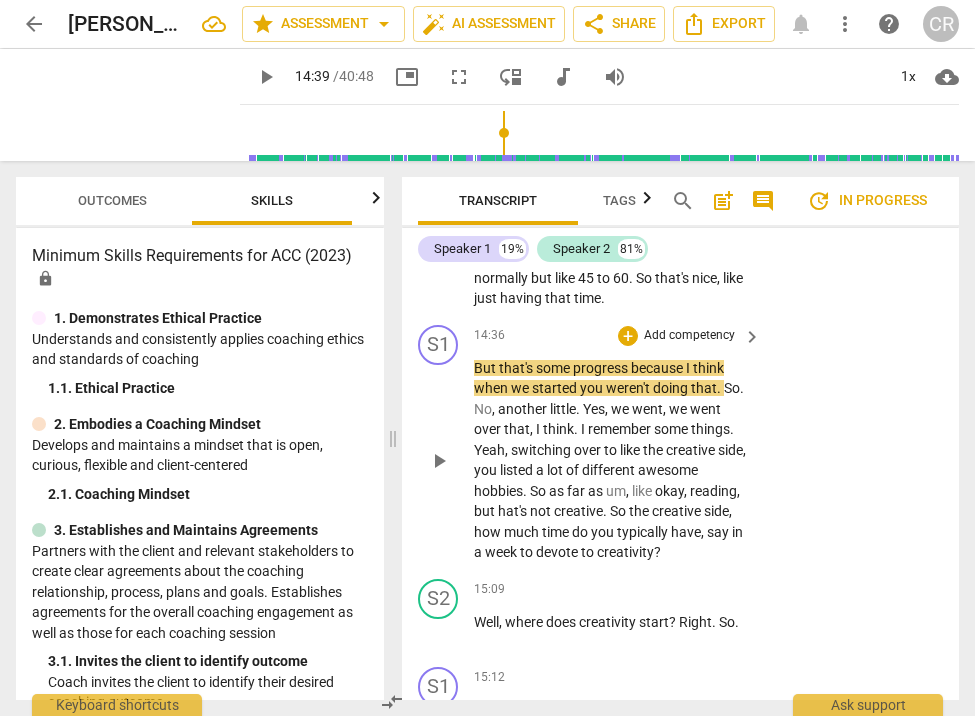 scroll, scrollTop: 7598, scrollLeft: 0, axis: vertical 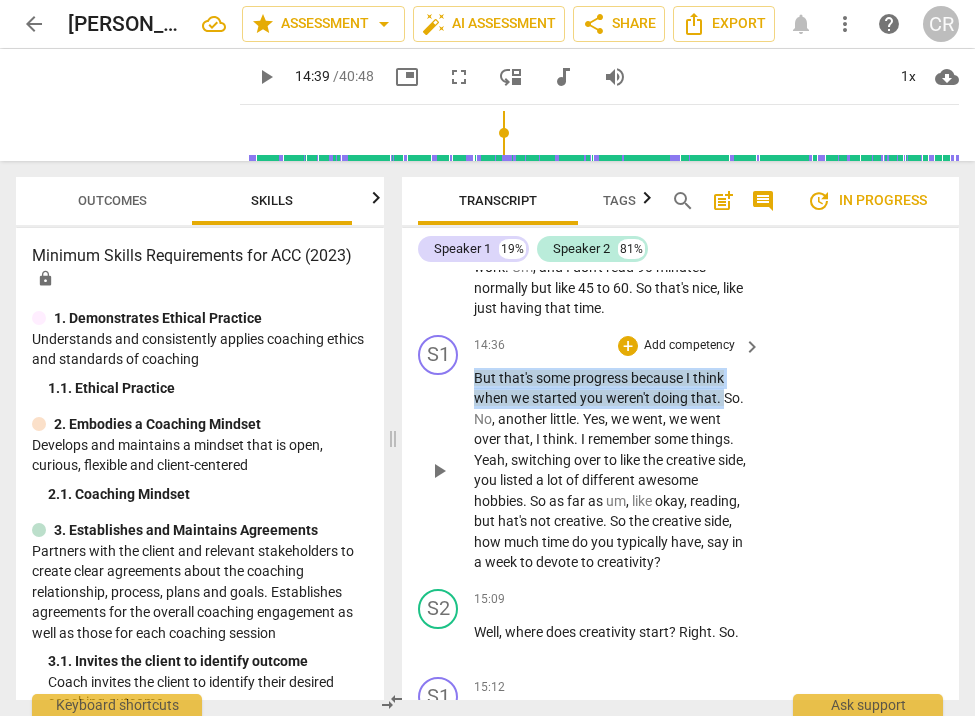 drag, startPoint x: 723, startPoint y: 353, endPoint x: 467, endPoint y: 342, distance: 256.2362 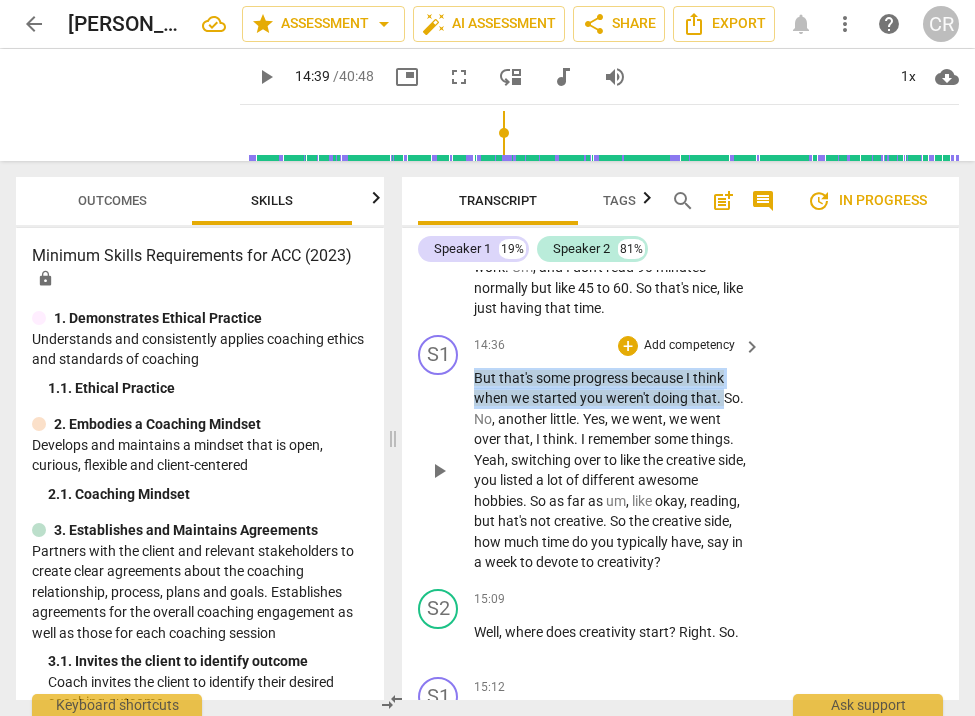 click on "S1 play_arrow pause 14:36 + Add competency keyboard_arrow_right But   that's   some   progress   because   I   think   when   we   started   you   weren't   doing   that .   So .   No ,   another   little .   Yes ,   we   went ,   we   went   over   that ,   I   think .   I   remember   some   things .   Yeah ,   switching   over   to   like   the   creative   side ,   you   listed   a   lot   of   different   awesome   hobbies .   So   as   far   as   um ,   like   okay ,   reading ,   but   hat's   not   creative .   So   the   creative   side ,   how   much   time   do   you   typically   have ,   say   in   a   week   to   devote   to   creativity ?" at bounding box center (680, 454) 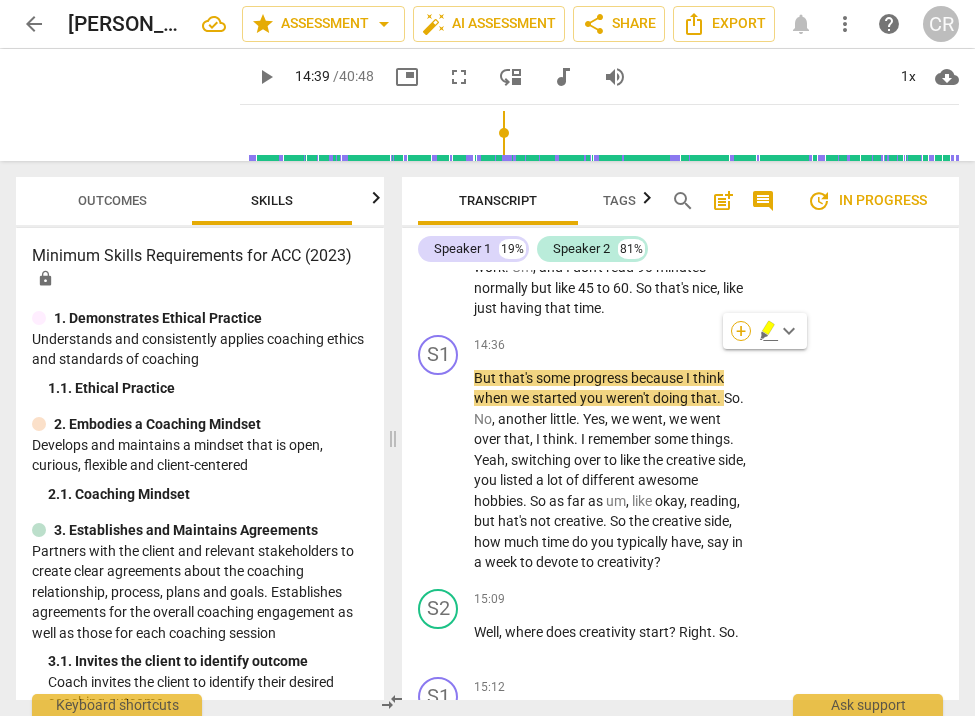 click on "+" at bounding box center [741, 331] 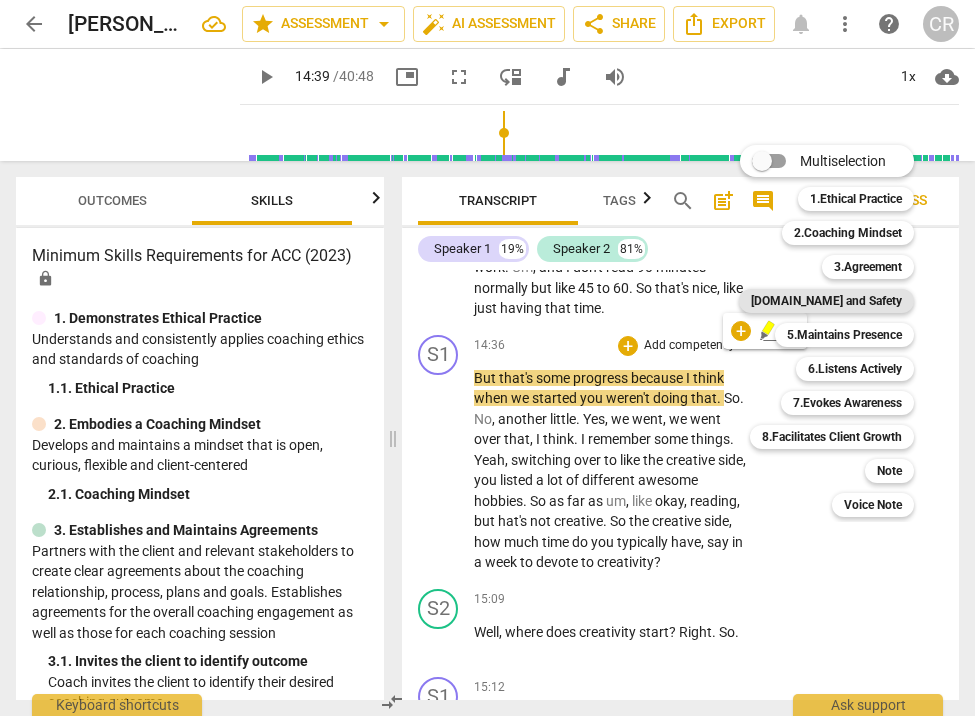 click on "[DOMAIN_NAME] and Safety" at bounding box center [826, 301] 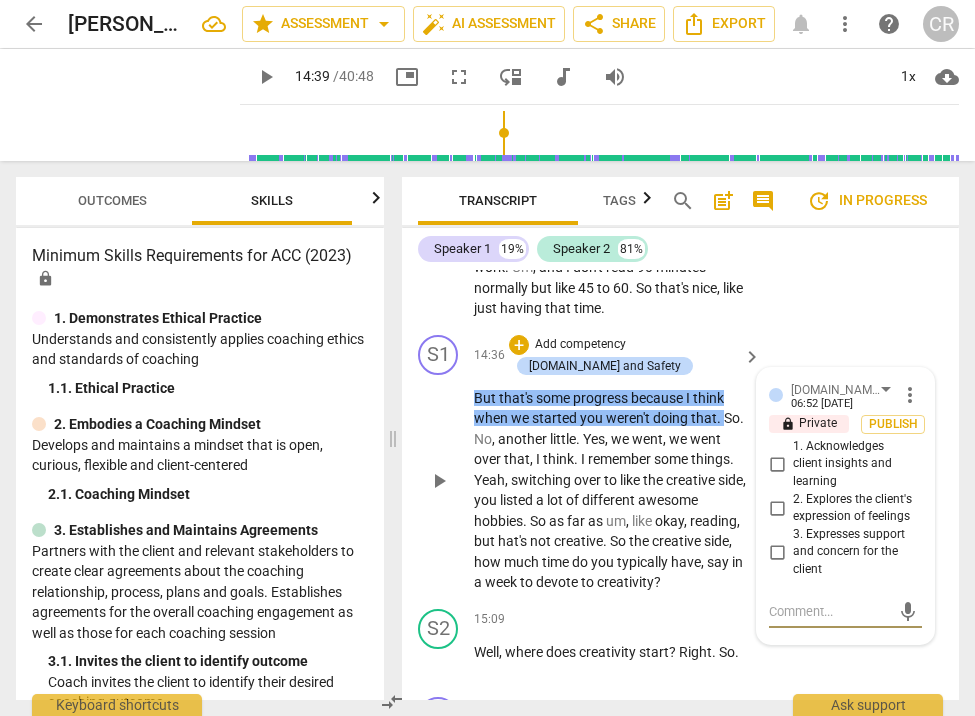 click on "3. Expresses support and concern for the client" at bounding box center [777, 552] 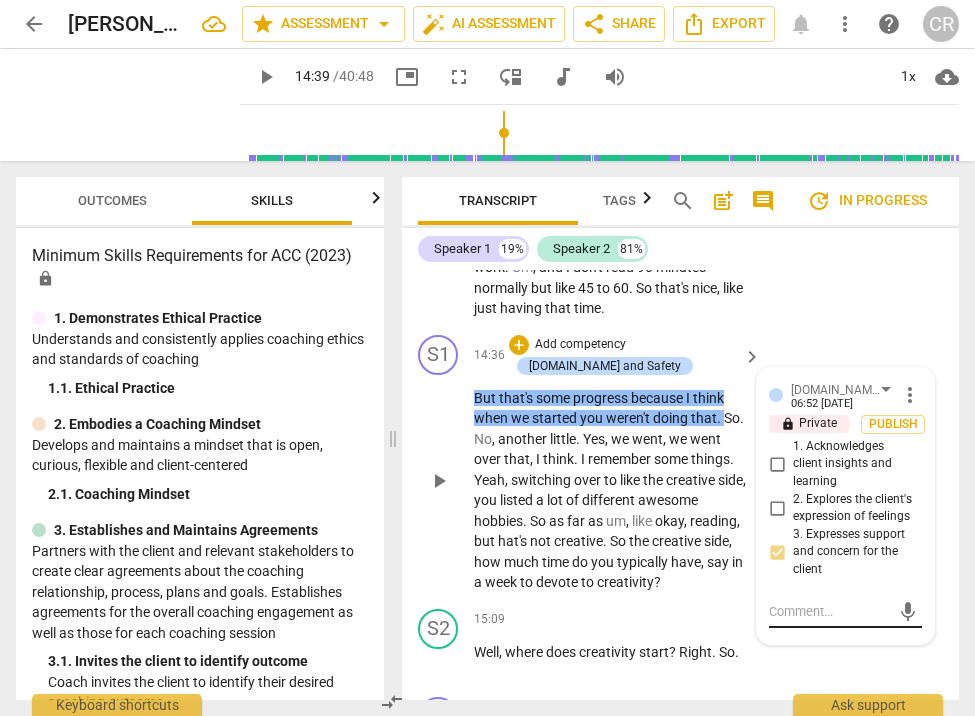 click at bounding box center (829, 611) 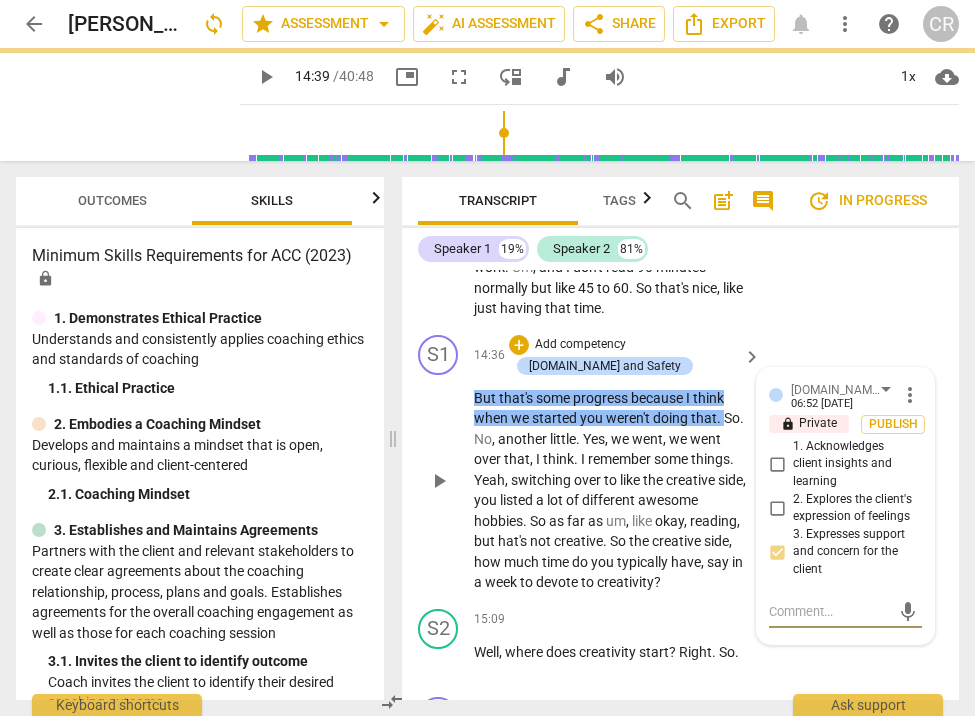 paste on "The coach acknowledged the client or the client’s thinking or behavior in a supportive or positive way." 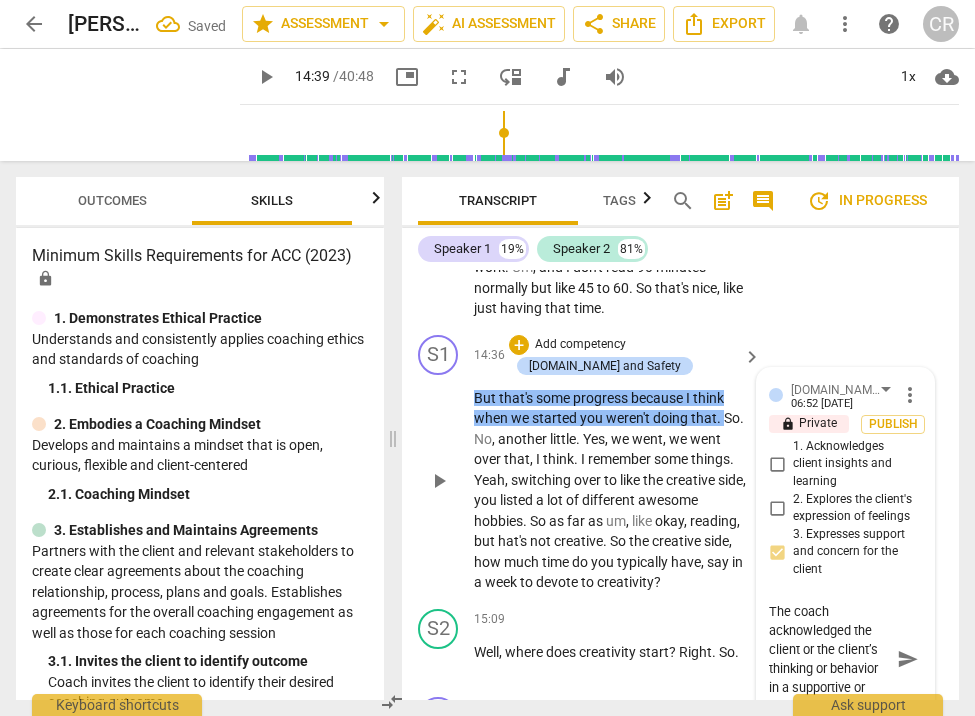 scroll, scrollTop: 28, scrollLeft: 0, axis: vertical 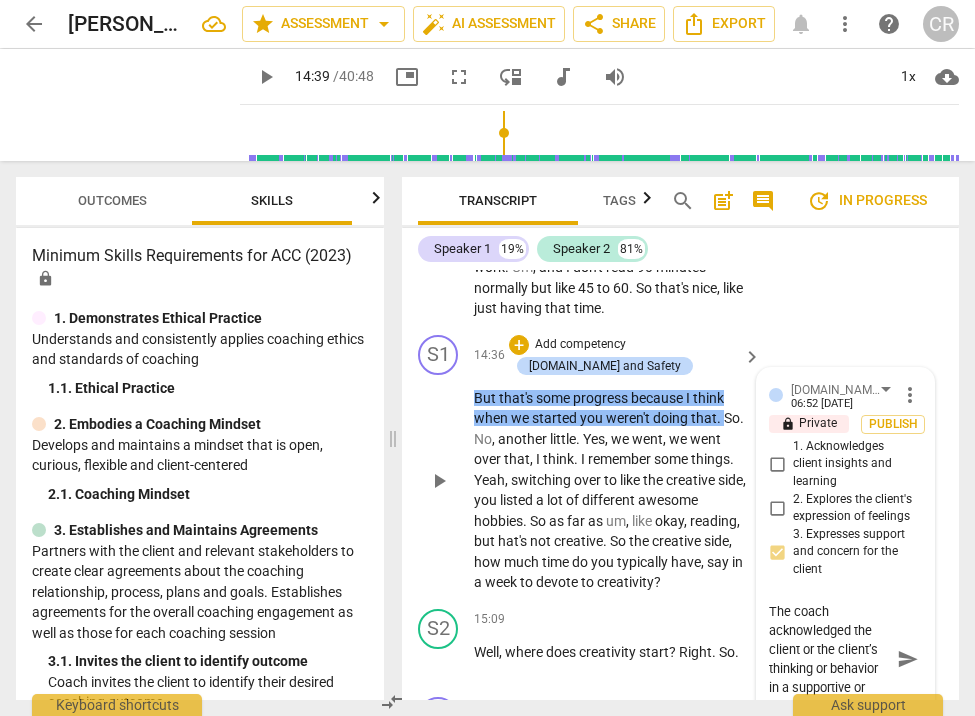 drag, startPoint x: 765, startPoint y: 594, endPoint x: 835, endPoint y: 595, distance: 70.00714 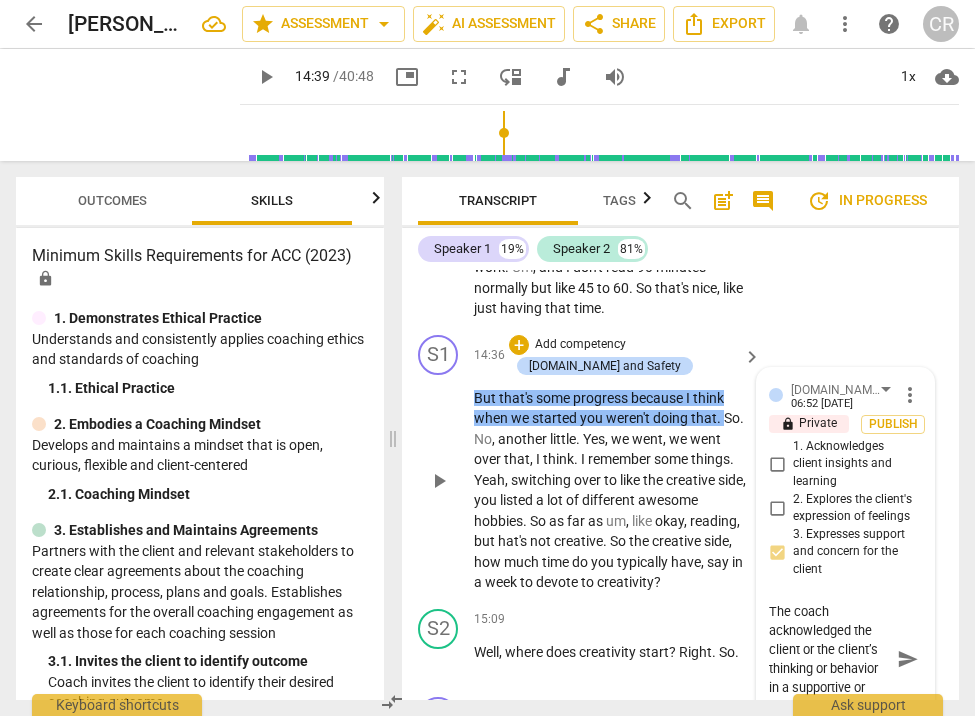 click on "The coach acknowledged the client or the client’s thinking or behavior in a supportive or positive way." at bounding box center (829, 659) 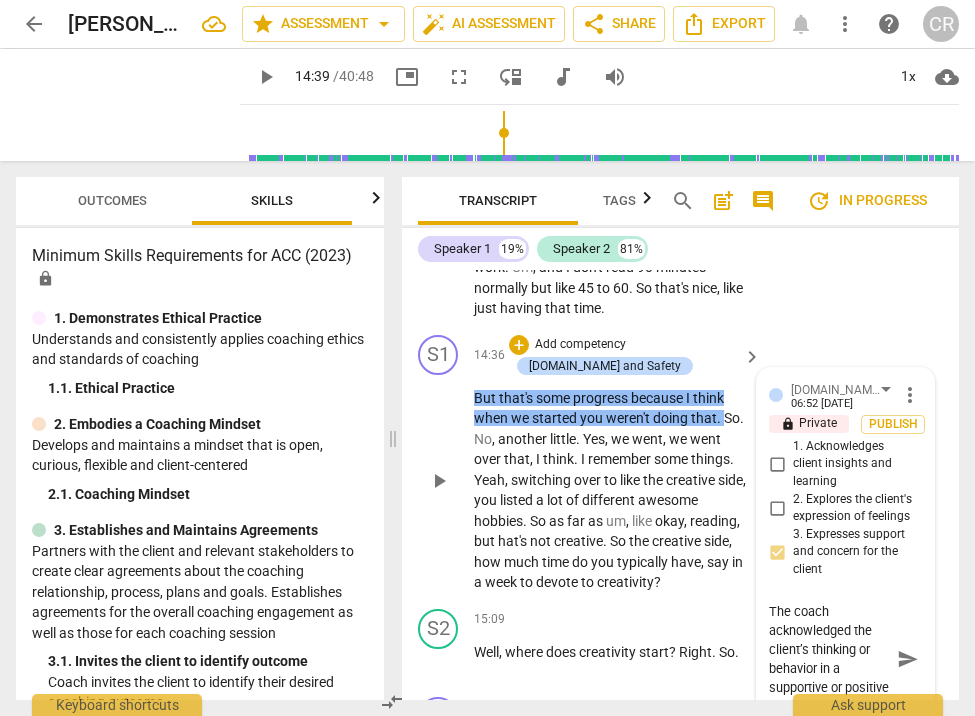 scroll, scrollTop: 19, scrollLeft: 0, axis: vertical 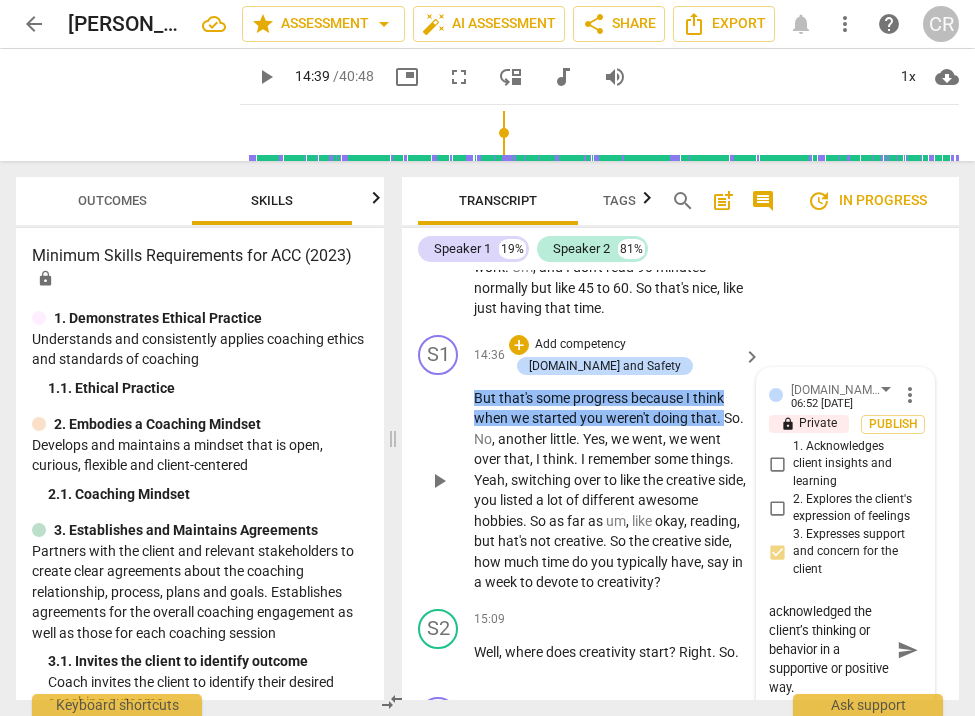 drag, startPoint x: 809, startPoint y: 604, endPoint x: 870, endPoint y: 601, distance: 61.073727 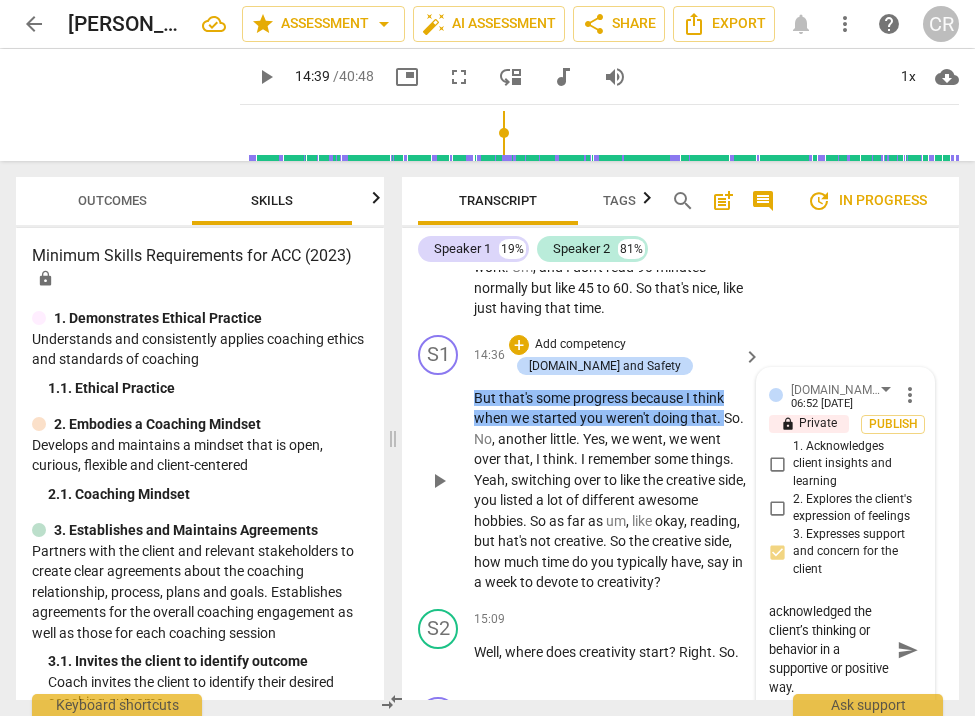 click on "The coach acknowledged the client’s thinking or behavior in a supportive or positive way." at bounding box center [829, 649] 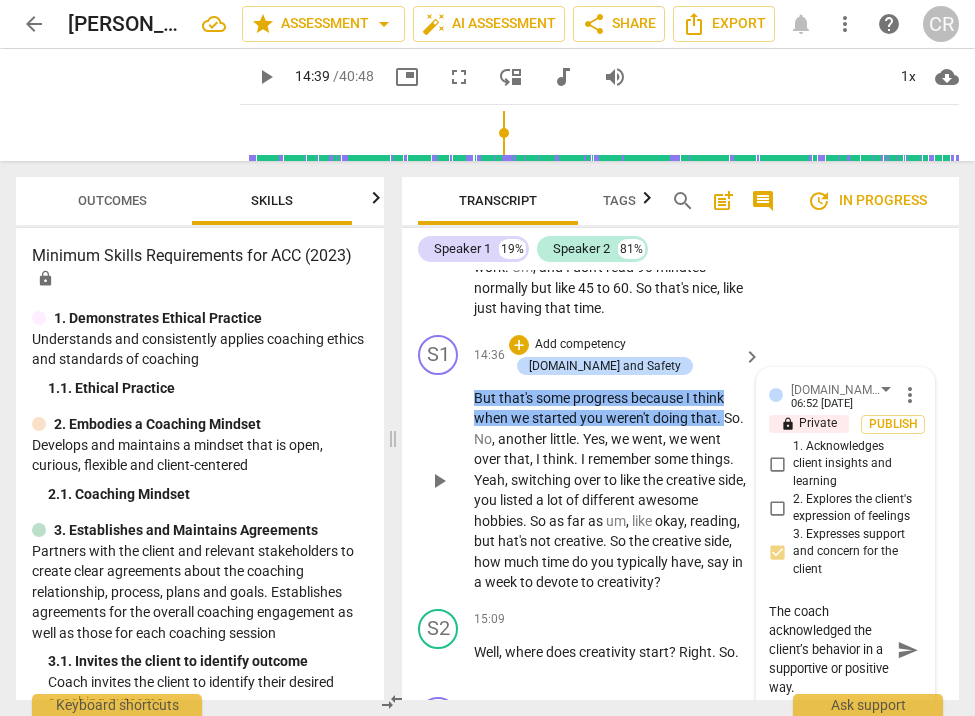drag, startPoint x: 839, startPoint y: 620, endPoint x: 852, endPoint y: 621, distance: 13.038404 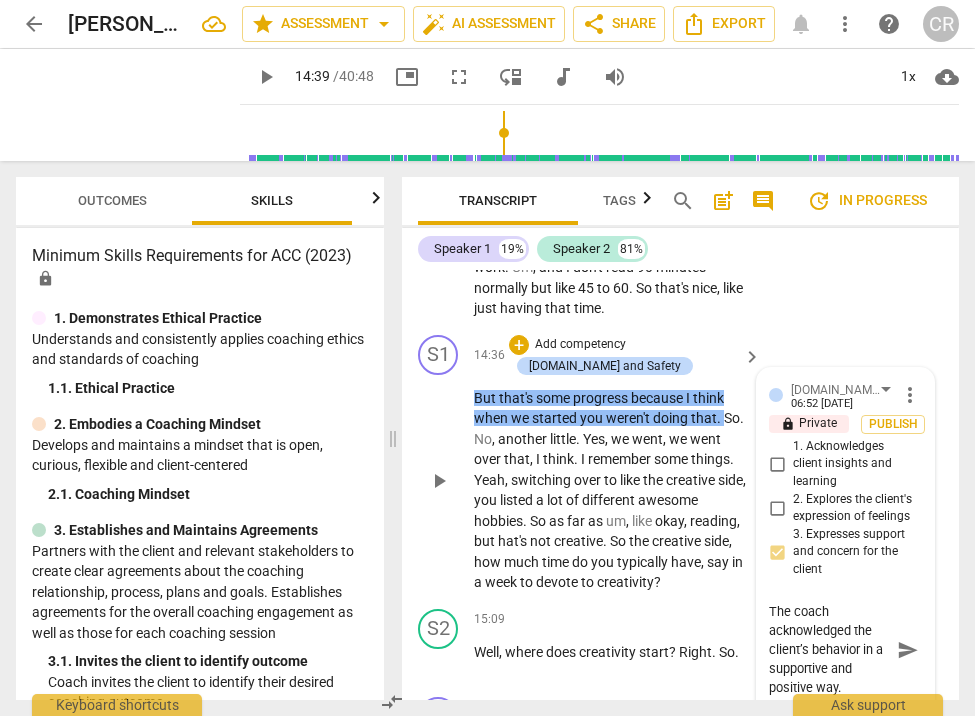 click on "," at bounding box center (629, 521) 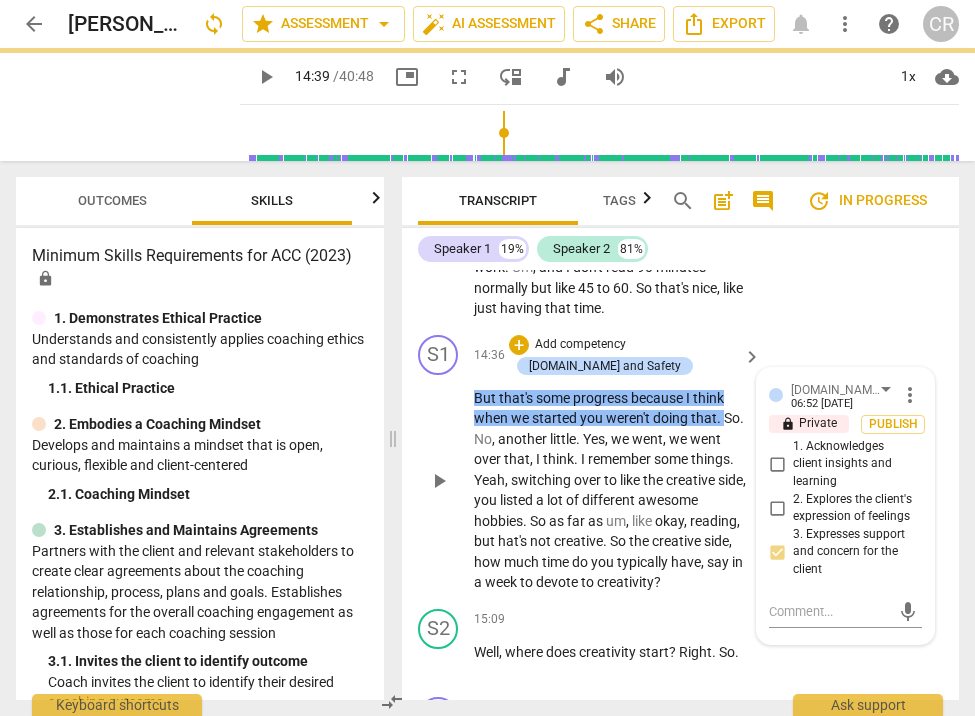 click on "," at bounding box center (629, 521) 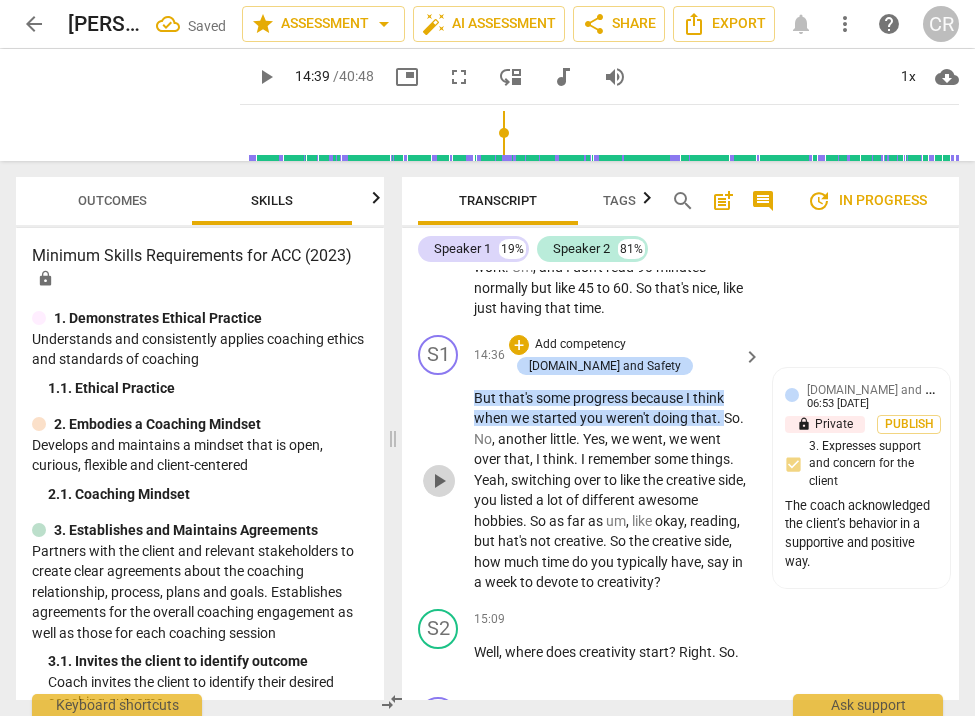 click on "play_arrow" at bounding box center [439, 481] 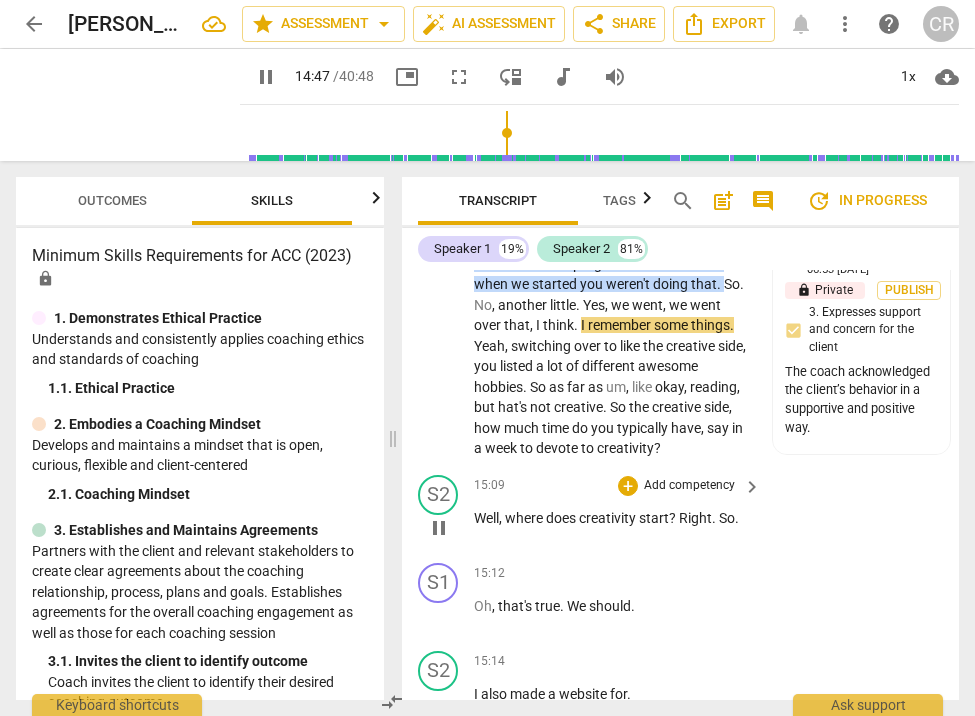 scroll, scrollTop: 7754, scrollLeft: 0, axis: vertical 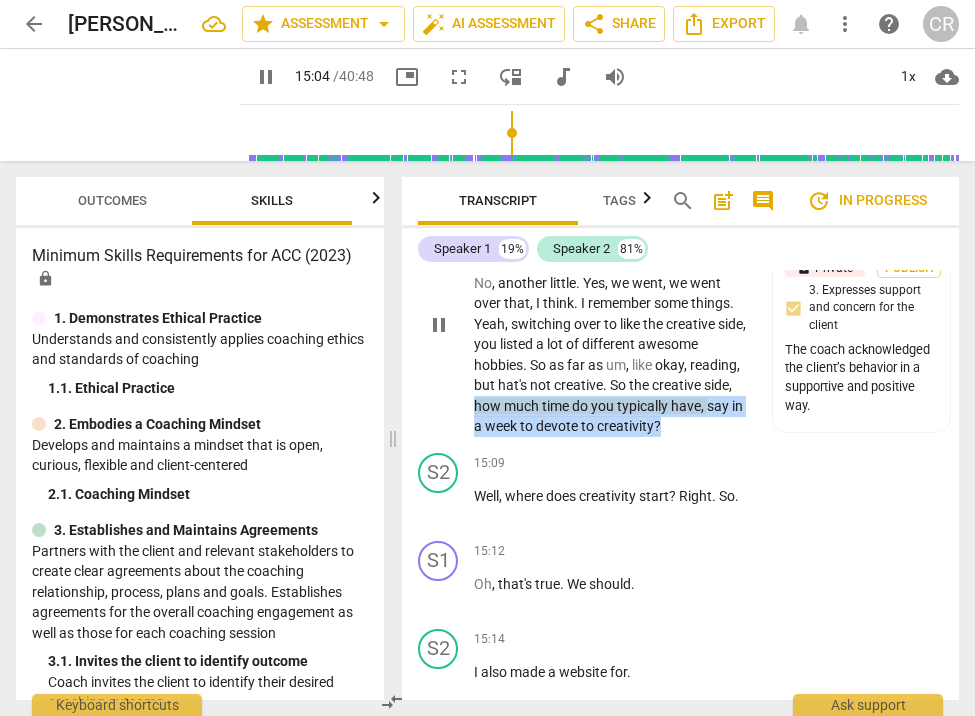 drag, startPoint x: 667, startPoint y: 380, endPoint x: 464, endPoint y: 367, distance: 203.41583 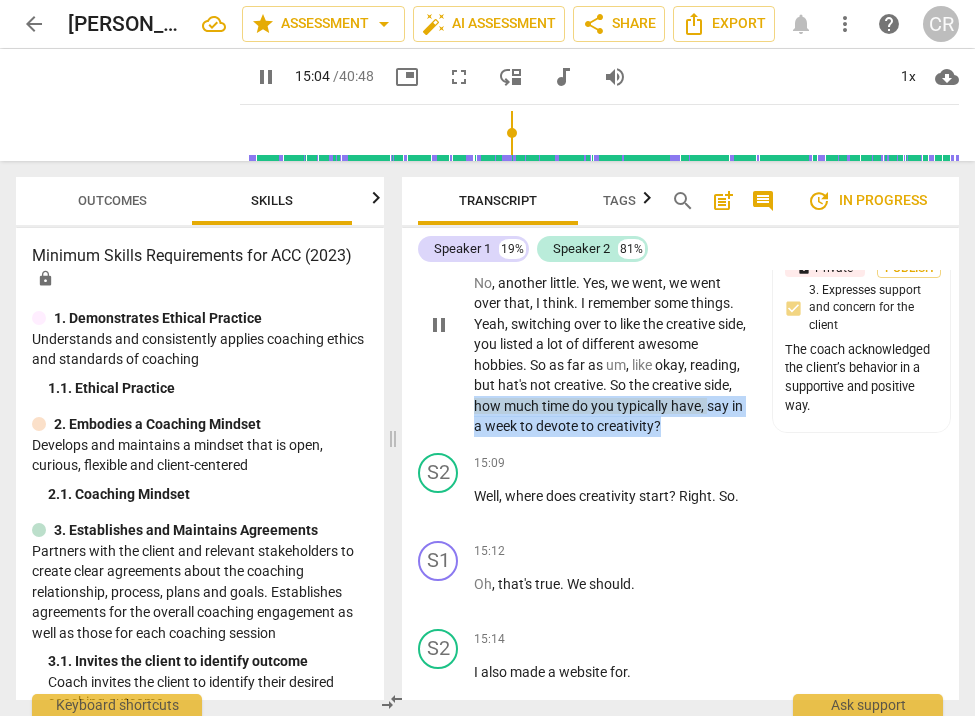 click on "S1 play_arrow pause 14:36 + Add competency [DOMAIN_NAME] and Safety keyboard_arrow_right But   that's   some   progress   because   I   think   when   we   started   you   weren't   doing   that .   So .   No ,   another   little .   Yes ,   we   went ,   we   went   over   that ,   I   think .   I   remember   some   things .   Yeah ,   switching   over   to   like   the   creative   side ,   you   listed   a   lot   of   different   awesome   hobbies .   So   as   far   as   um ,   like   okay ,   reading ,   but   hat's   not   creative .   So   the   creative   side ,   how   much   time   do   you   typically   have ,   say   in   a   week   to   devote   to   creativity ? [DOMAIN_NAME] and Safety Creative Results 06:53 [DATE] lock Private Publish 3. Expresses support and concern for the client The coach acknowledged the client’s behavior in a supportive and positive way." at bounding box center [680, 308] 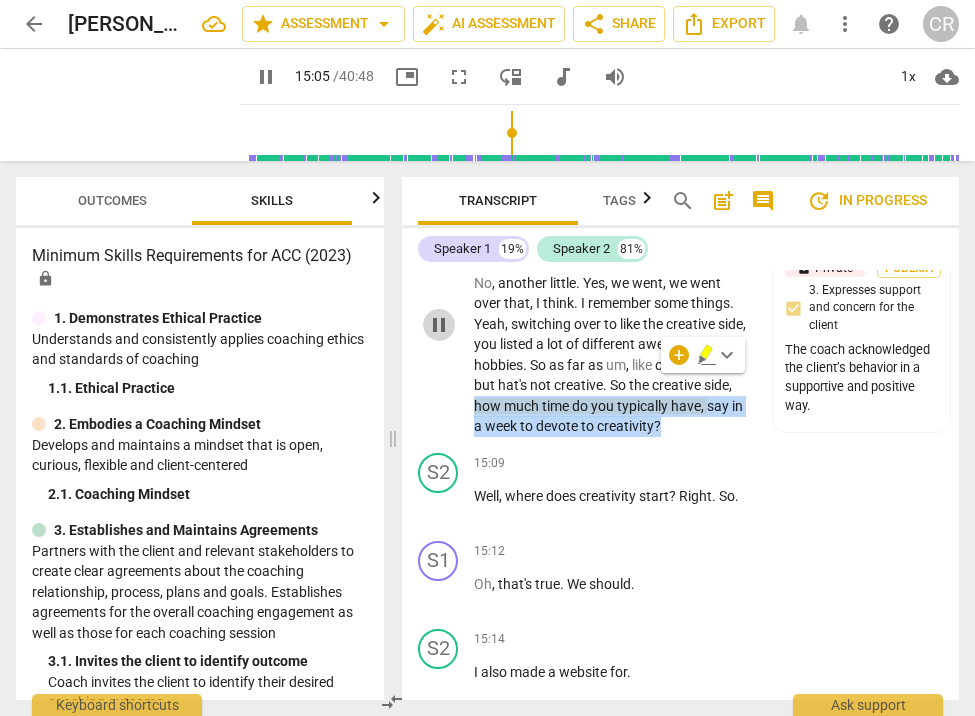 click on "pause" at bounding box center (439, 325) 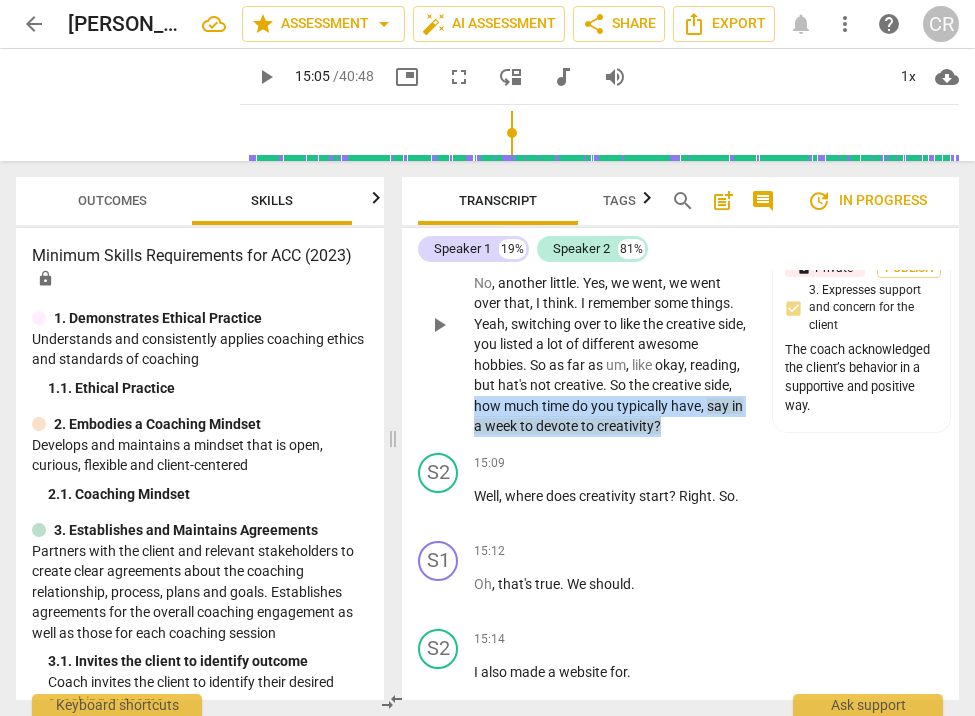 drag, startPoint x: 940, startPoint y: 447, endPoint x: 688, endPoint y: 382, distance: 260.24796 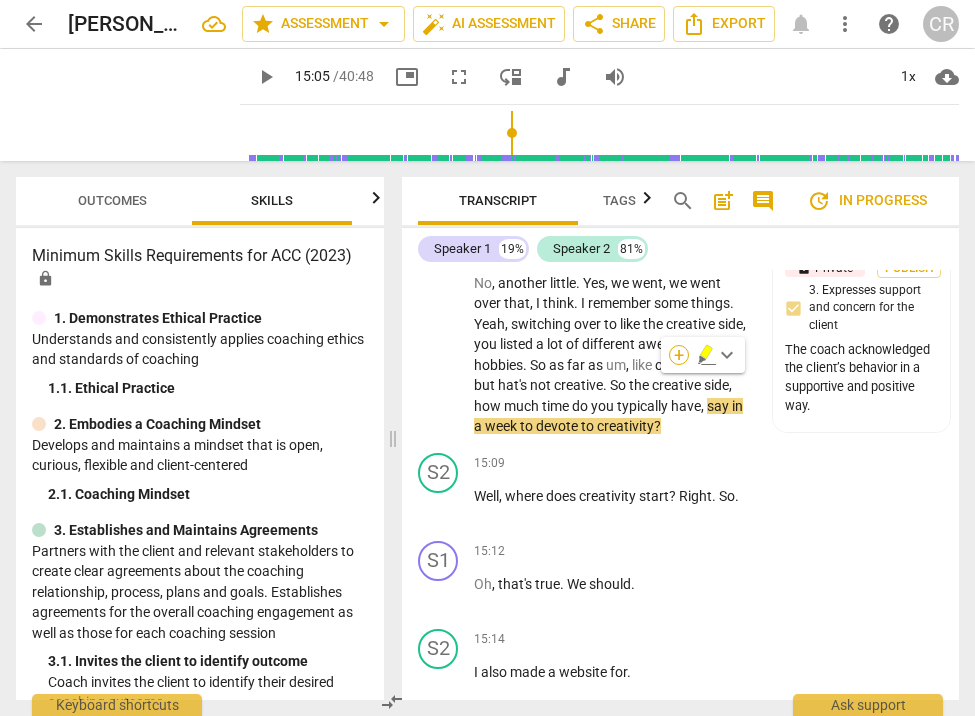 click on "+" at bounding box center [679, 355] 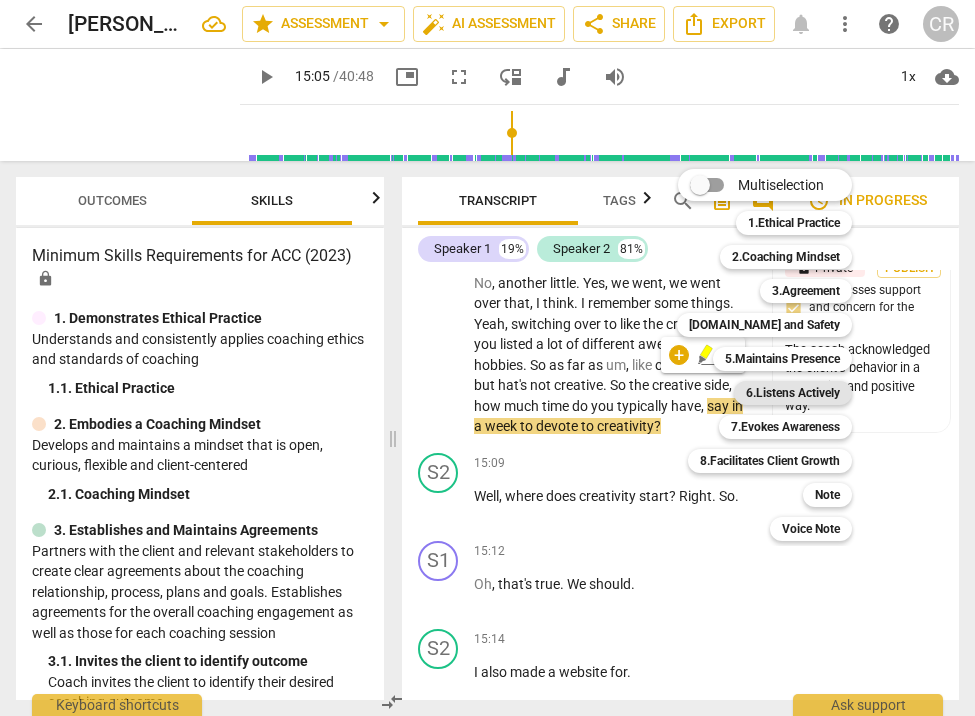 click on "6.Listens Actively" at bounding box center (793, 393) 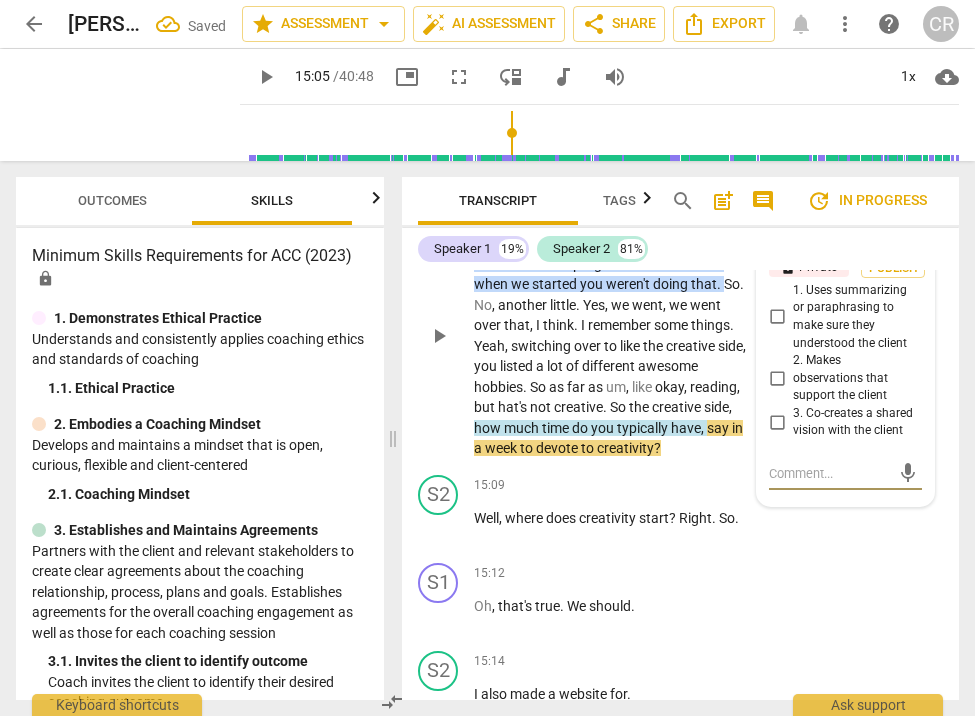 click on "3. Co-creates a shared vision with the client" at bounding box center (777, 422) 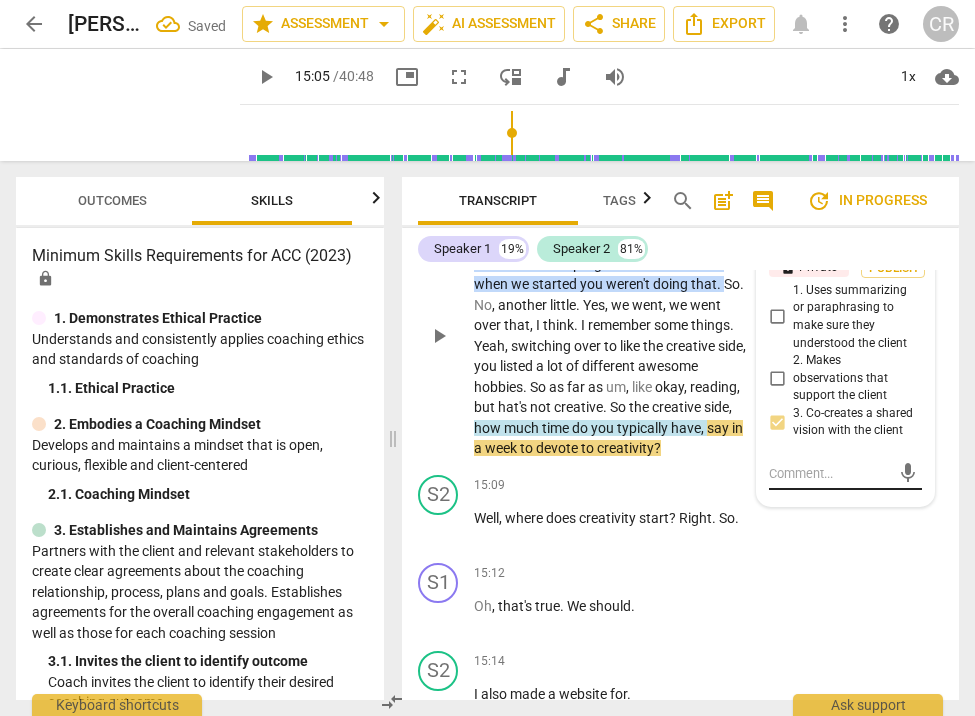 click at bounding box center [829, 473] 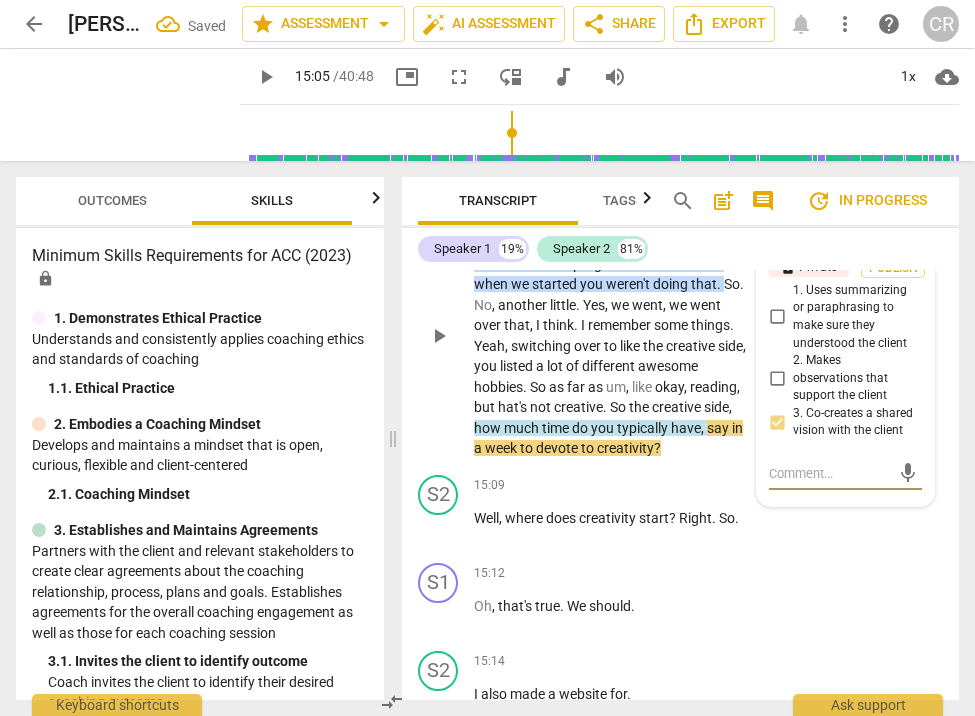 paste on "The coach used inquiry and questions." 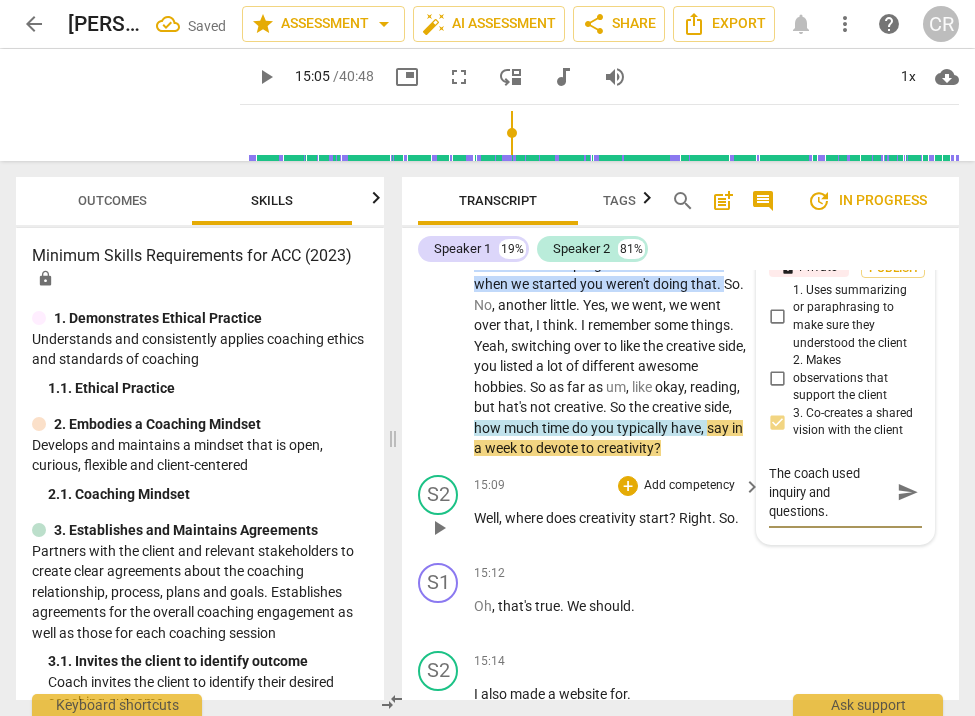 scroll, scrollTop: 17, scrollLeft: 0, axis: vertical 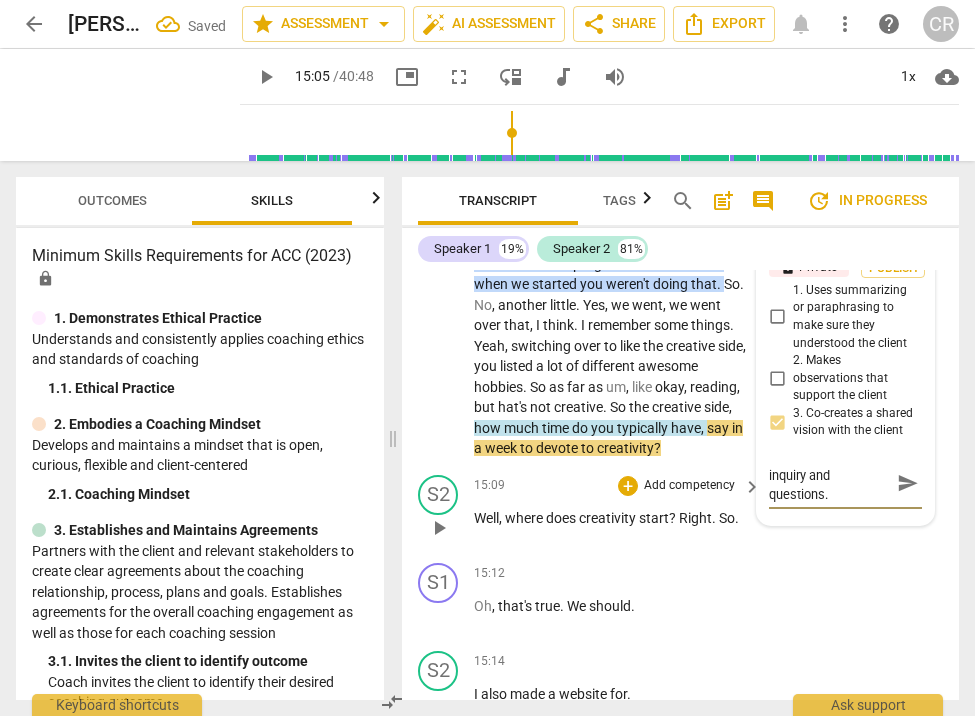 click on "15:09 + Add competency keyboard_arrow_right Well ,   where   does   creativity   start ?   Right .   So ." at bounding box center [618, 511] 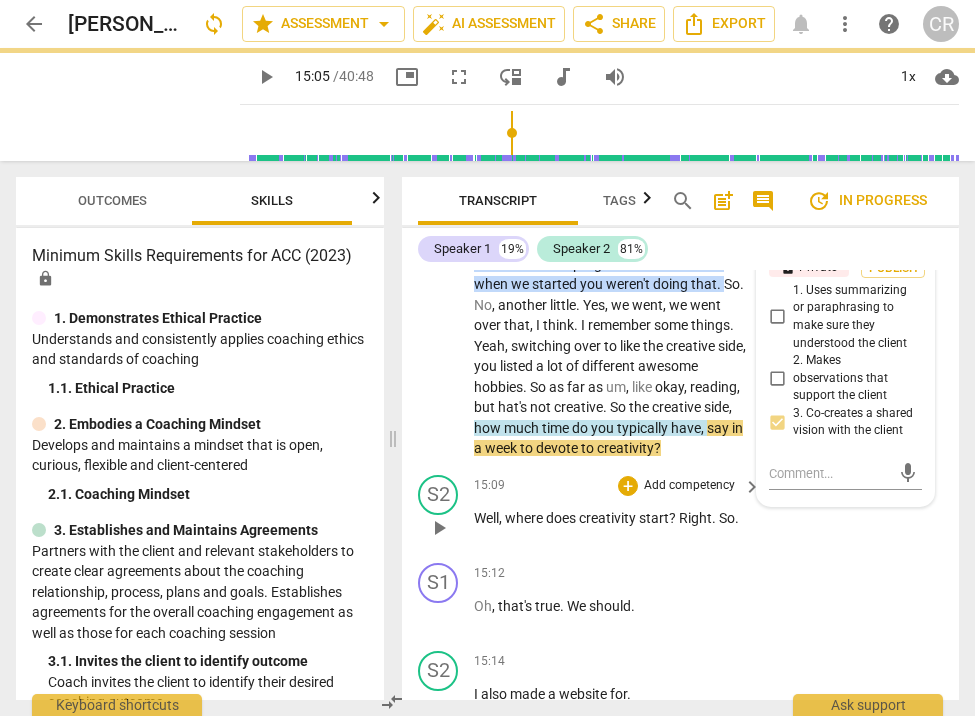 scroll, scrollTop: 0, scrollLeft: 0, axis: both 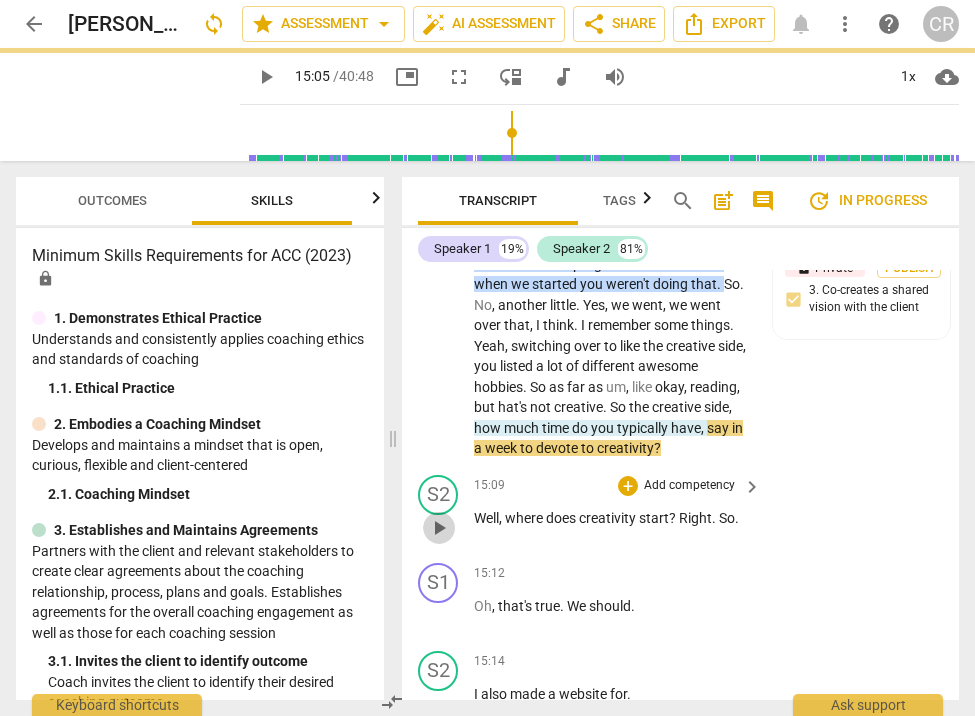 click on "play_arrow" at bounding box center [439, 528] 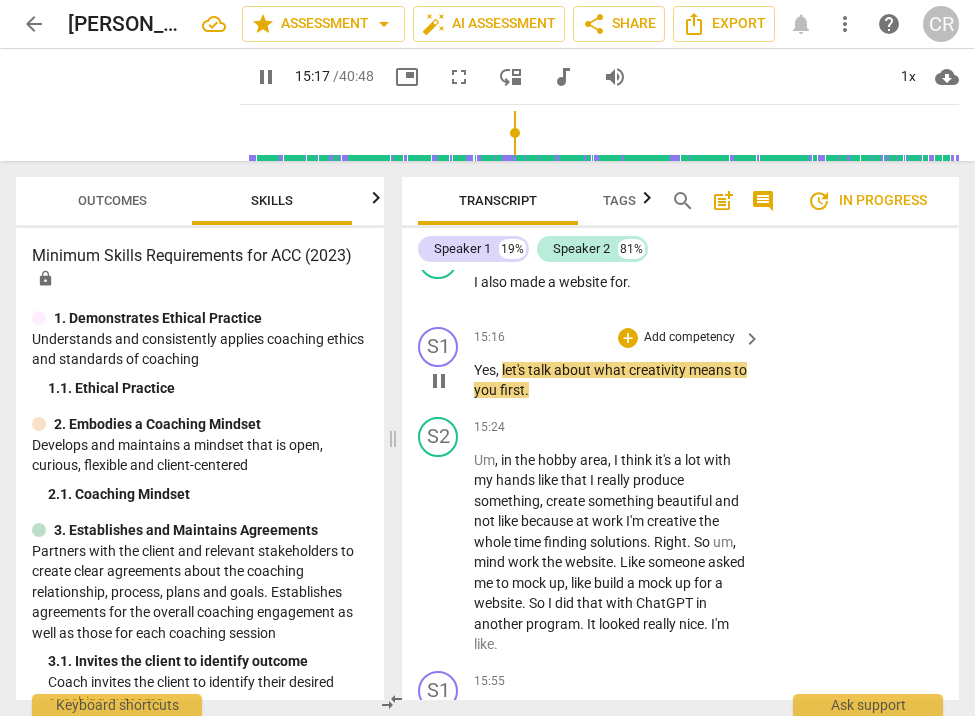 scroll, scrollTop: 8182, scrollLeft: 0, axis: vertical 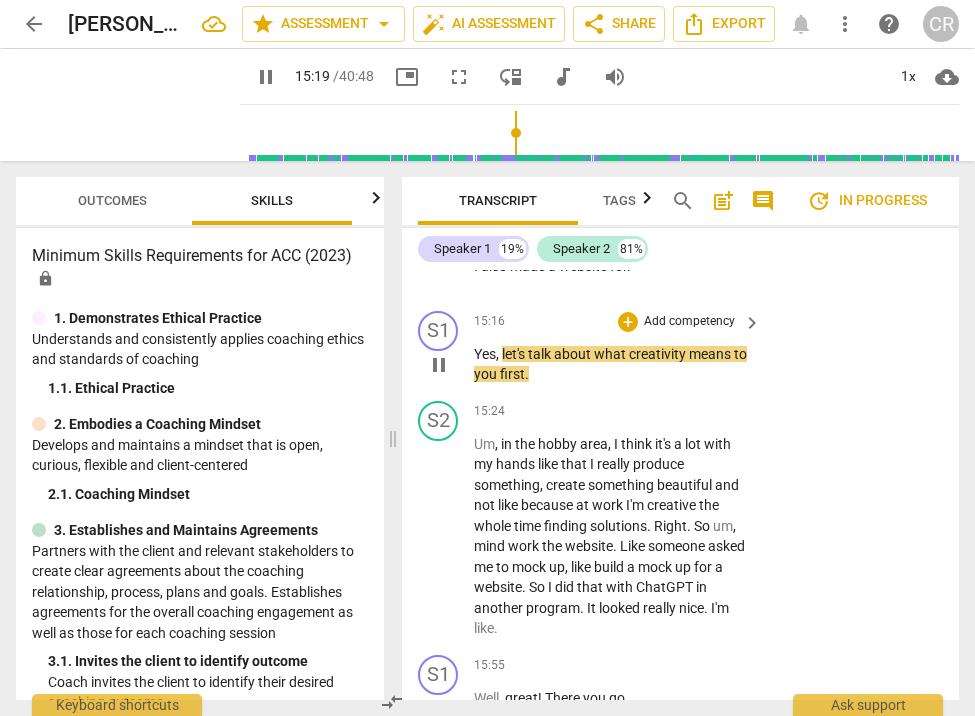 click on "pause" at bounding box center (439, 365) 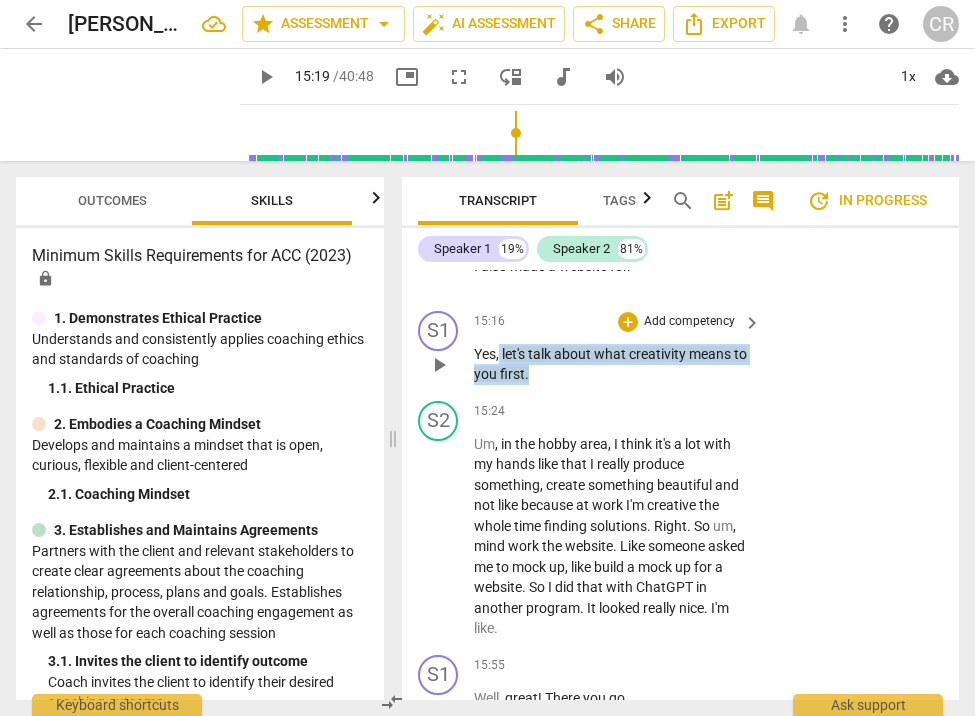 drag, startPoint x: 558, startPoint y: 329, endPoint x: 499, endPoint y: 308, distance: 62.625874 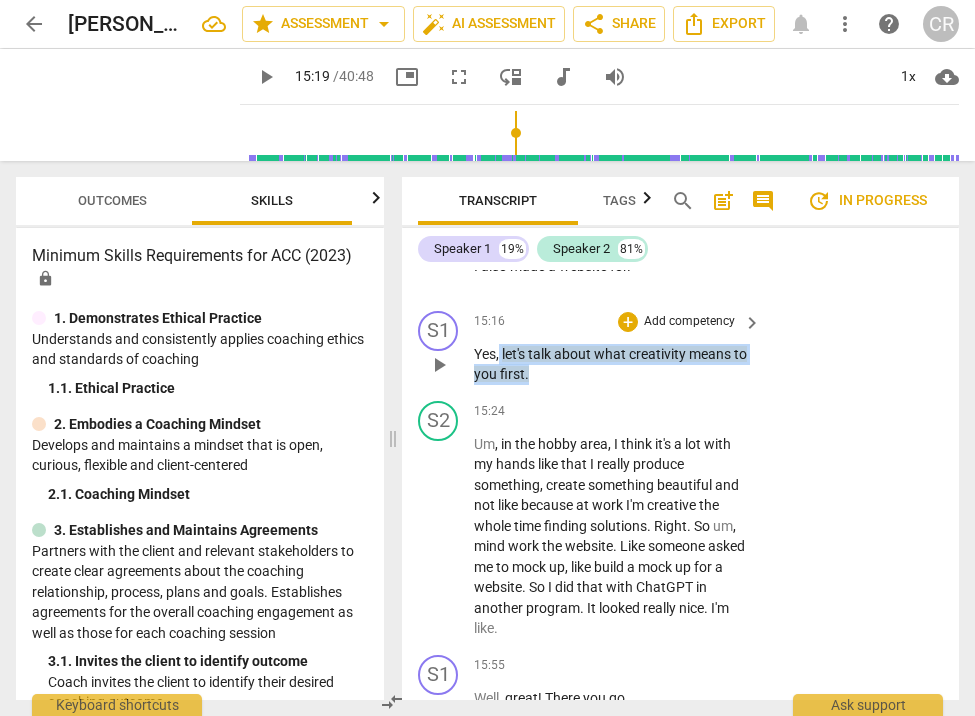 click on "Yes ,   let's   talk   about   what   creativity   means   to   you   first ." at bounding box center (612, 364) 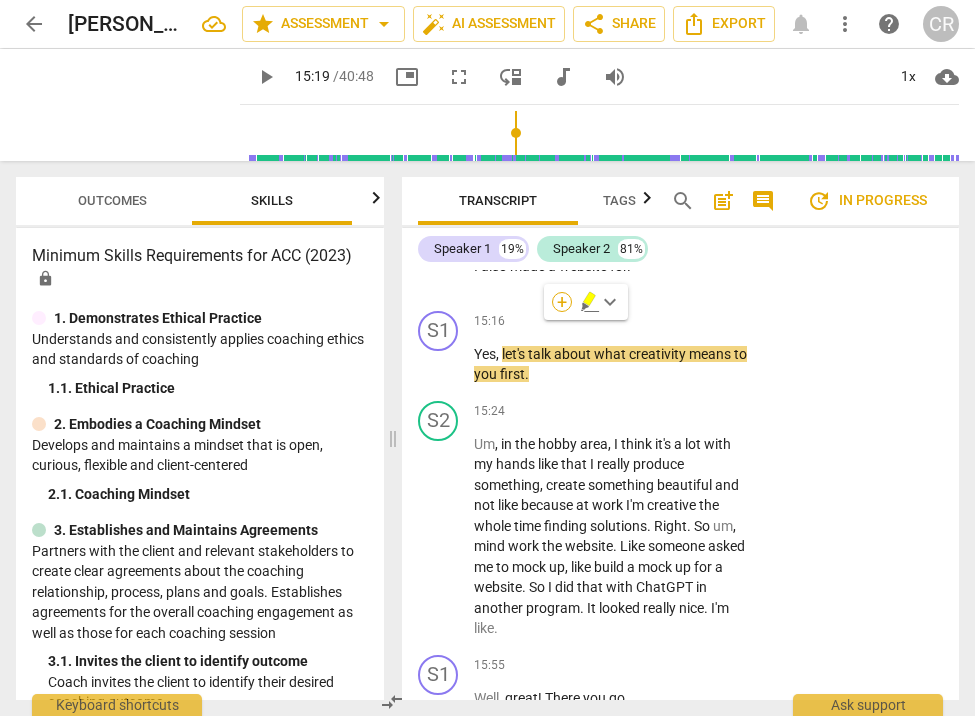click on "+" at bounding box center (562, 302) 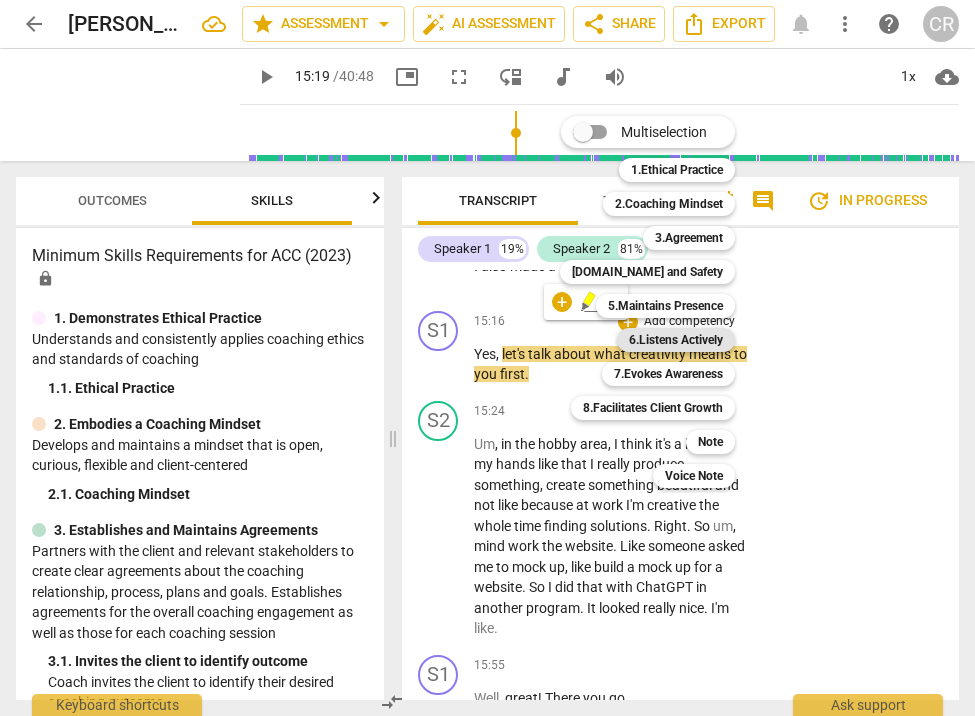 click on "6.Listens Actively" at bounding box center (676, 340) 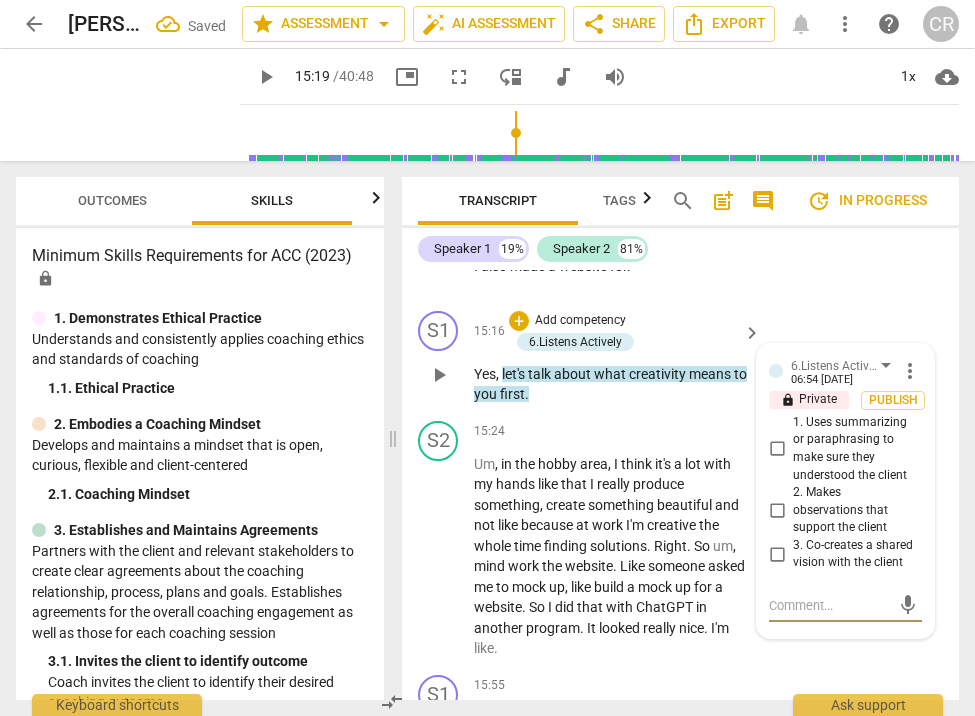 click on "3. Co-creates a shared vision with the client" at bounding box center (777, 554) 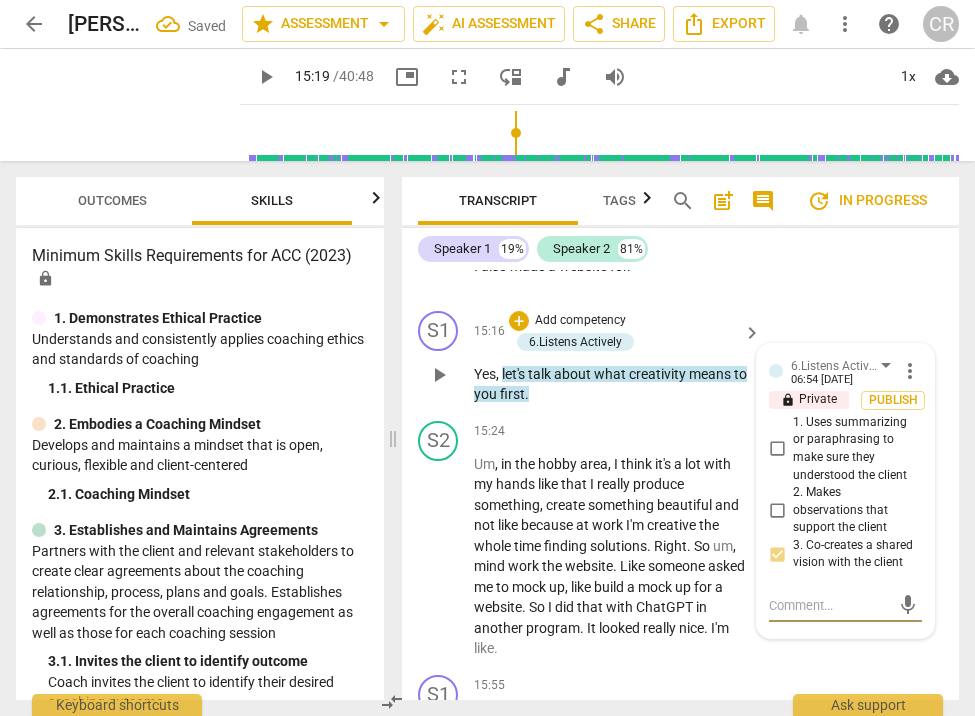 click at bounding box center [829, 605] 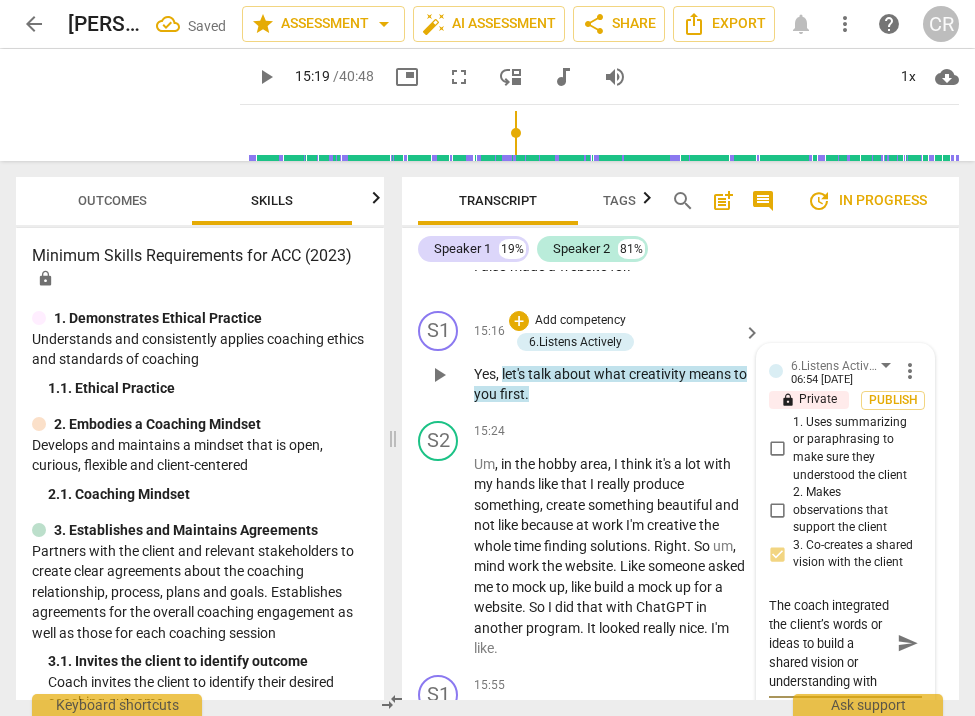 scroll, scrollTop: 38, scrollLeft: 0, axis: vertical 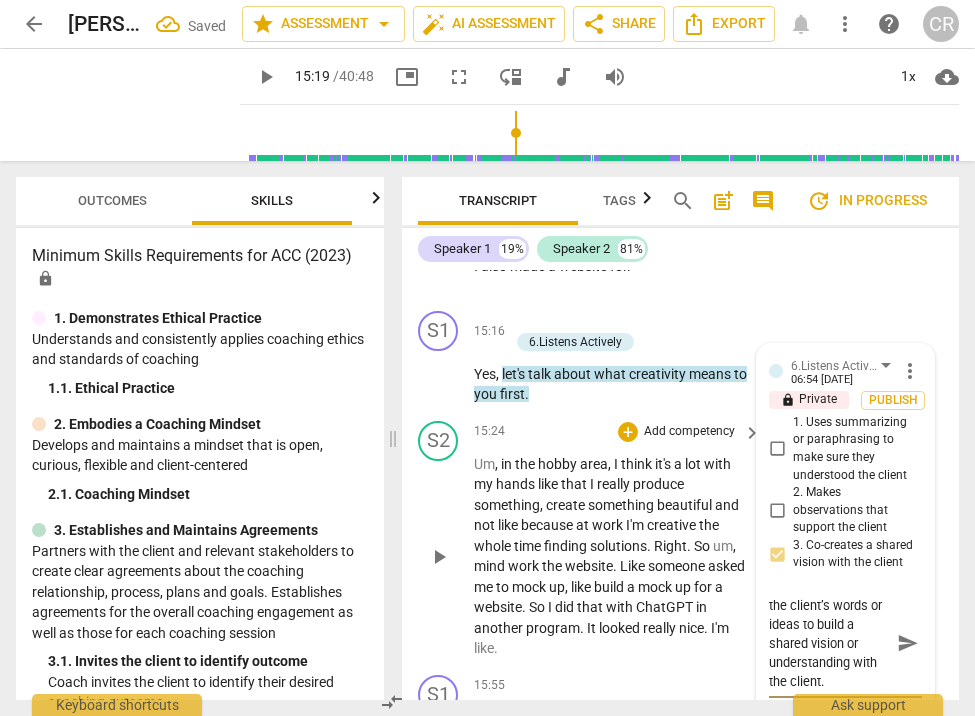 click on "Um ,   in   the   hobby   area ,   I   think   it's   a   lot   with   my   hands   like   that   I   really   produce   something ,   create   something   beautiful   and   not   like   because   at   work   I'm   creative   the   whole   time   finding   solutions .   Right .   So   um ,   mind   work   the   website .   Like   someone   asked   me   to   mock   up ,   like   build   a   mock   up   for   a   website .   So   I   did   that   with   ChatGPT   in   another   program .   It   looked   really   nice .   I'm   like ." at bounding box center (612, 556) 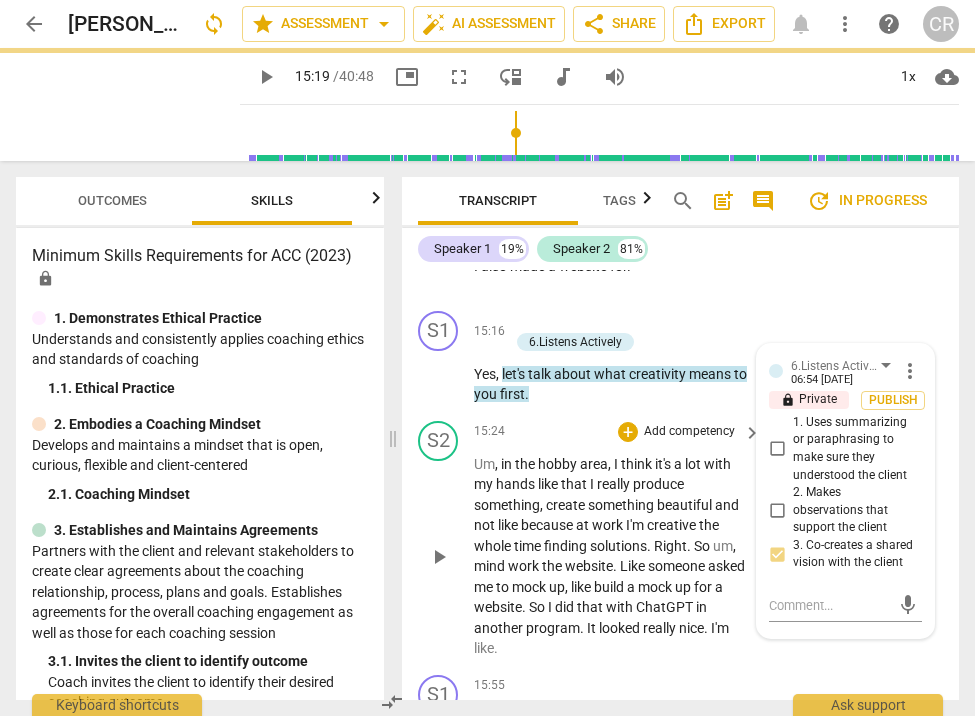 scroll, scrollTop: 0, scrollLeft: 0, axis: both 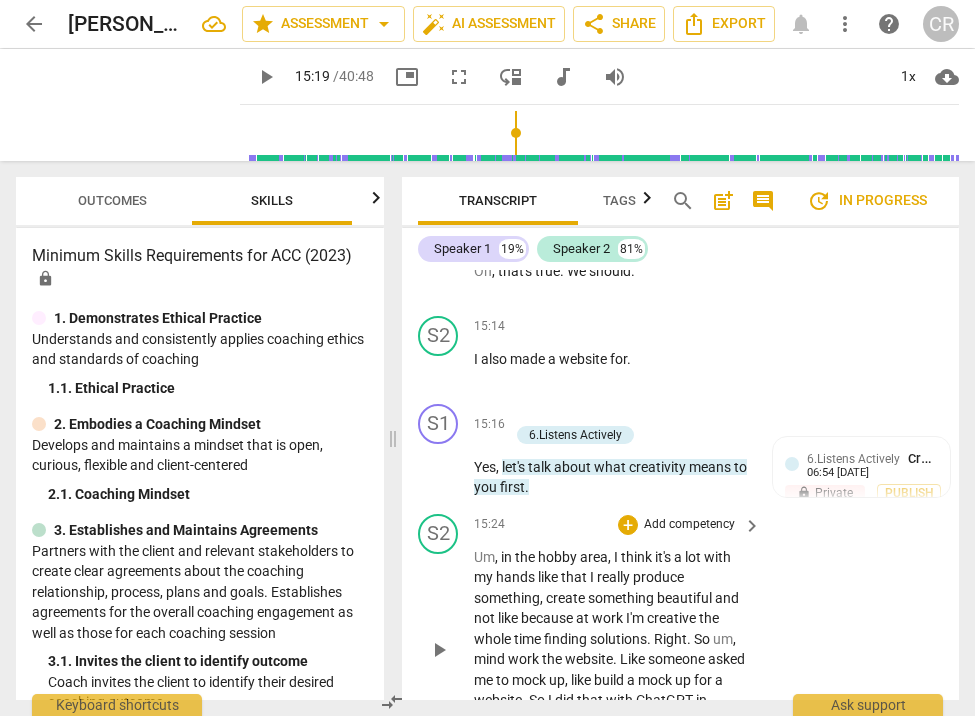 click on "play_arrow" at bounding box center [439, 650] 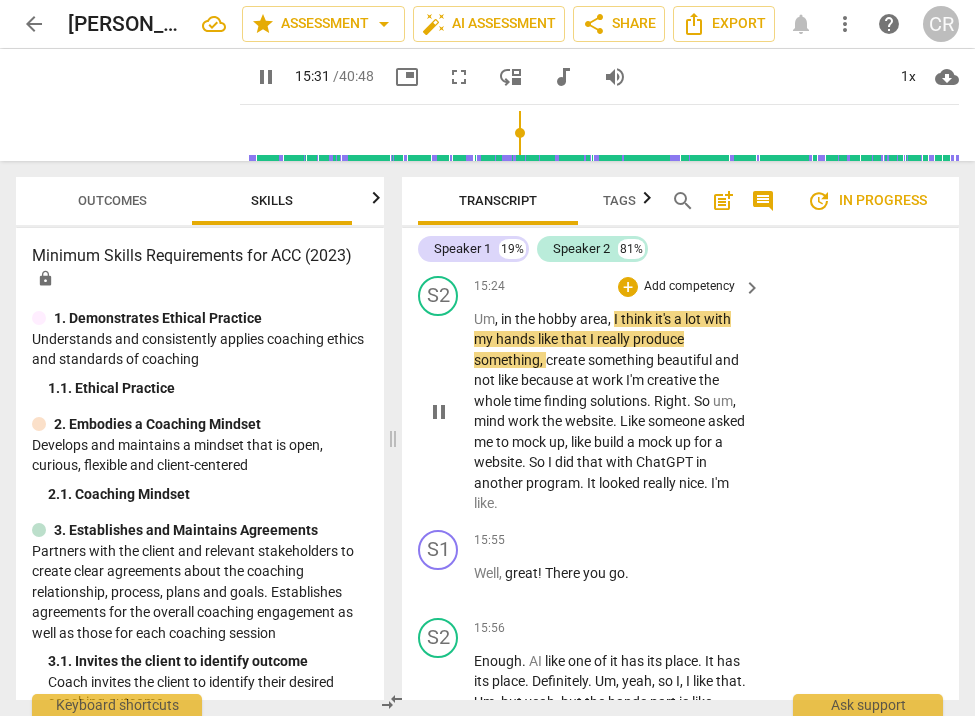 scroll, scrollTop: 8331, scrollLeft: 0, axis: vertical 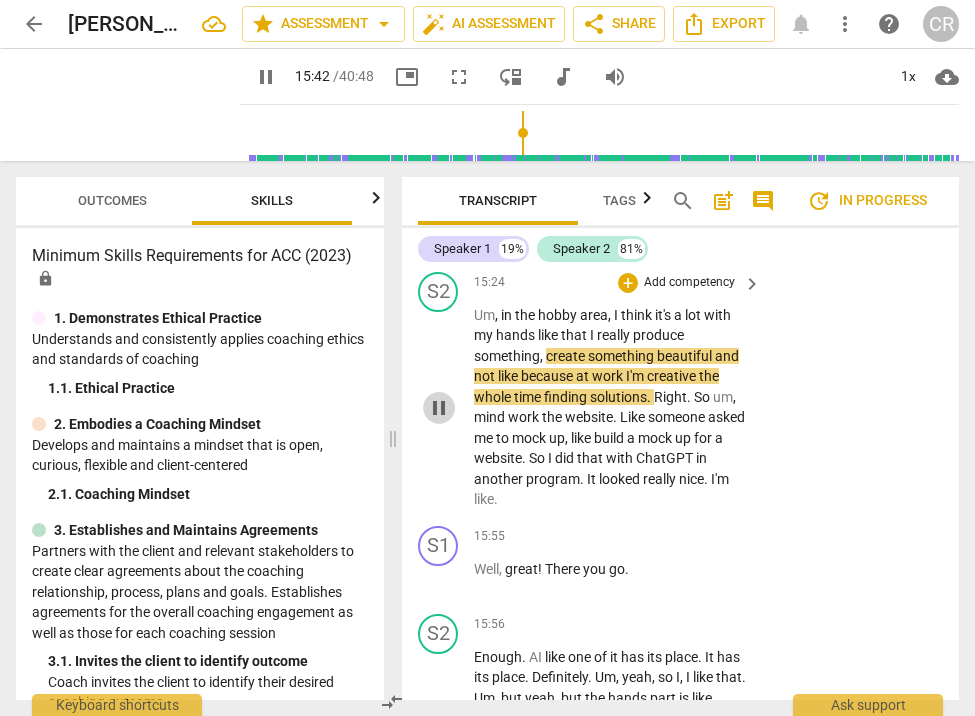 click on "pause" at bounding box center [439, 408] 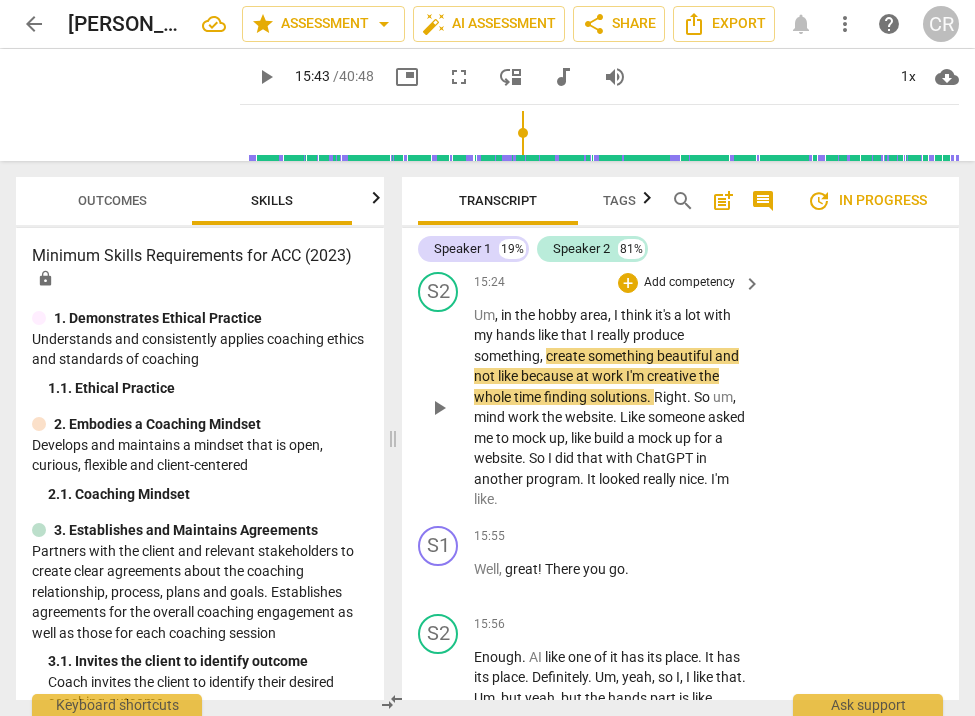 click on "play_arrow" at bounding box center [439, 408] 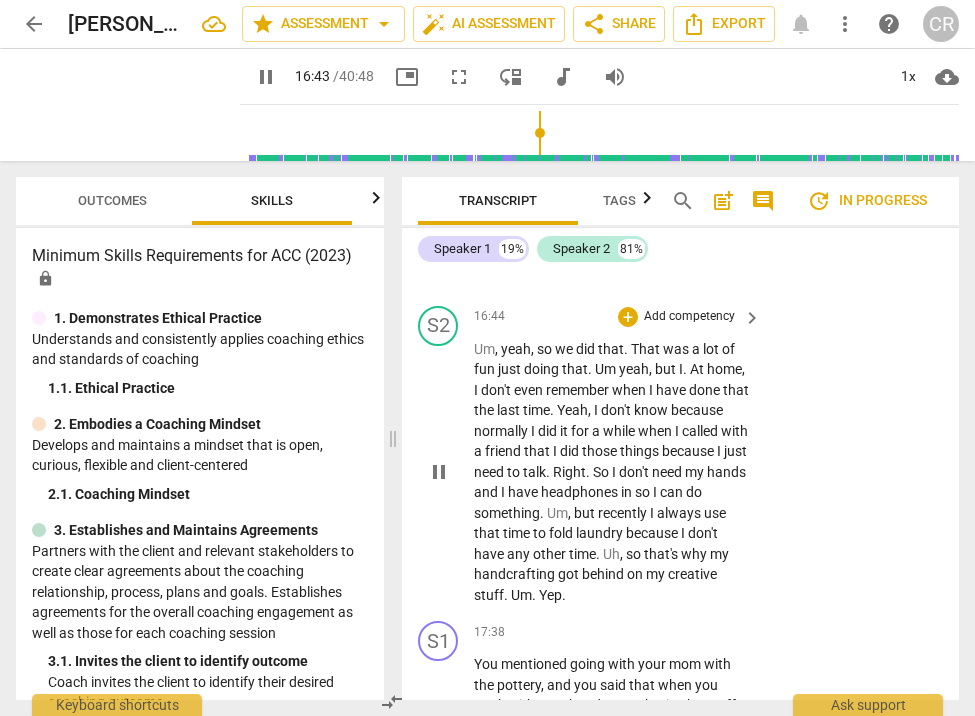 scroll, scrollTop: 9160, scrollLeft: 0, axis: vertical 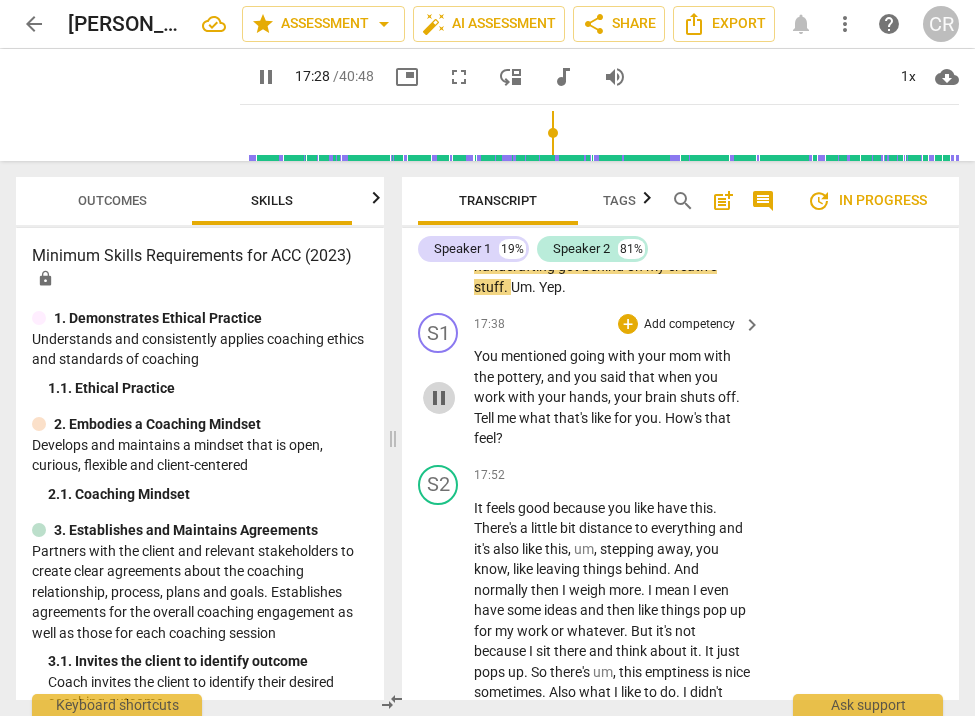 click on "pause" at bounding box center (439, 398) 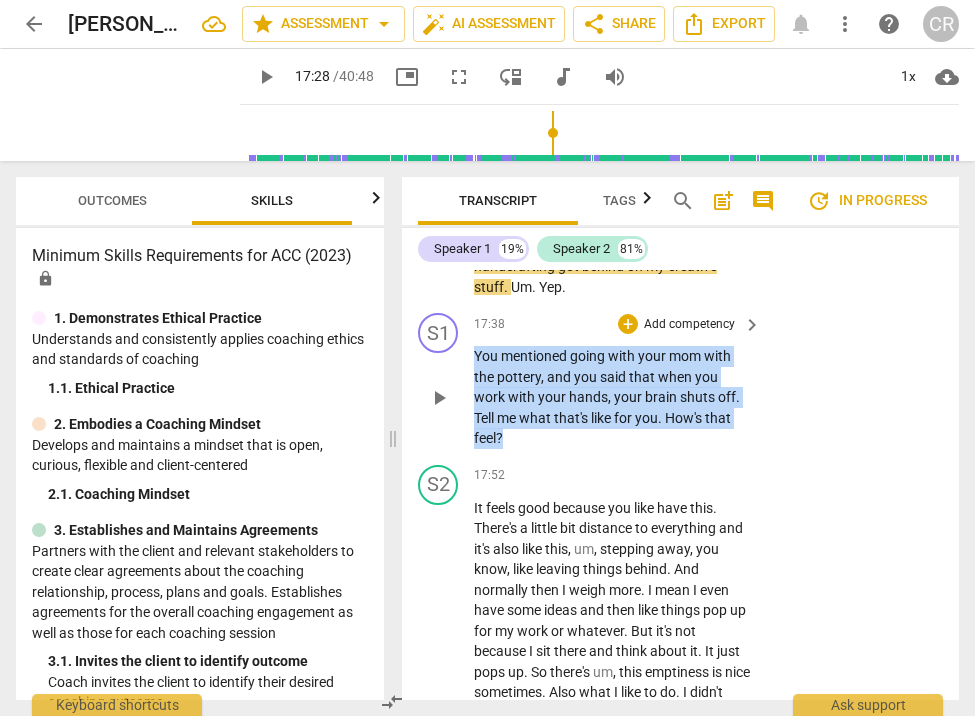 drag, startPoint x: 476, startPoint y: 292, endPoint x: 519, endPoint y: 373, distance: 91.706055 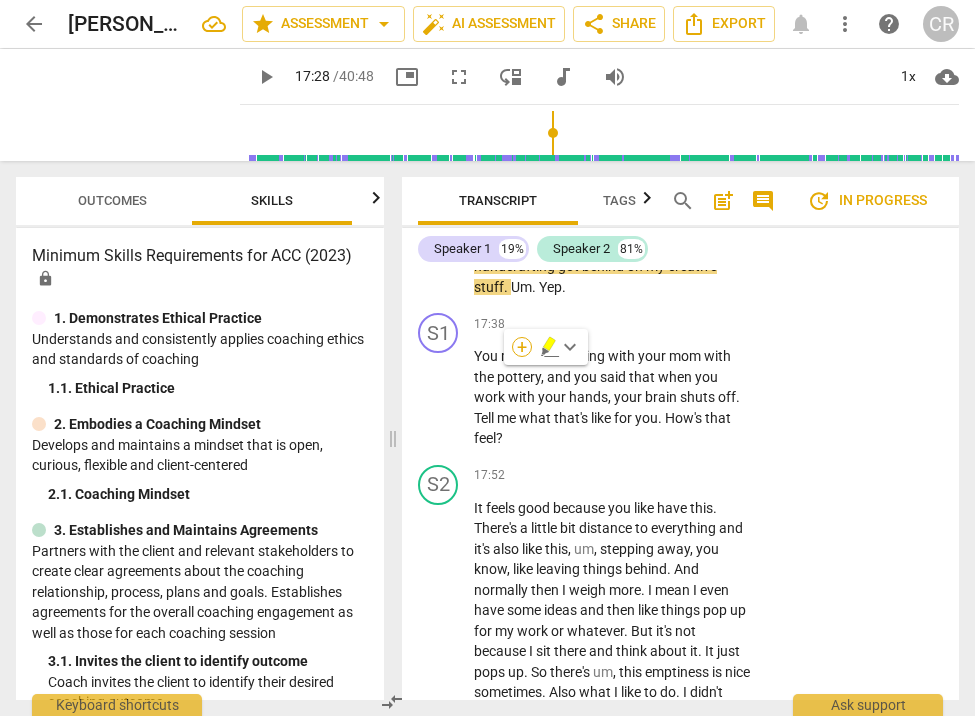 click on "+" at bounding box center (522, 347) 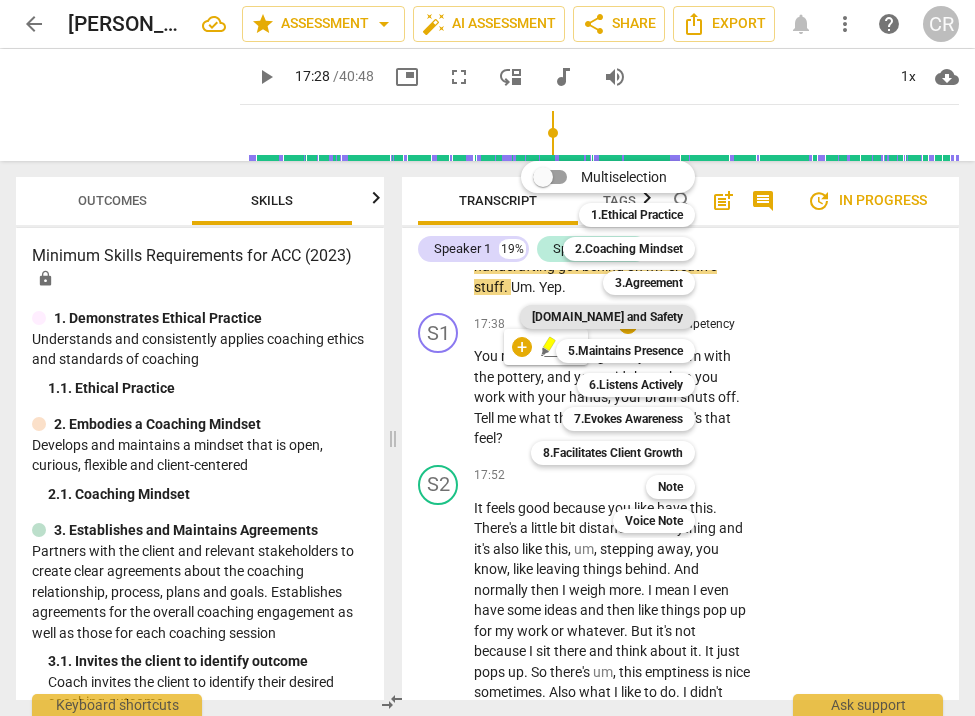 click on "[DOMAIN_NAME] and Safety" at bounding box center (607, 317) 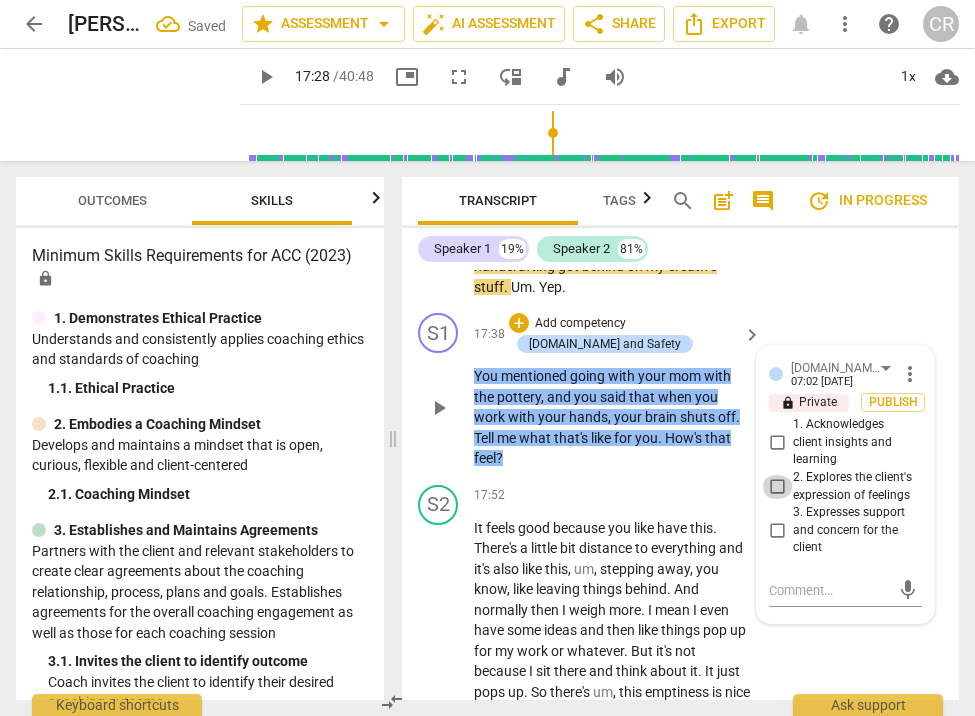 click on "2. Explores the client's expression of feelings" at bounding box center (777, 487) 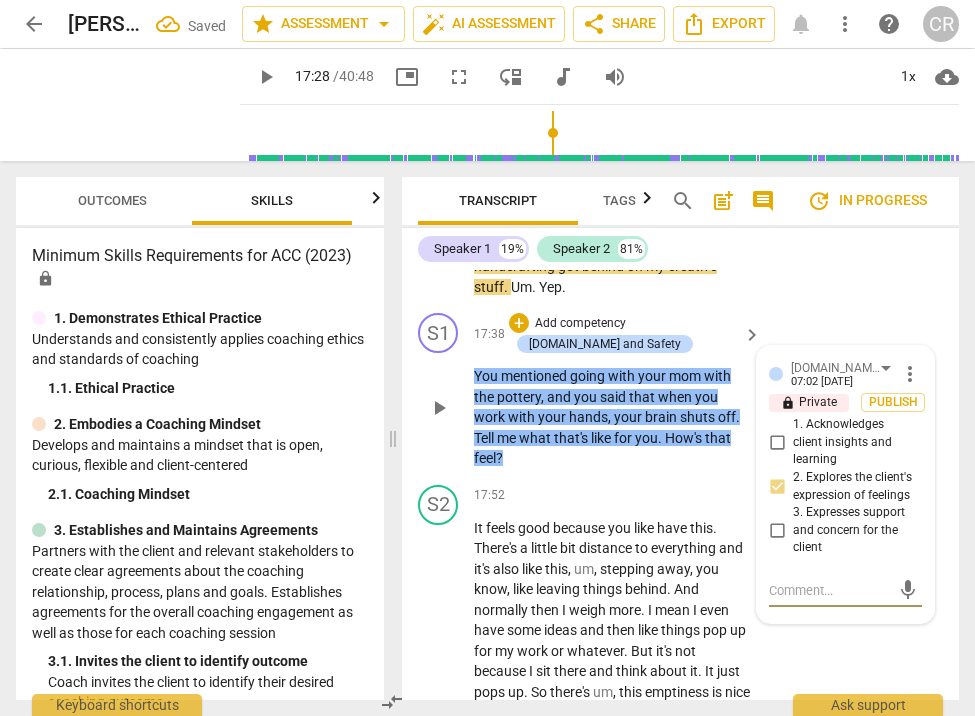 click at bounding box center [829, 590] 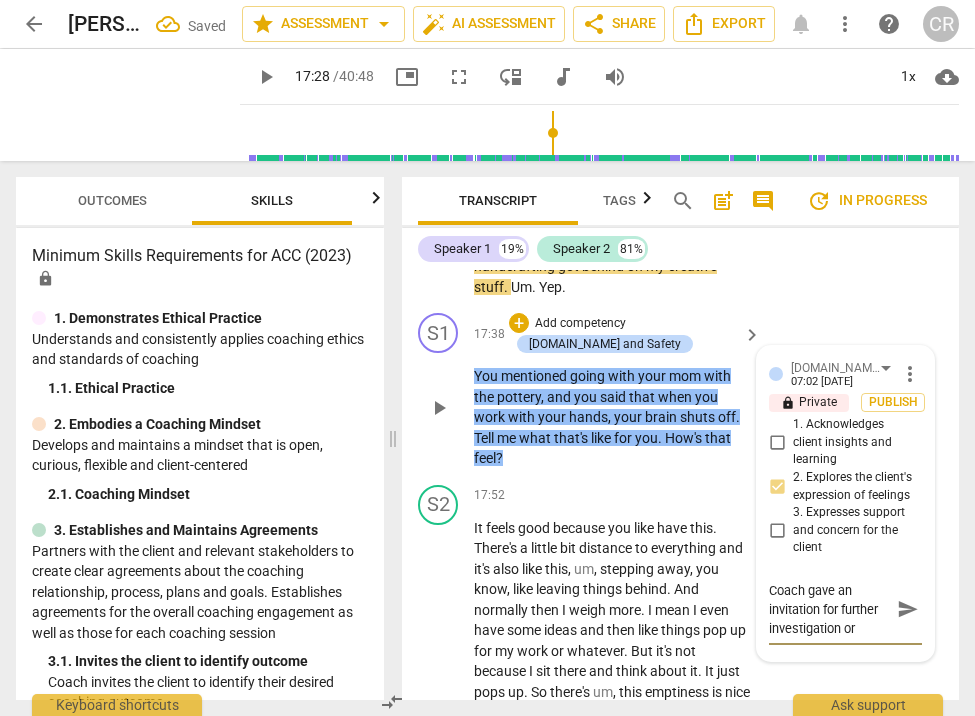 scroll, scrollTop: 0, scrollLeft: 0, axis: both 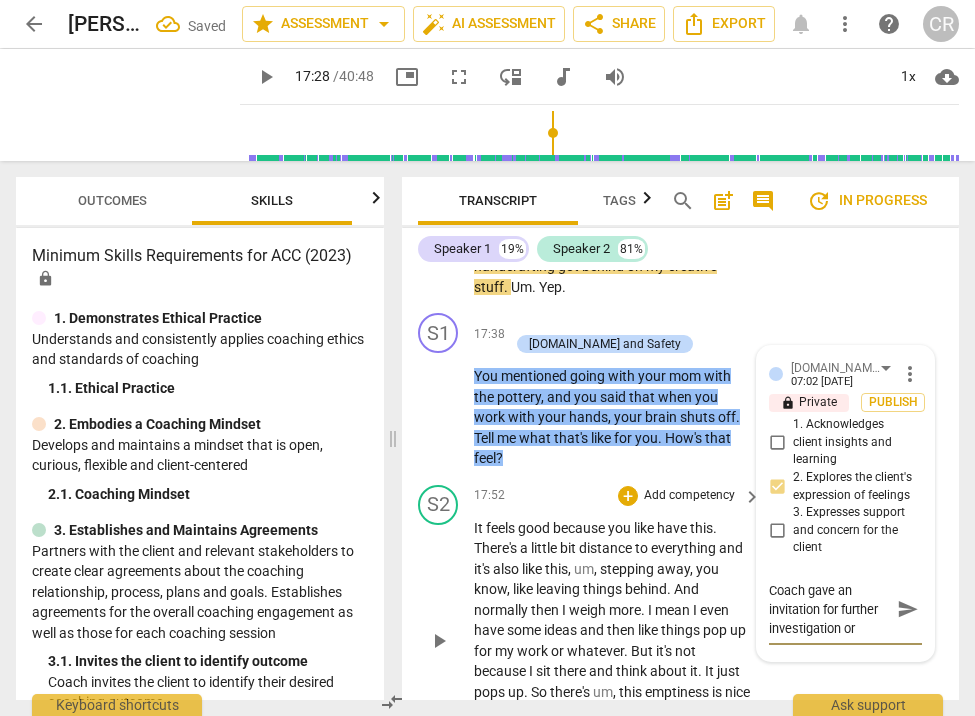click on "And" at bounding box center (686, 589) 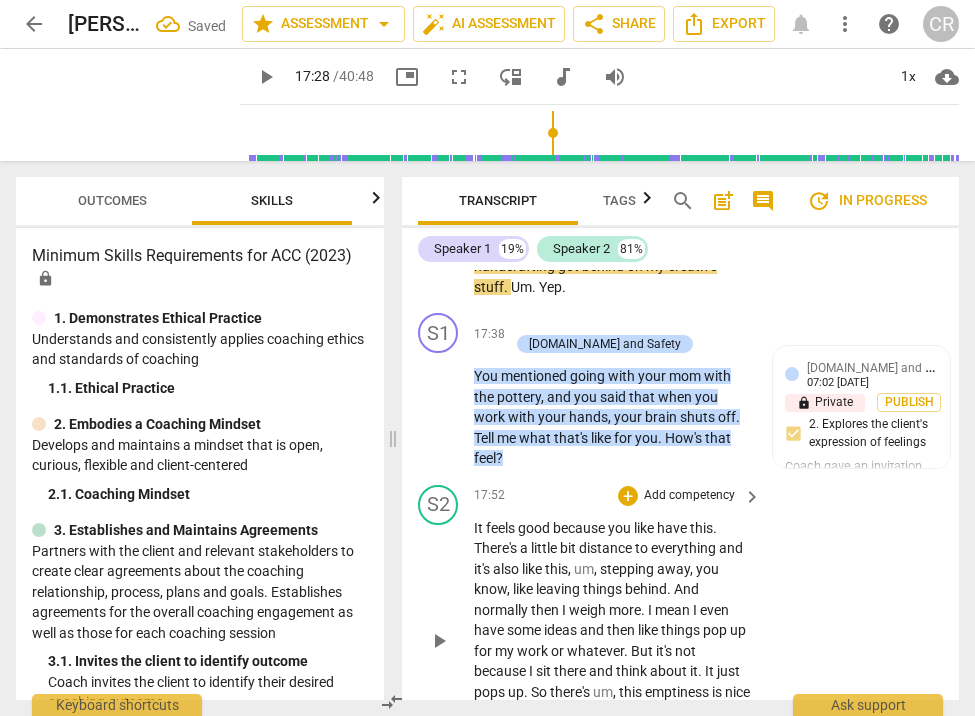 click on "play_arrow" at bounding box center [439, 641] 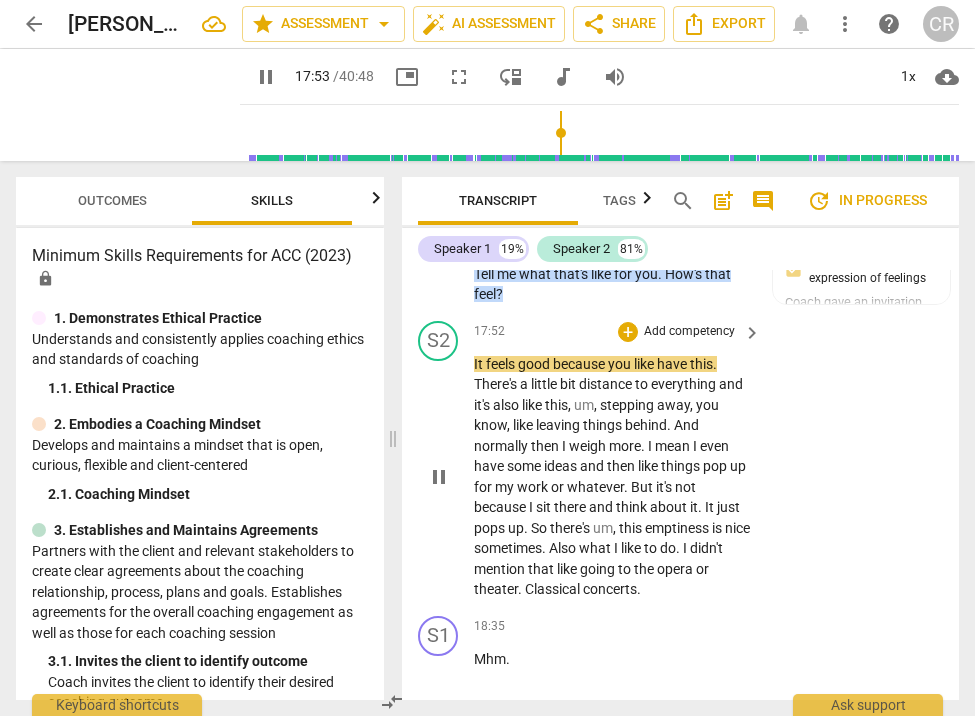 scroll, scrollTop: 9631, scrollLeft: 0, axis: vertical 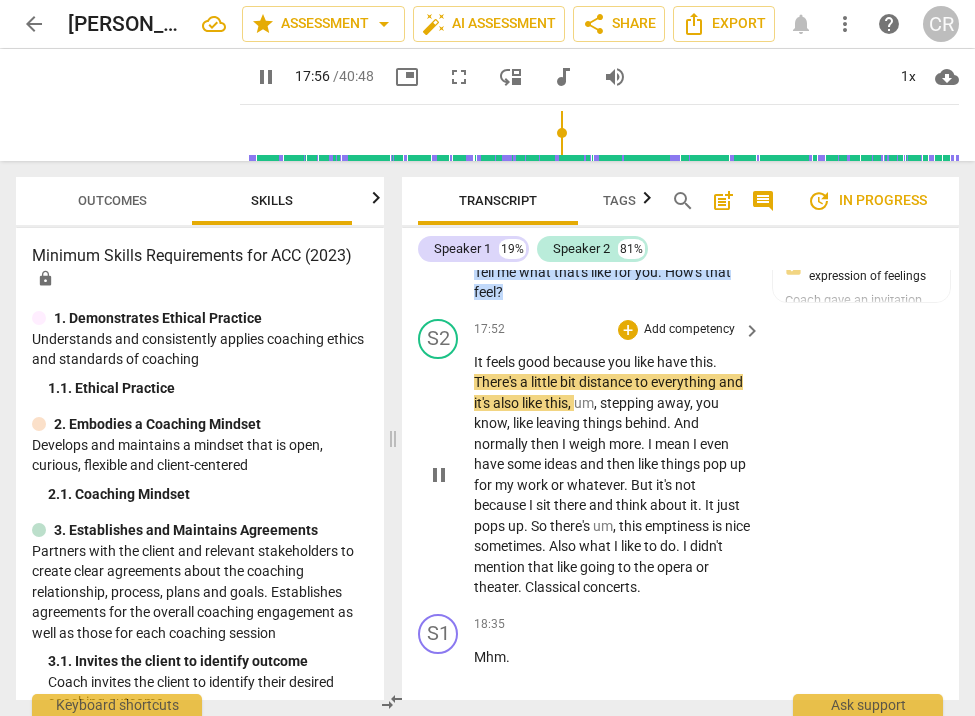 click on "pause" at bounding box center (439, 475) 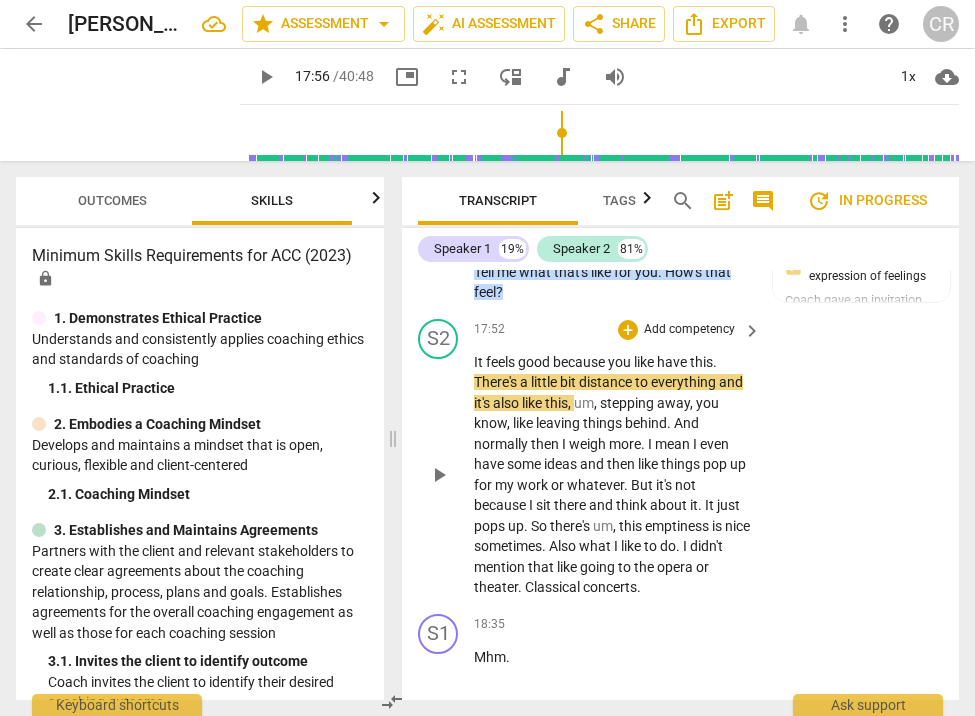click on "play_arrow" at bounding box center (439, 475) 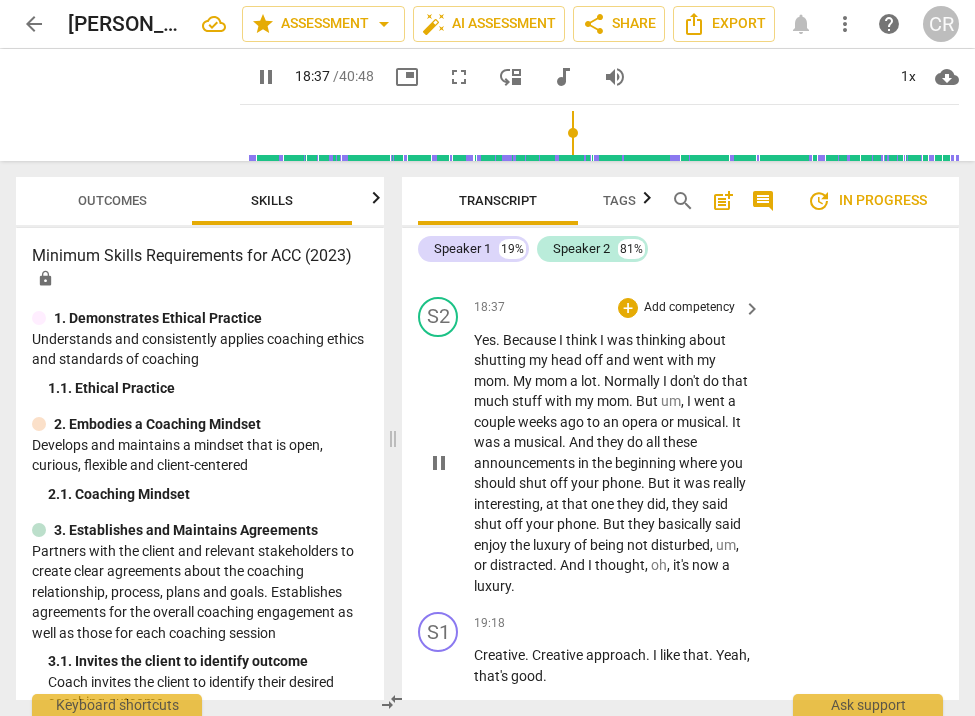 scroll, scrollTop: 10029, scrollLeft: 0, axis: vertical 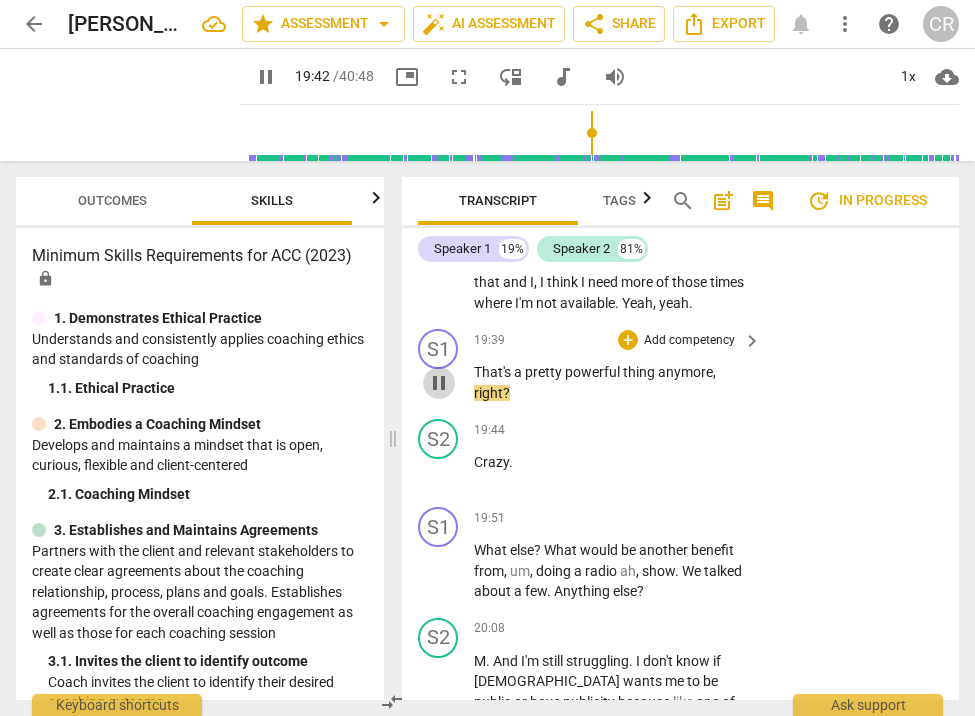 click on "pause" at bounding box center [439, 383] 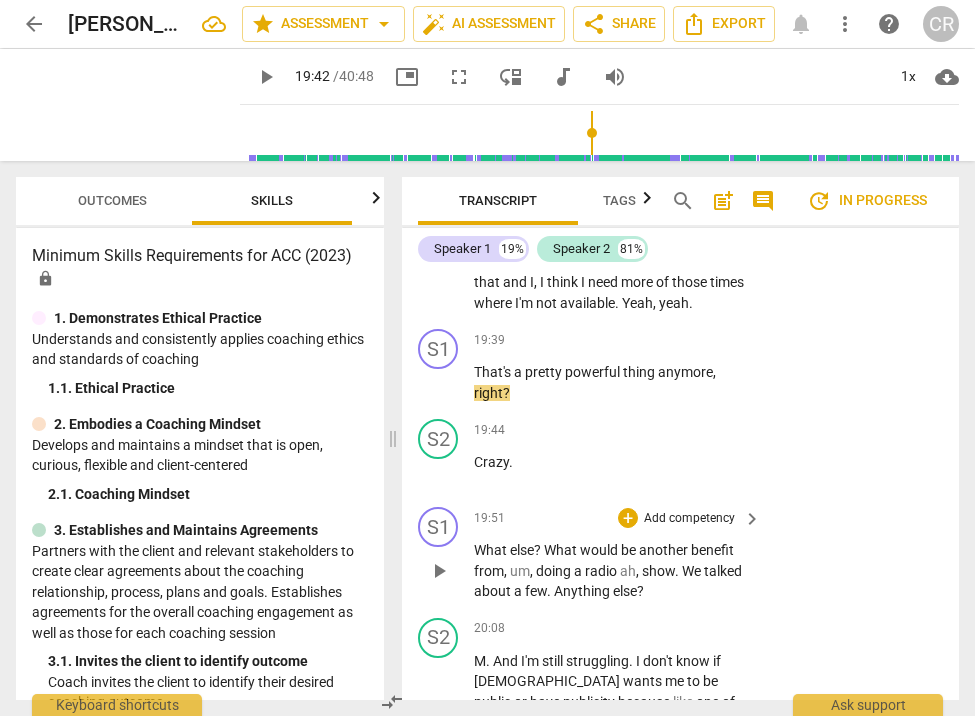 click on "play_arrow" at bounding box center (439, 571) 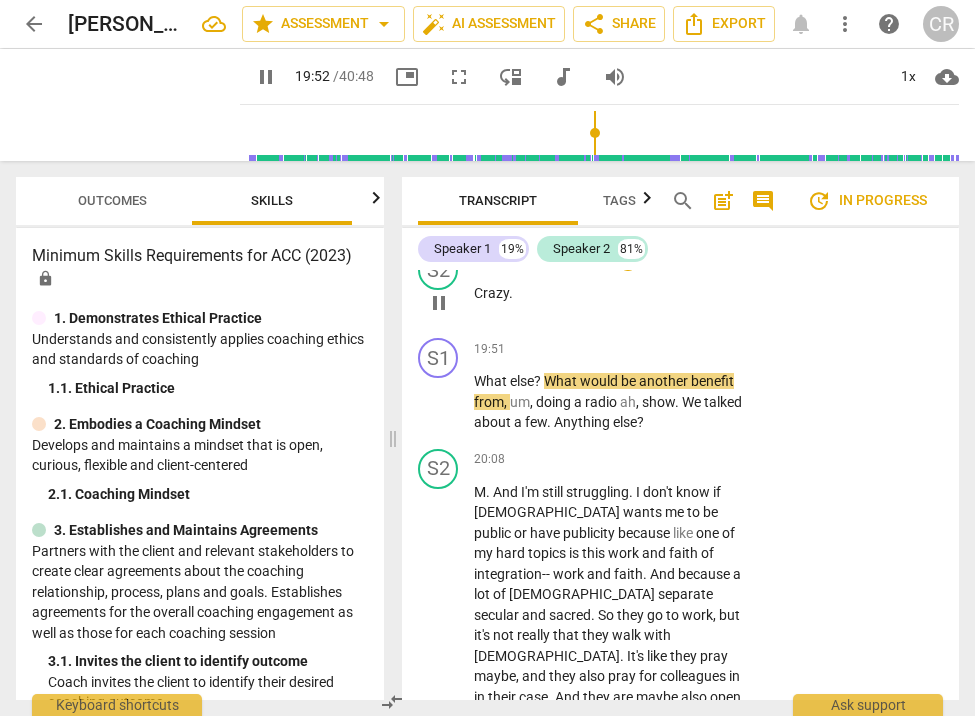 scroll, scrollTop: 10711, scrollLeft: 0, axis: vertical 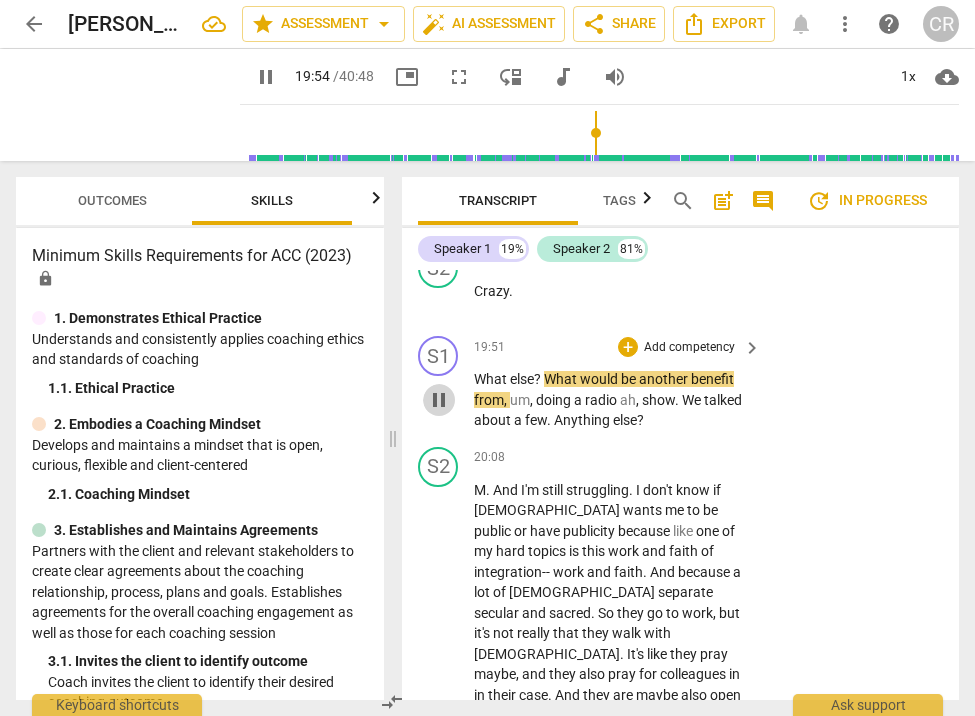 click on "pause" at bounding box center (439, 400) 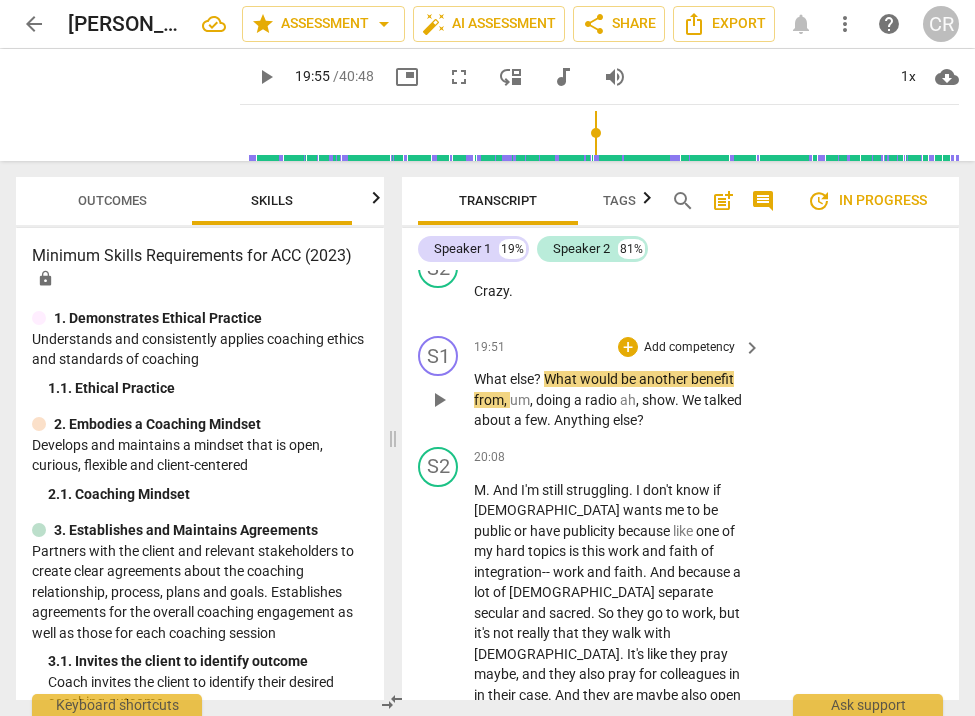 scroll, scrollTop: 10653, scrollLeft: 0, axis: vertical 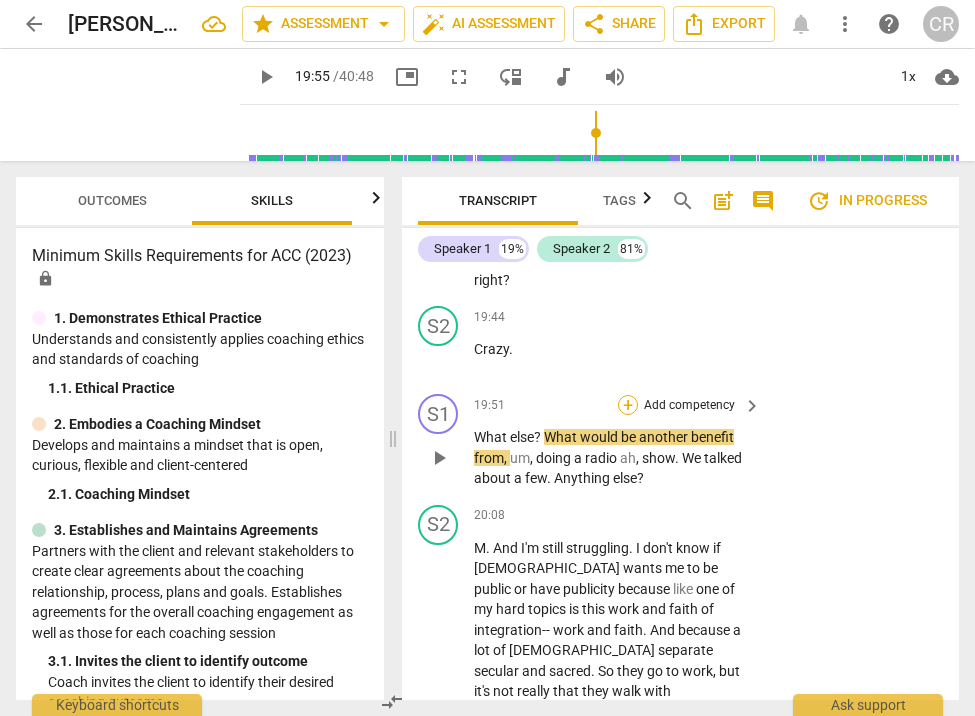 click on "+" at bounding box center (628, 405) 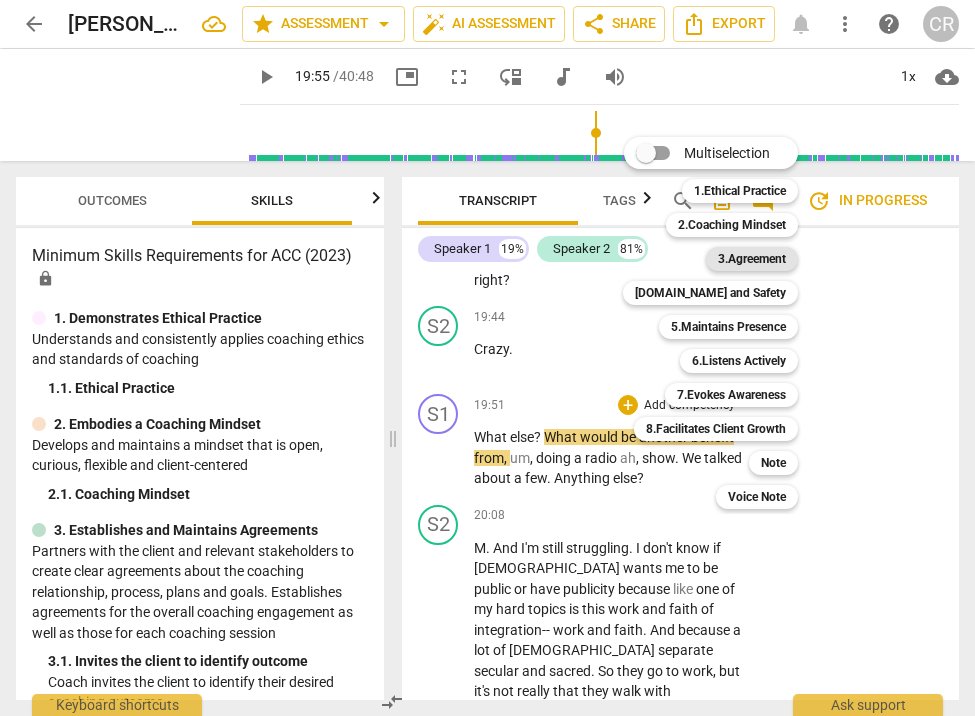 click on "3.Agreement" at bounding box center (752, 259) 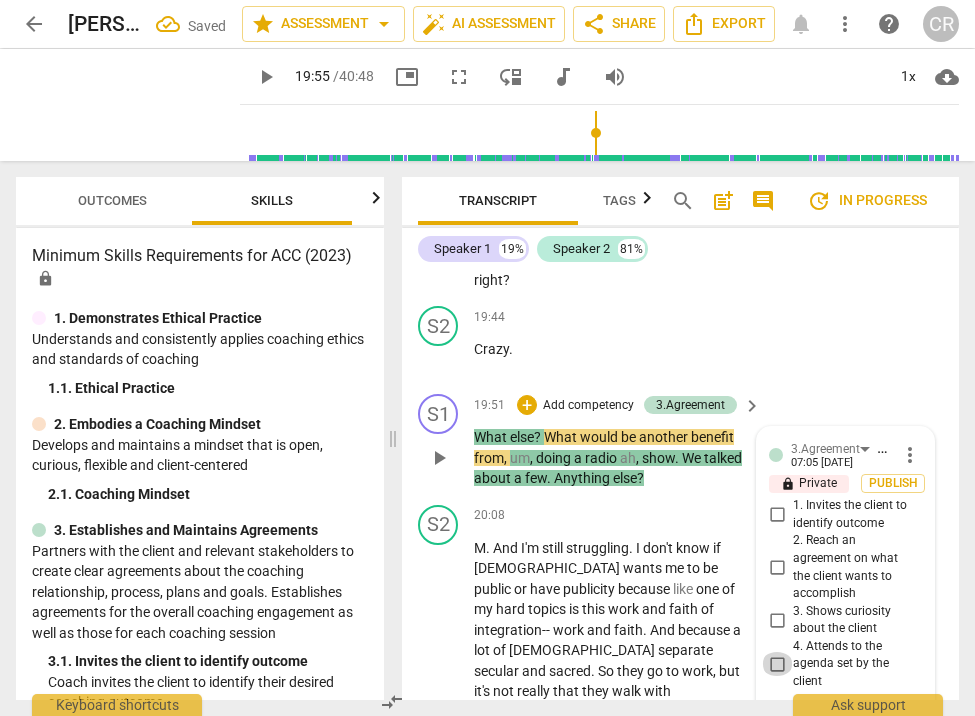 click on "4. Attends to the agenda set by the client" at bounding box center (777, 664) 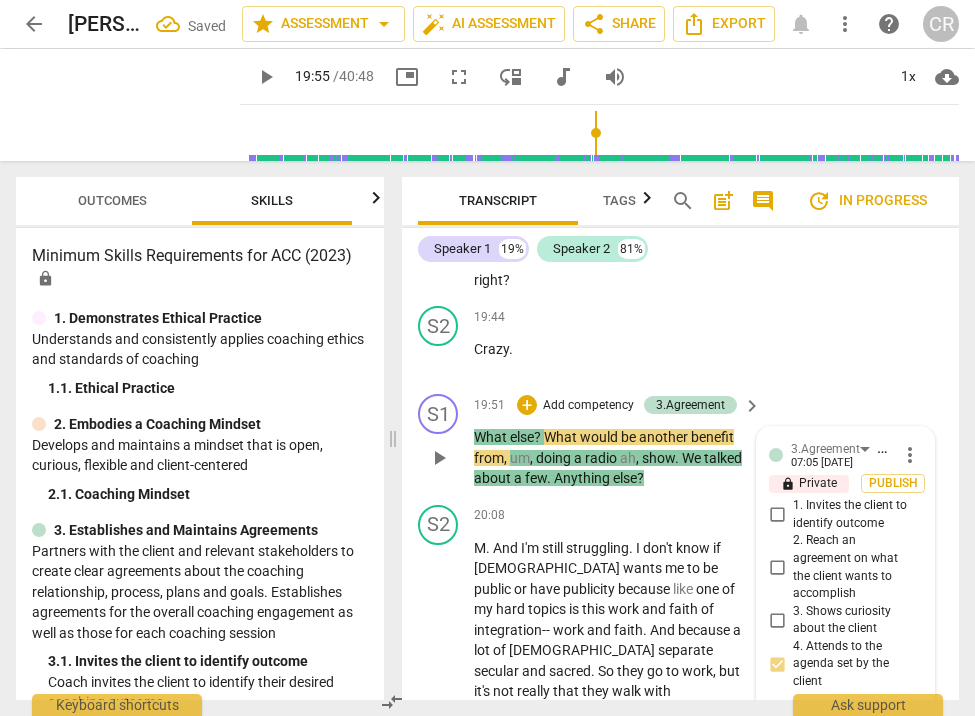 click at bounding box center (829, 724) 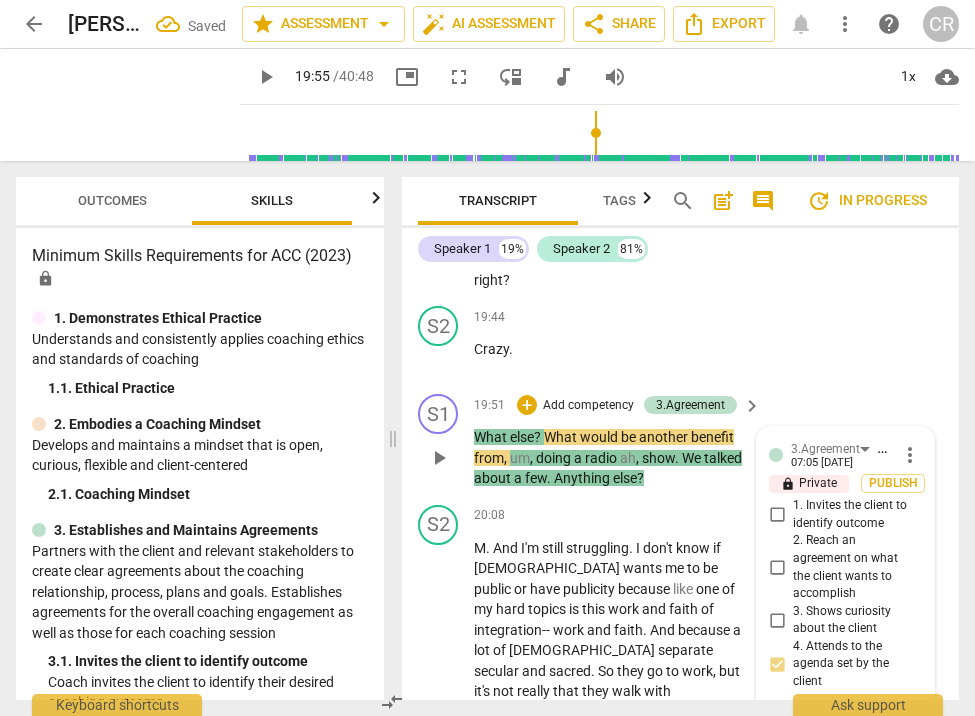 scroll, scrollTop: 17, scrollLeft: 0, axis: vertical 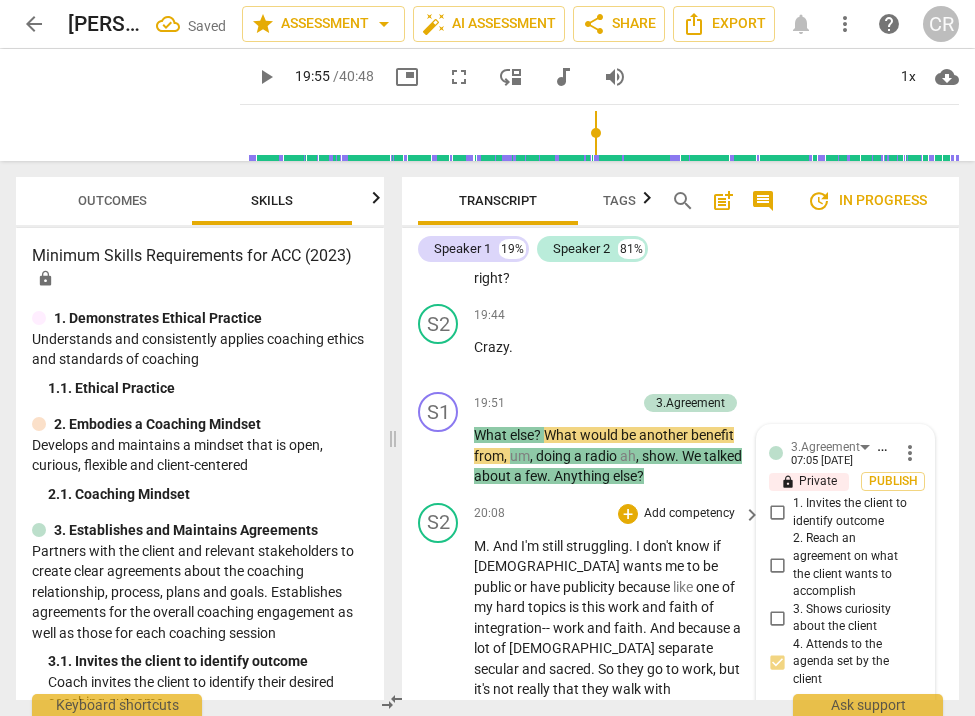 click on "M .   And   I'm   still   struggling .   I   don't   know   if   [DEMOGRAPHIC_DATA]   wants   me   to   be   public   or   have   publicity   because   like   one   of   my   hard   topics   is   this   work   and   faith   of   integration--   work   and   faith .   And   because   a   lot   of   [DEMOGRAPHIC_DATA]   separate   secular   and   sacred .   So   they   go   to   work ,   but   it's   not   really   that   they   walk   with   [DEMOGRAPHIC_DATA] .   It's   like   they   pray   maybe ,   and   they   also   pray   for   colleagues   in   in   their   case .   And   they   are   maybe   also   open   to   share   about   God   whenever   the   door   is   open ,   but   they   leave   [DEMOGRAPHIC_DATA]   at   the   office   door   kind   of   thing .   Um ,   um ,   and   I   think   that's   not   how   [DEMOGRAPHIC_DATA]   intended   it   to   be .   Um ,   he   wants   to   be   part   of   all   of   our   life ,   right ?   But   we   somehow   are   really   good   in   excluding   him .   Not   in   other   parts .   We   always   talk   about   it ,   ?" at bounding box center (612, 884) 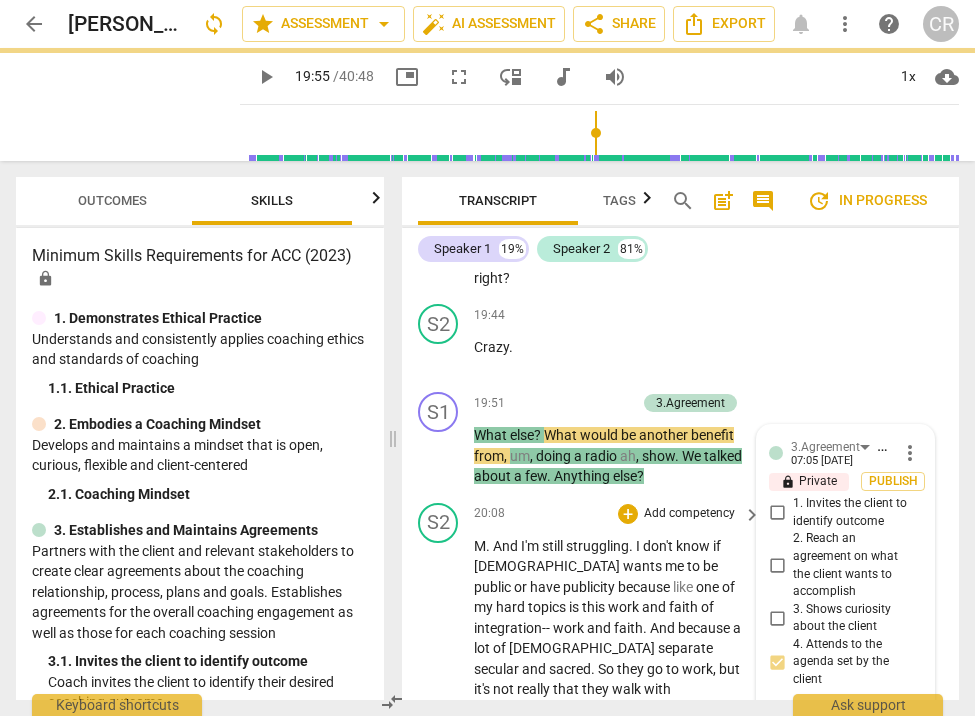 scroll, scrollTop: 0, scrollLeft: 0, axis: both 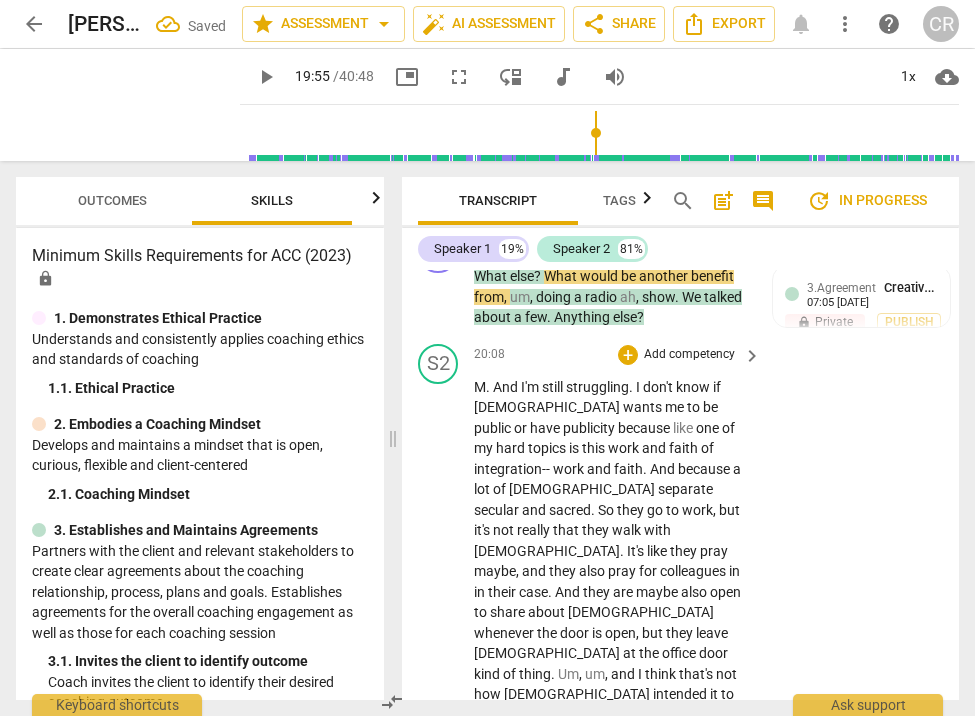 click on "play_arrow" at bounding box center [439, 726] 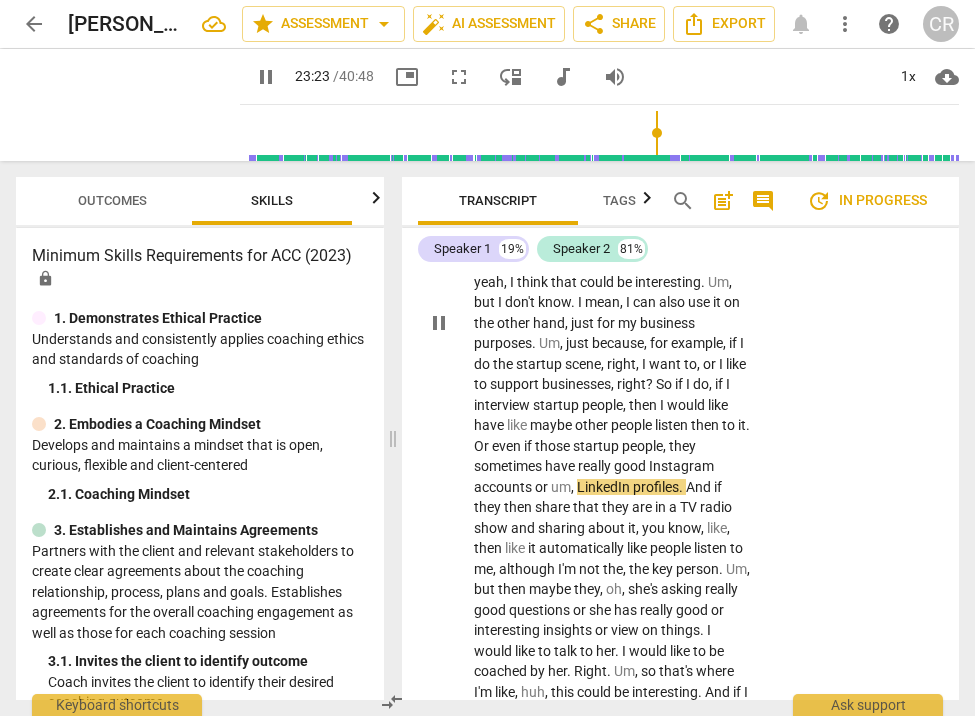 scroll, scrollTop: 12223, scrollLeft: 0, axis: vertical 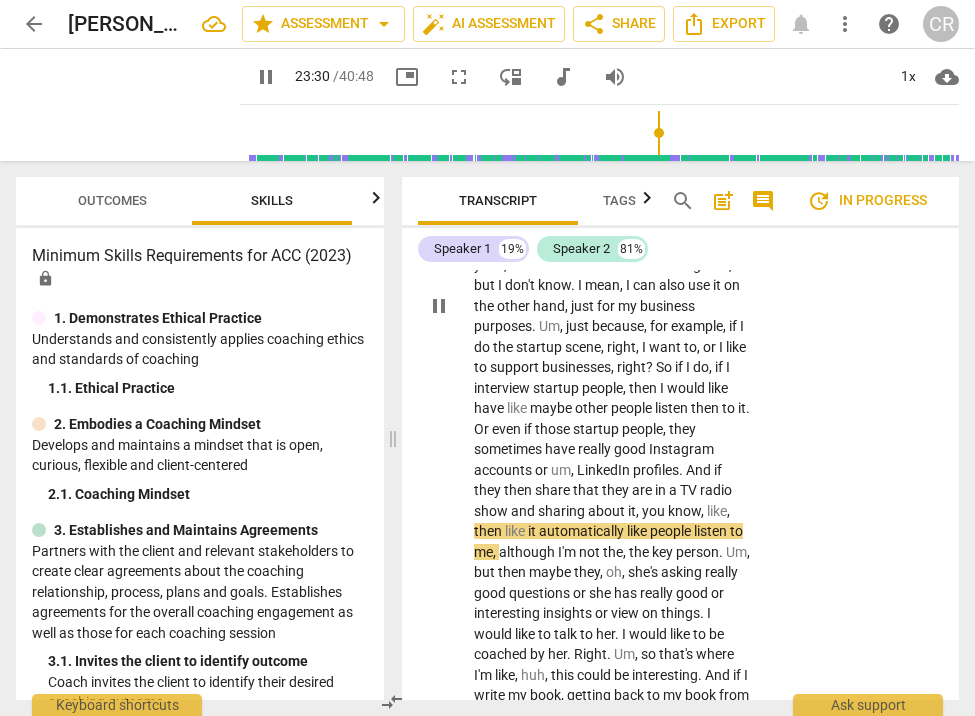 click on "S2 play_arrow pause 21:33 + Add competency keyboard_arrow_right Yeah ,   yeah ,   but   the   idea   like   where   I'm   like ,   if   I   get   publicity   through   something   else ,   that   people   might   also   listen   to   me   when   I   share   about   what's   important   in   my   life ,   right ?   So   if   you   have   credibility ,   you   see   that   with   some   of   the   stars ,   right ?   The   mega   stars .   When   like   they're   really   good   musicians   and   everyone   like ,   or   uh ,   singers   and   like   everyone   is   going   to   their   concerts ,   pay   hundreds   of   dollars   to   go   there   and   whatever ,   then   they   share   something   or   even   like   they   say ,   oh ,   this   product   is   really   good   and   everyone   is   buying   it ,   right ?   So   I   don't   want   to   have   that   power ,   uh ,   not   that   publicity   for   sure   not .   But ,   like   having   like   the   credibility   and   publicity   where   people" at bounding box center (680, 290) 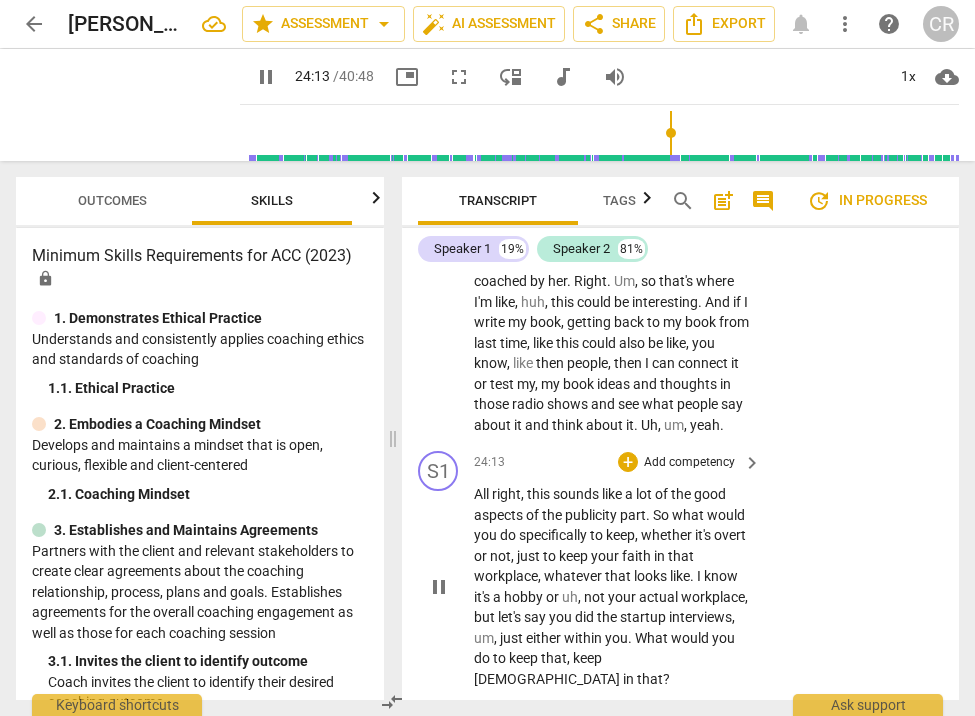 scroll, scrollTop: 12601, scrollLeft: 0, axis: vertical 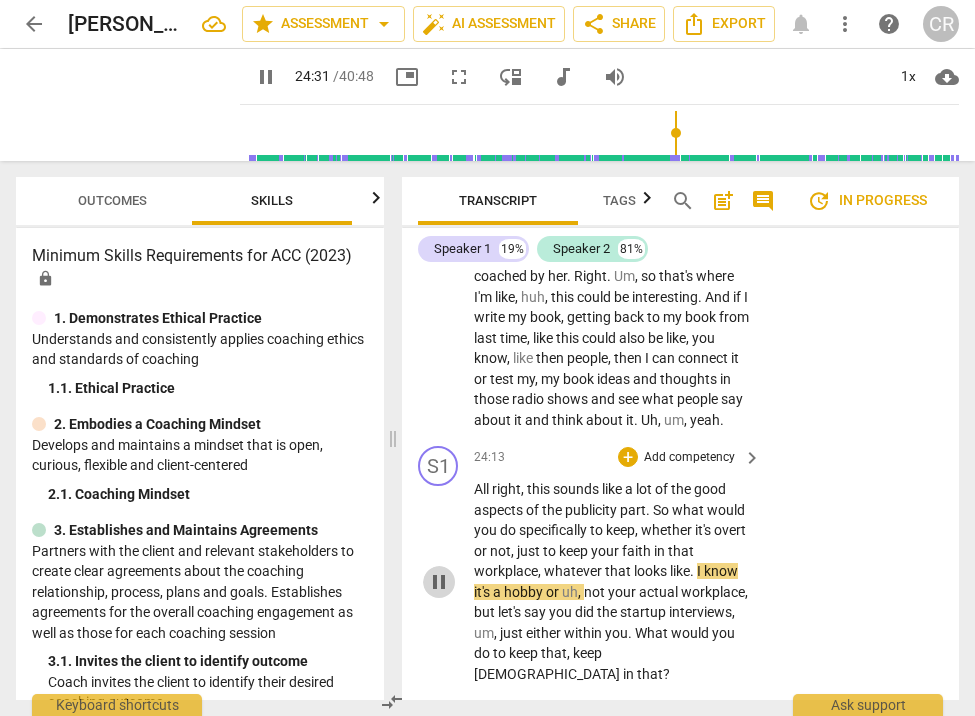 click on "pause" at bounding box center [439, 582] 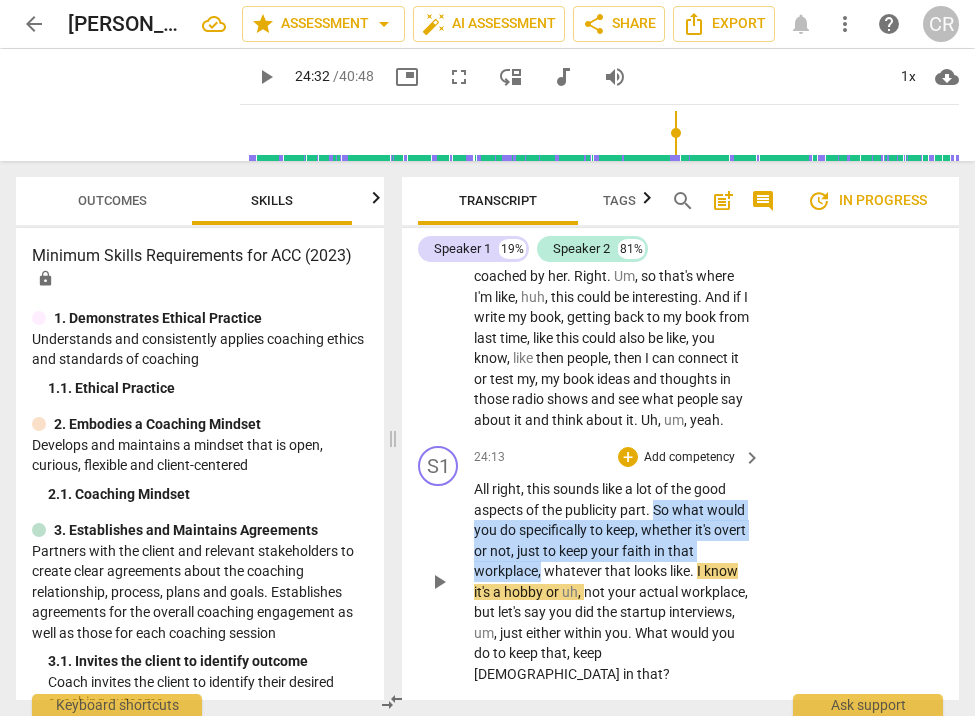 drag, startPoint x: 653, startPoint y: 299, endPoint x: 541, endPoint y: 362, distance: 128.50291 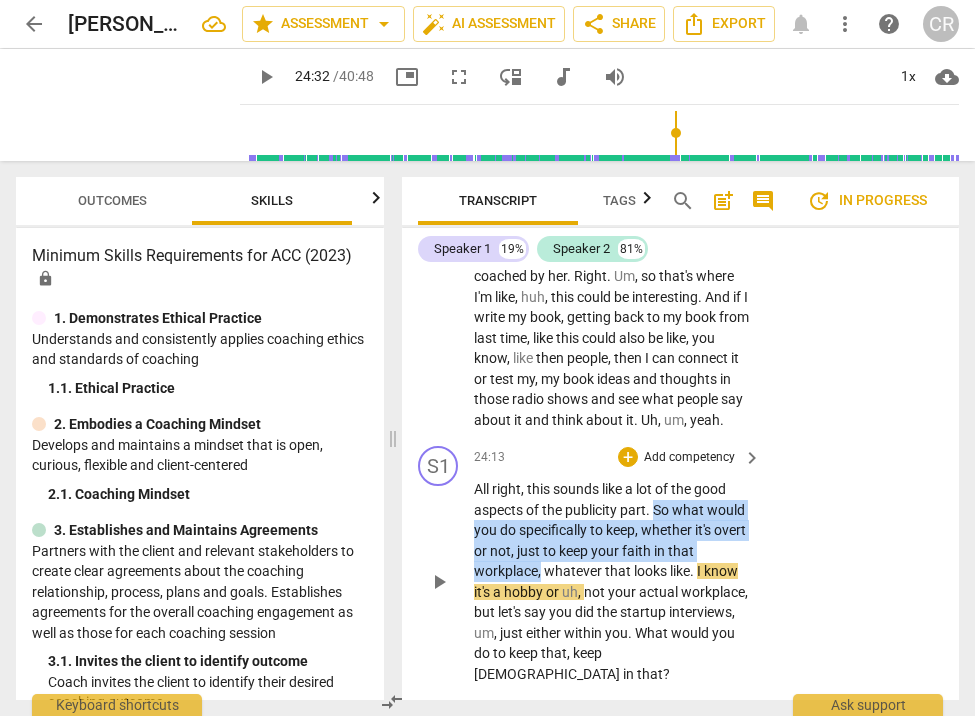 click on "All   right ,   this   sounds   like   a   lot   of   the   good   aspects   of   the   publicity   part .   So   what   would   you   do   specifically   to   keep ,   whether   it's   overt   or   not ,   just   to   keep   your   faith   in   that   workplace ,   whatever   that   looks   like .   I   know   it's   a   hobby   or   uh ,   not   your   actual   workplace ,   but   let's   say   you   did   the   startup   interviews ,   um ,   just   either   within   you .   What   would   you   do   to   keep   that ,   keep   [PERSON_NAME]   in   that ?" at bounding box center [612, 581] 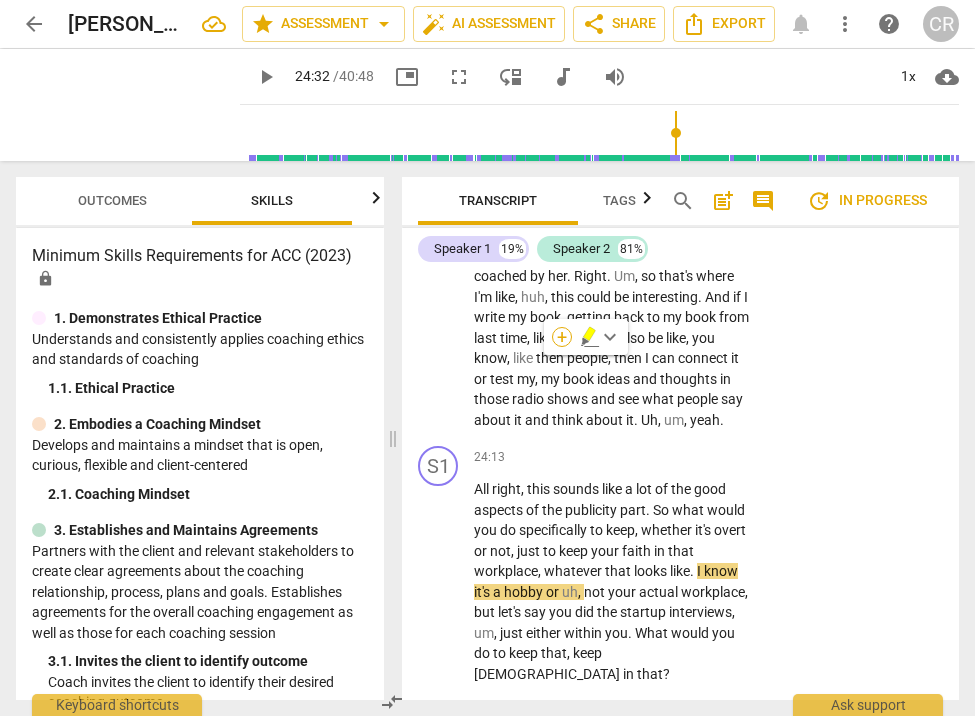 click on "+" at bounding box center (562, 337) 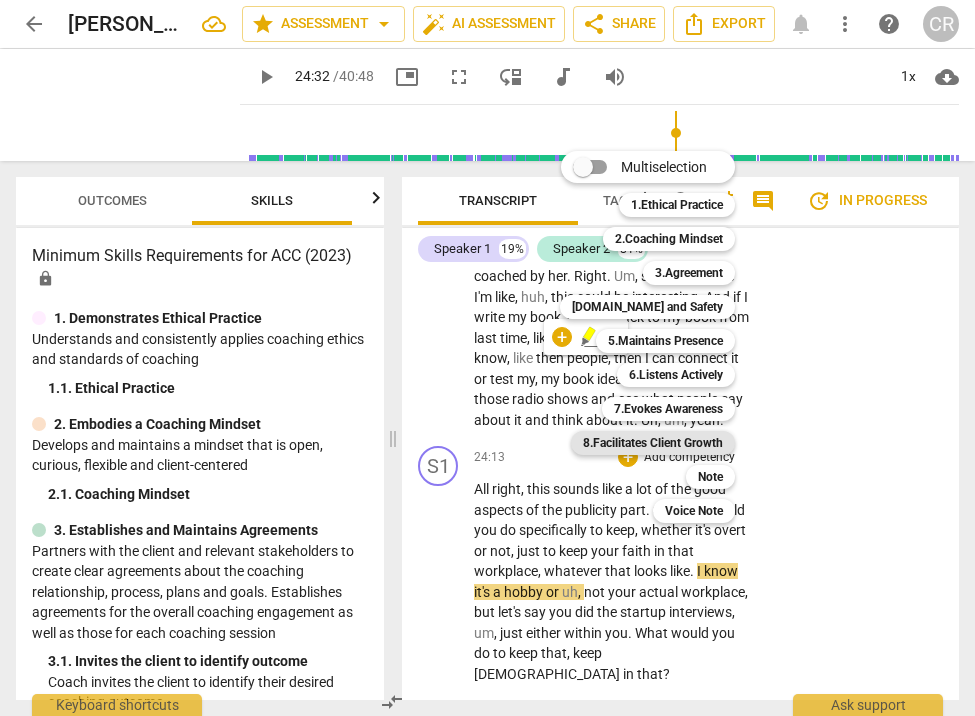 click on "8.Facilitates Client Growth" at bounding box center [653, 443] 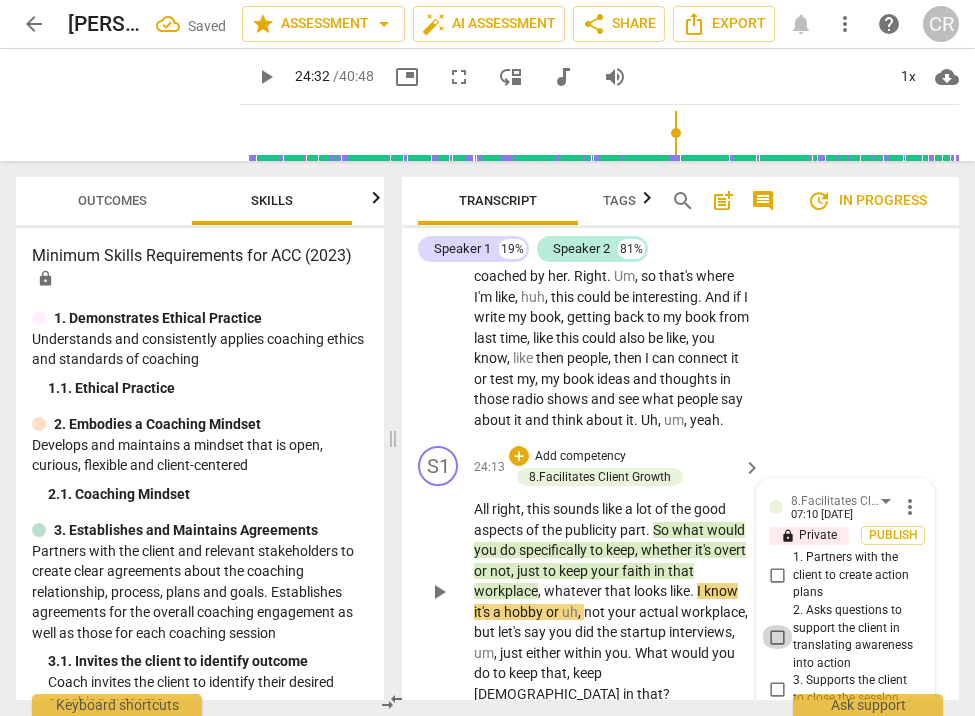 click on "2. Asks questions to support the client in translating awareness into action" at bounding box center (777, 637) 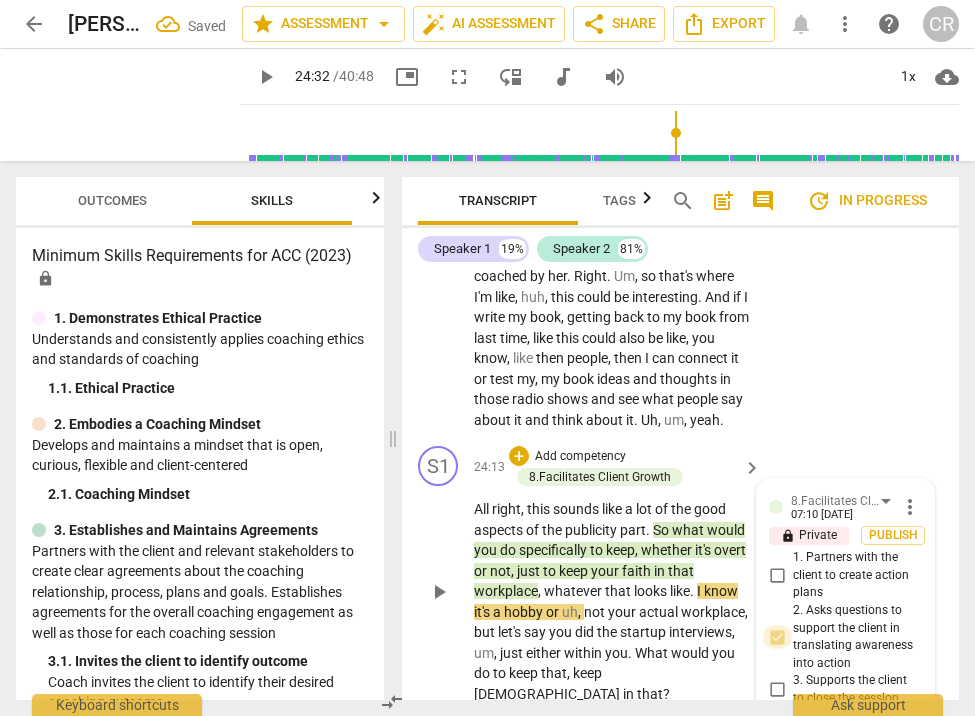 click on "2. Asks questions to support the client in translating awareness into action" at bounding box center [777, 637] 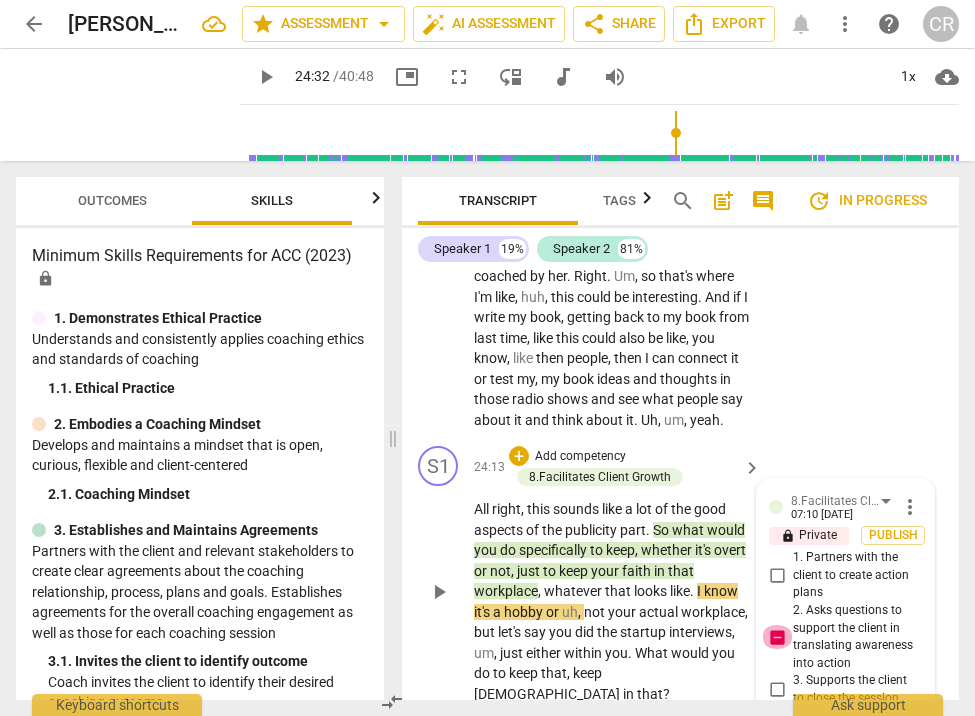 click on "2. Asks questions to support the client in translating awareness into action" at bounding box center (777, 637) 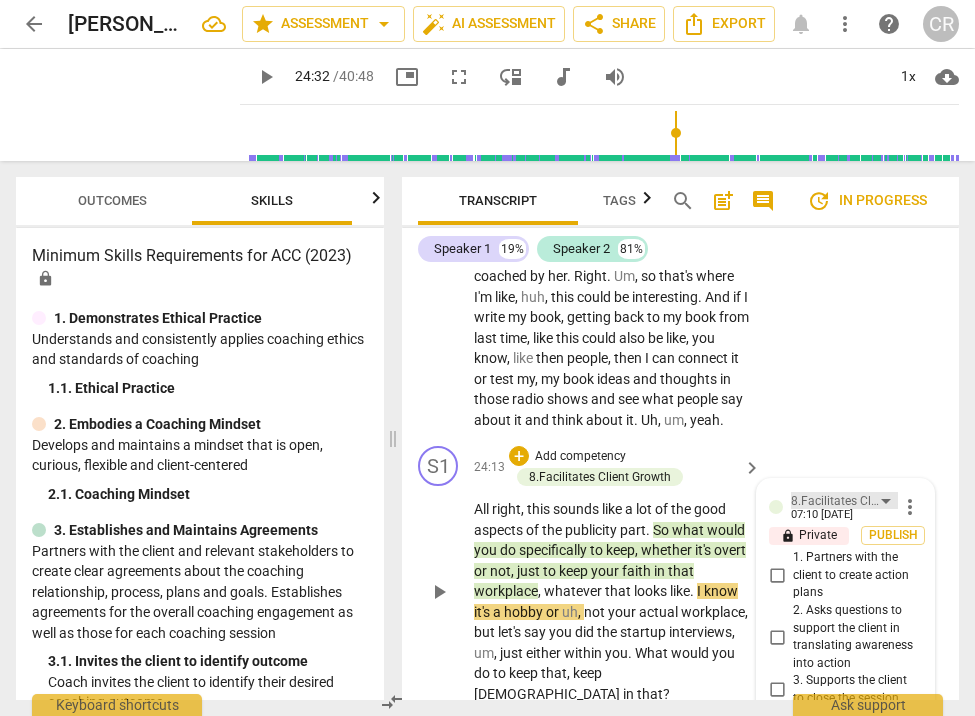 click on "8.Facilitates Client Growth" at bounding box center [844, 500] 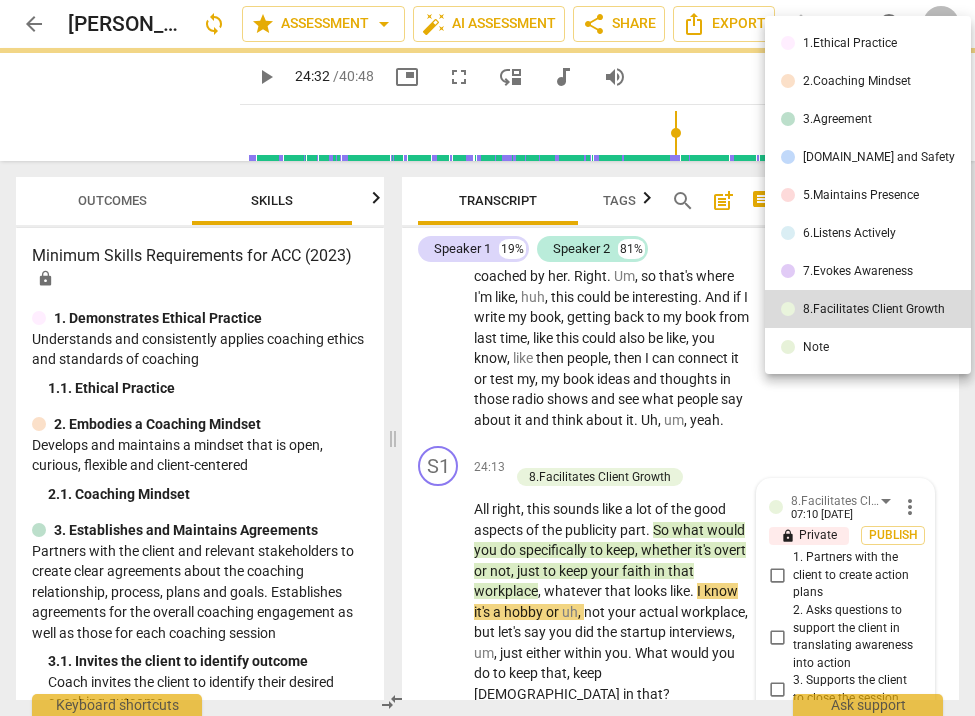 click on "7.Evokes Awareness" at bounding box center [858, 271] 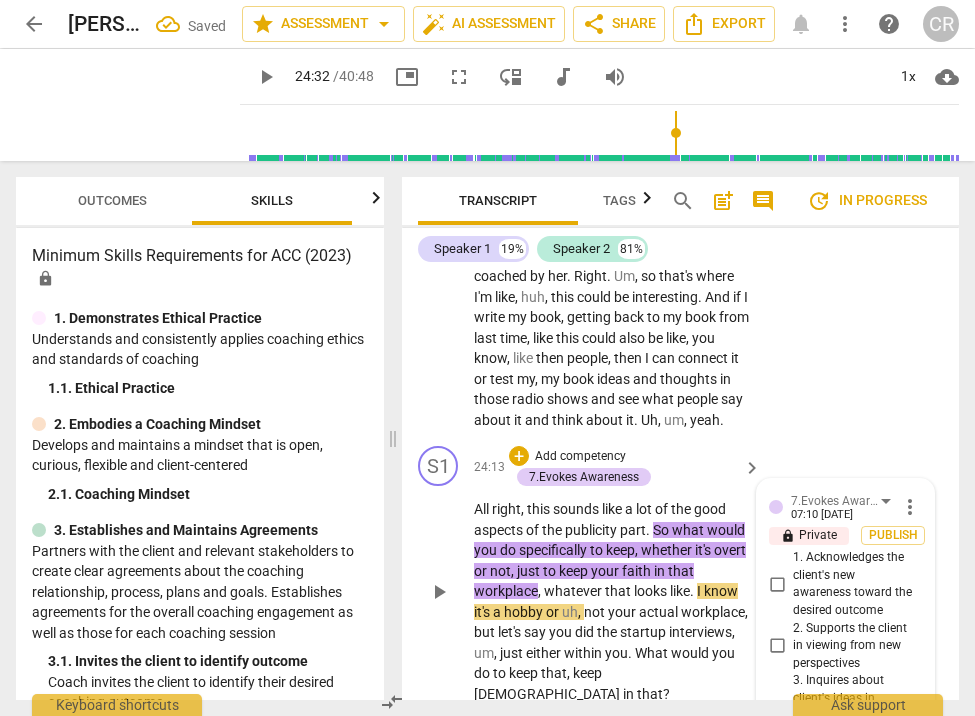 click on "7.Evokes Awareness Creative Results 07:10 [DATE] more_vert lock Private Publish 1. Acknowledges the client's new awareness toward the desired outcome 2. Supports the client in viewing from new perspectives 3. Inquires about client's ideas in relation to the desired outcome  ( edited )" at bounding box center [845, 631] 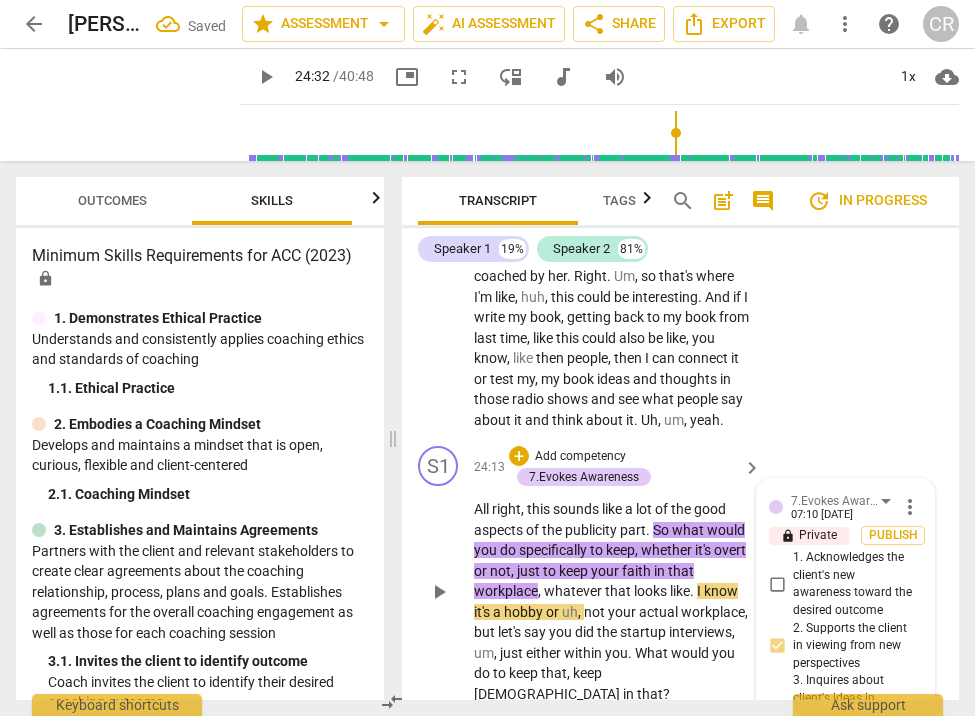 click at bounding box center (829, 794) 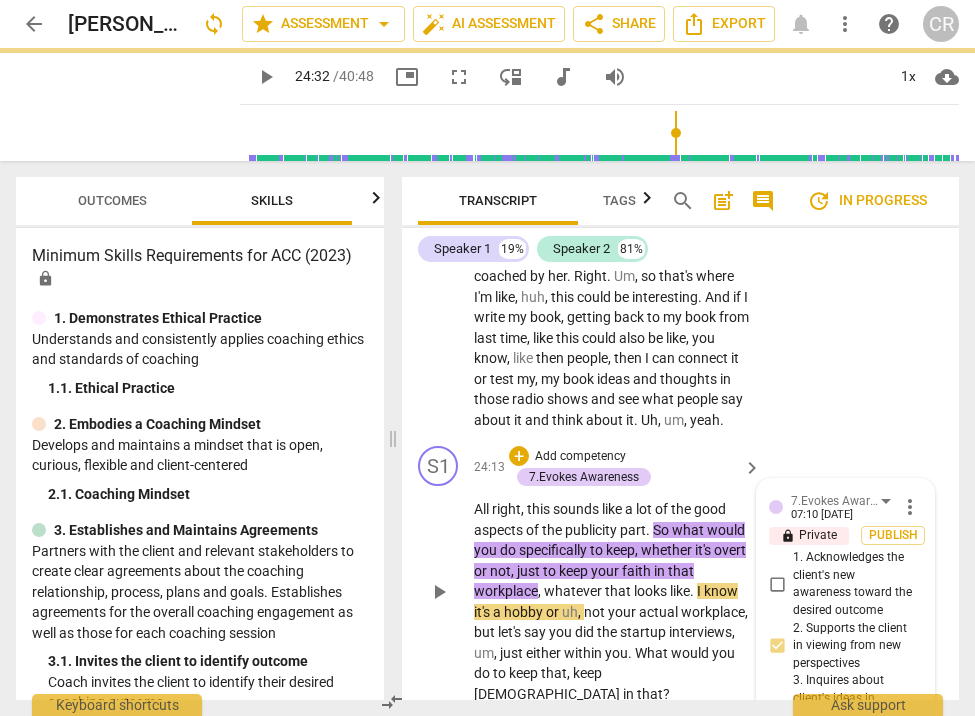 scroll, scrollTop: 38, scrollLeft: 0, axis: vertical 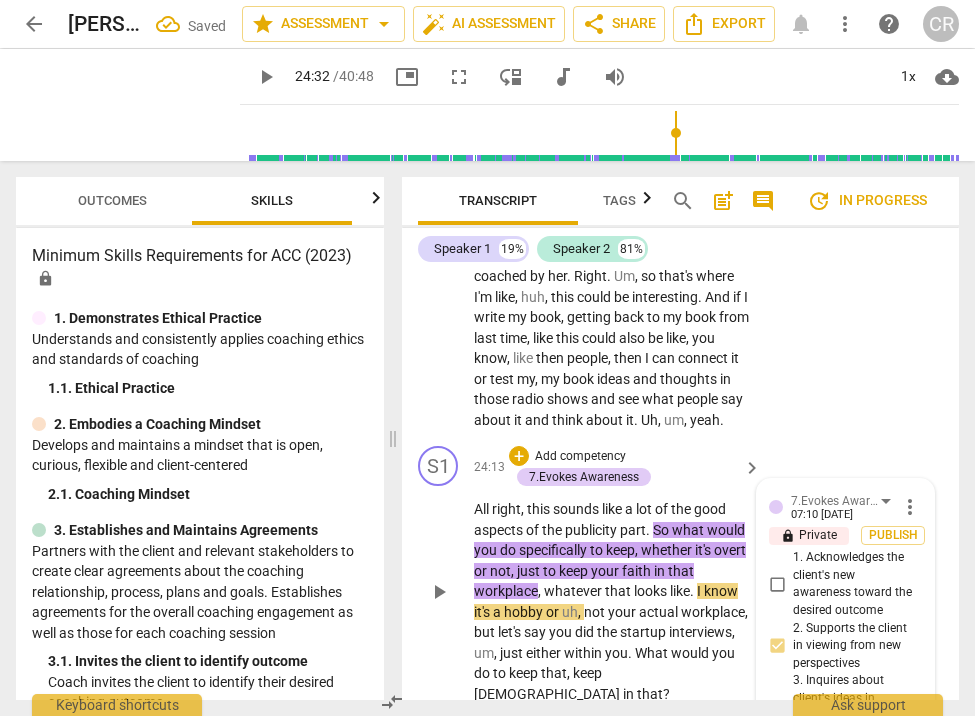 click on "within" at bounding box center [584, 653] 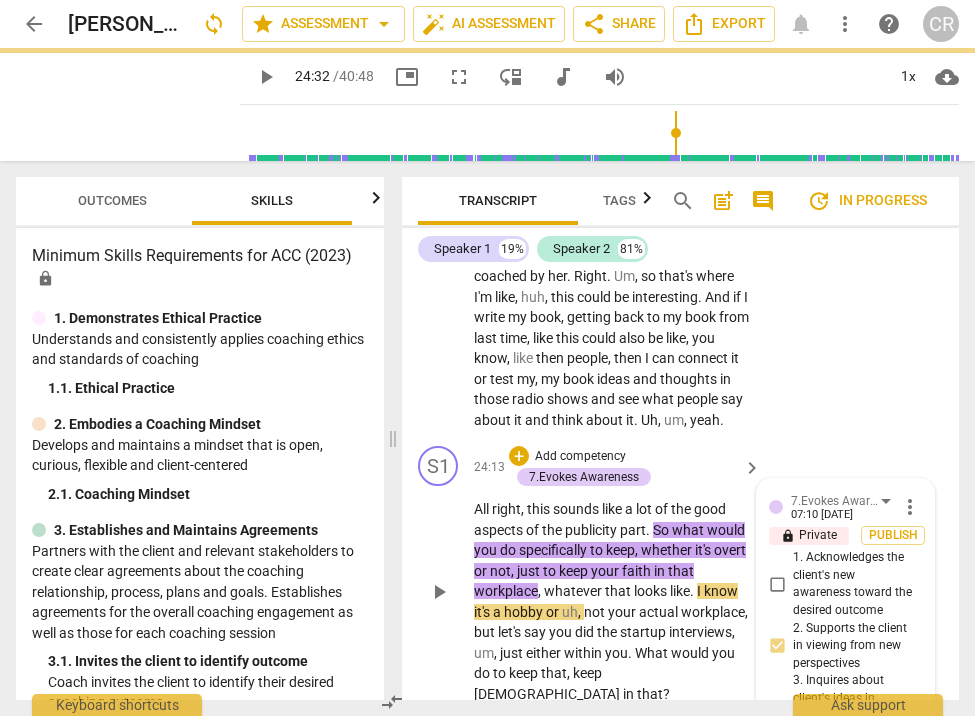 scroll, scrollTop: 0, scrollLeft: 0, axis: both 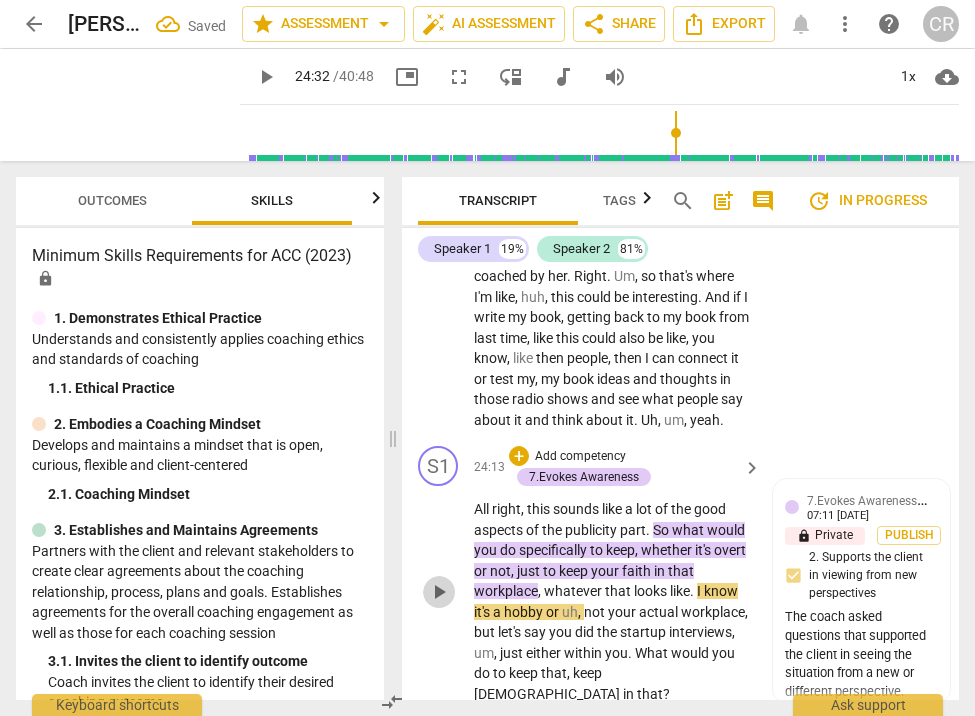 click on "play_arrow" at bounding box center (439, 592) 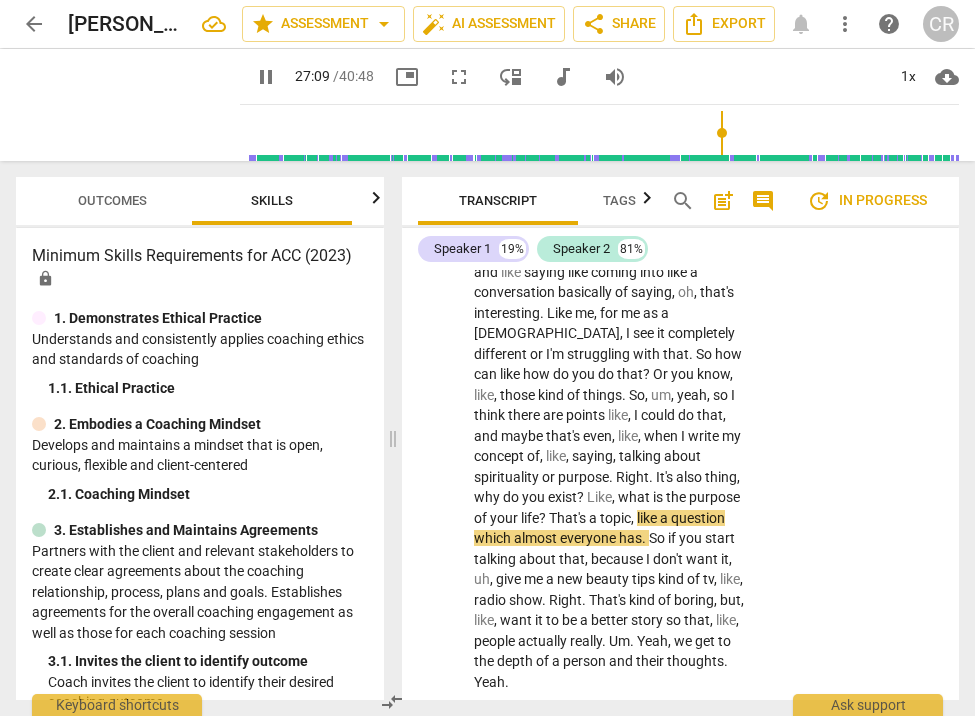 scroll, scrollTop: 13883, scrollLeft: 0, axis: vertical 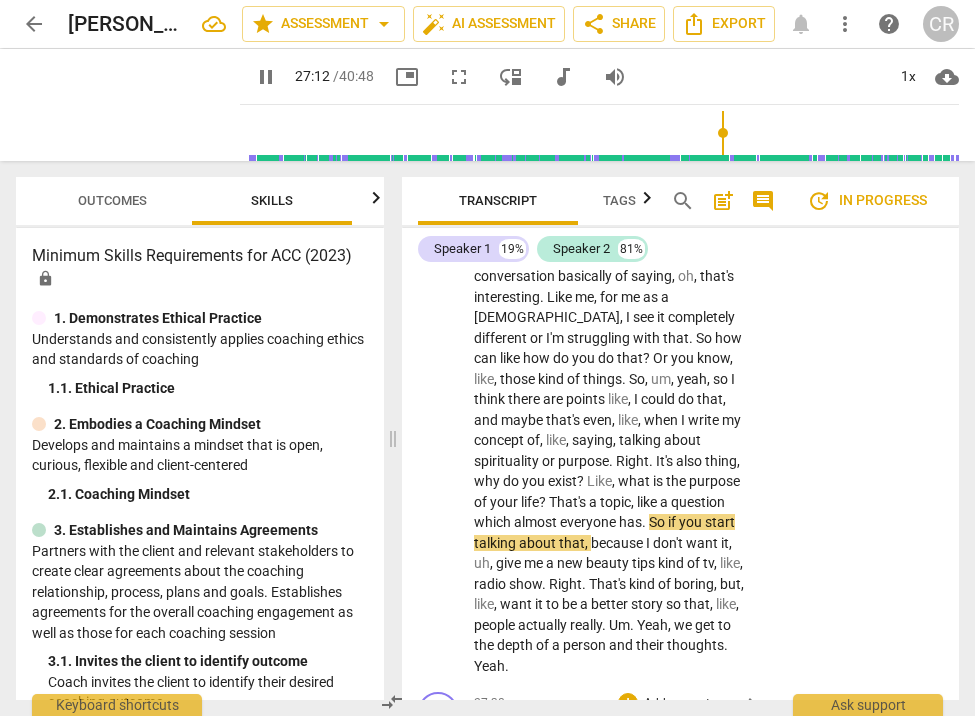 click on "pause" at bounding box center [439, 756] 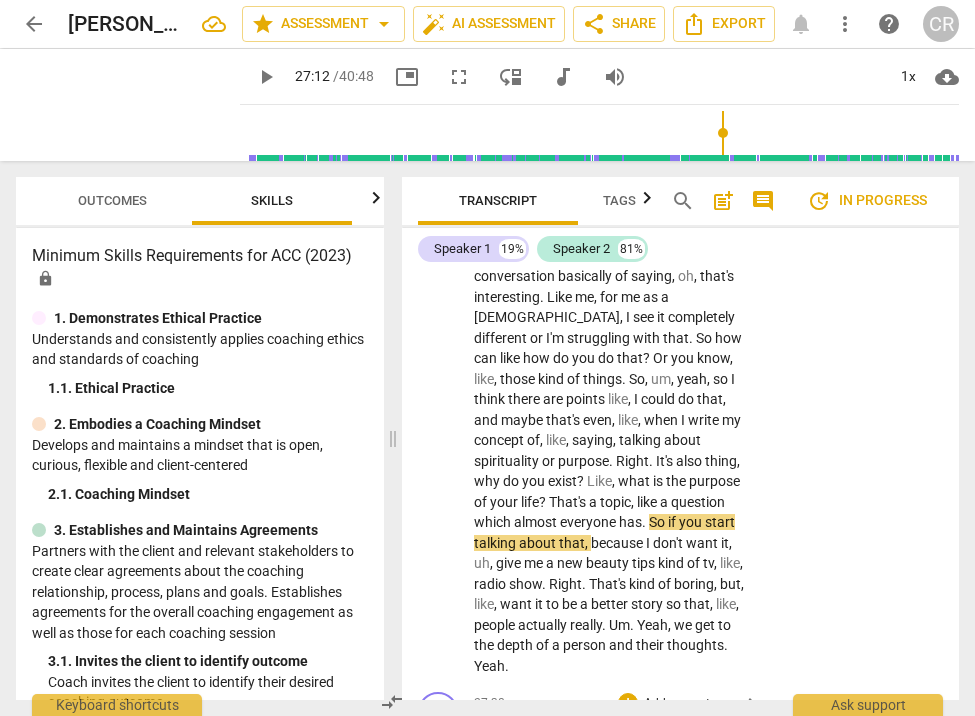 drag, startPoint x: 474, startPoint y: 475, endPoint x: 714, endPoint y: 505, distance: 241.86774 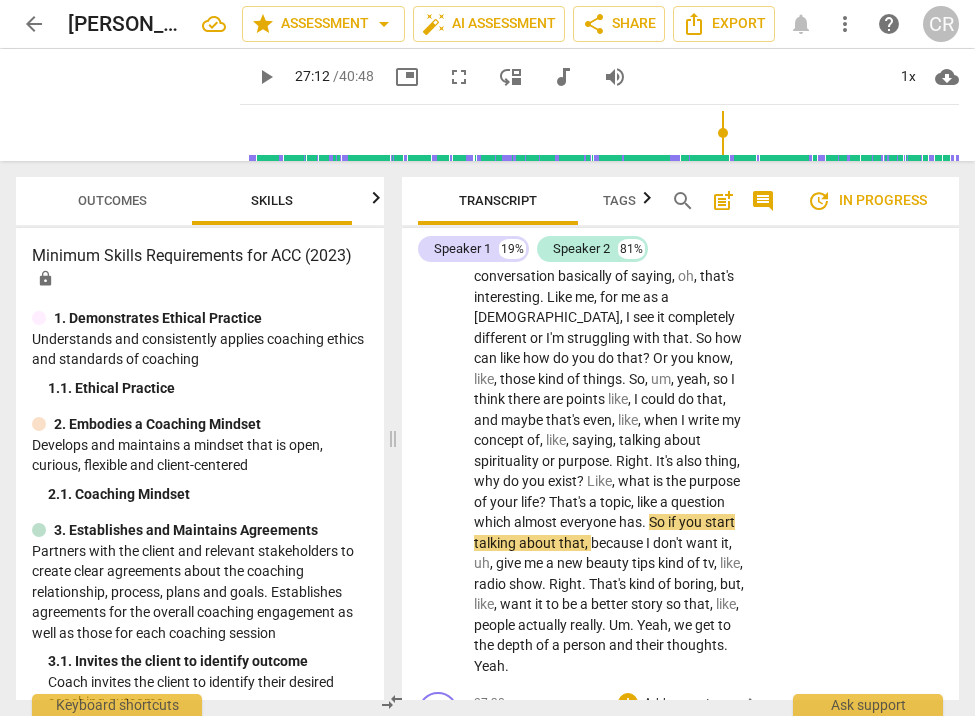 click on "Yeah .   Sounds   like   some   great   ideas .   M .   What   are   you   learning   about   yourself   as   we're   talking   in   relation   to   this   topic ?" at bounding box center (612, 756) 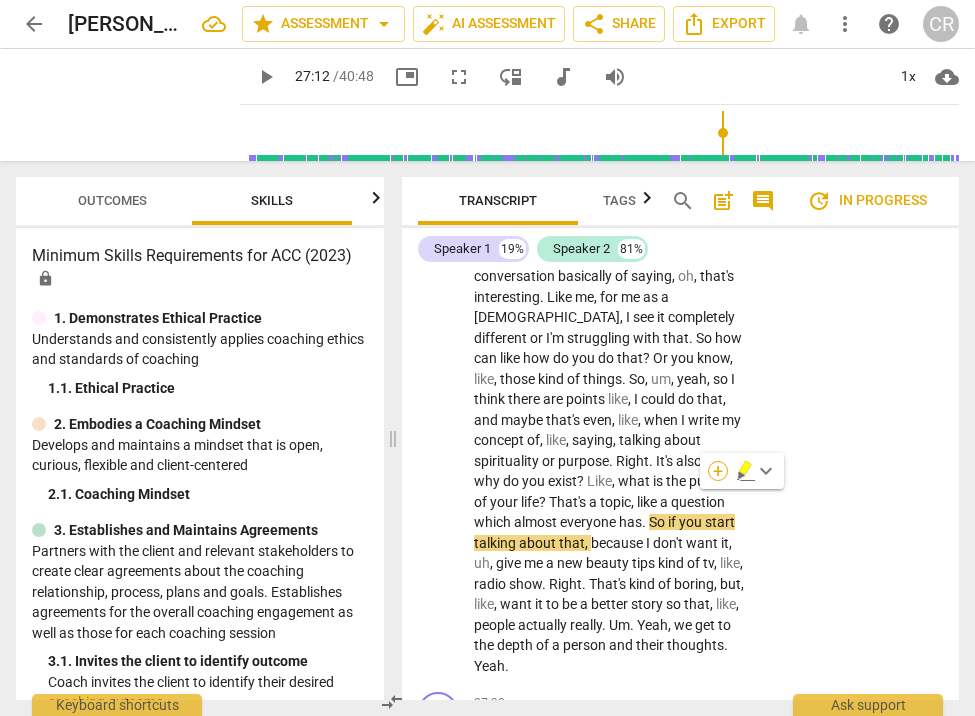 click on "+" at bounding box center [718, 471] 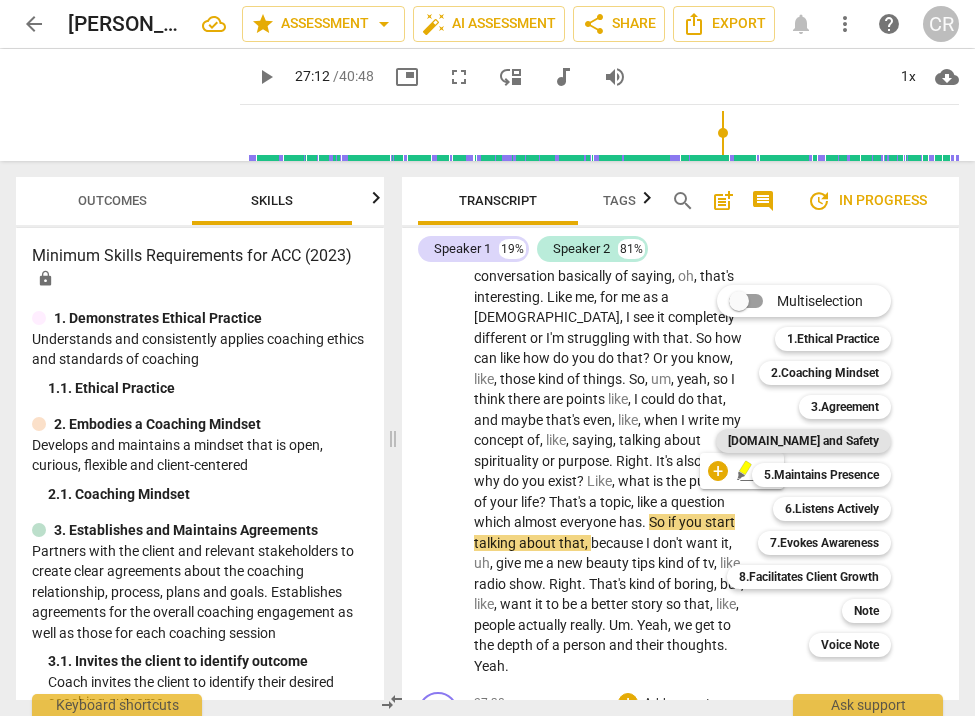 click on "[DOMAIN_NAME] and Safety" at bounding box center [803, 441] 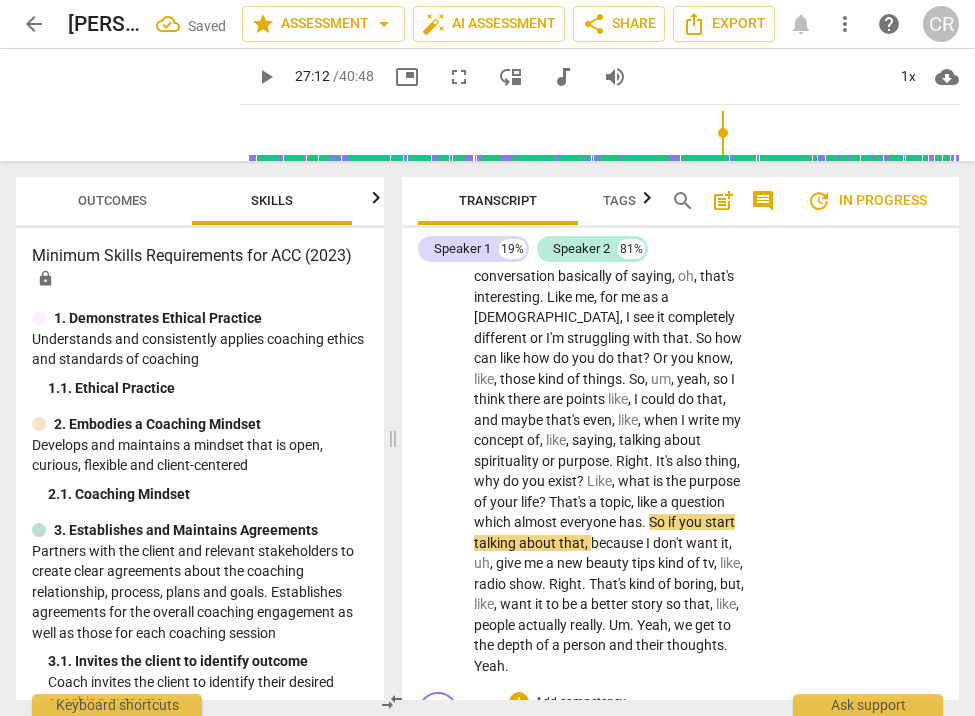 scroll, scrollTop: 13894, scrollLeft: 0, axis: vertical 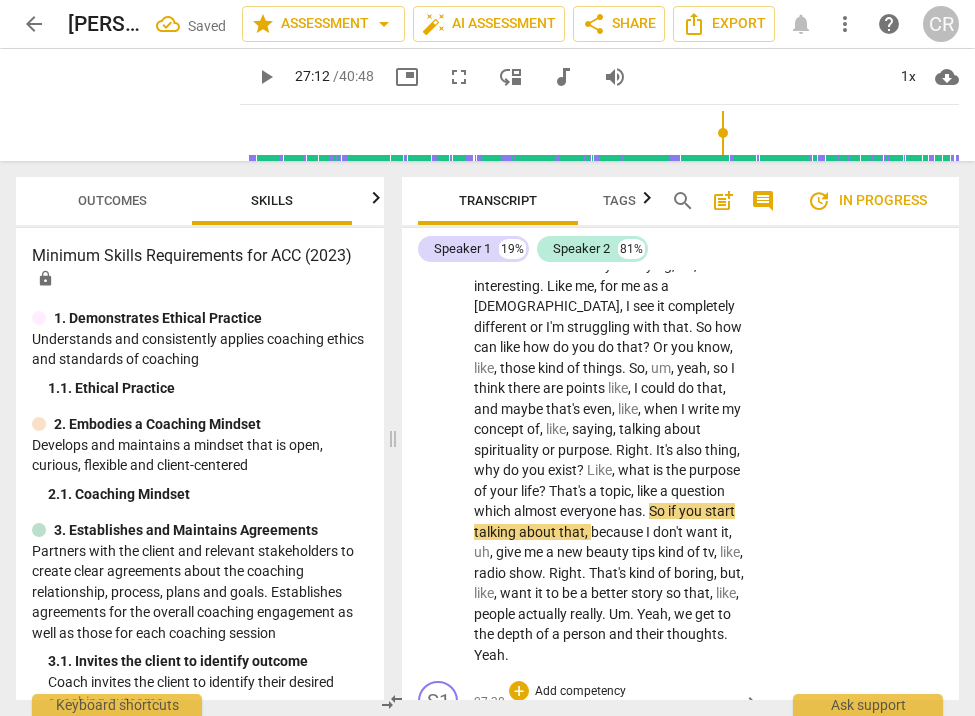 click on "1. Acknowledges client insights and learning" at bounding box center [777, 811] 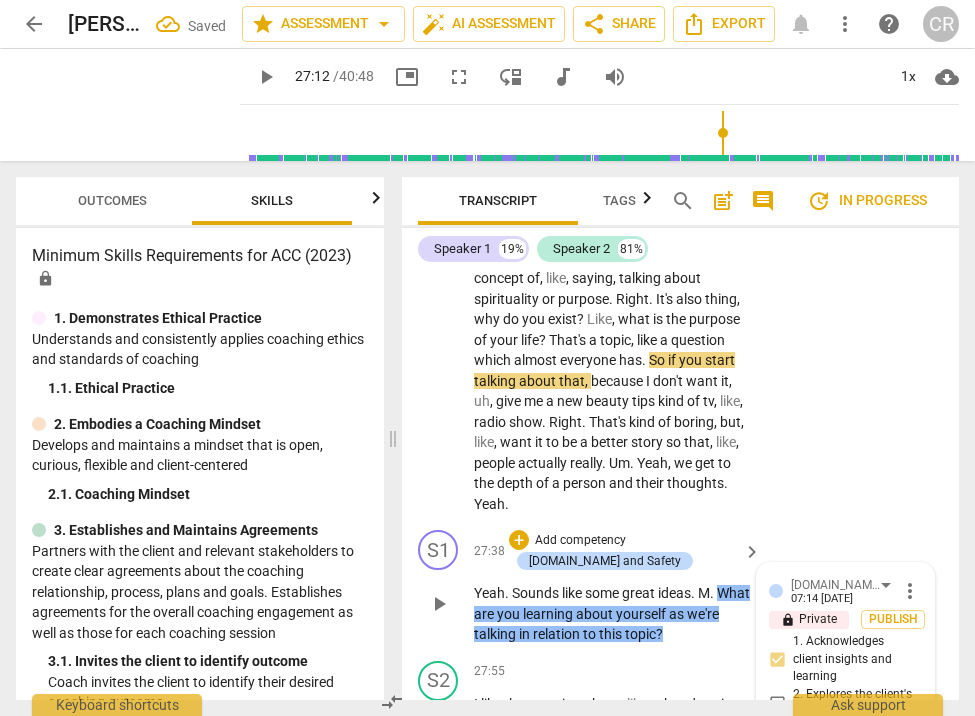 scroll, scrollTop: 14062, scrollLeft: 0, axis: vertical 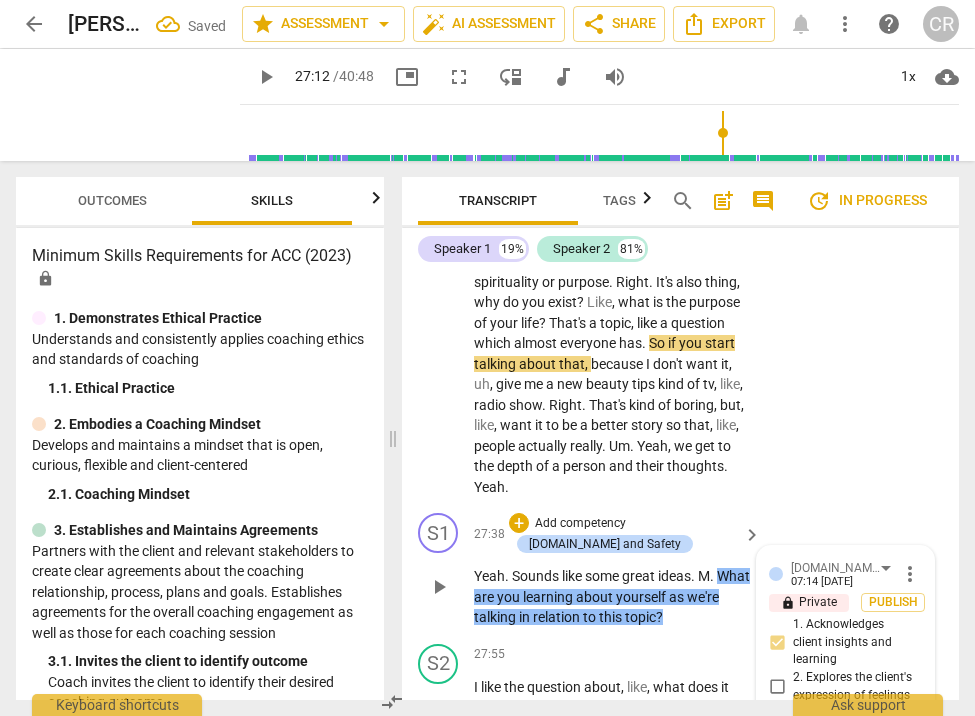 click at bounding box center (829, 790) 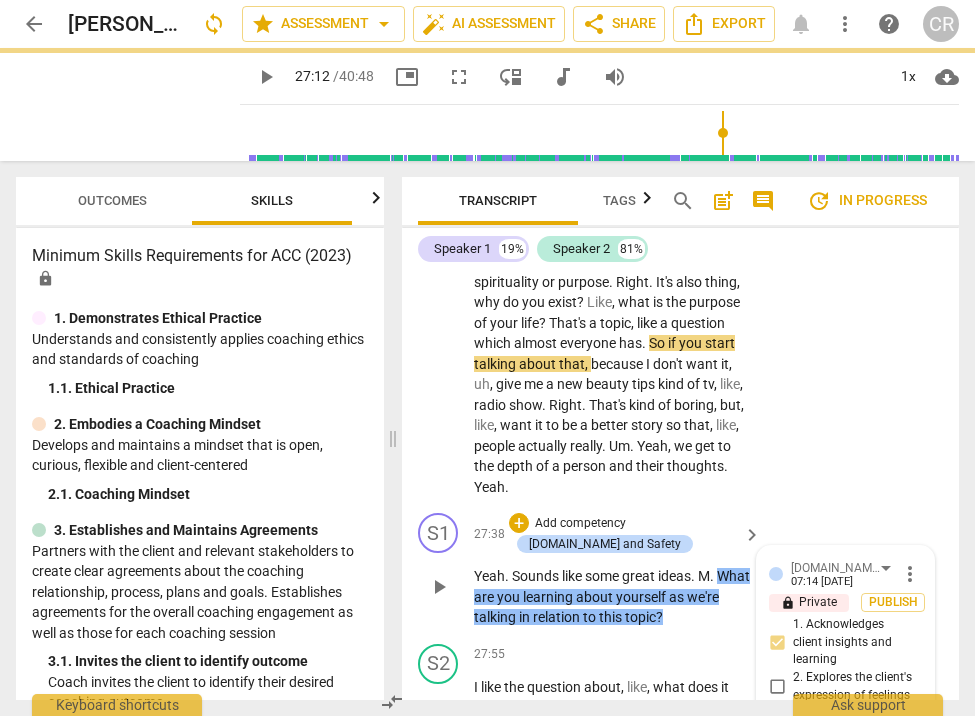 paste on "Coach inquired about the client’s insight, awareness, or learning." 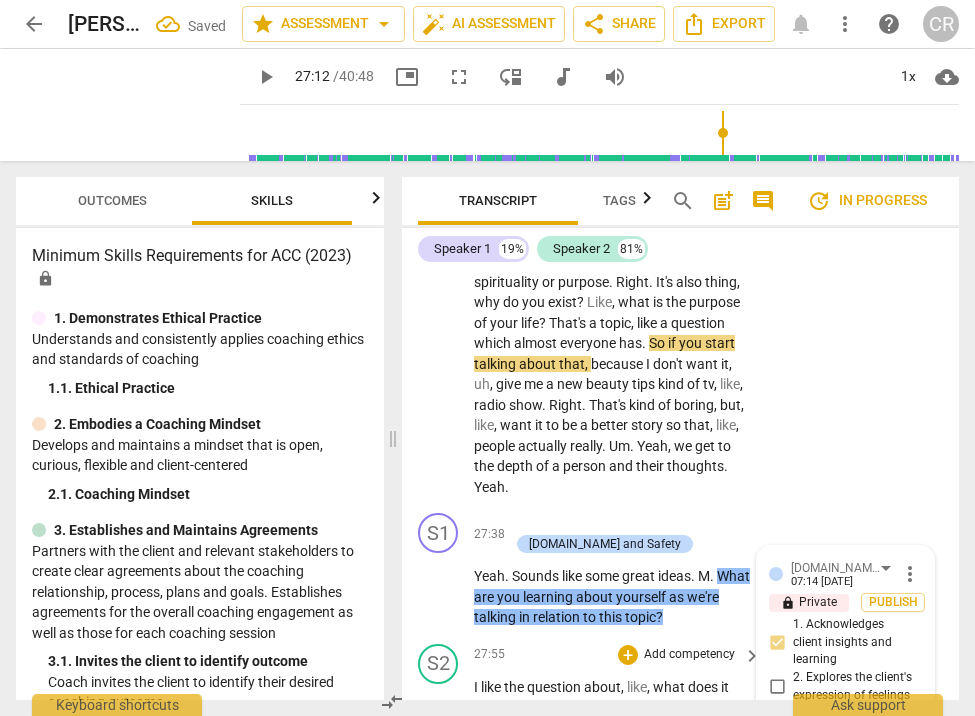 click on "faith" at bounding box center [588, 707] 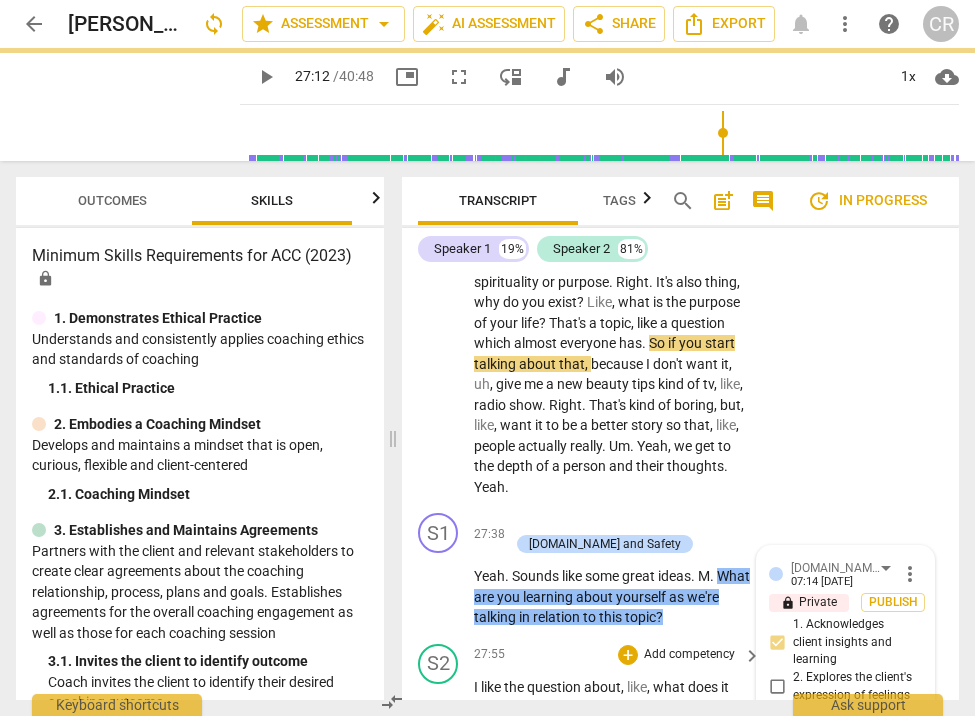 scroll, scrollTop: 0, scrollLeft: 0, axis: both 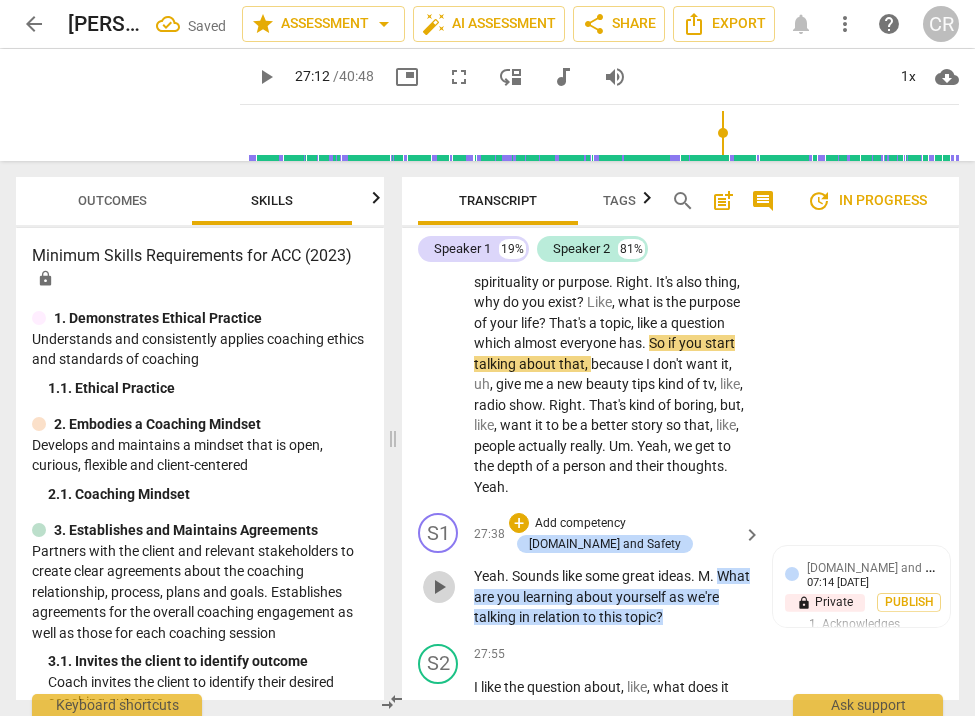click on "play_arrow" at bounding box center (439, 587) 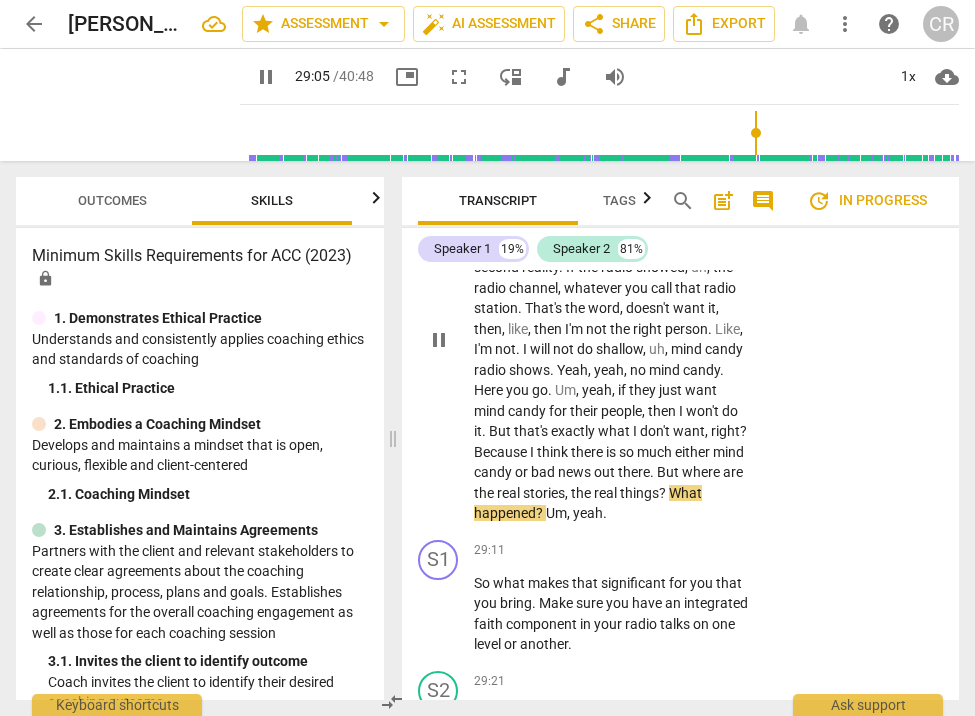 scroll, scrollTop: 14605, scrollLeft: 0, axis: vertical 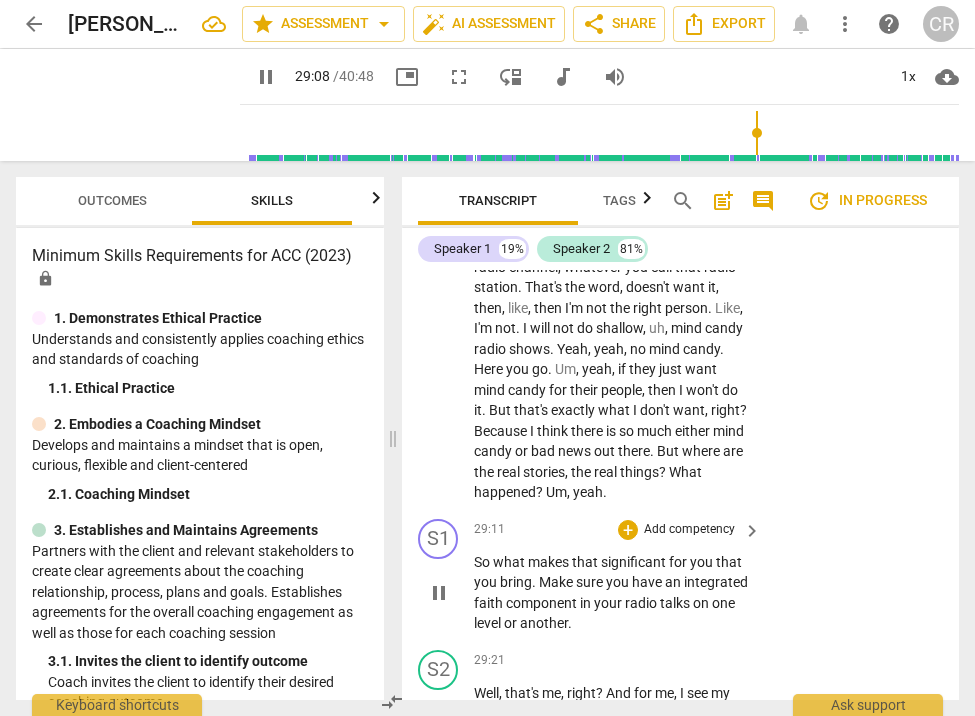 click on "pause" at bounding box center [439, 593] 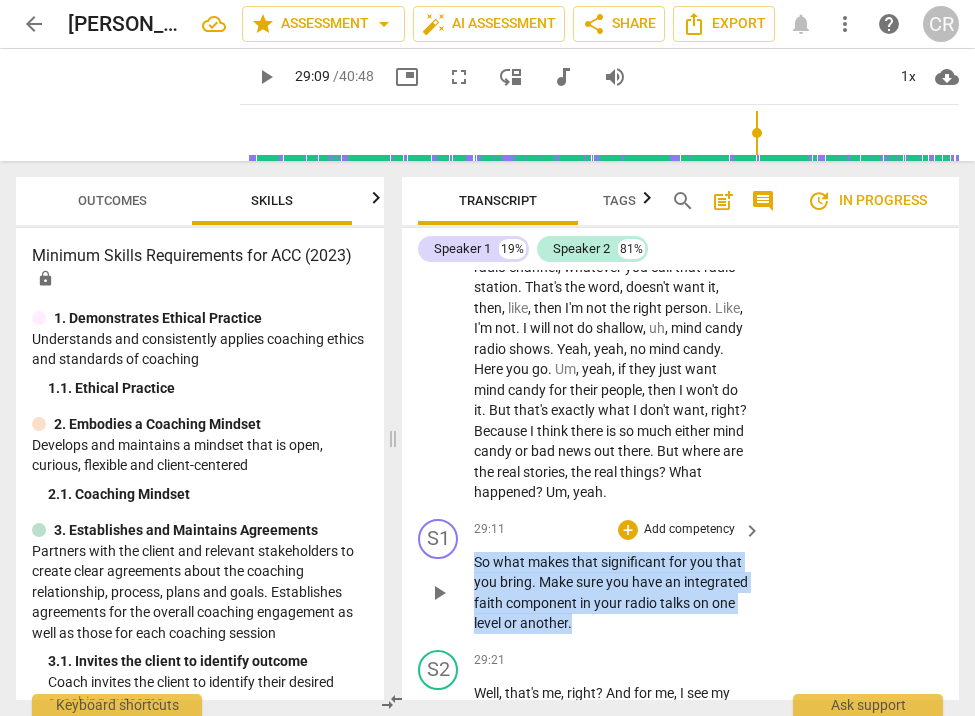 drag, startPoint x: 475, startPoint y: 291, endPoint x: 715, endPoint y: 352, distance: 247.63077 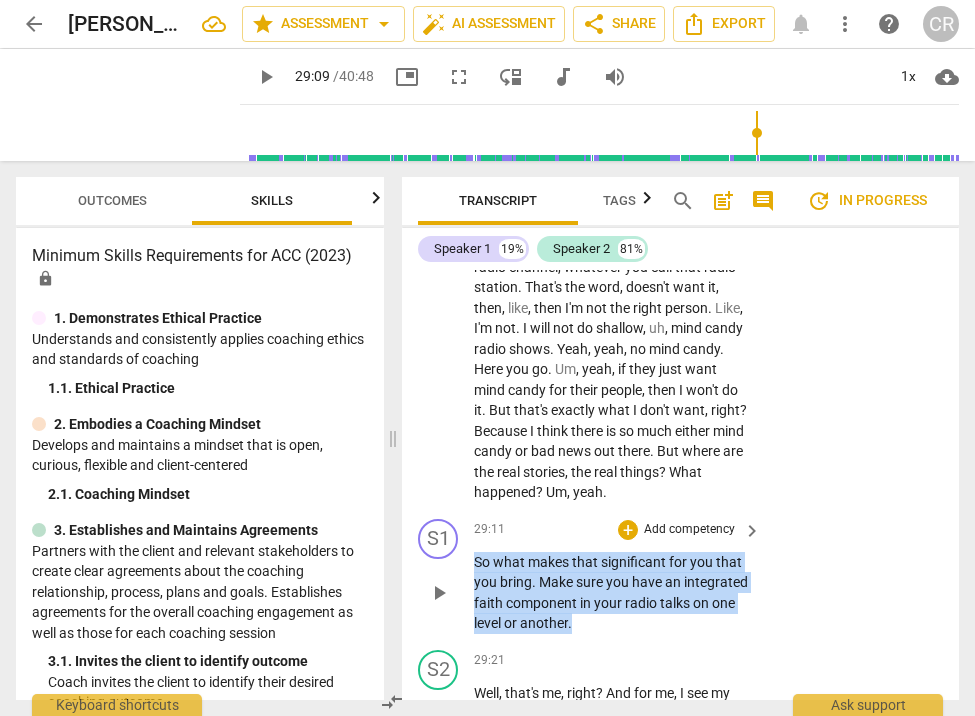 click on "So   what   makes   that   significant   for   you   that   you   bring .   Make   sure   you   have   an   integrated   faith   component   in   your   radio   talks   on   one   level   or   another ." at bounding box center (612, 593) 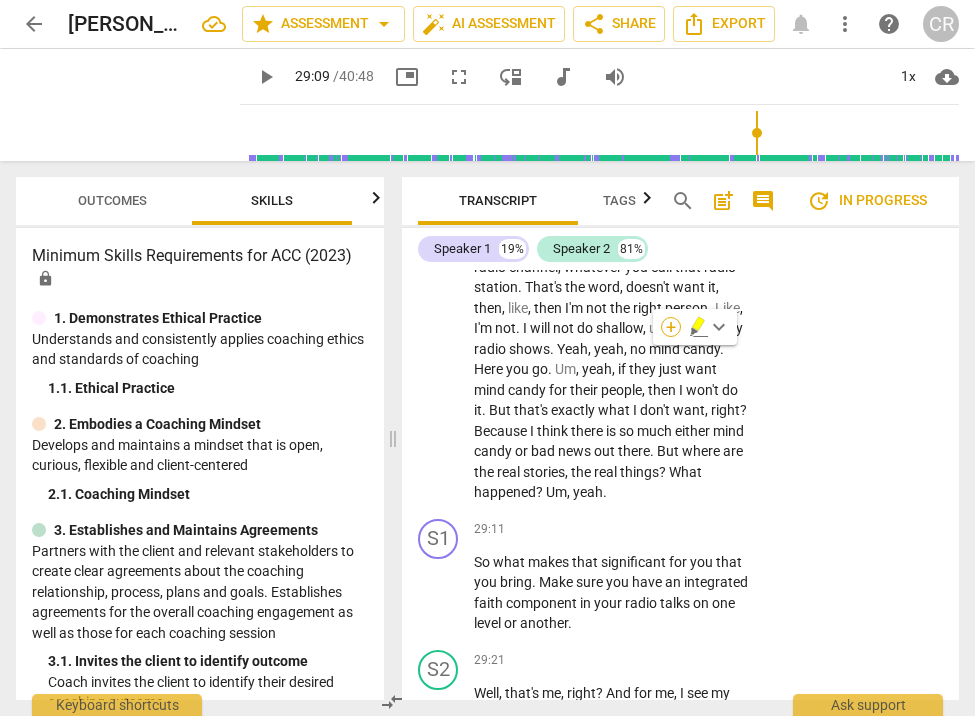 click on "+" at bounding box center [671, 327] 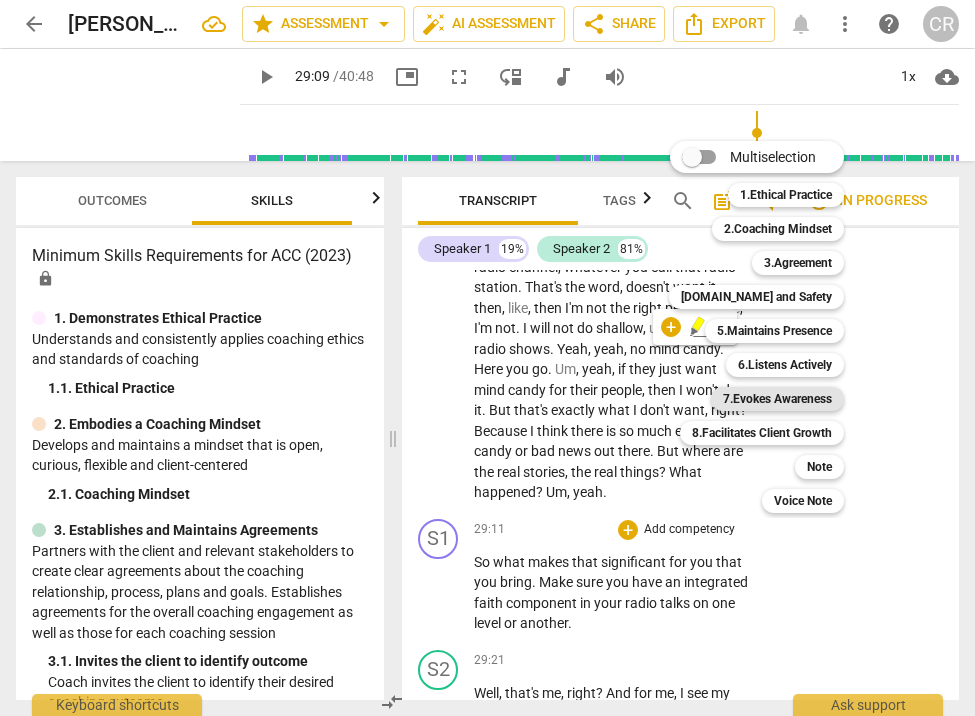 click on "7.Evokes Awareness" at bounding box center [777, 399] 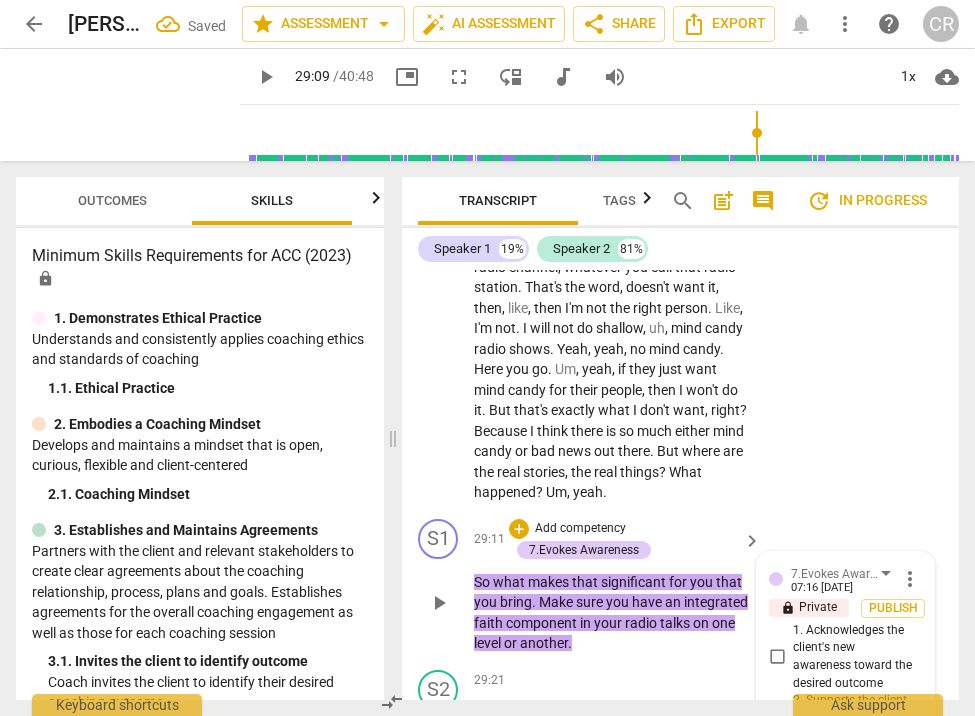click on "1. Acknowledges the client's new awareness toward the desired outcome" at bounding box center (777, 657) 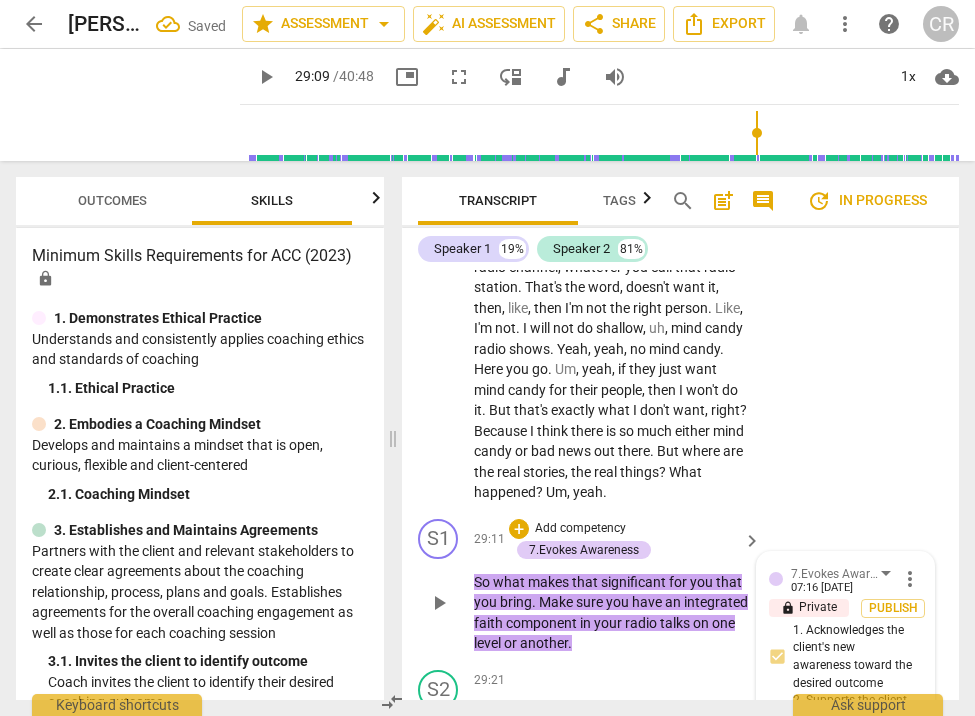 click at bounding box center (829, 848) 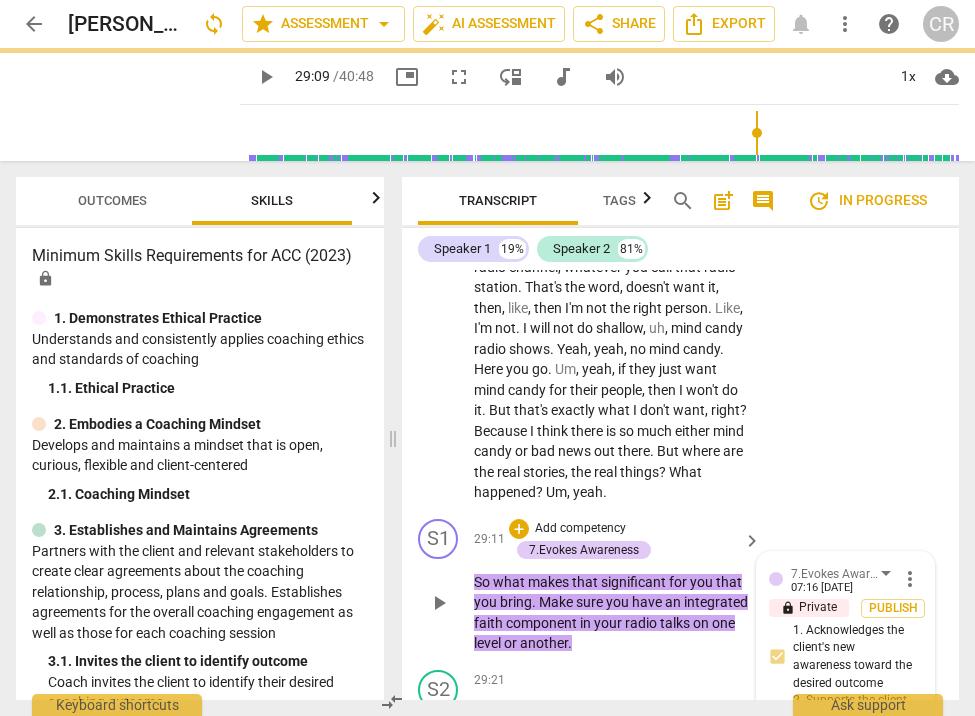 scroll, scrollTop: 38, scrollLeft: 0, axis: vertical 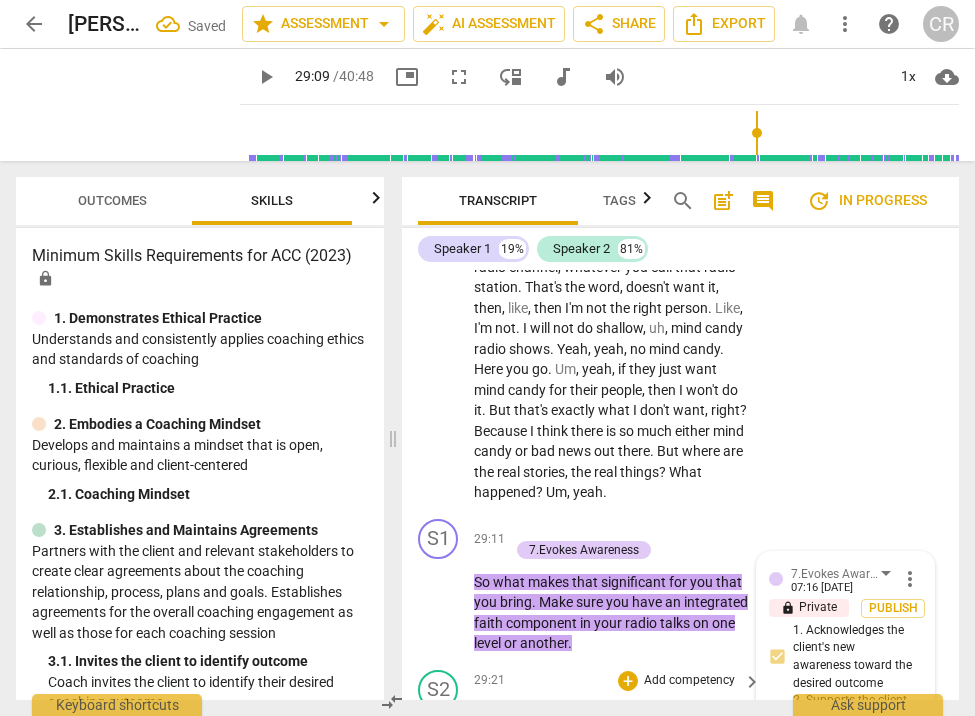 click on "think" at bounding box center [654, 774] 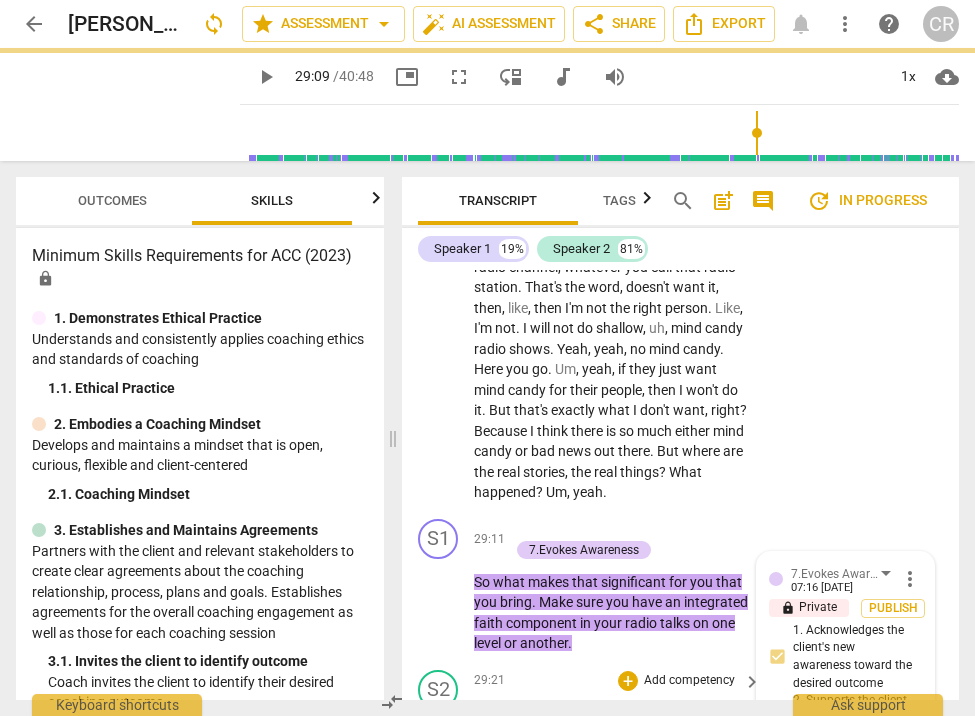 scroll, scrollTop: 0, scrollLeft: 0, axis: both 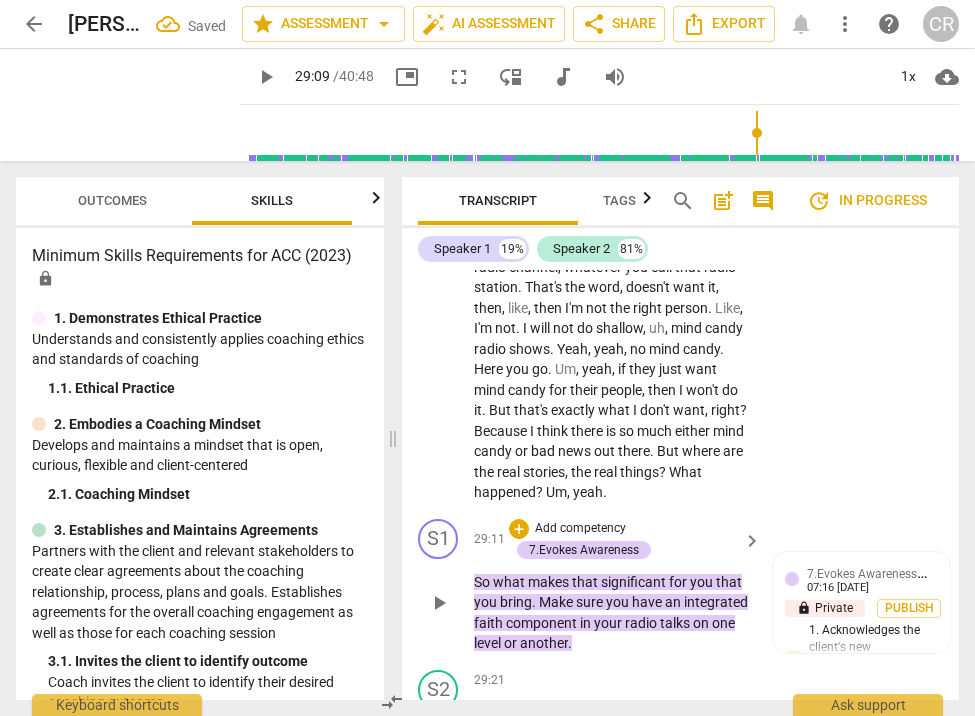 click on "play_arrow" at bounding box center (439, 603) 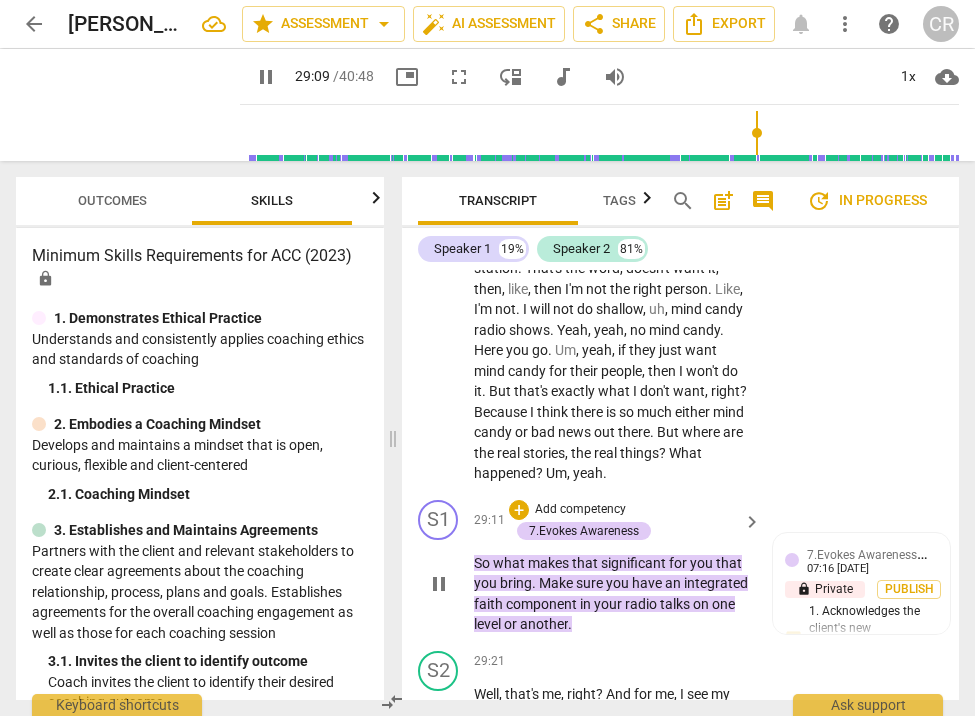 scroll, scrollTop: 14622, scrollLeft: 0, axis: vertical 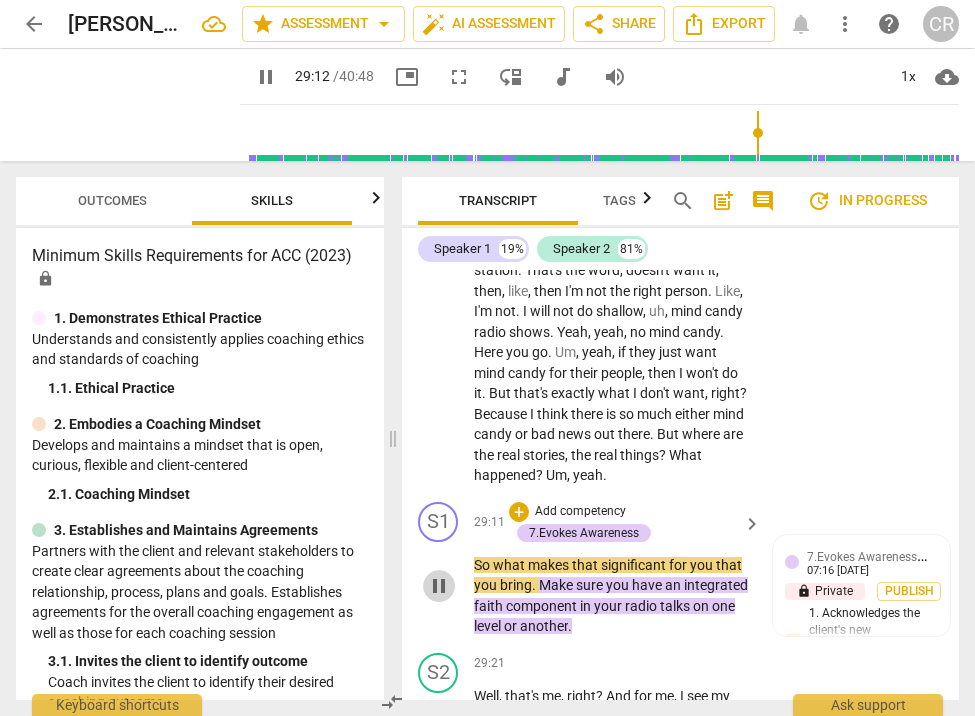click on "pause" at bounding box center [439, 586] 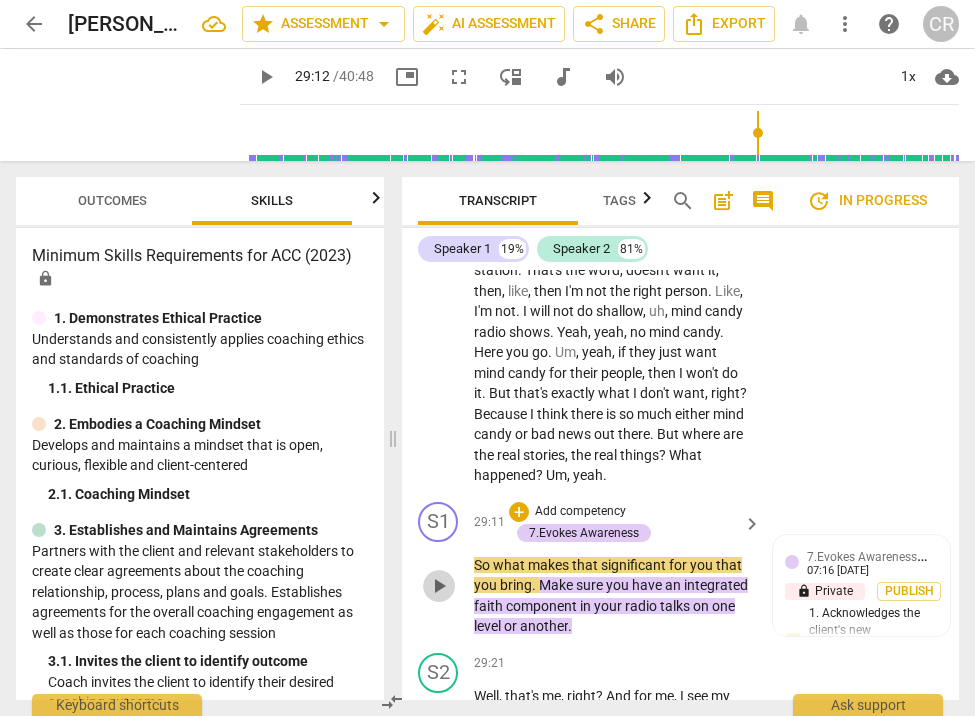 click on "play_arrow" at bounding box center (439, 586) 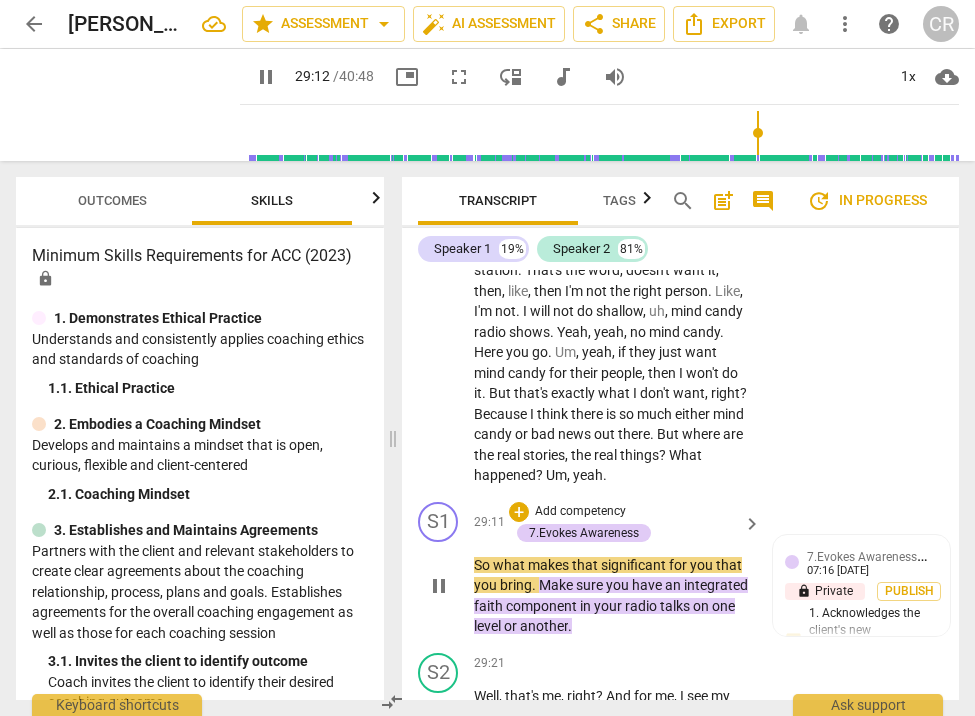 click on "pause" at bounding box center [439, 586] 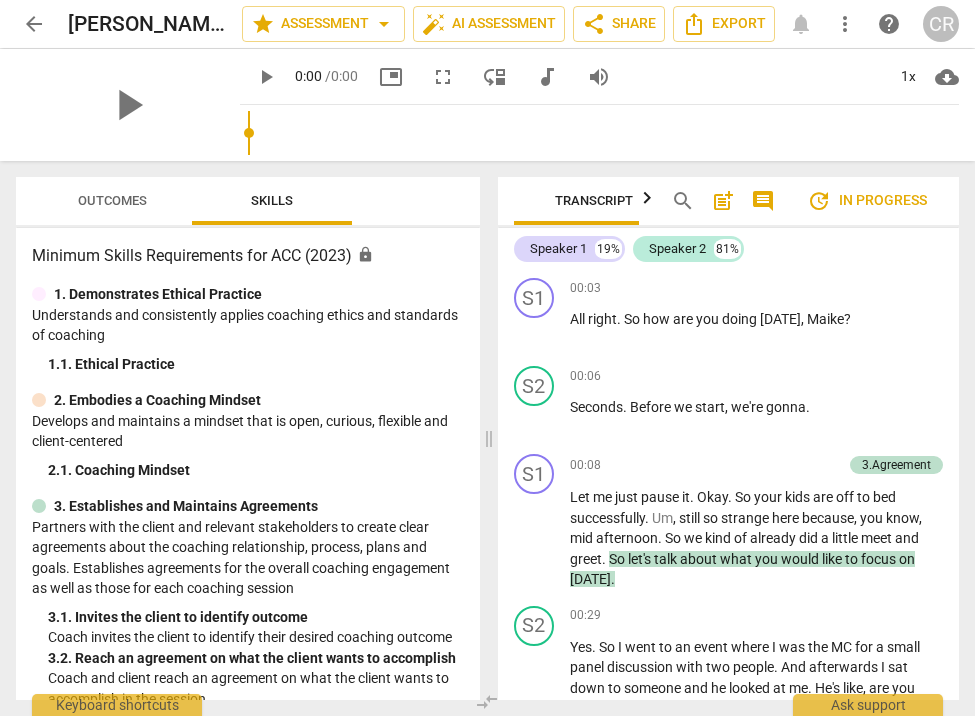 scroll, scrollTop: 0, scrollLeft: 0, axis: both 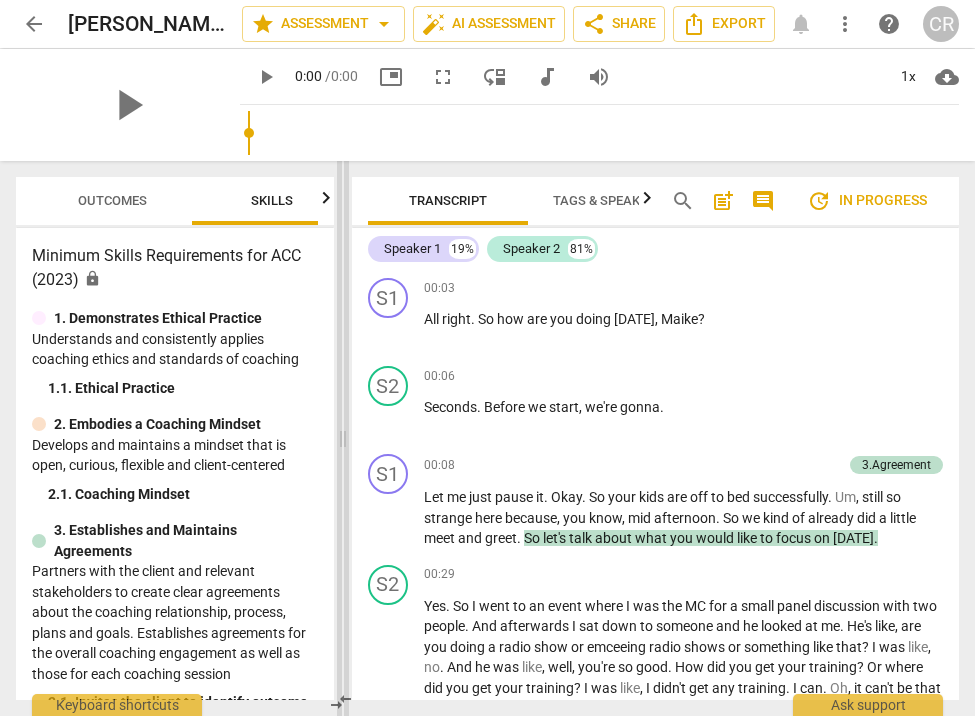 drag, startPoint x: 489, startPoint y: 439, endPoint x: 343, endPoint y: 438, distance: 146.00342 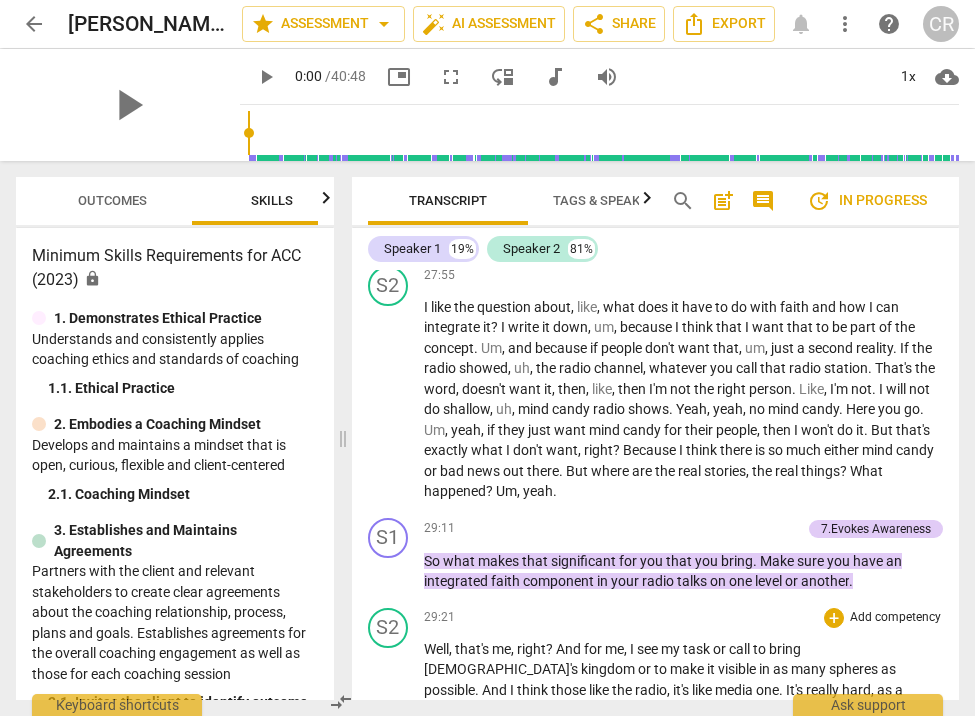 scroll, scrollTop: 9793, scrollLeft: 0, axis: vertical 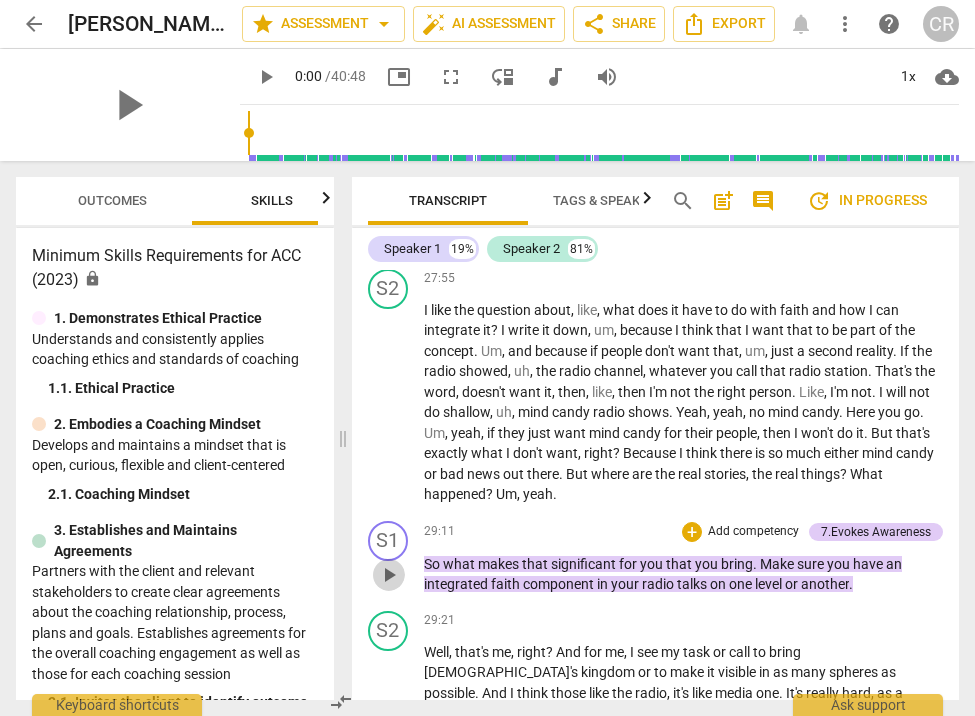 click on "play_arrow" at bounding box center (389, 575) 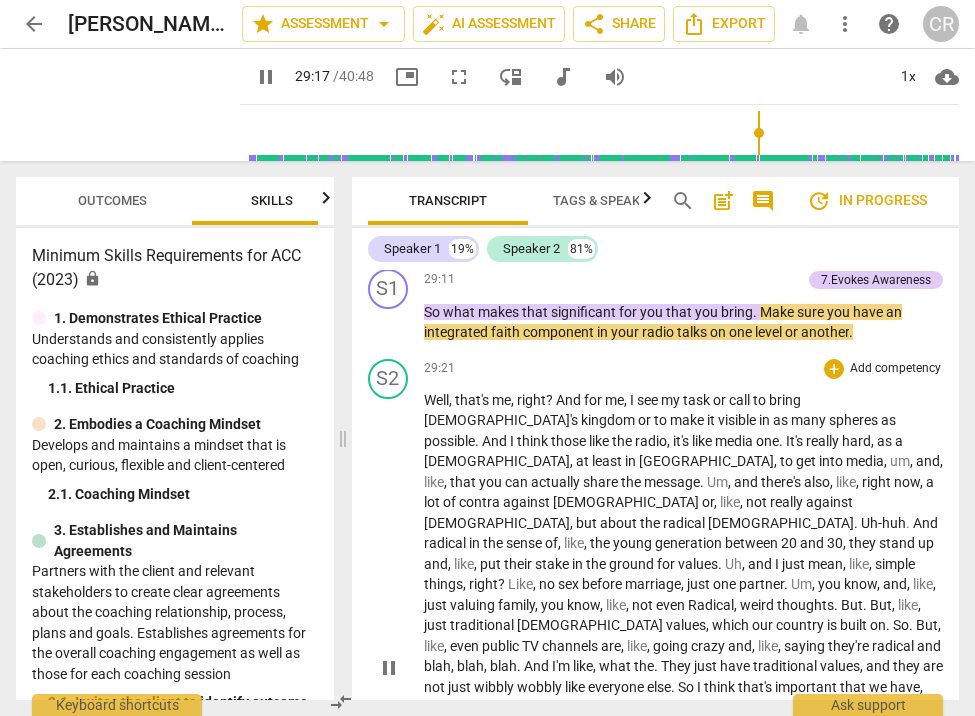 scroll, scrollTop: 10051, scrollLeft: 0, axis: vertical 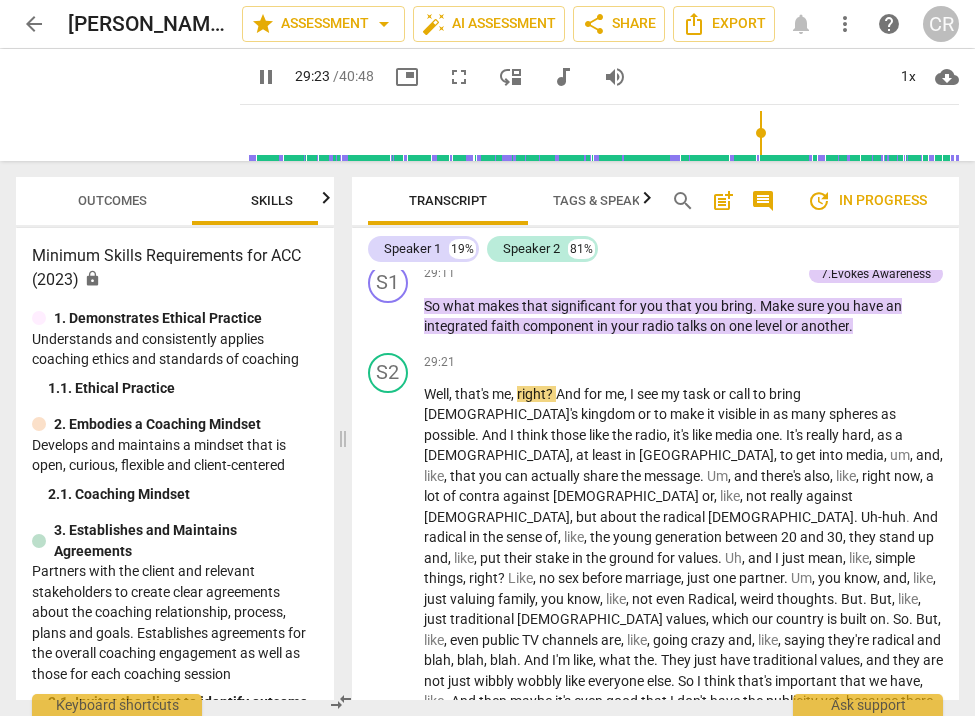 click 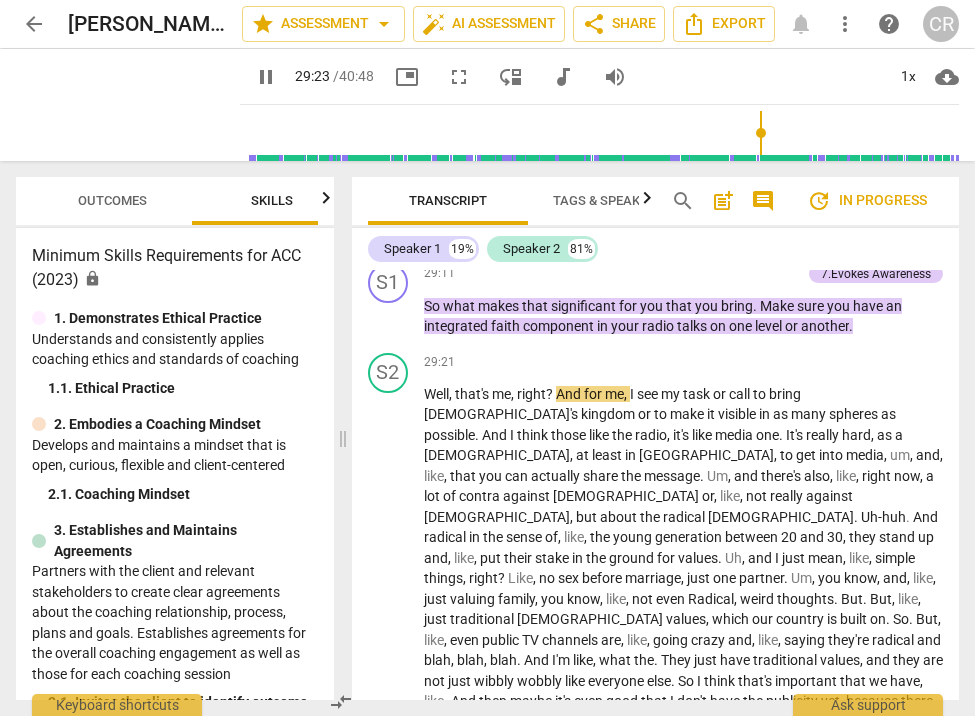 scroll, scrollTop: 0, scrollLeft: 194, axis: horizontal 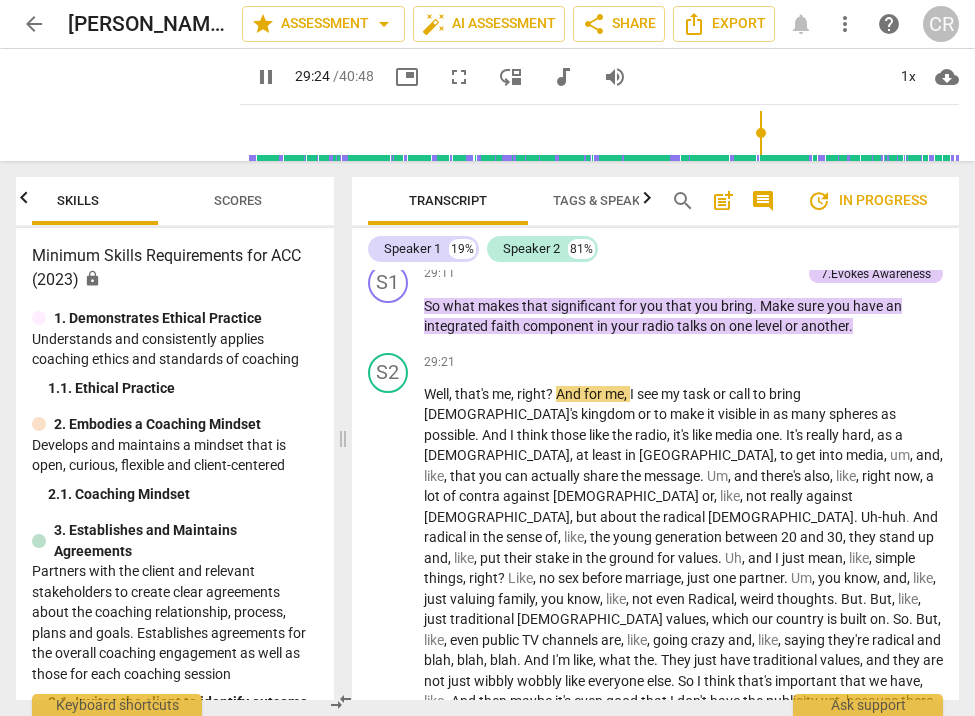 click on "Scores" at bounding box center (238, 200) 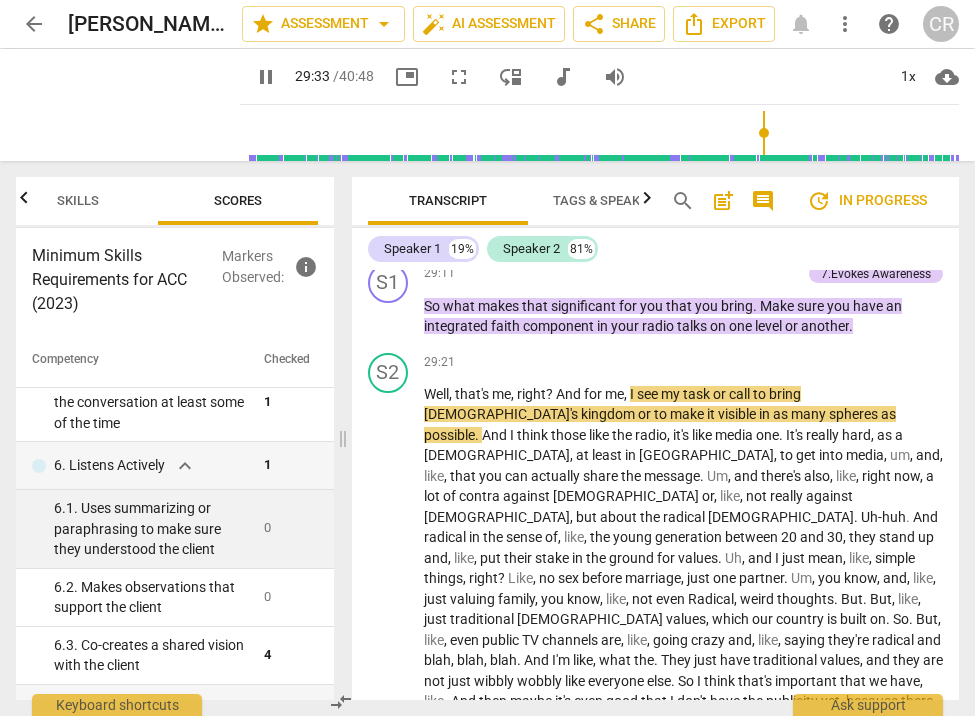 scroll, scrollTop: 900, scrollLeft: 0, axis: vertical 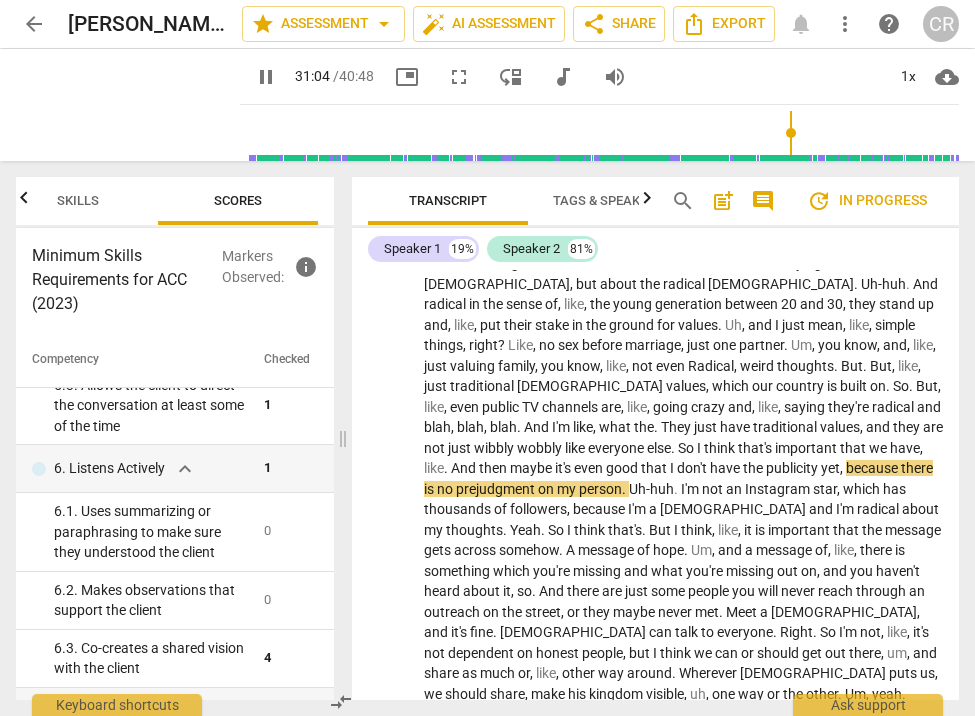 click on "message" at bounding box center [785, 550] 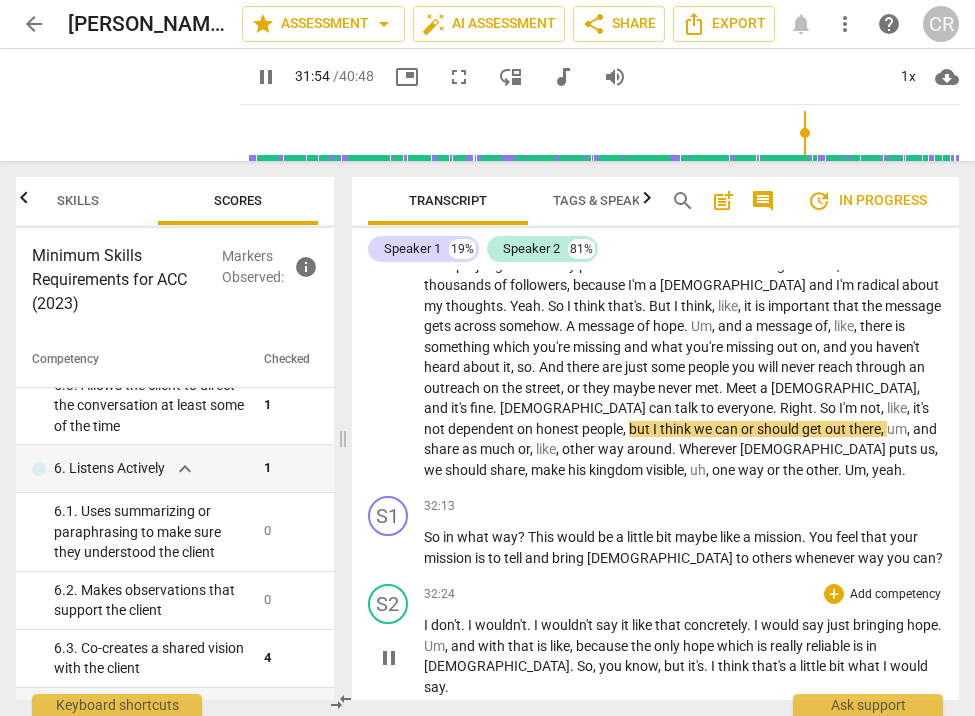 scroll, scrollTop: 10517, scrollLeft: 0, axis: vertical 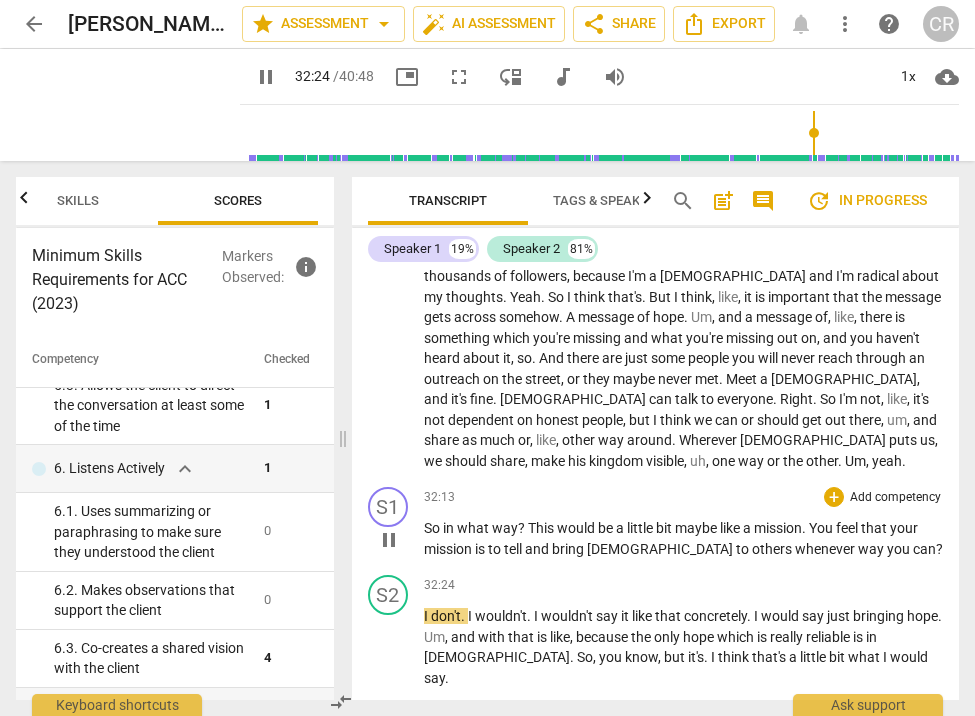click on "pause" at bounding box center (389, 540) 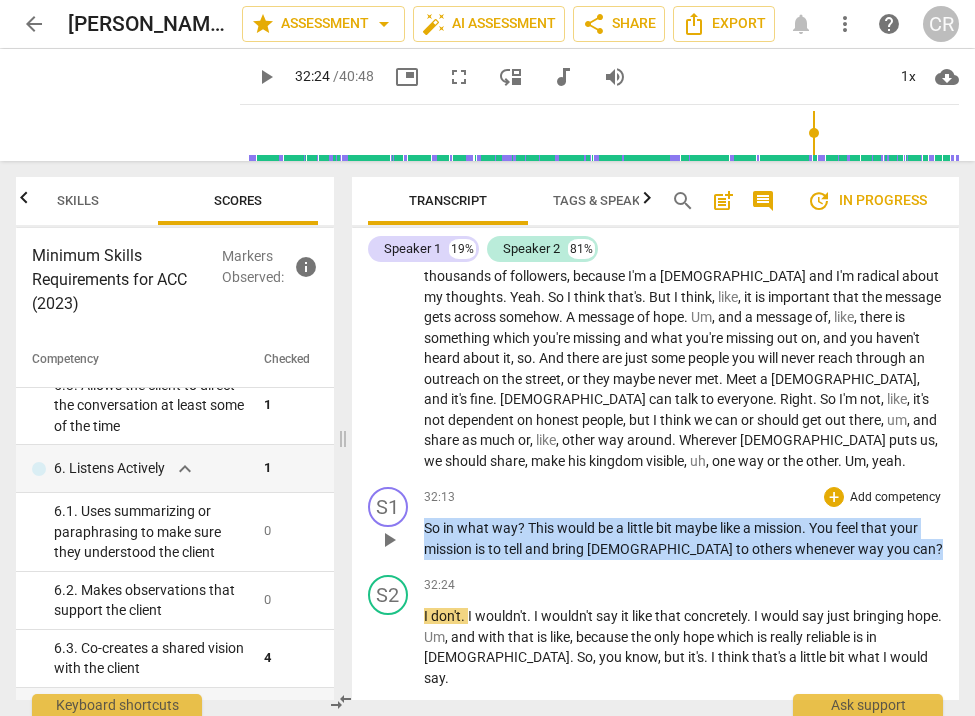 drag, startPoint x: 427, startPoint y: 392, endPoint x: 851, endPoint y: 410, distance: 424.3819 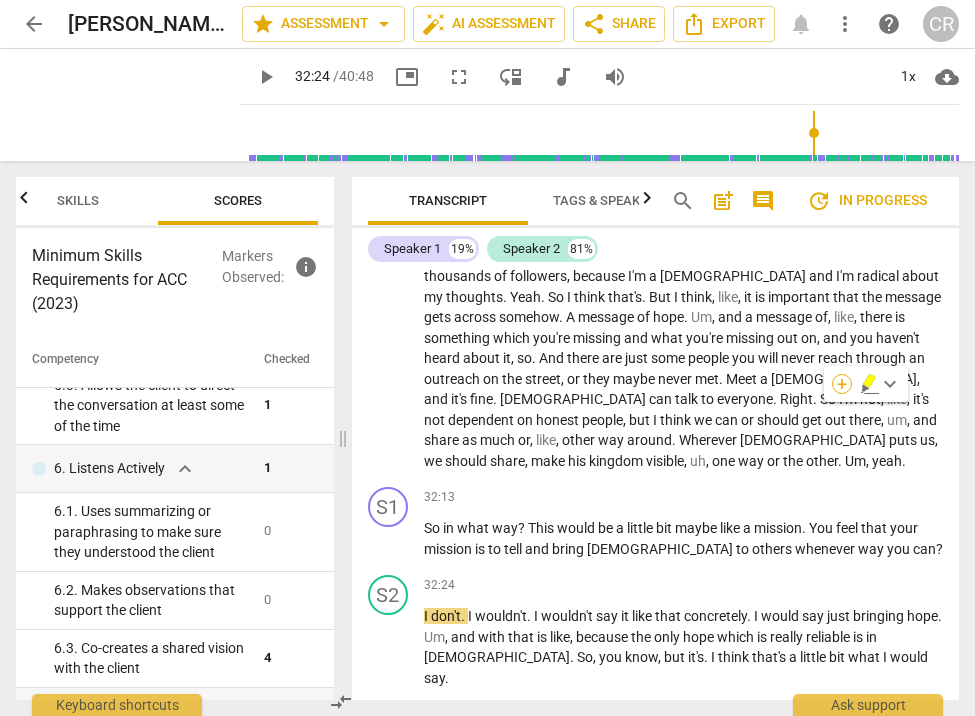 click on "+" at bounding box center (842, 384) 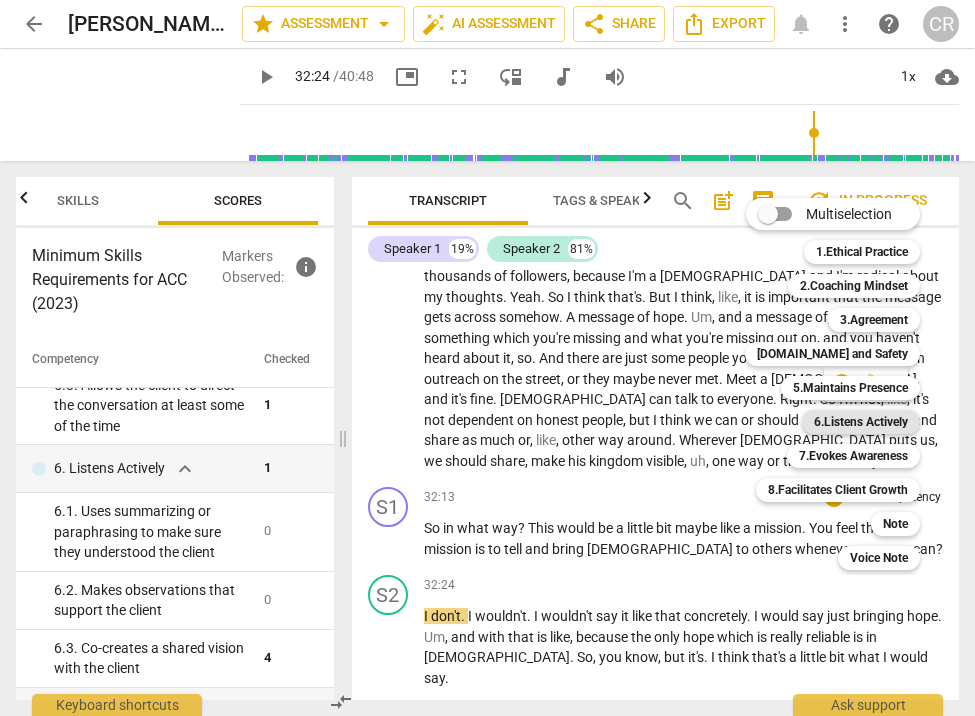 click on "6.Listens Actively" at bounding box center (861, 422) 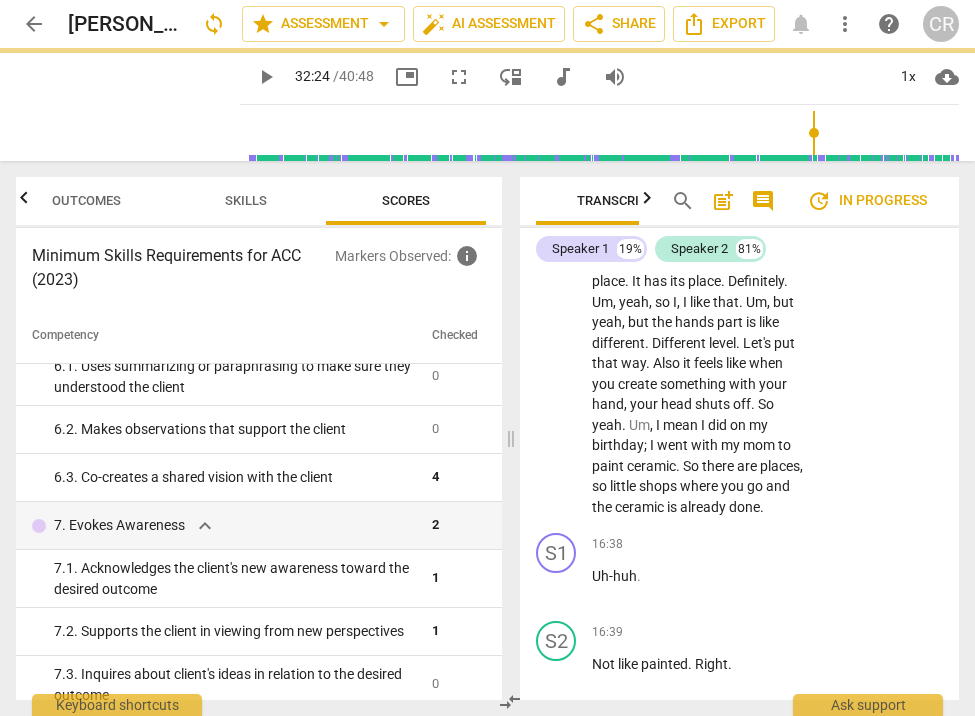 scroll, scrollTop: 0, scrollLeft: 26, axis: horizontal 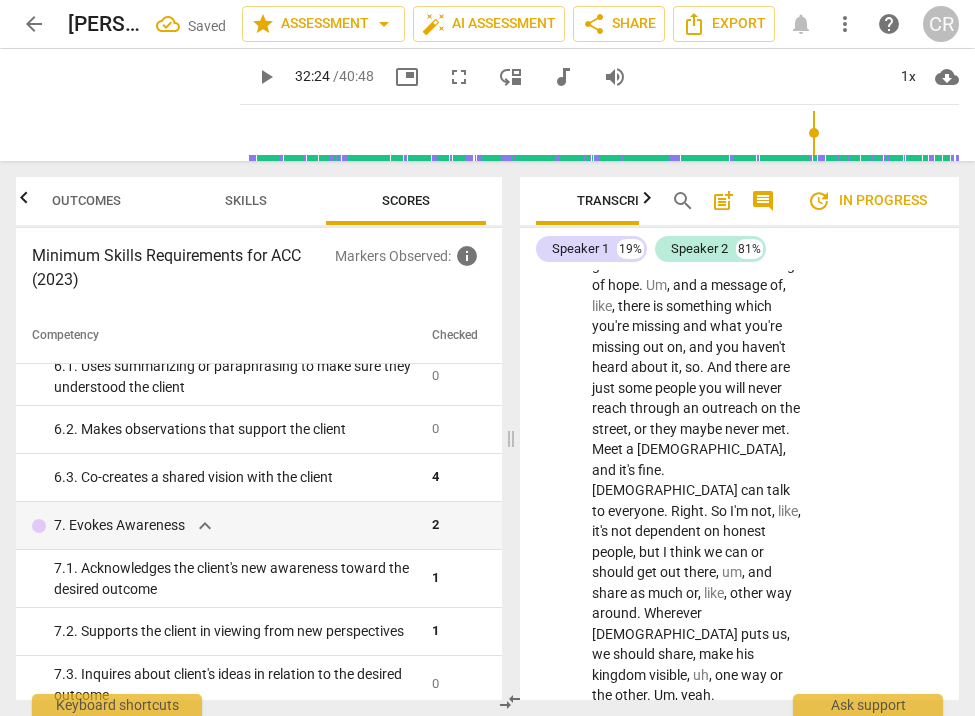 click on "2. Makes observations that support the client" at bounding box center (830, 1001) 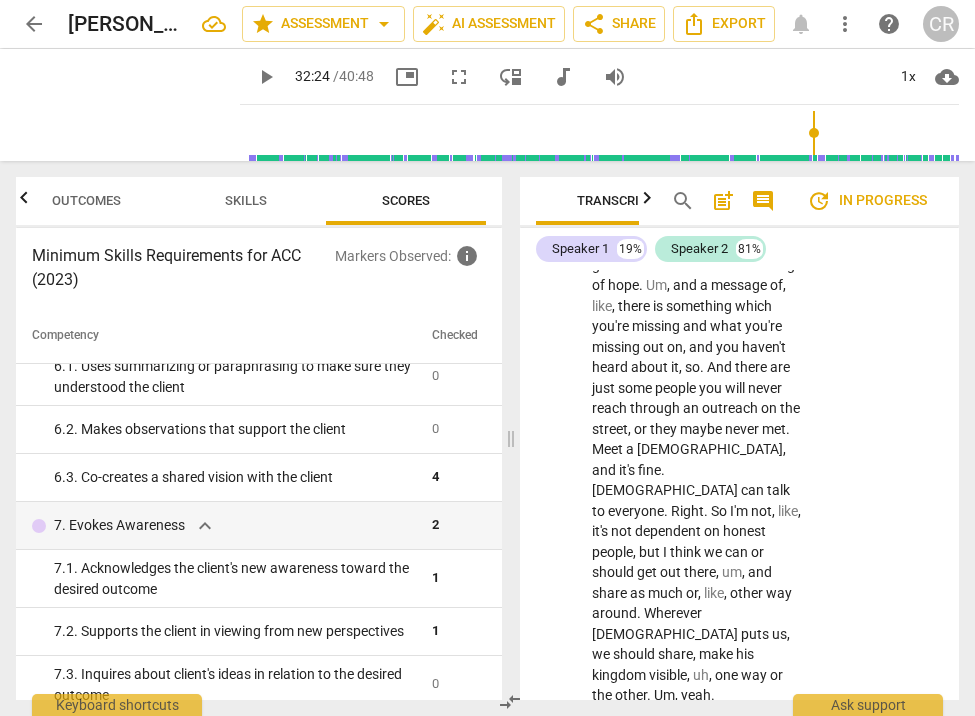 paste on "The coach offered the client an observation in response to what the client has shared." 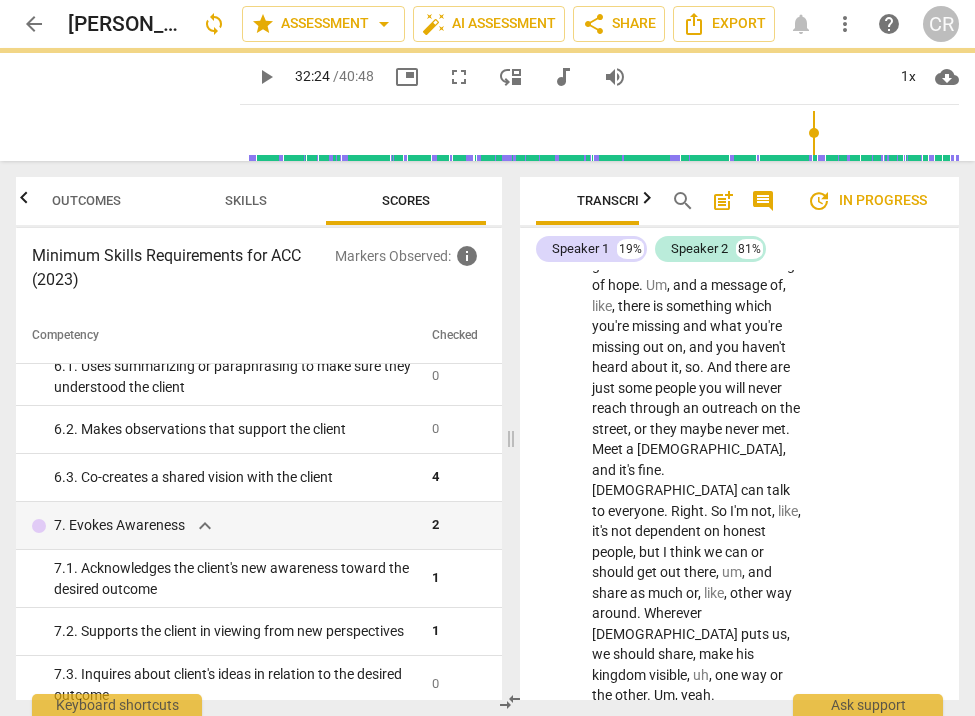 scroll, scrollTop: 114, scrollLeft: 0, axis: vertical 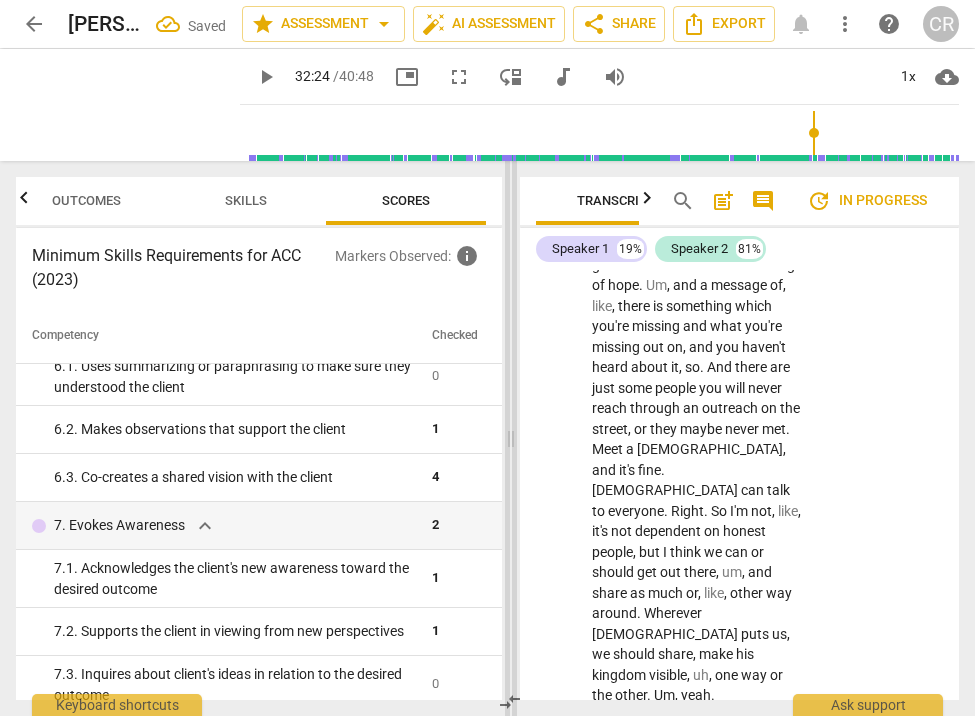 type on "The coach offered the client an observation in response to what the client has shared." 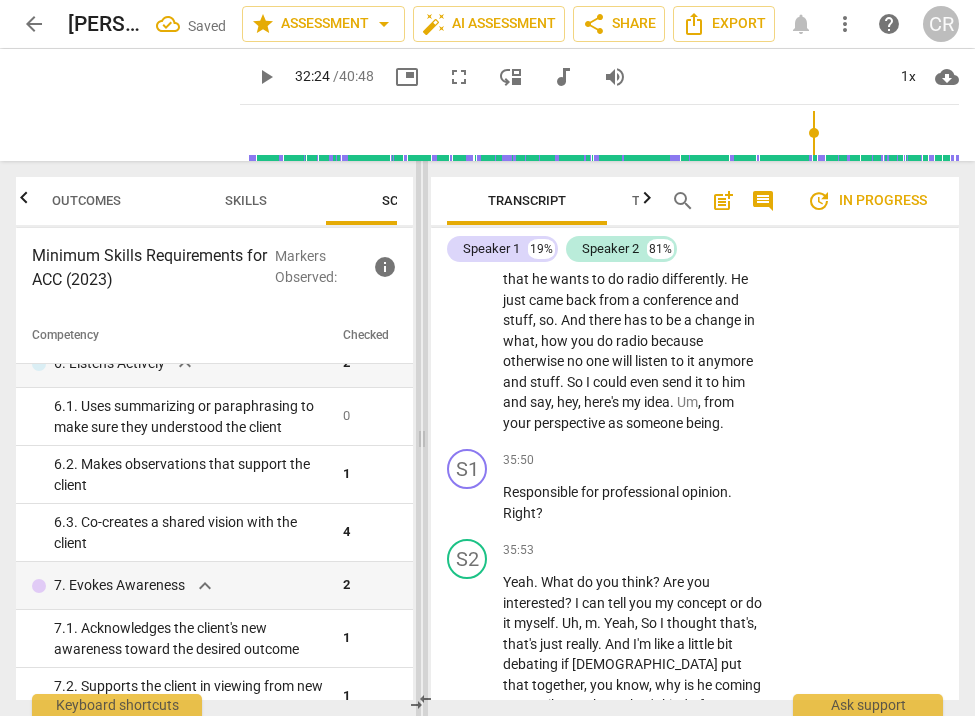 scroll, scrollTop: 0, scrollLeft: 0, axis: both 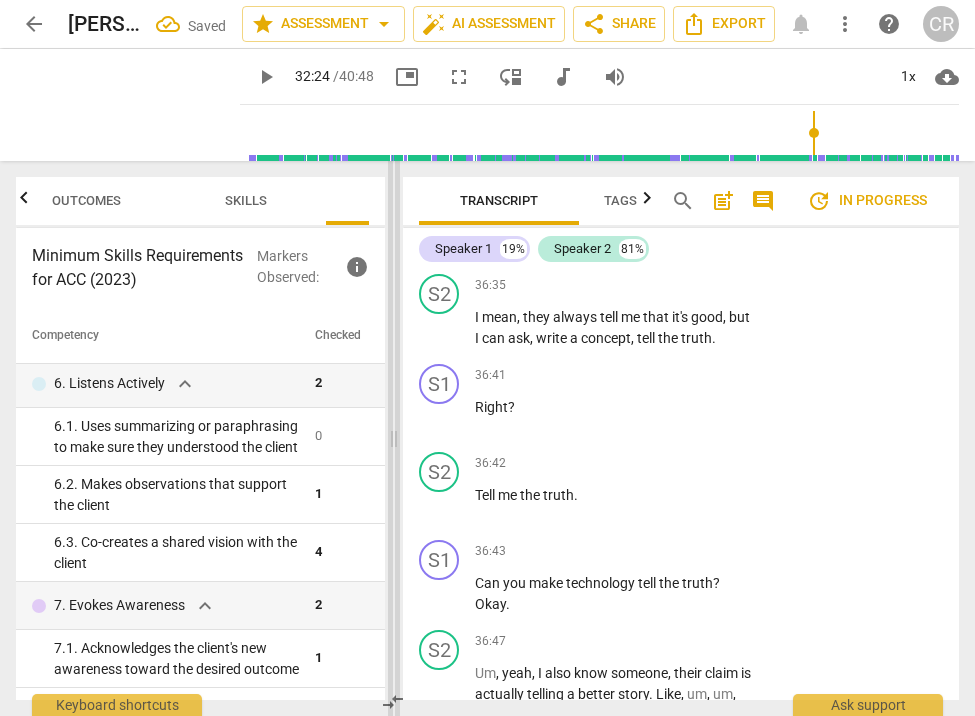 drag, startPoint x: 510, startPoint y: 441, endPoint x: 393, endPoint y: 438, distance: 117.03845 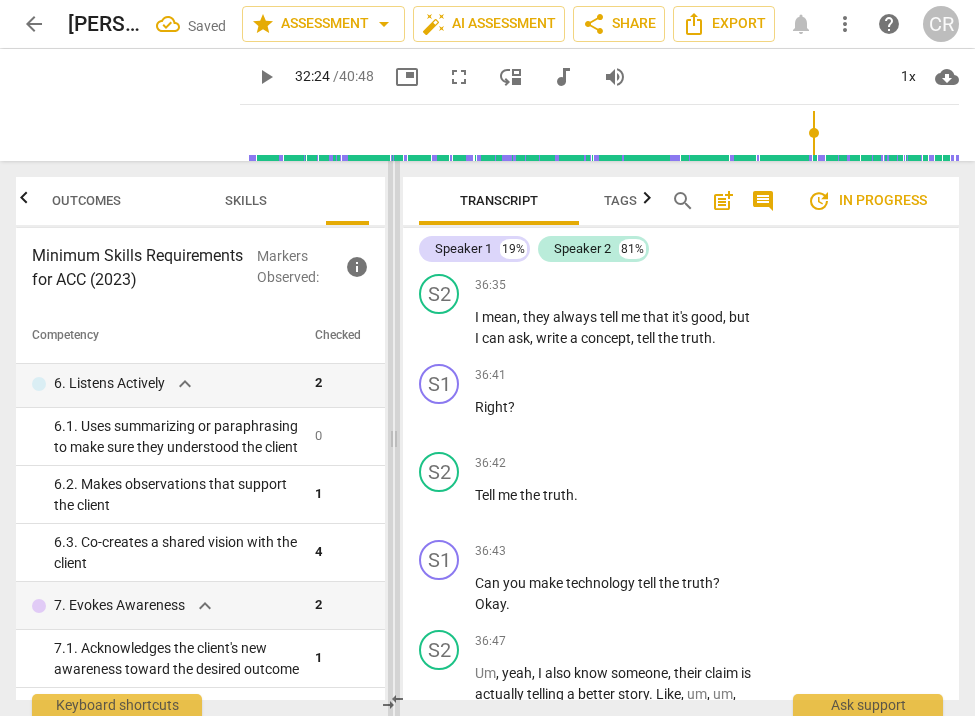 click at bounding box center (394, 438) 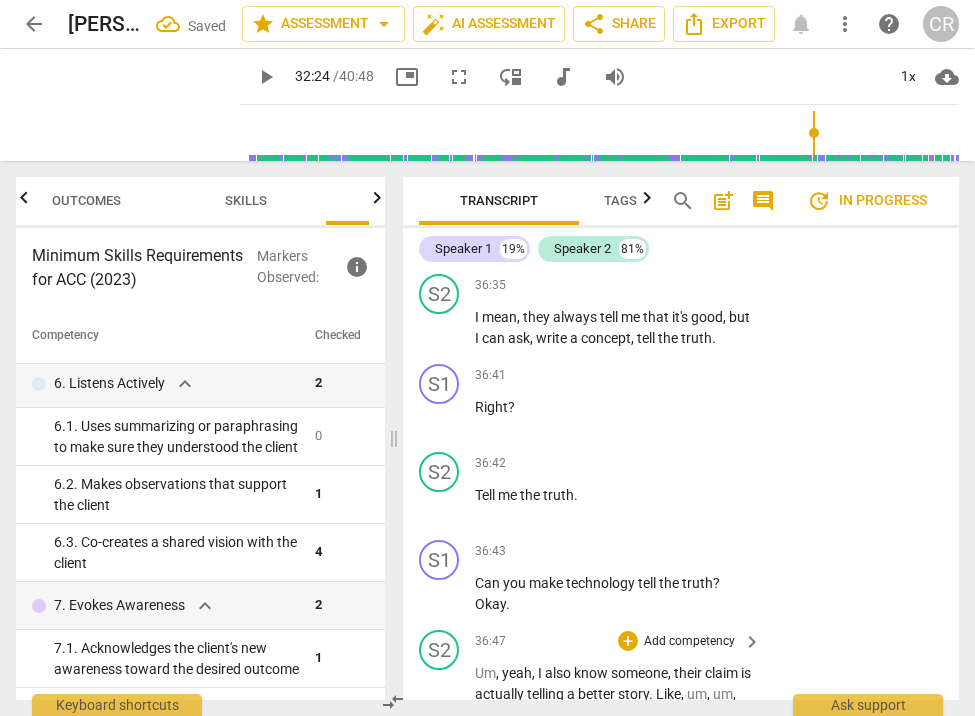 click on "S2 play_arrow pause 36:47 + Add competency keyboard_arrow_right Um ,   yeah ,   I   also   know   someone ,   their   claim   is   actually   telling   a   better   story .   Like ,   um ,   um ,   film   studio .   I   can ,   I   mean ,   I'm   really   close   in   contact   with   them .   I   can   also   ask   them ,   like ,   basically ,   I   know   they   do   movies ,   but   I   could   even   use   their   tech   line   and   then   indirectly   advertise   for   them ." at bounding box center [681, 718] 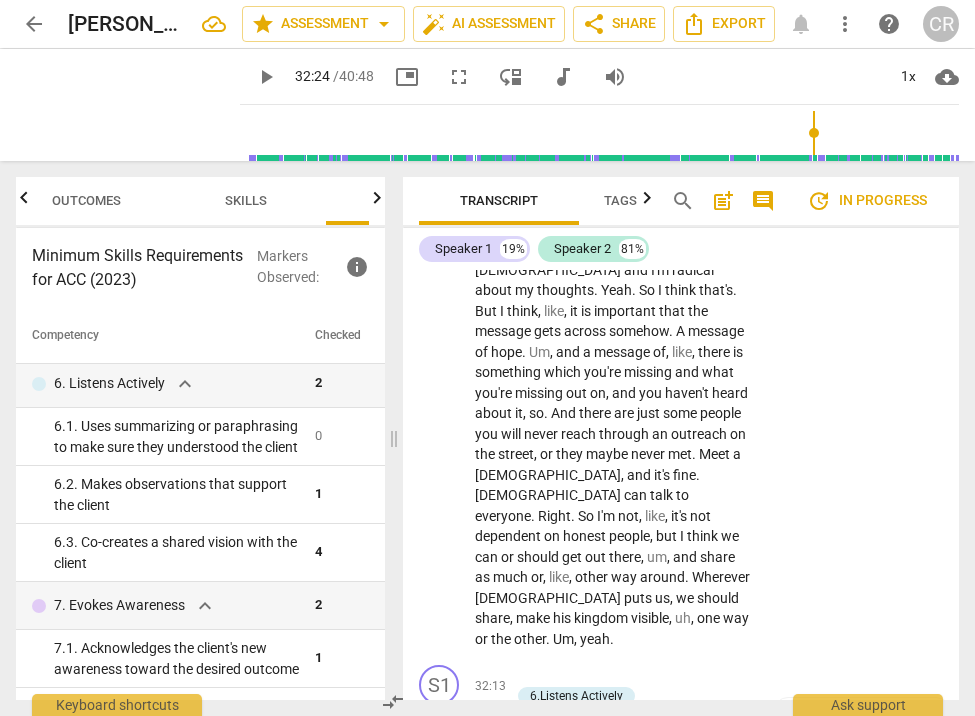 scroll, scrollTop: 15627, scrollLeft: 0, axis: vertical 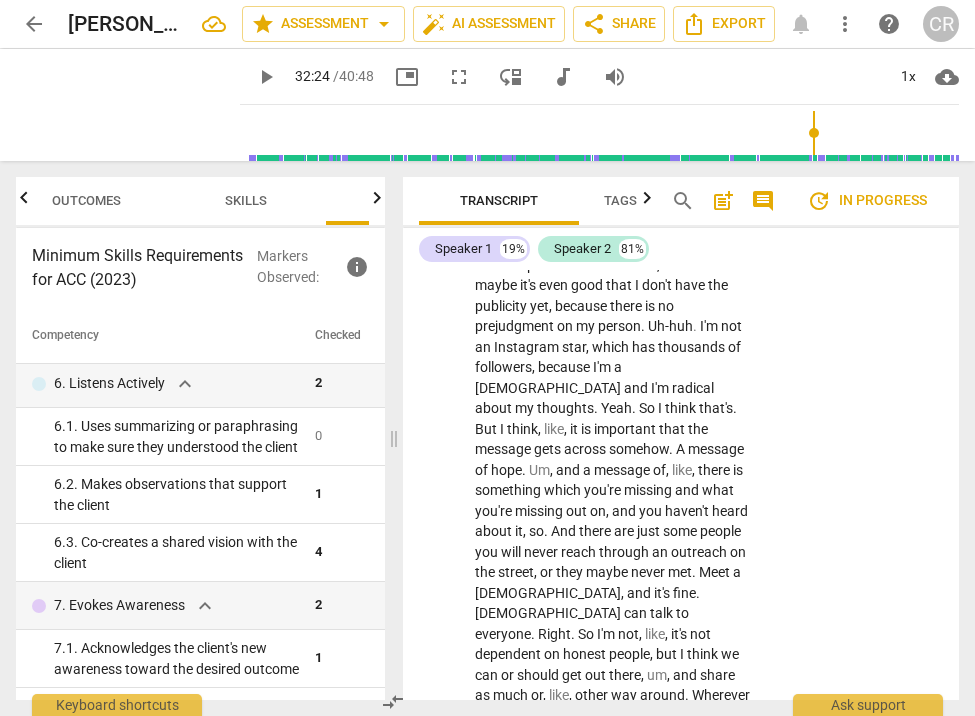 click on "The coach offered the client an observation in response to what the client has shared." at bounding box center [862, 982] 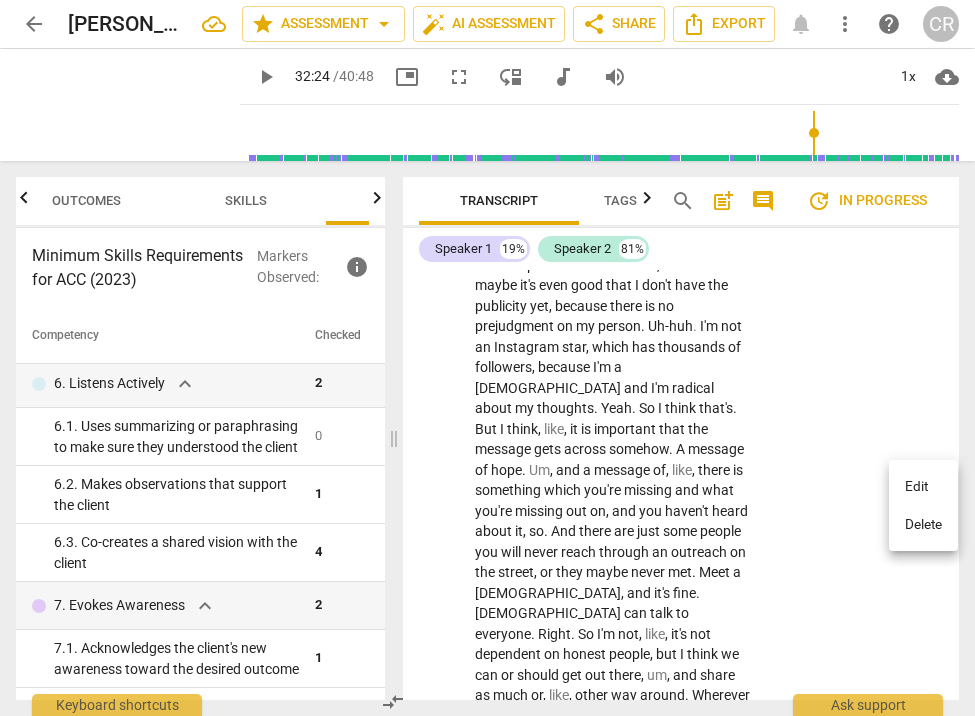 click on "Edit" at bounding box center (923, 487) 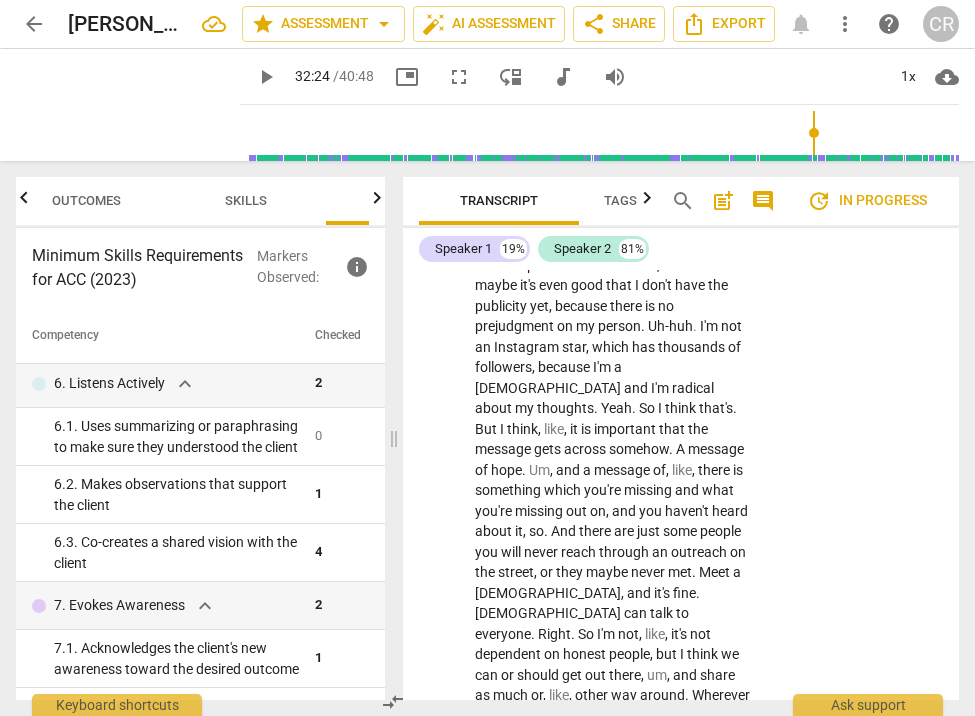 scroll, scrollTop: 15906, scrollLeft: 0, axis: vertical 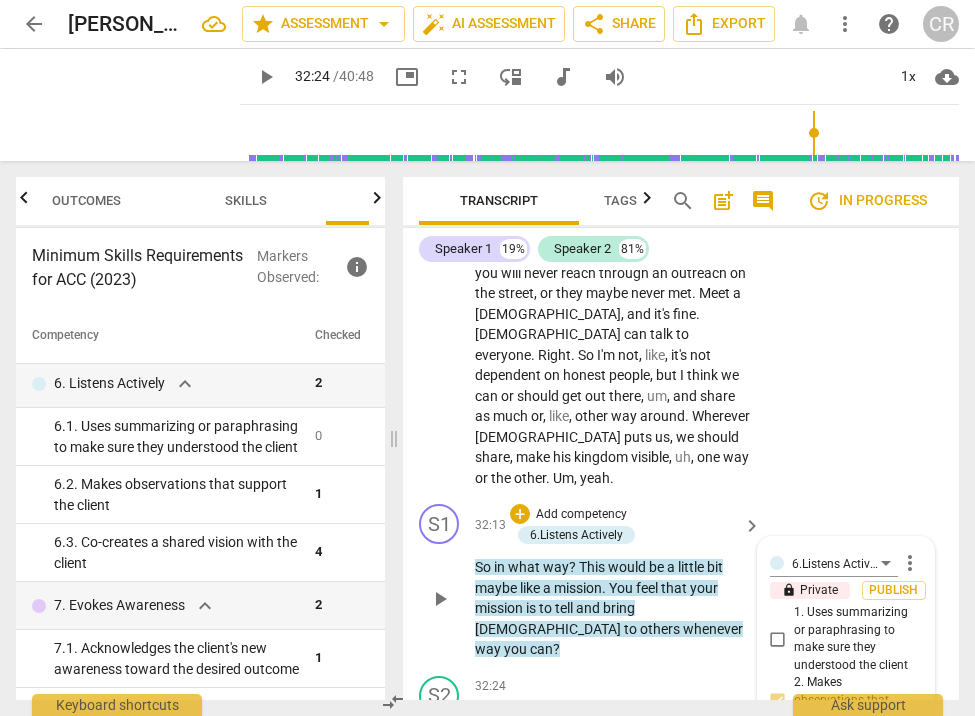 click on "The coach offered the client an observation in response to what the client has shared." at bounding box center [846, 829] 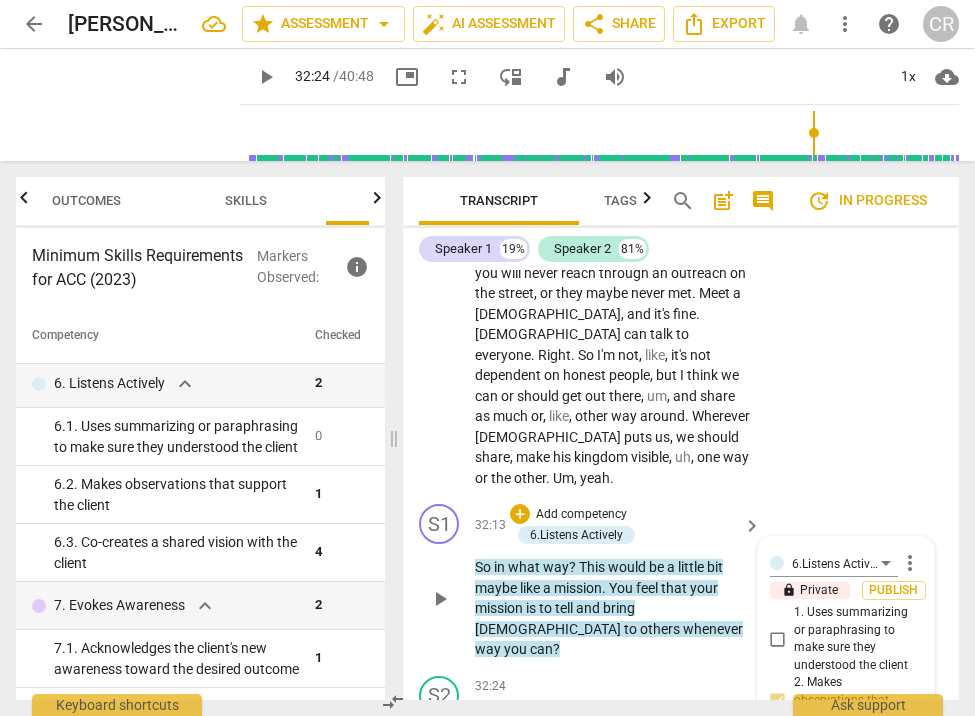 type on "The coach offered the client an observation in response to what the client has shared. The coach's tone inv" 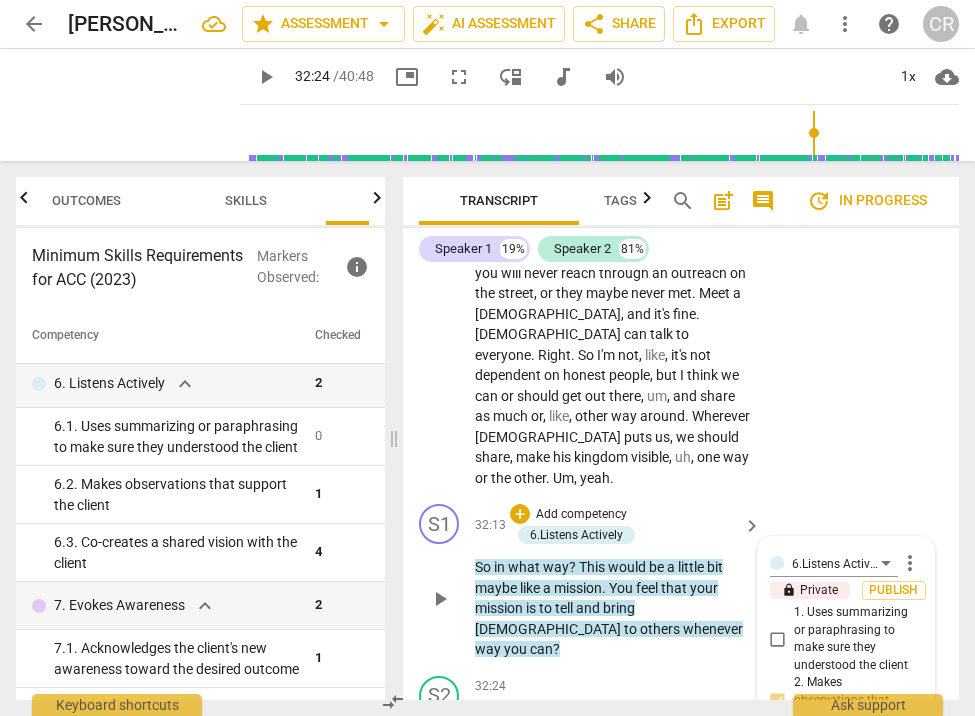 type on "The coach offered the client an observation in response to what the client has shared. The coach's tone invi" 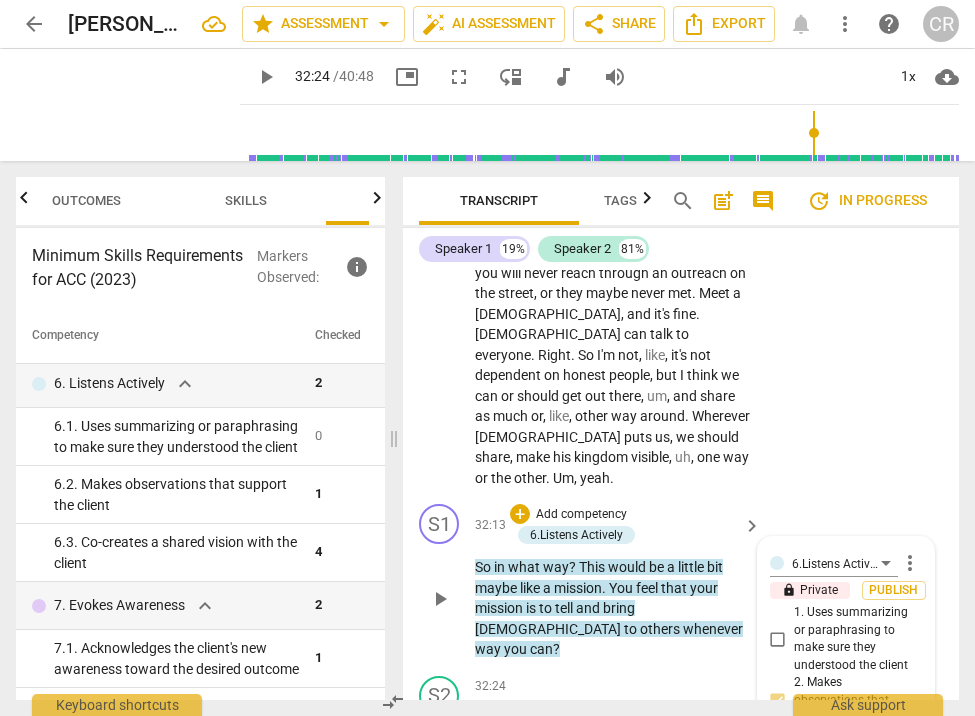 type on "The coach offered the client an observation in response to what the client has shared. The coach's tone invited the client to a" 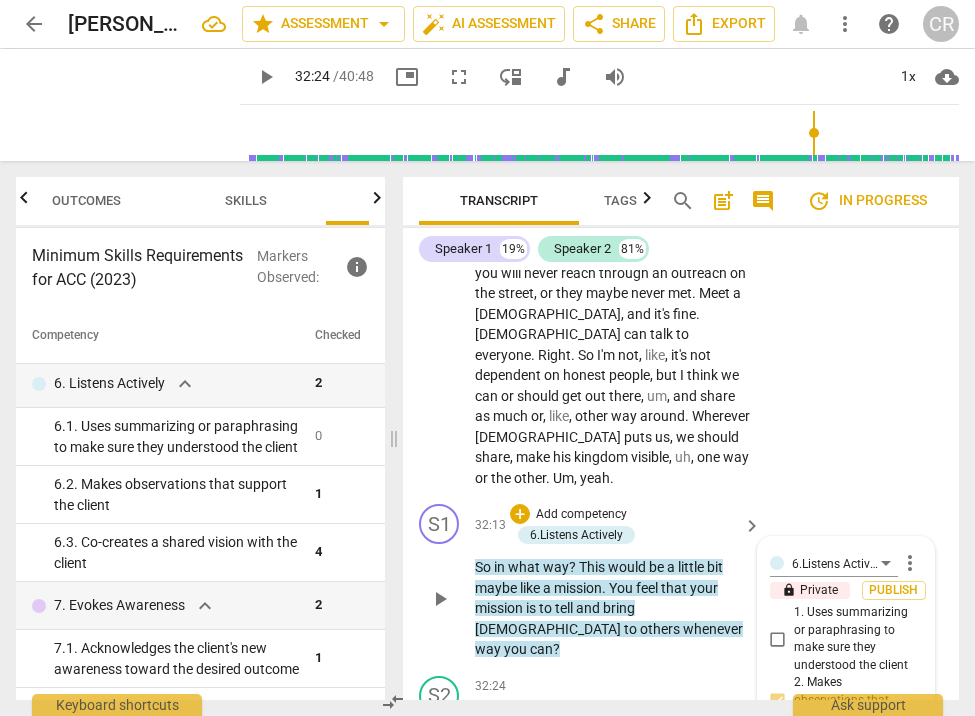 type on "The coach offered the client an observation in response to what the client has shared. The coach's tone invited the client to a" 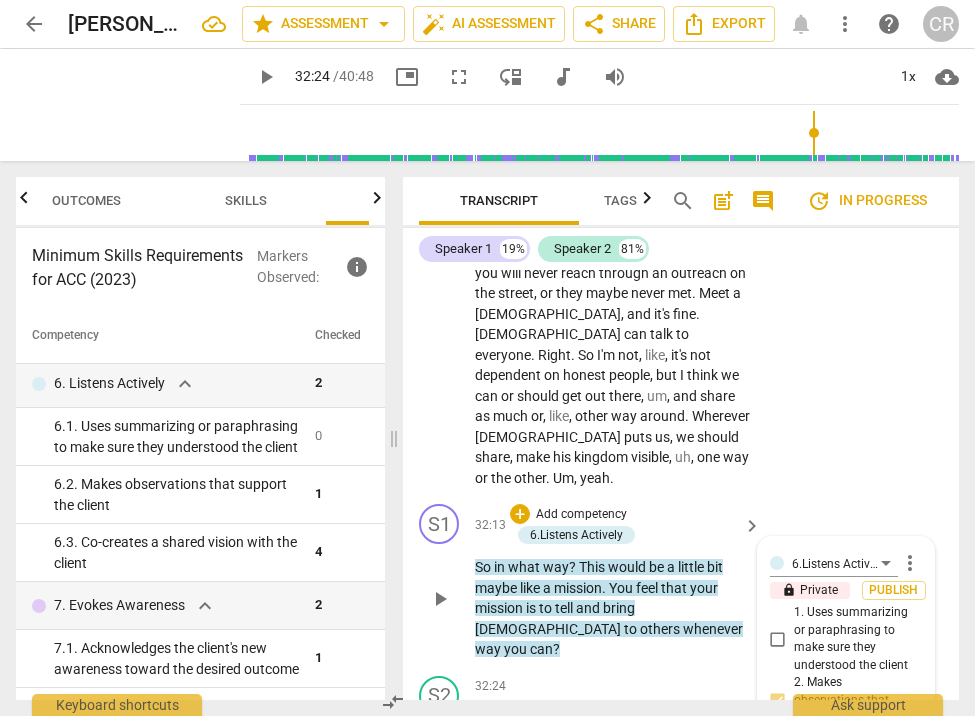 type on "The coach offered the client an observation in response to what the client has shared. The coach's tone invited the client to agree or d" 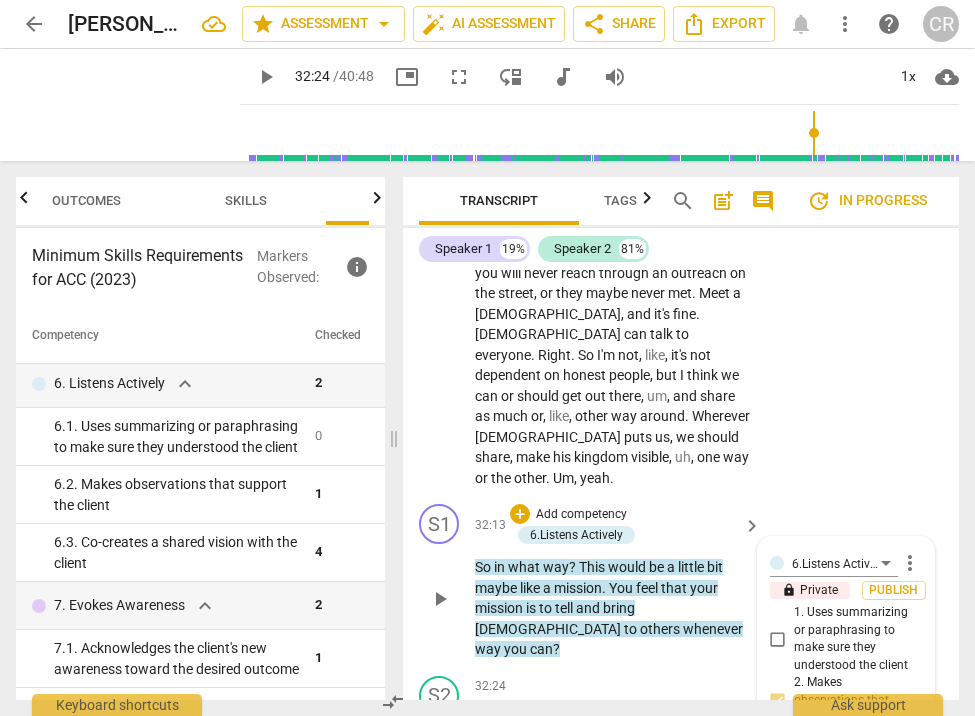 type on "The coach offered the client an observation in response to what the client has shared. The coach's tone invited the client to agree or d" 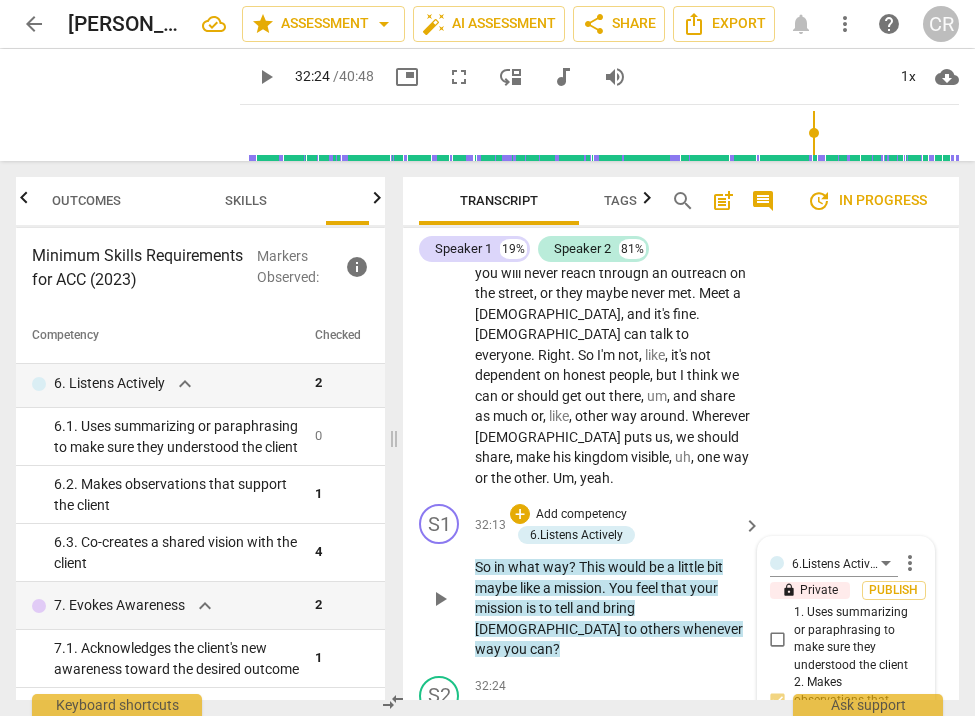 click on "The coach offered the client an observation in response to what the client has shared. The coach's tone invited the client to agree or disagree." at bounding box center [846, 858] 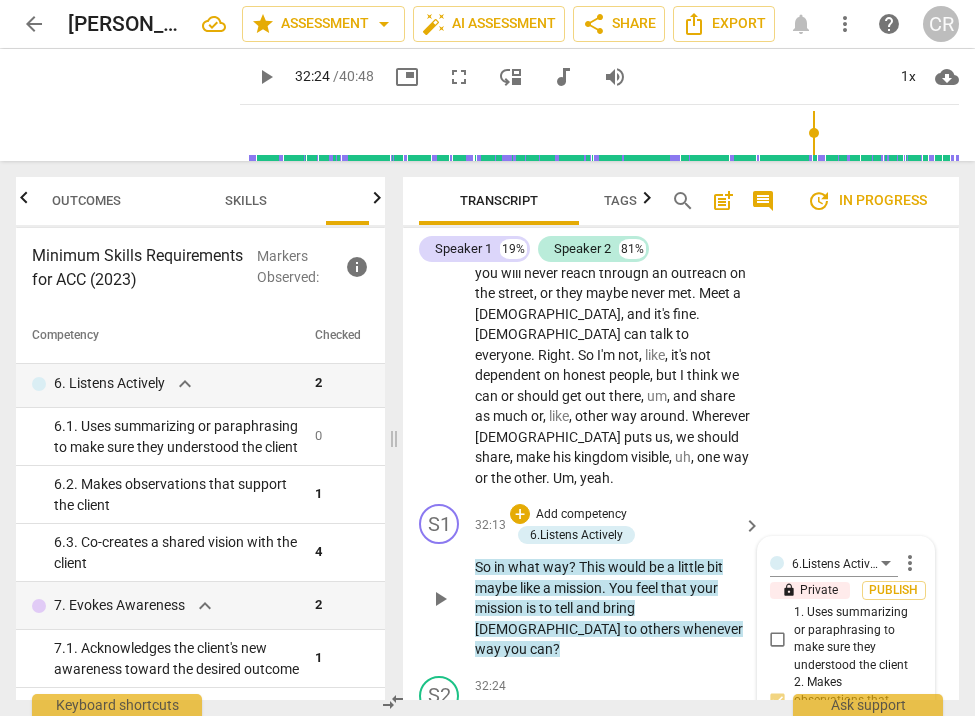 type on "The coach offered the client an observation in response to what the client has shared. This The coach's tone invited the client to agree or disagree." 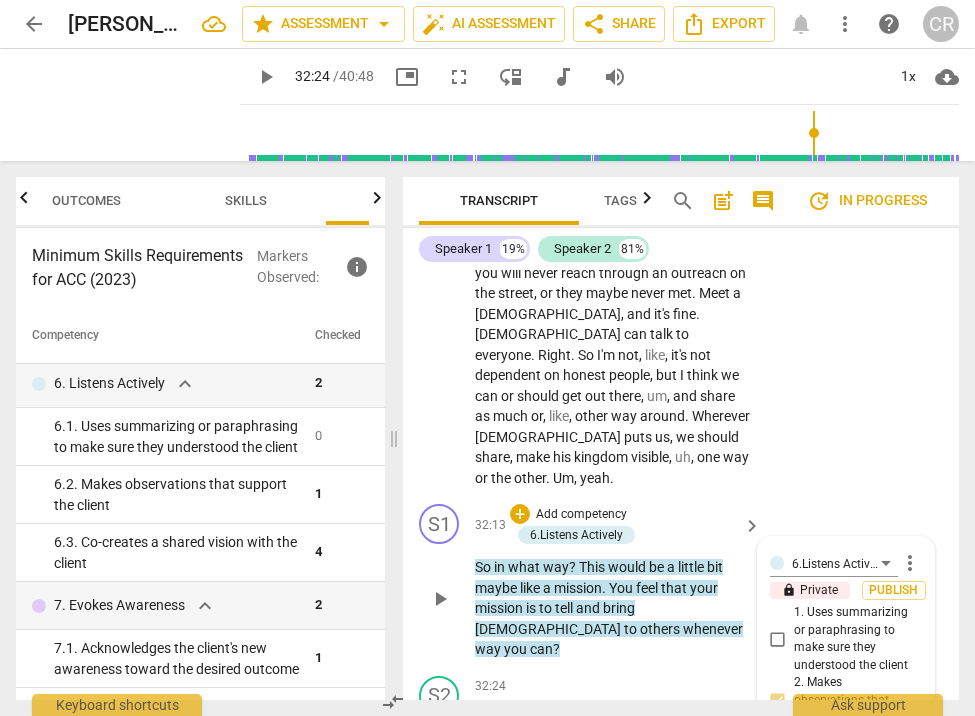type on "The coach offered the client an observation in response to what the client has shared. This waThe coach's tone invited the client to agree or disagree." 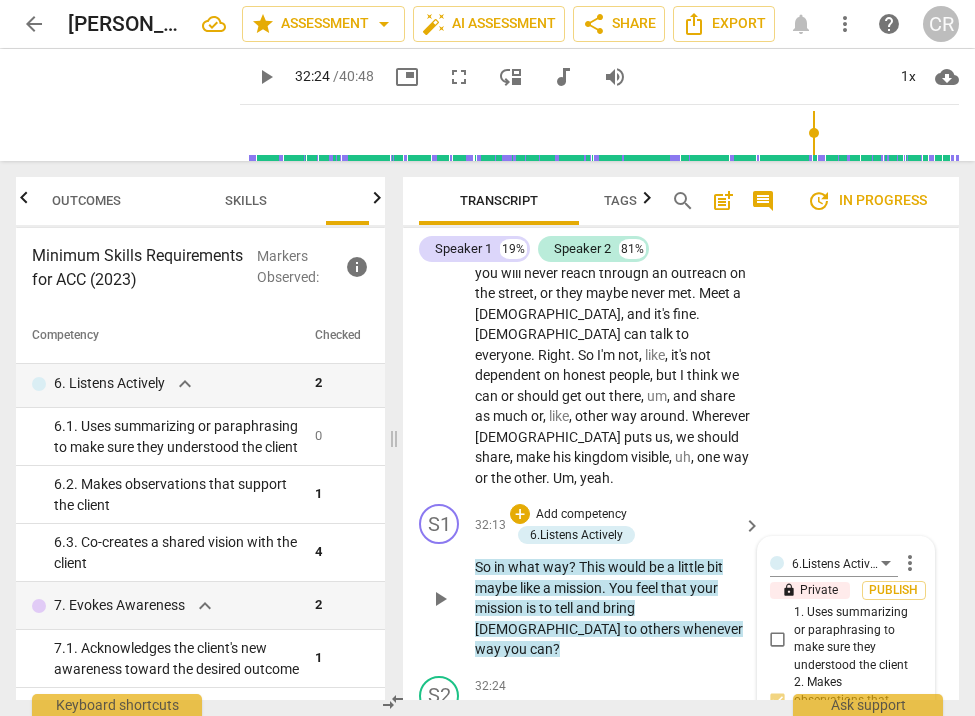 type on "The coach offered the client an observation in response to what the client has shared. This was done The coach's tone invited the client to agree or disagree." 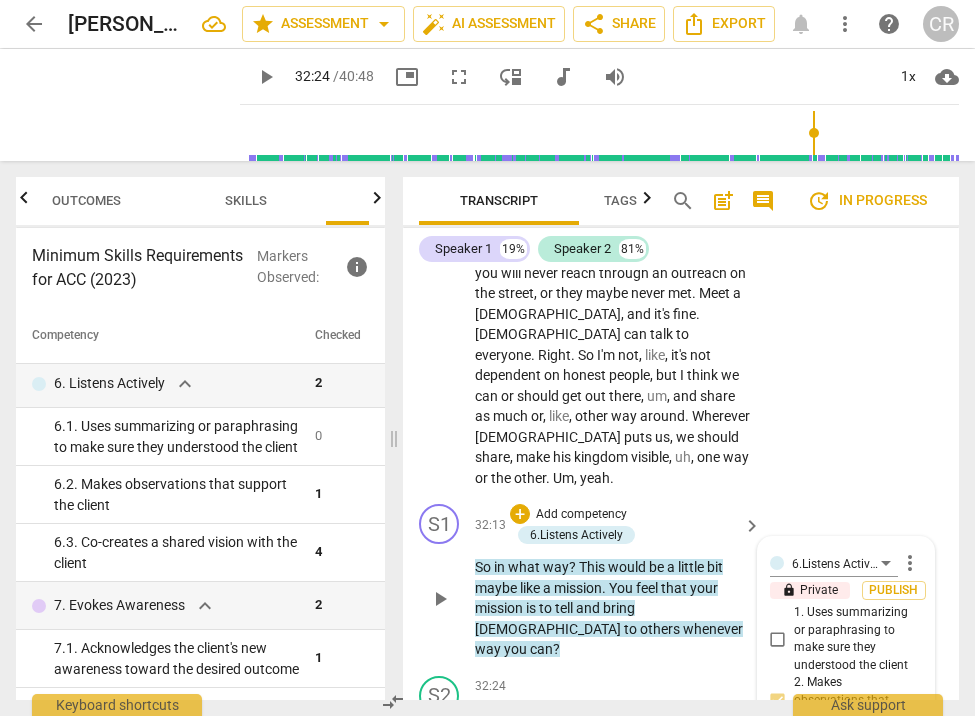 type on "The coach offered the client an observation in response to what the client has shared. This was done witThe coach's tone invited the client to agree or disagree." 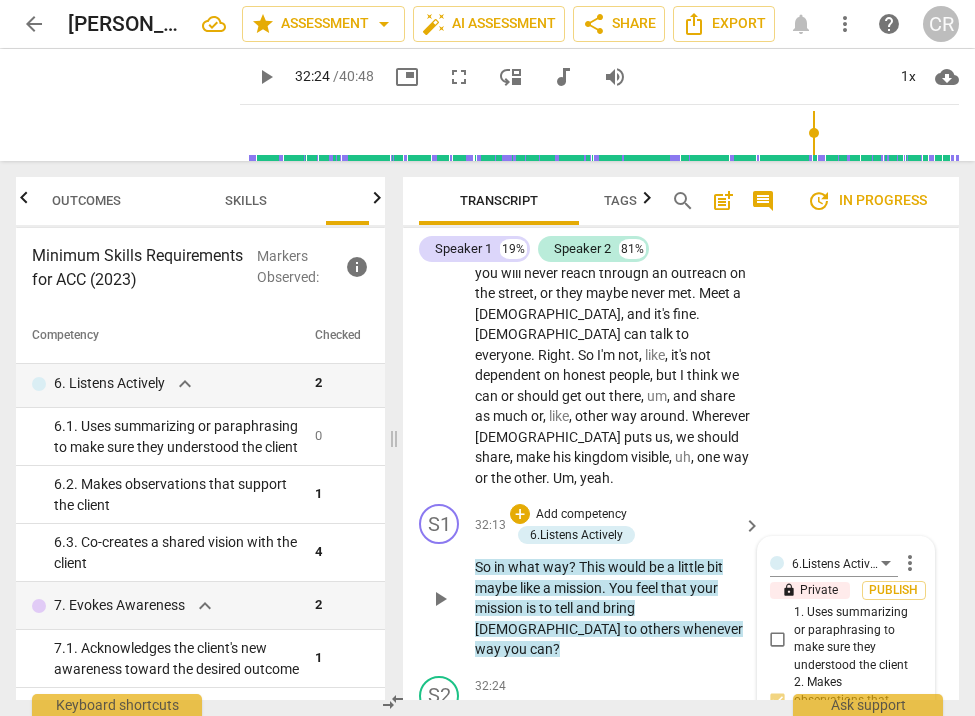 type on "The coach offered the client an observation in response to what the client has shared. This was done withoThe coach's tone invited the client to agree or disagree." 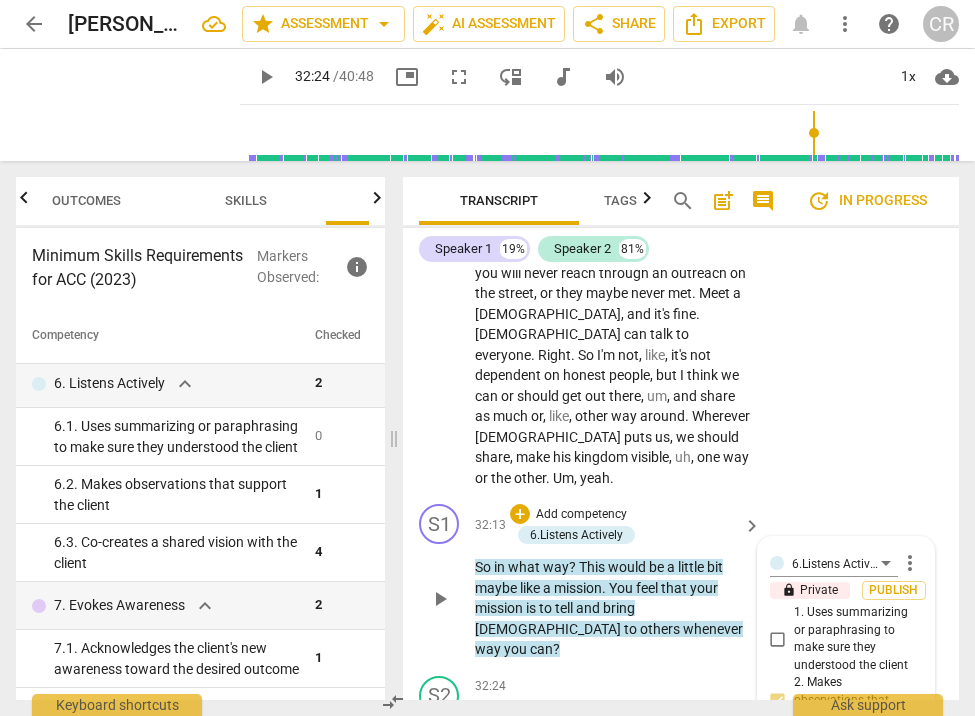 type on "The coach offered the client an observation in response to what the client has shared. This was done without attaThe coach's tone invited the client to agree or disagree." 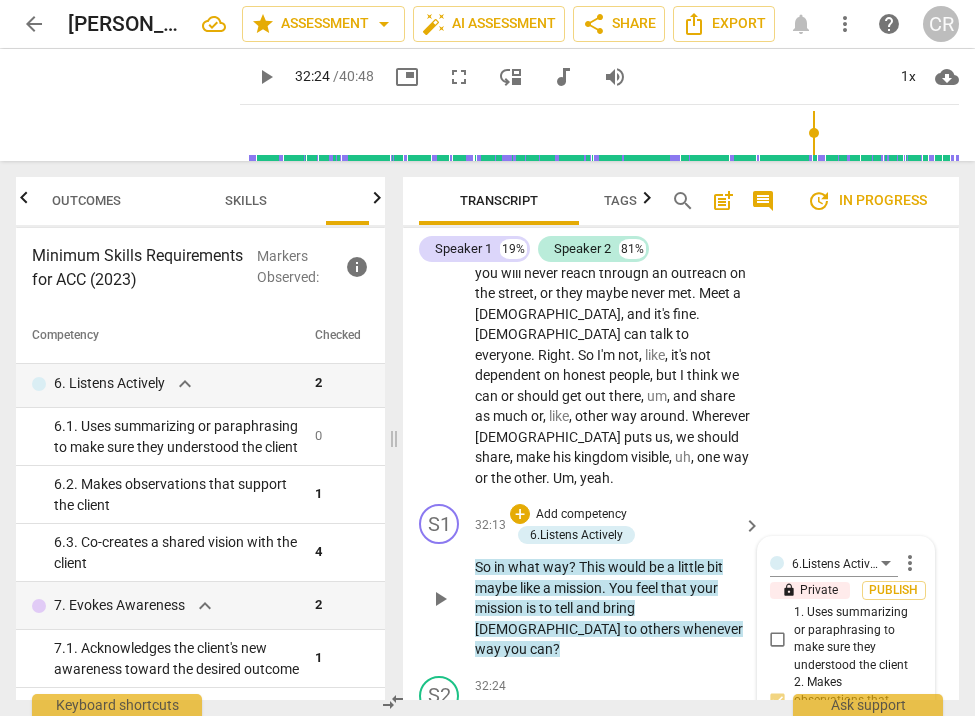 type on "The coach offered the client an observation in response to what the client has shared. This was done without attacThe coach's tone invited the client to agree or disagree." 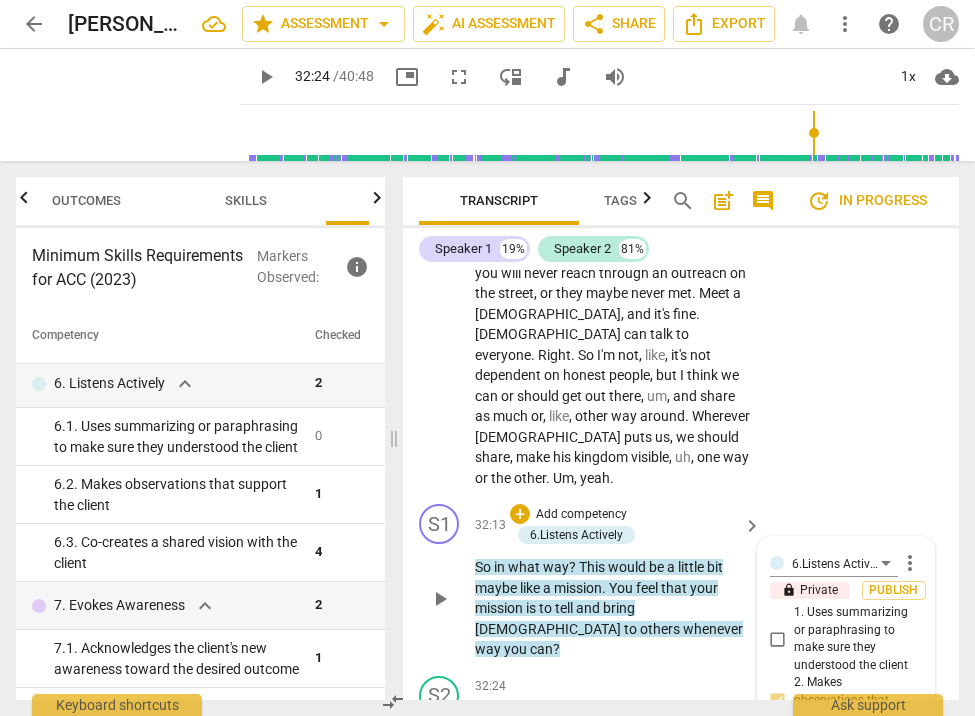 type on "The coach offered the client an observation in response to what the client has shared. This was done without attachmThe coach's tone invited the client to agree or disagree." 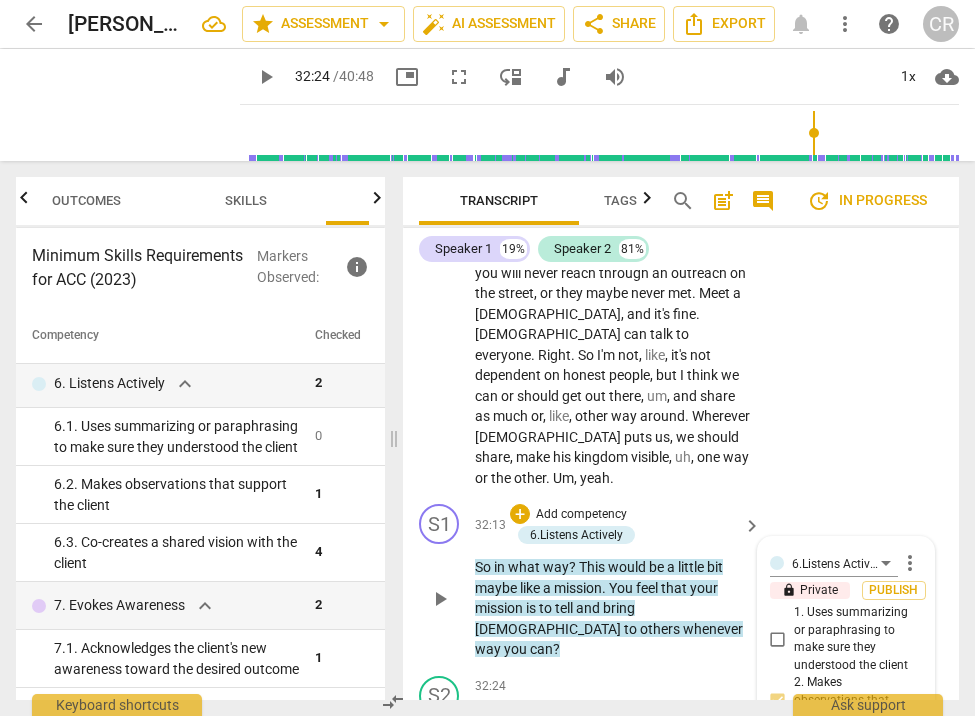 type on "The coach offered the client an observation in response to what the client has shared. This was done without attachmThe coach's tone invited the client to agree or disagree." 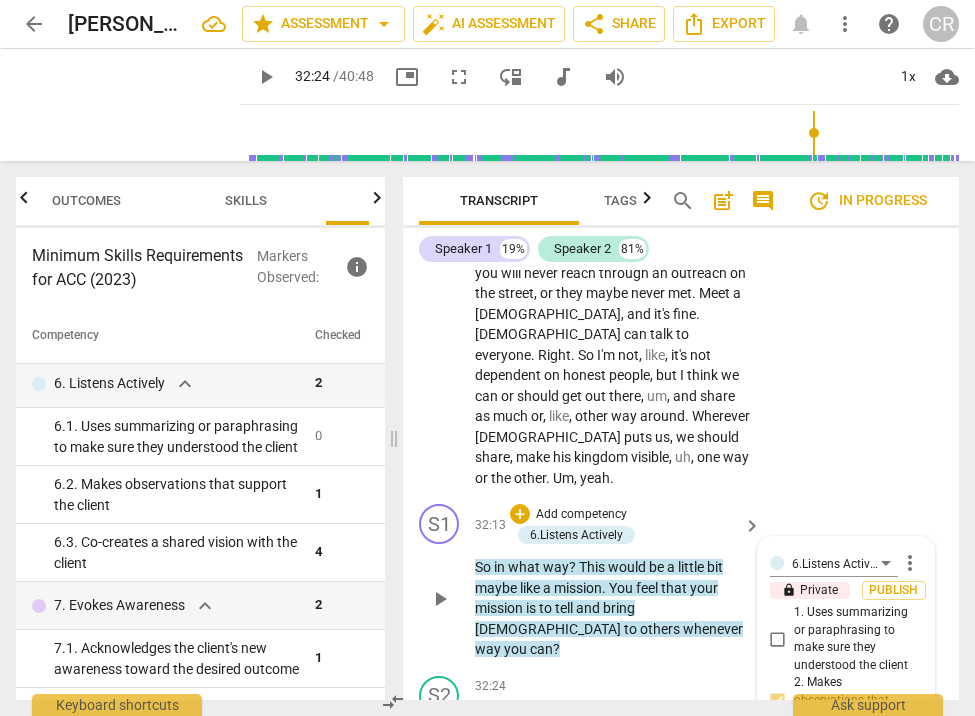 type on "The coach offered the client an observation in response to what the client has shared. This was done without attachmeThe coach's tone invited the client to agree or disagree." 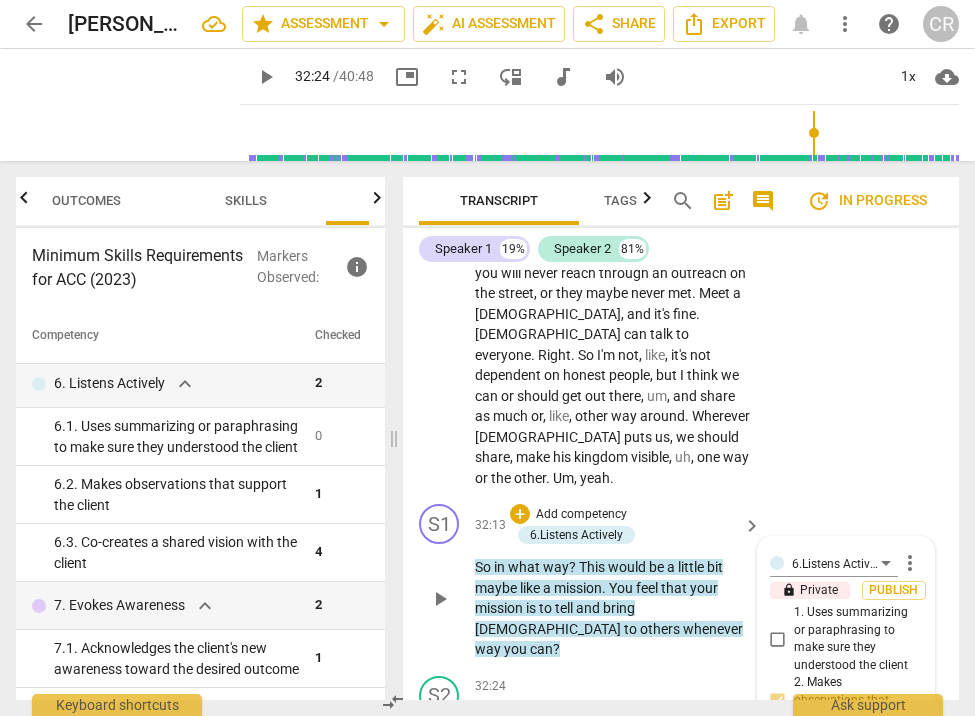 type on "The coach offered the client an observation in response to what the client has shared. This was done without attachmeThe coach's tone invited the client to agree or disagree." 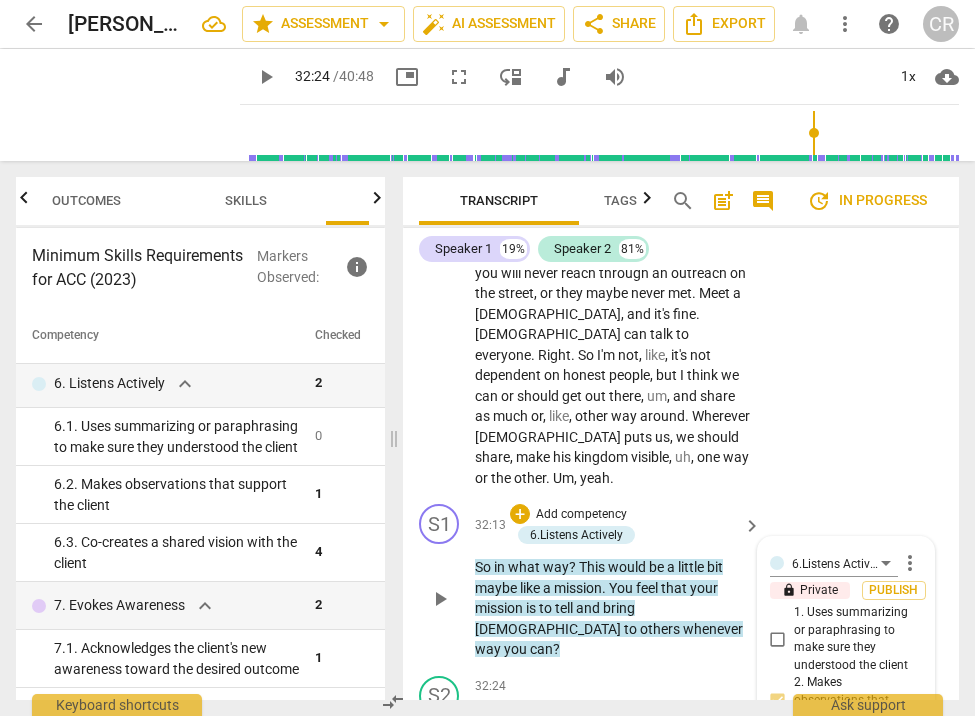 type on "The coach offered the client an observation in response to what the client has shared. This was done without attachmenThe coach's tone invited the client to agree or disagree." 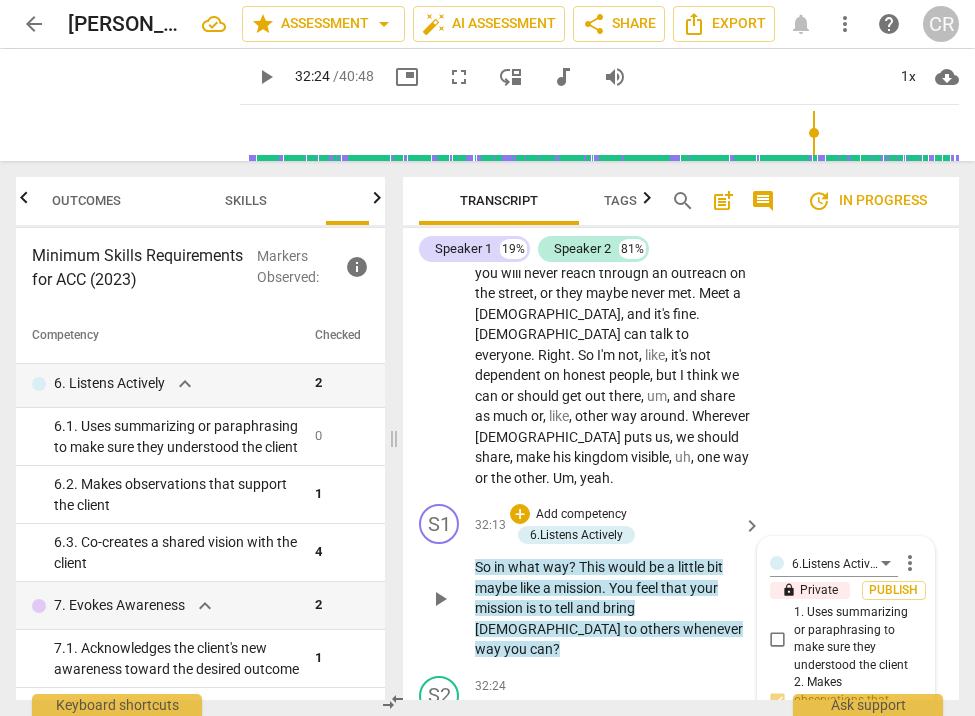 type on "The coach offered the client an observation in response to what the client has shared. This was done without attachmentThe coach's tone invited the client to agree or disagree." 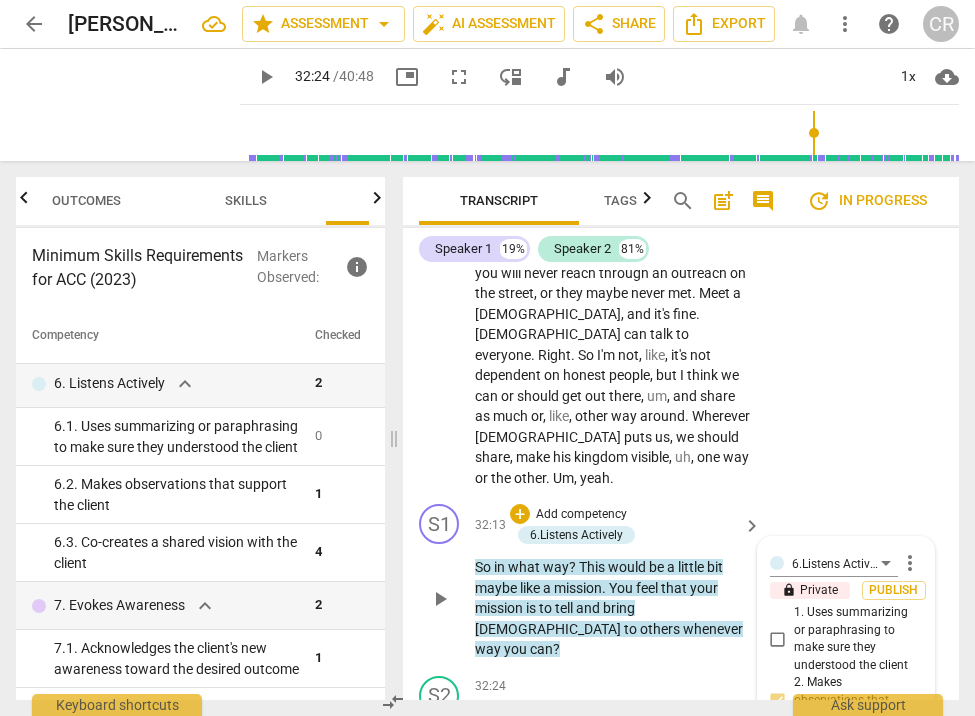 type on "The coach offered the client an observation in response to what the client has shared. This was done without attachmentThe coach's tone invited the client to agree or disagree." 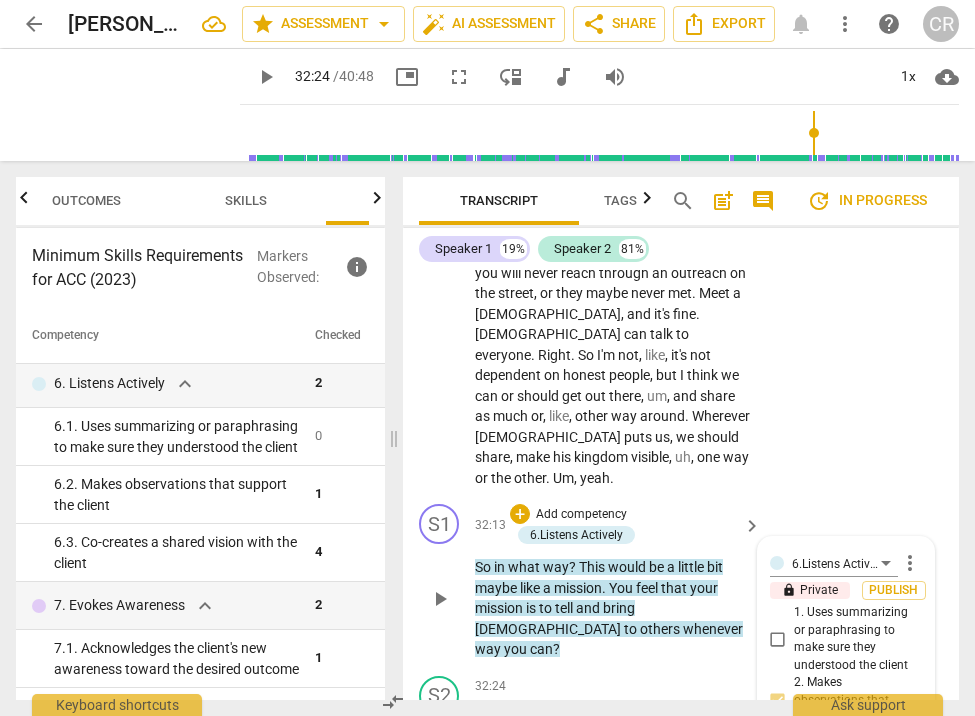 type on "The coach offered the client an observation in response to what the client has shared. This was done without attachment - The coach's tone invited the client to agree or disagree." 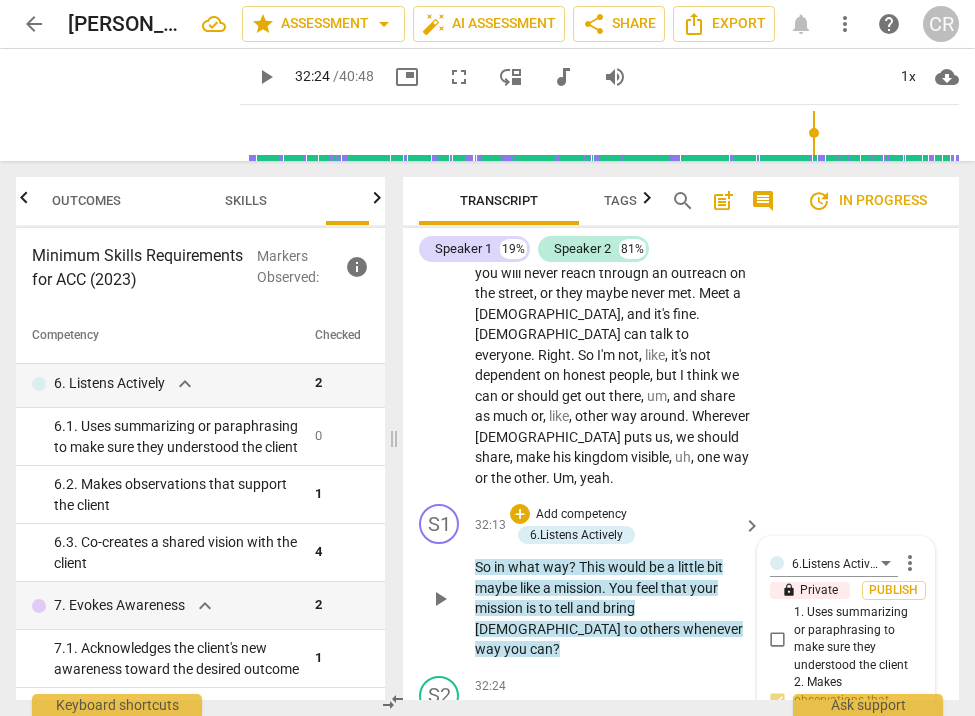 type on "The coach offered the client an observation in response to what the client has shared. This was done without attachment - the coach's tone invited the client to agree or disagree." 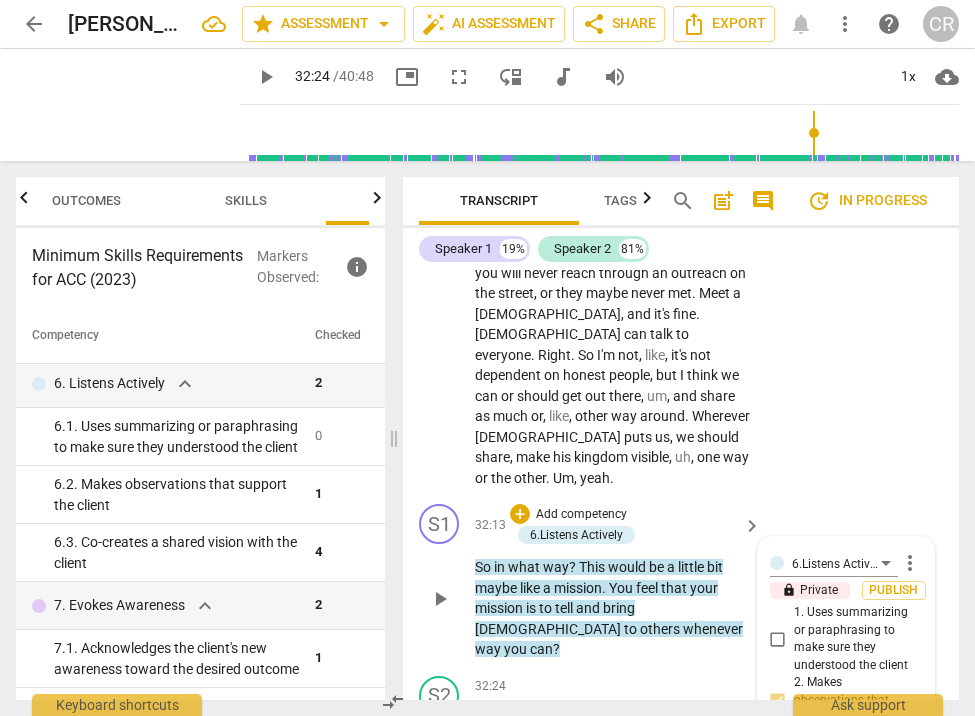 type on "The coach offered the client an observation in response to what the client has shared. This was done without attachment - the coach's tone invited the client to agree or disagree." 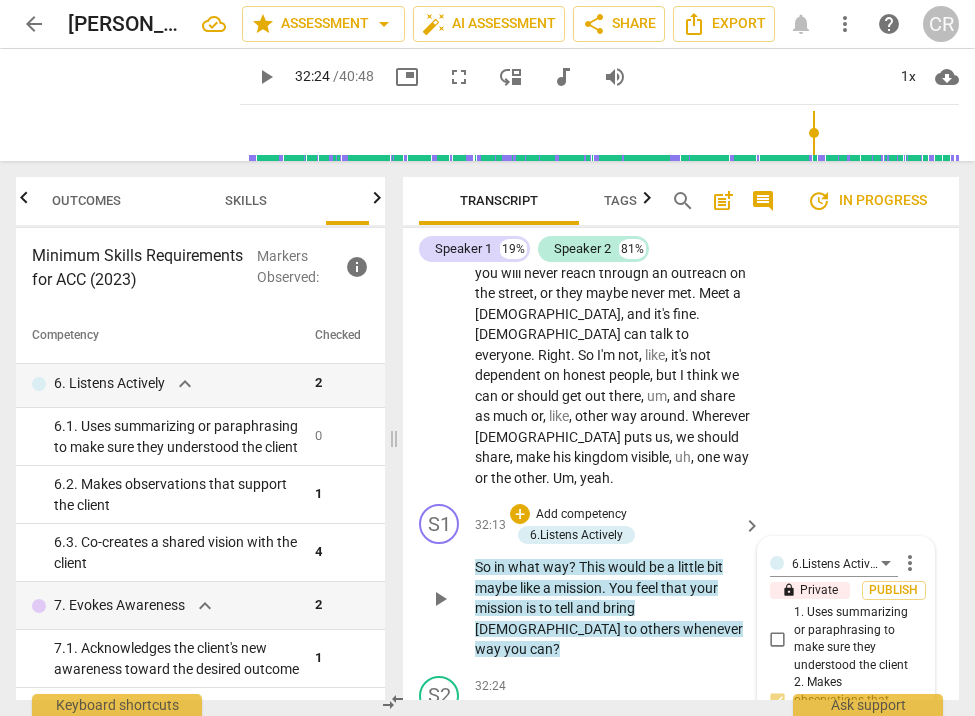 click on "The coach offered the client an observation in response to what the client has shared. This was done without attachment - the coach's tone invited the client to agree or disagree." at bounding box center [846, 858] 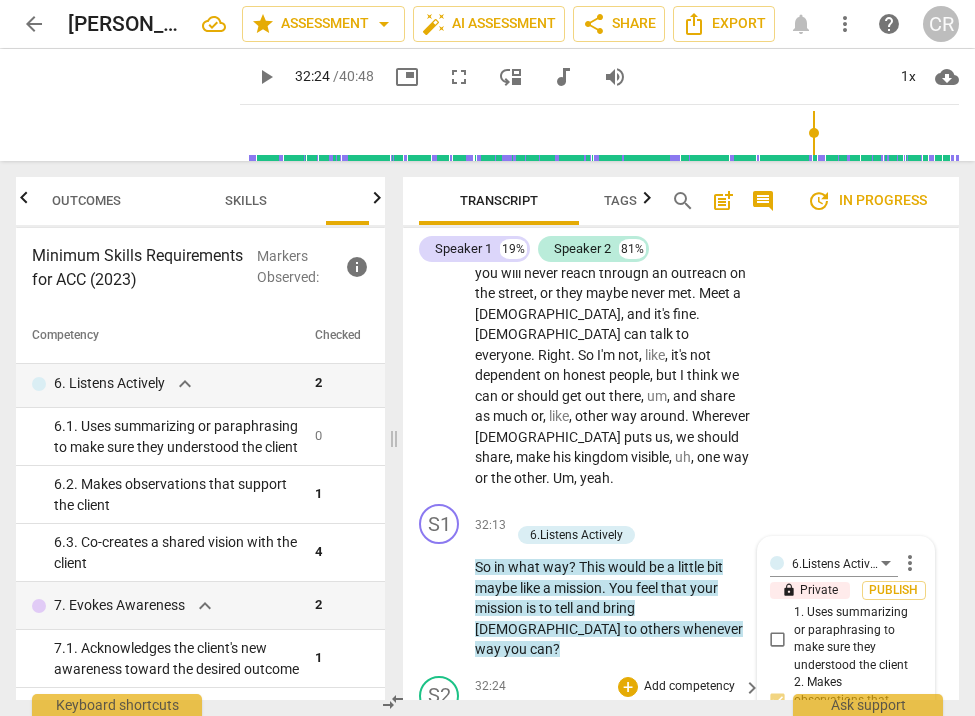 click on "the" at bounding box center (693, 760) 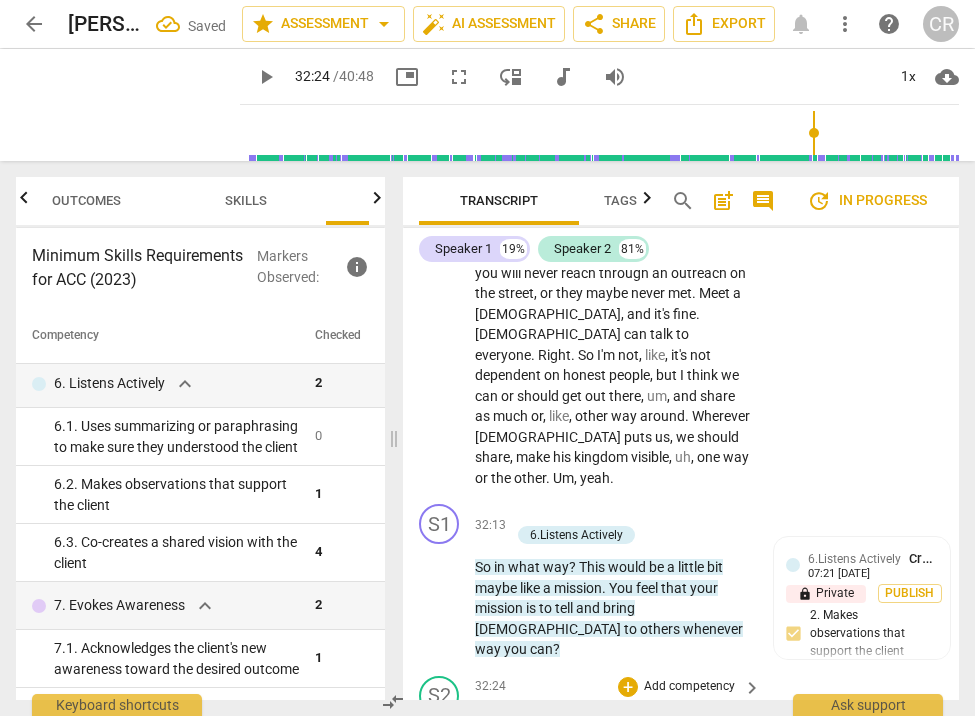 click on "play_arrow" at bounding box center (440, 771) 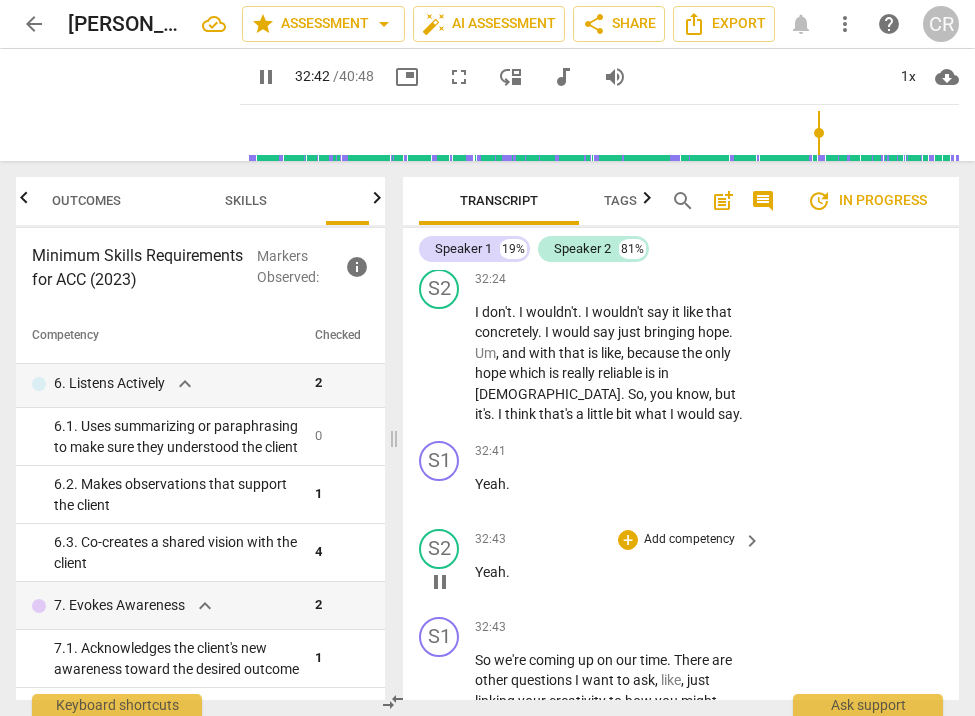 scroll, scrollTop: 16301, scrollLeft: 0, axis: vertical 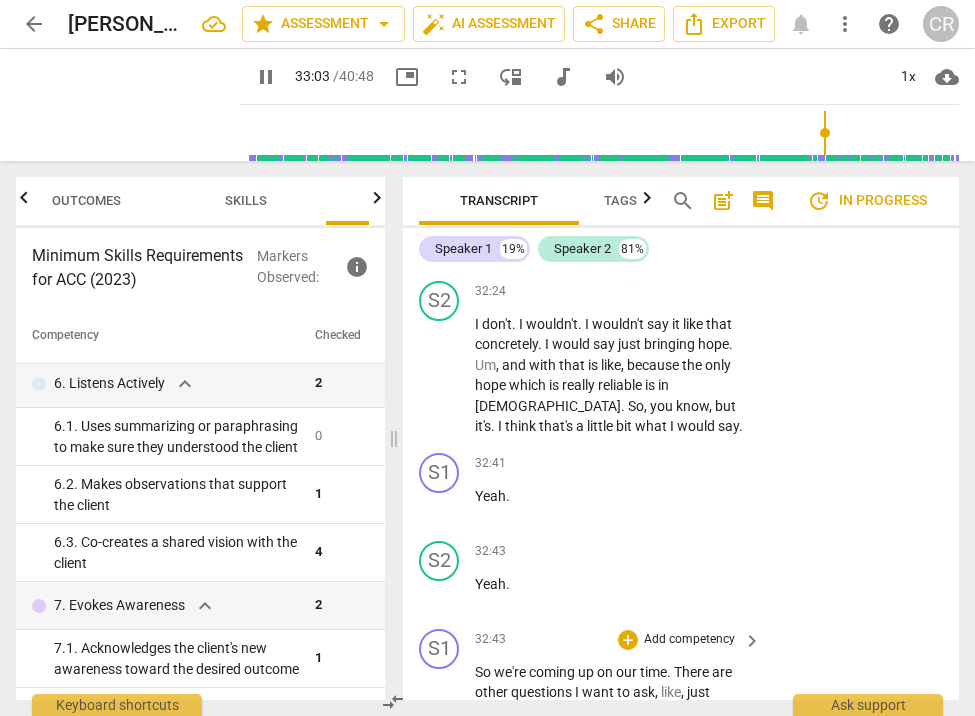 click on "pause" at bounding box center (440, 744) 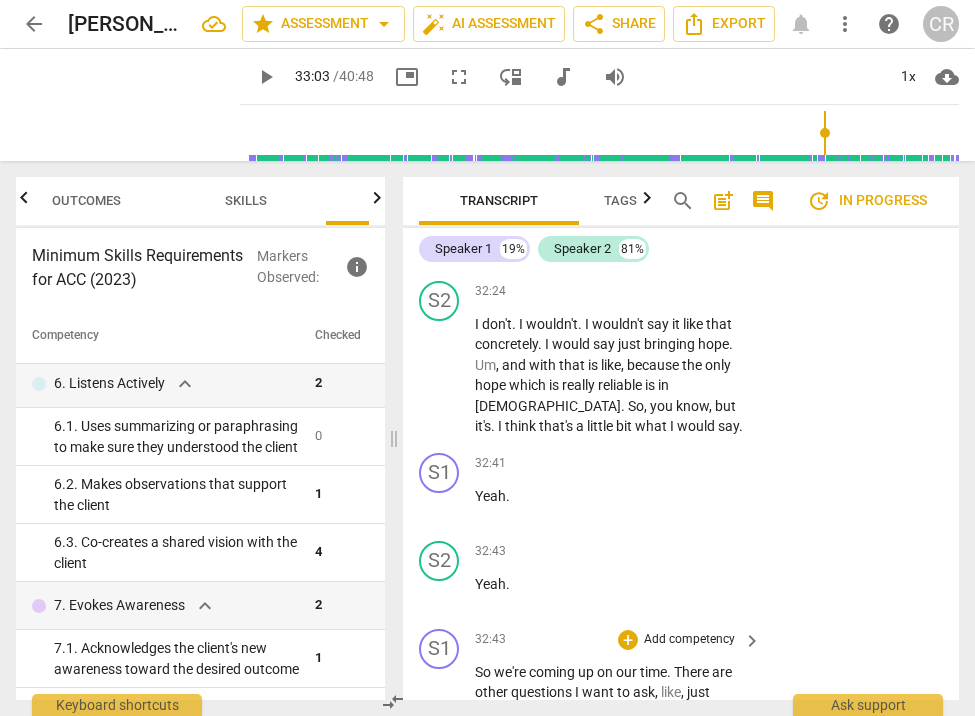 drag, startPoint x: 618, startPoint y: 432, endPoint x: 470, endPoint y: 387, distance: 154.69002 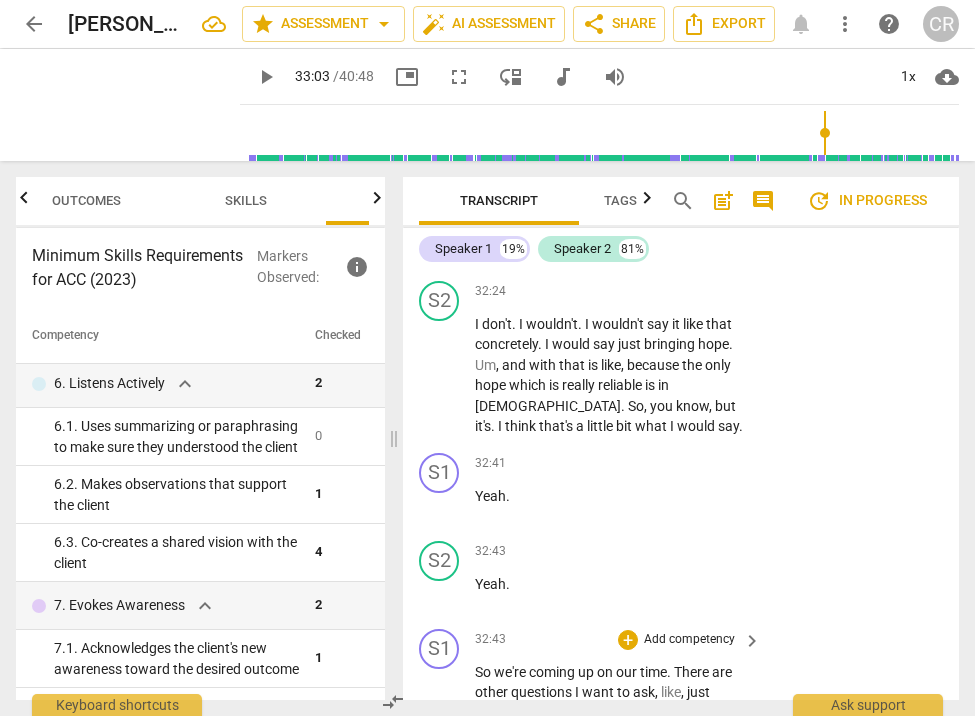 click on "S1 play_arrow pause 32:43 + Add competency keyboard_arrow_right So   we're   coming   up   on   our   time .   There   are   other   questions   I   want   to   ask ,   like ,   just   linking   your   creativity   to   how   you   might   approach   that   radio   show .   Um ,   but   we .   So   how   are   we .   Let's   see .   Excuse   me .   Um ,   so   what   specific   action   steps   would   you   like   to   set   to   try   to   work   on   to   help   you   move   toward   that   decision ?" at bounding box center [681, 727] 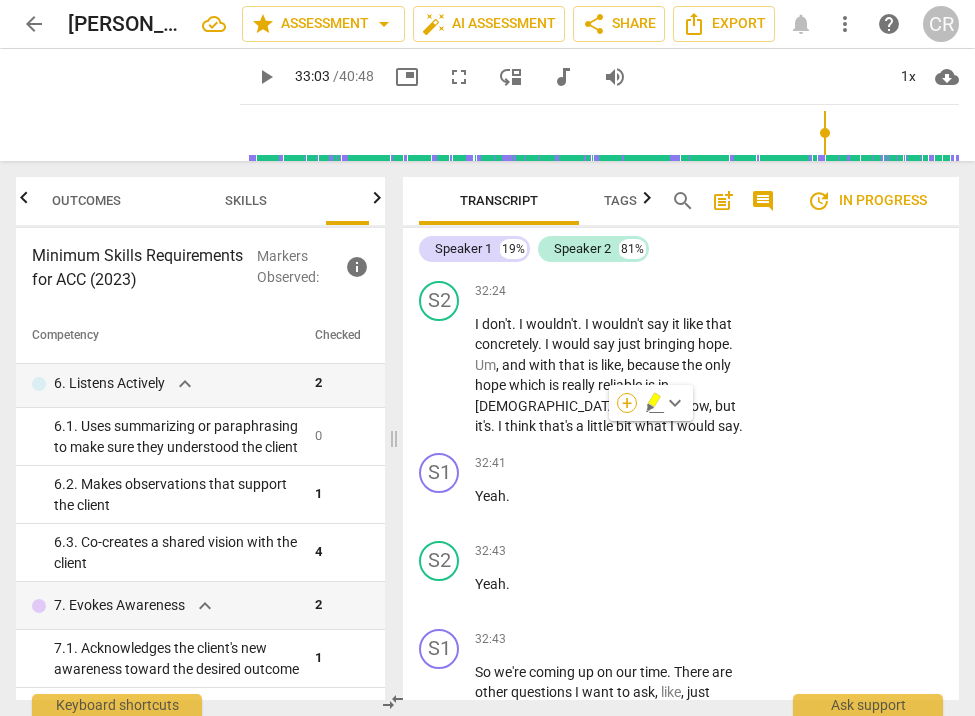 click on "+" at bounding box center (627, 403) 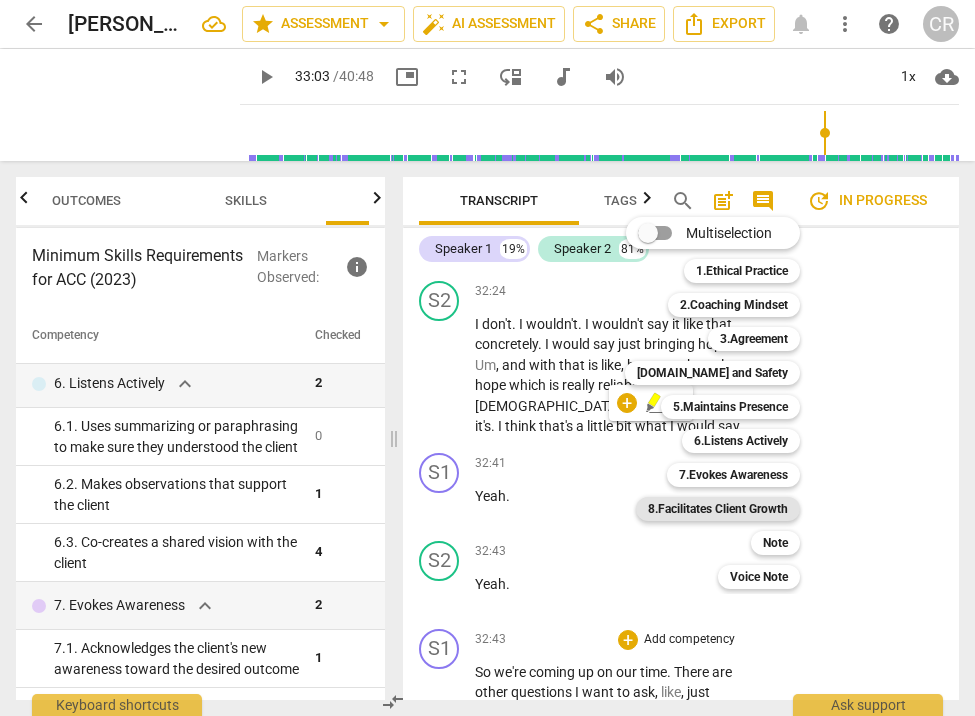 click on "8.Facilitates Client Growth" at bounding box center (718, 509) 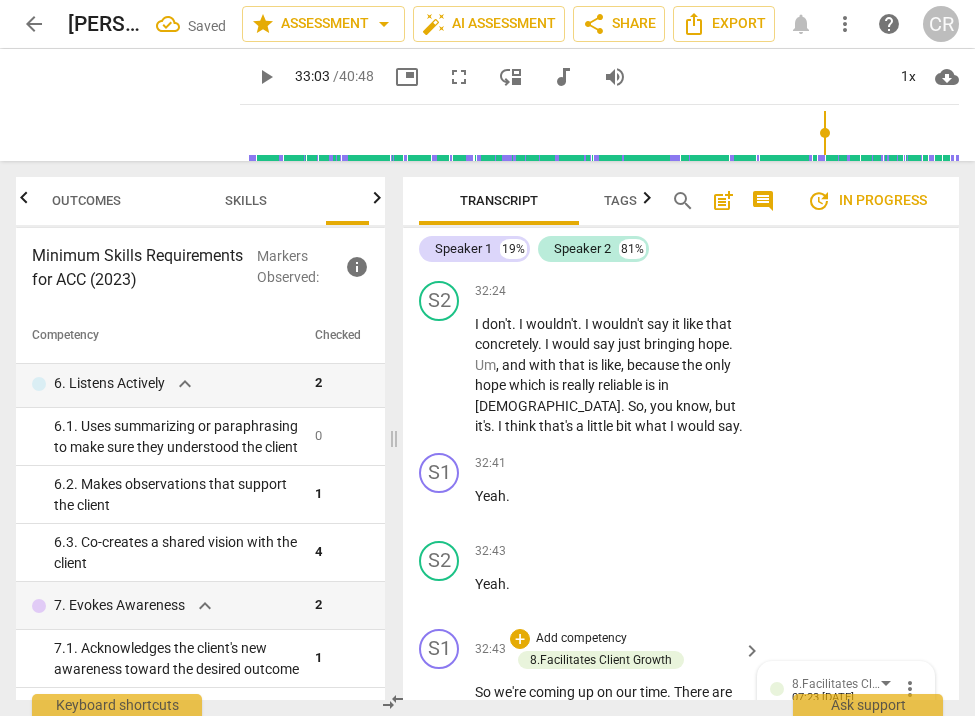 click on "2. Asks questions to support the client in translating awareness into action" at bounding box center [778, 820] 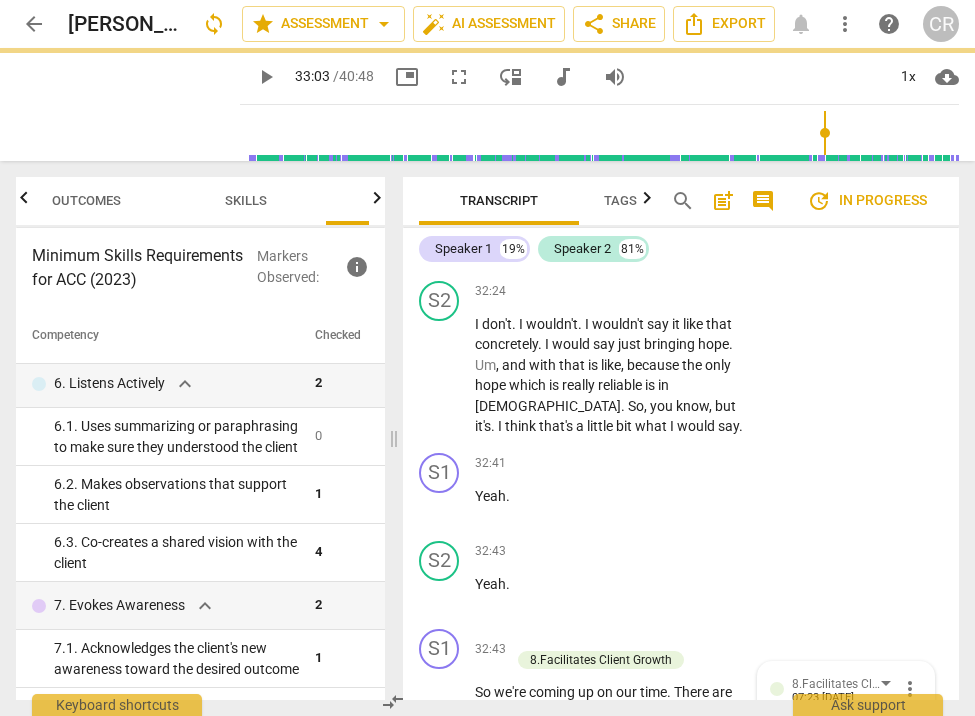 scroll, scrollTop: 57, scrollLeft: 0, axis: vertical 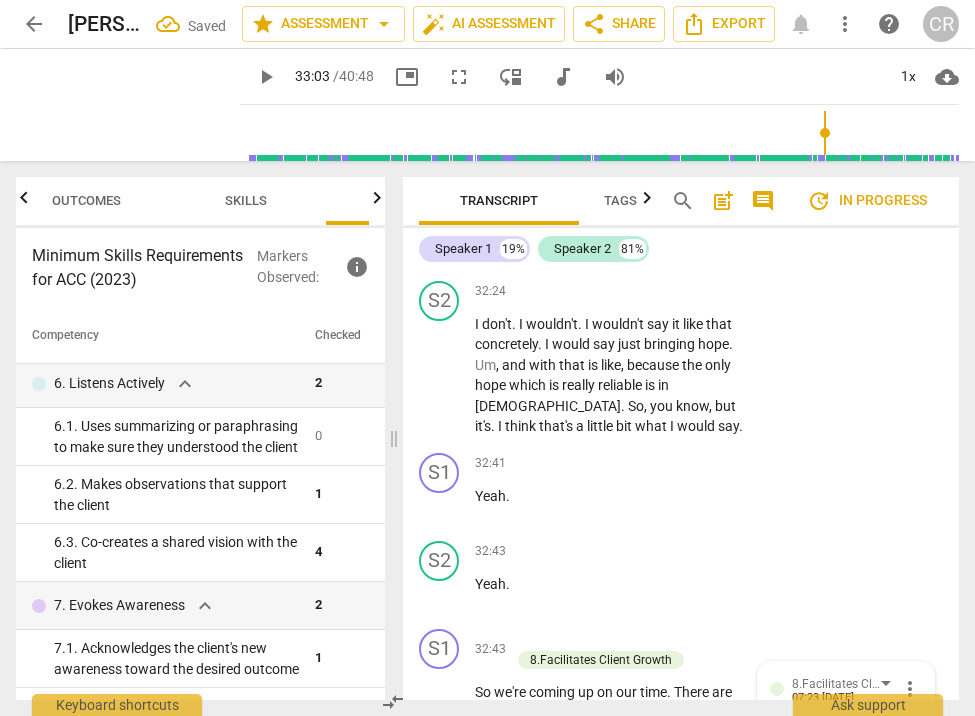 click on "and" at bounding box center (631, 966) 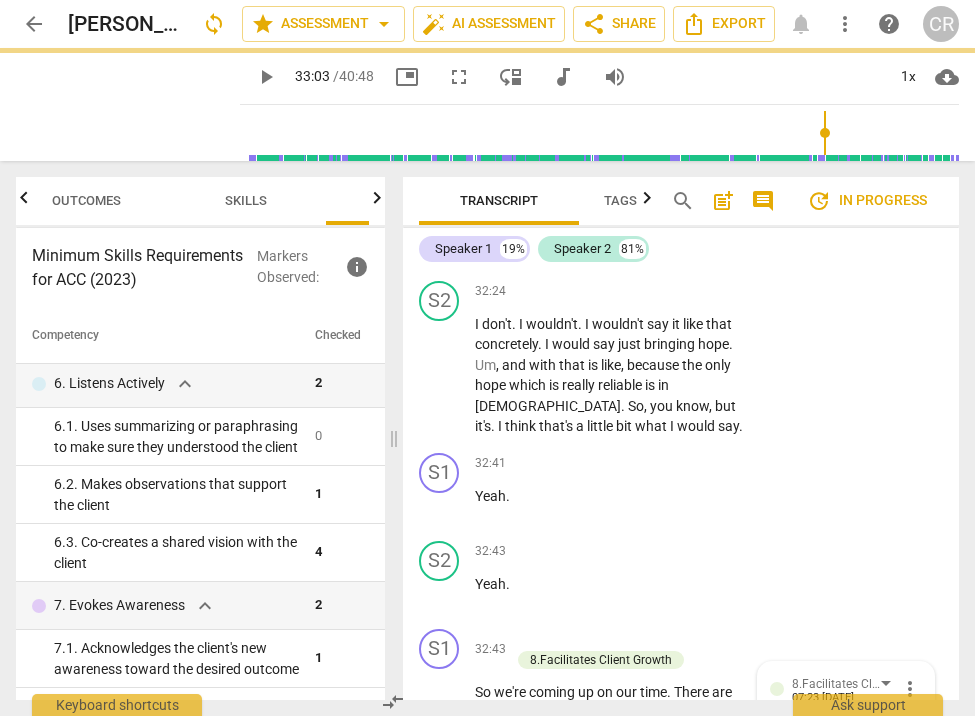 scroll, scrollTop: 0, scrollLeft: 0, axis: both 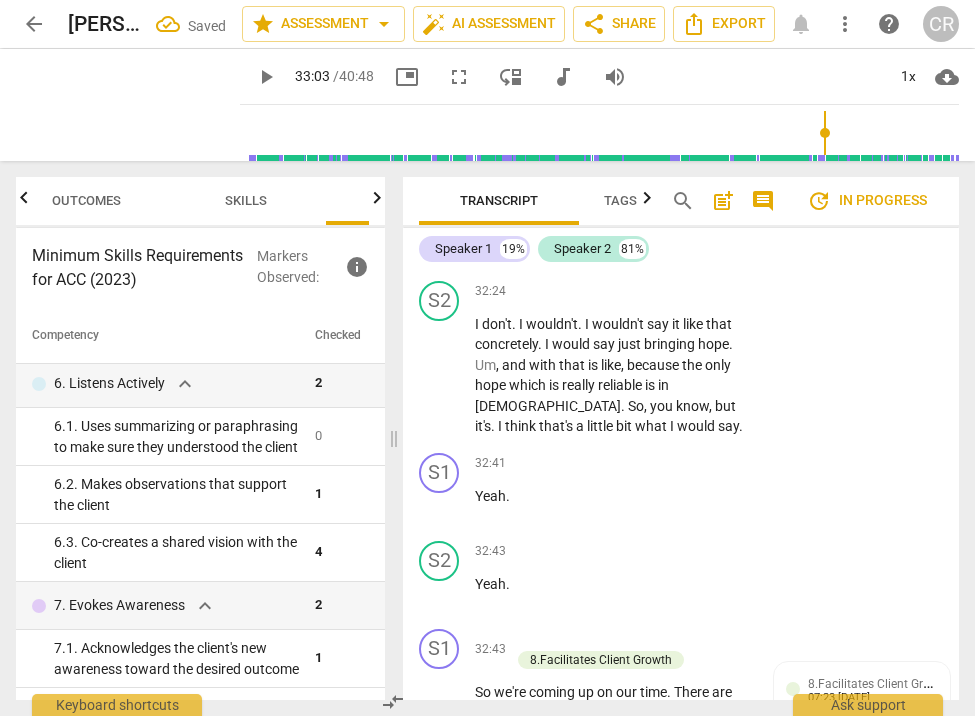 click on "play_arrow" at bounding box center [440, 957] 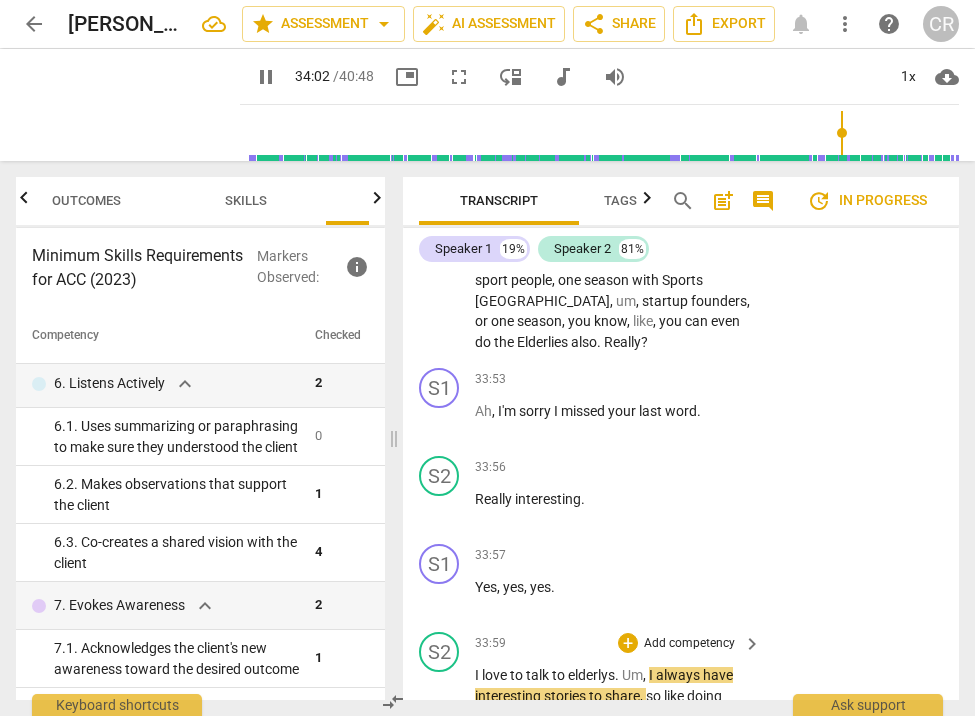 scroll, scrollTop: 17210, scrollLeft: 0, axis: vertical 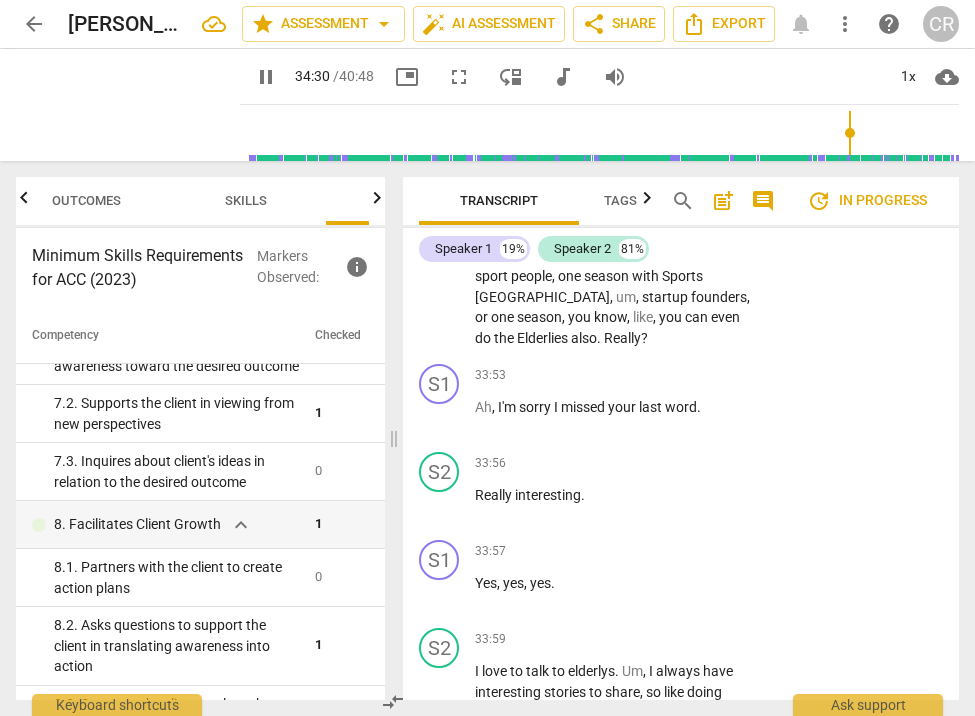click on "pause" at bounding box center (440, 905) 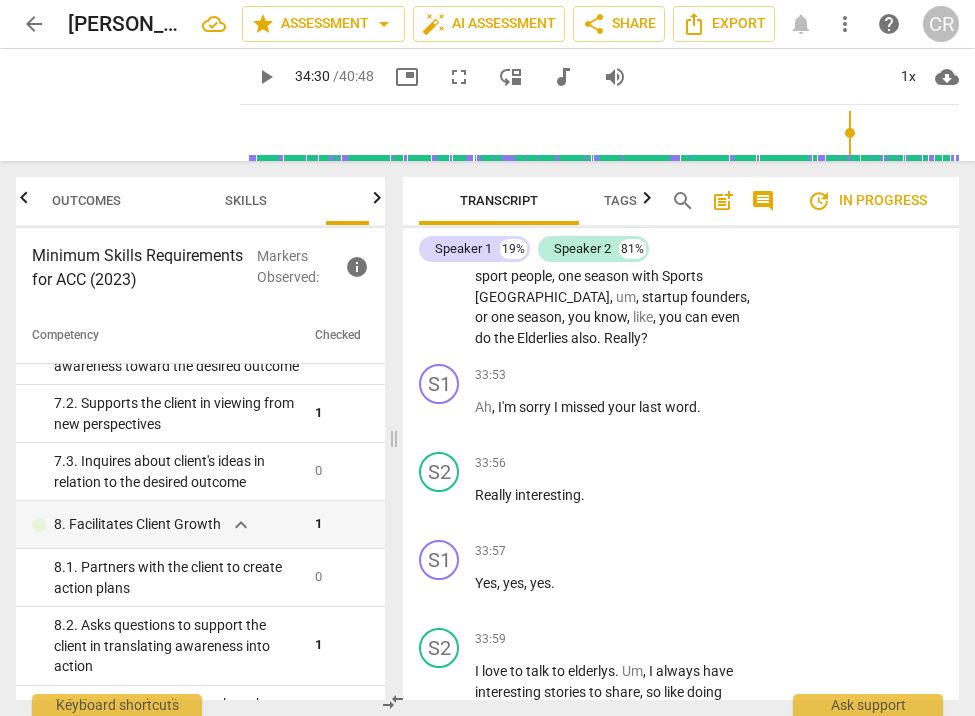 drag, startPoint x: 475, startPoint y: 486, endPoint x: 495, endPoint y: 530, distance: 48.332184 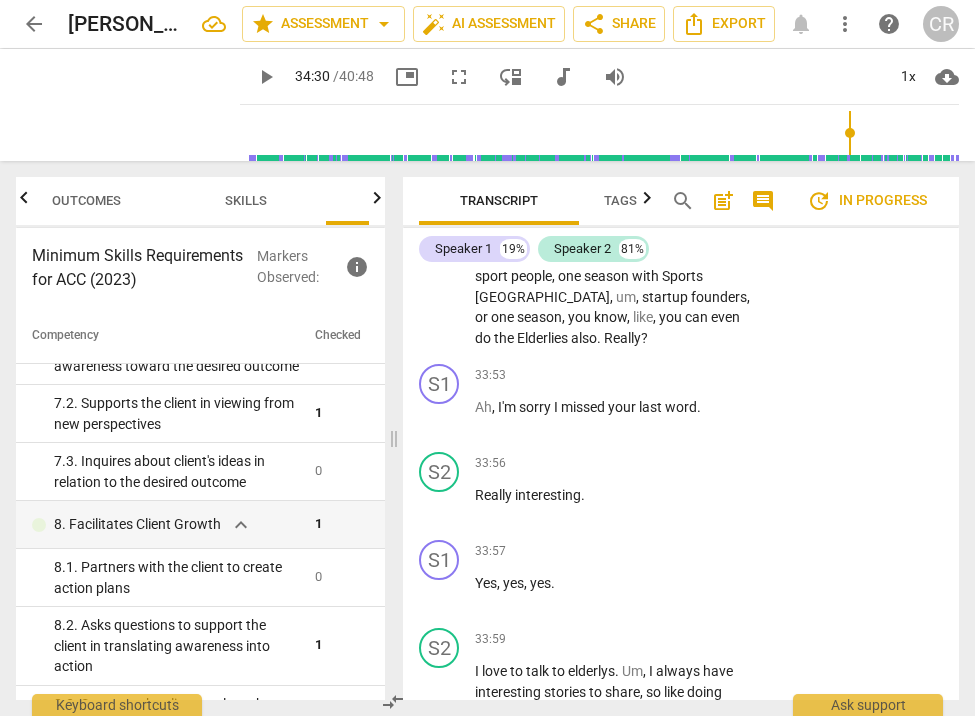 click on "Okay .   Just   putting   some   thought   into   the   actual   concept   and   fleshing   that   out   a   little   bit .   Right ,   yeah ." at bounding box center (613, 905) 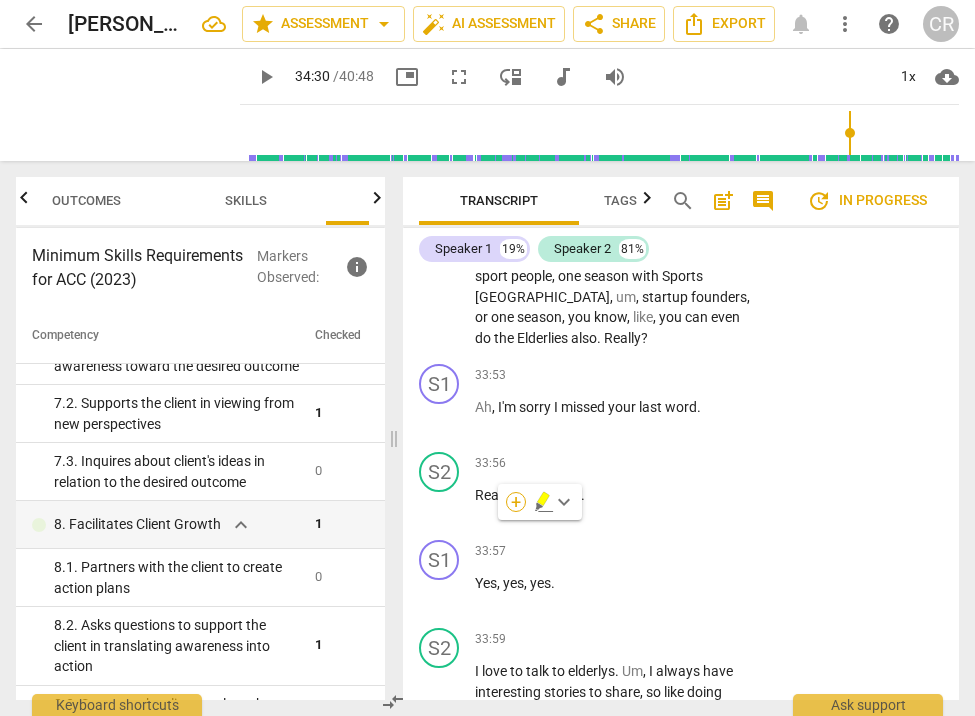 click on "+" at bounding box center [516, 502] 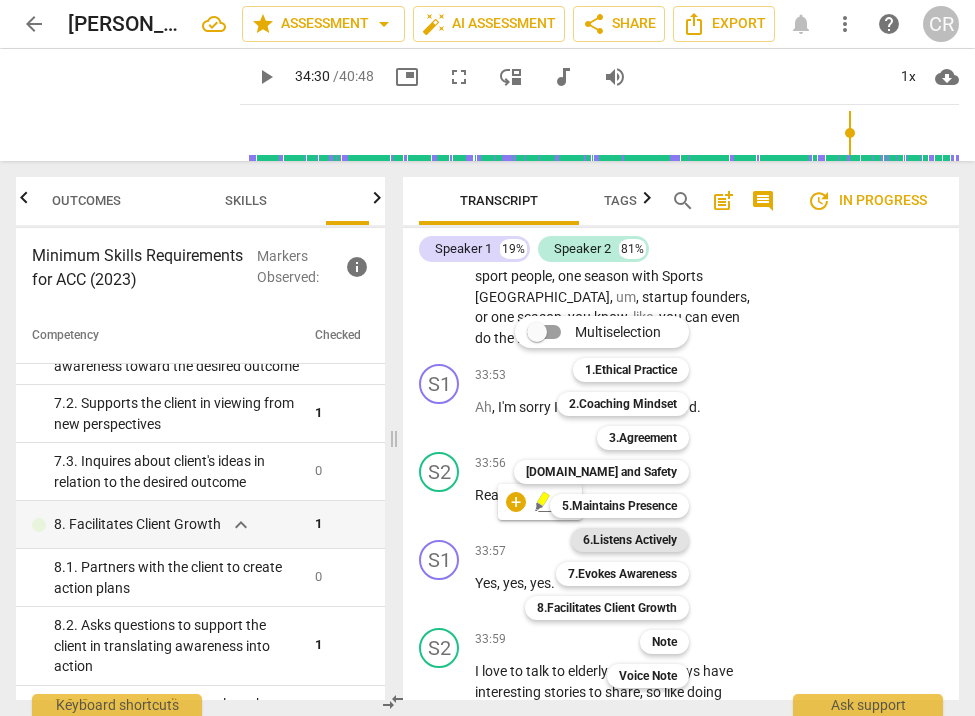 click on "6.Listens Actively" at bounding box center [630, 540] 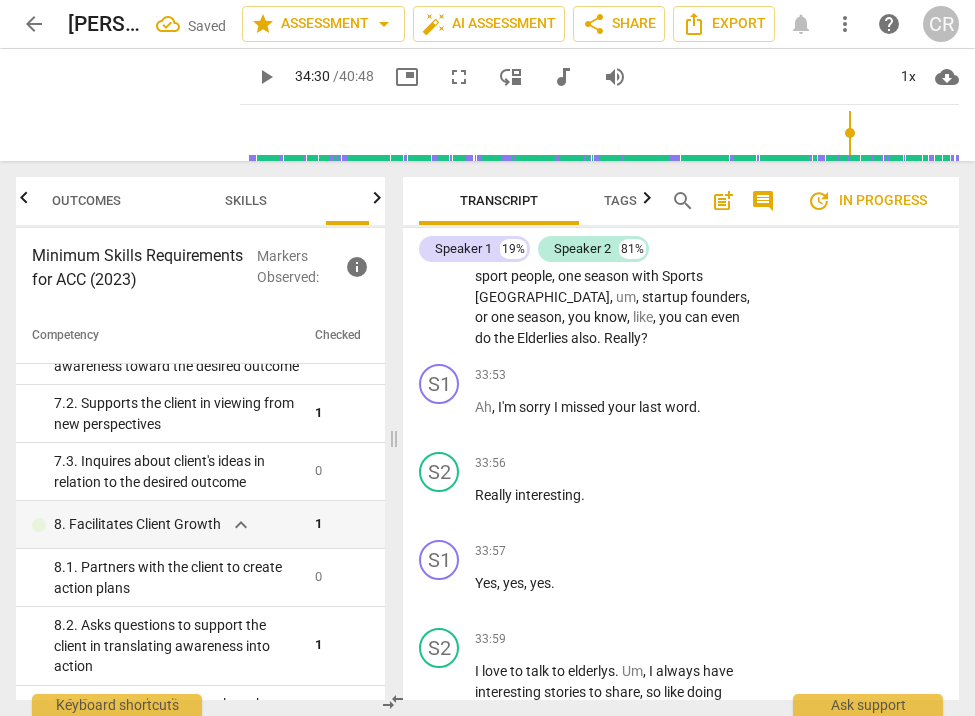 scroll, scrollTop: 17477, scrollLeft: 0, axis: vertical 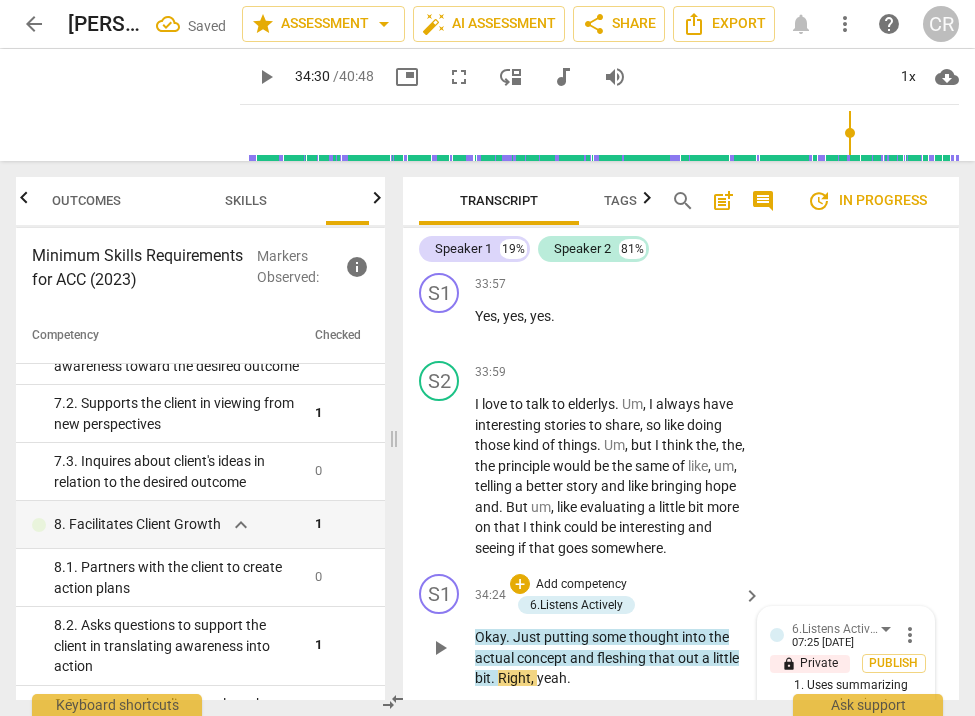 click on "1. Uses summarizing or paraphrasing to make sure they understood the client" at bounding box center [778, 712] 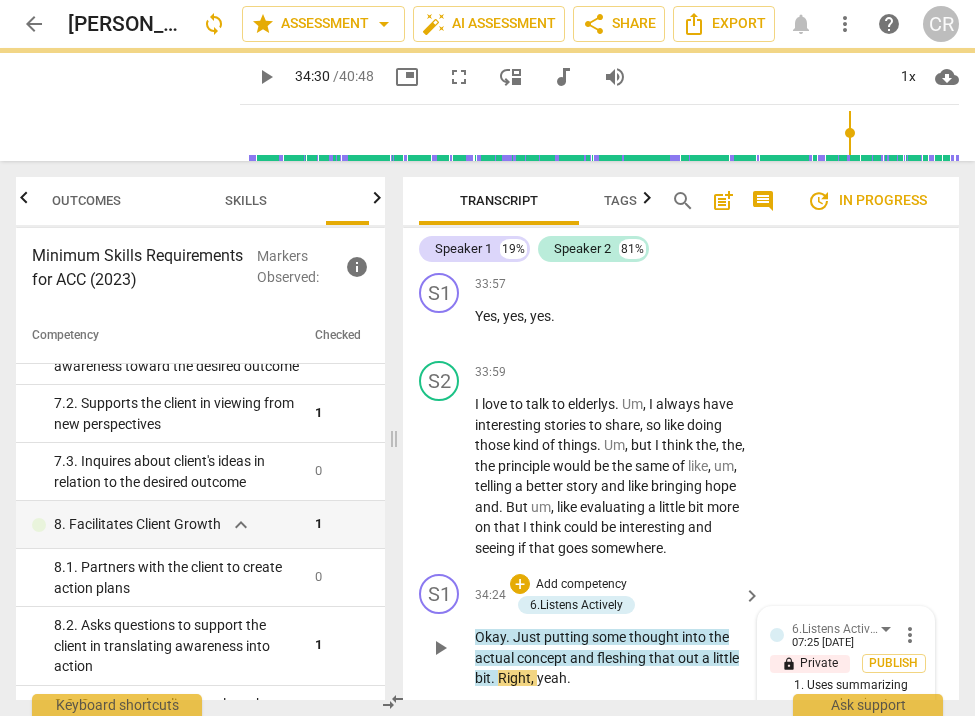 paste on "The coach rephrased or restated what the client said." 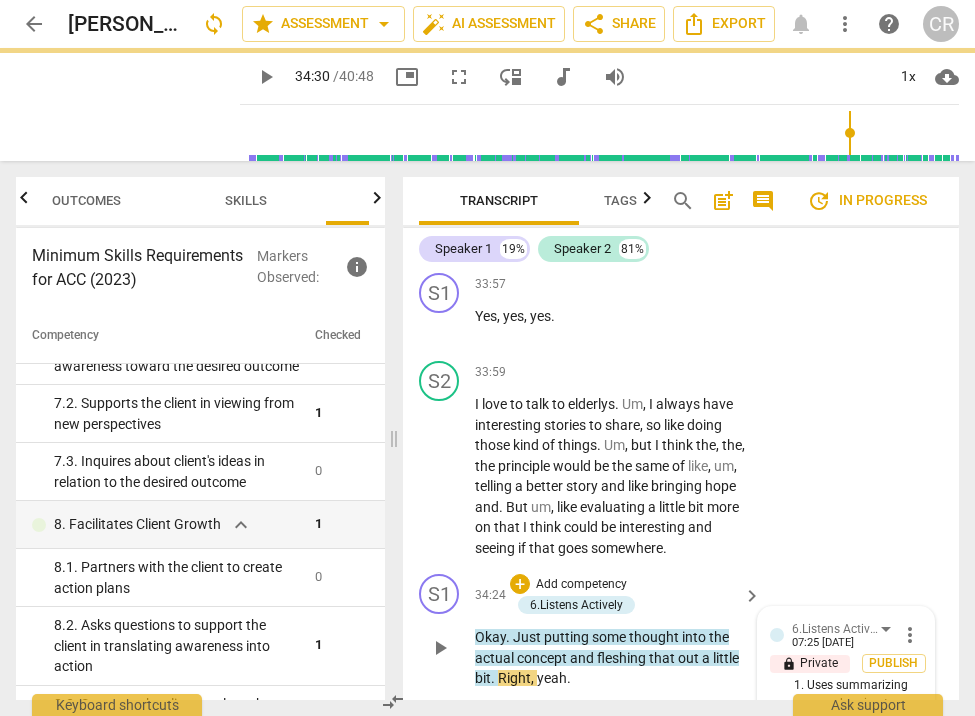 type on "The coach rephrased or restated what the client said." 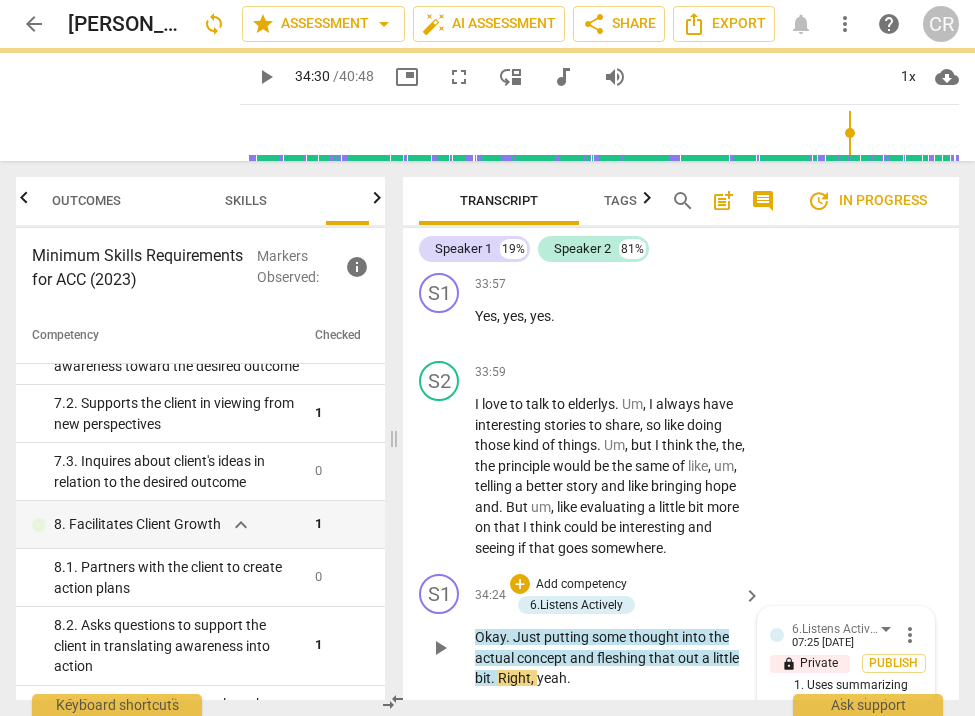 type on "The coach rephrased or restated what the client said." 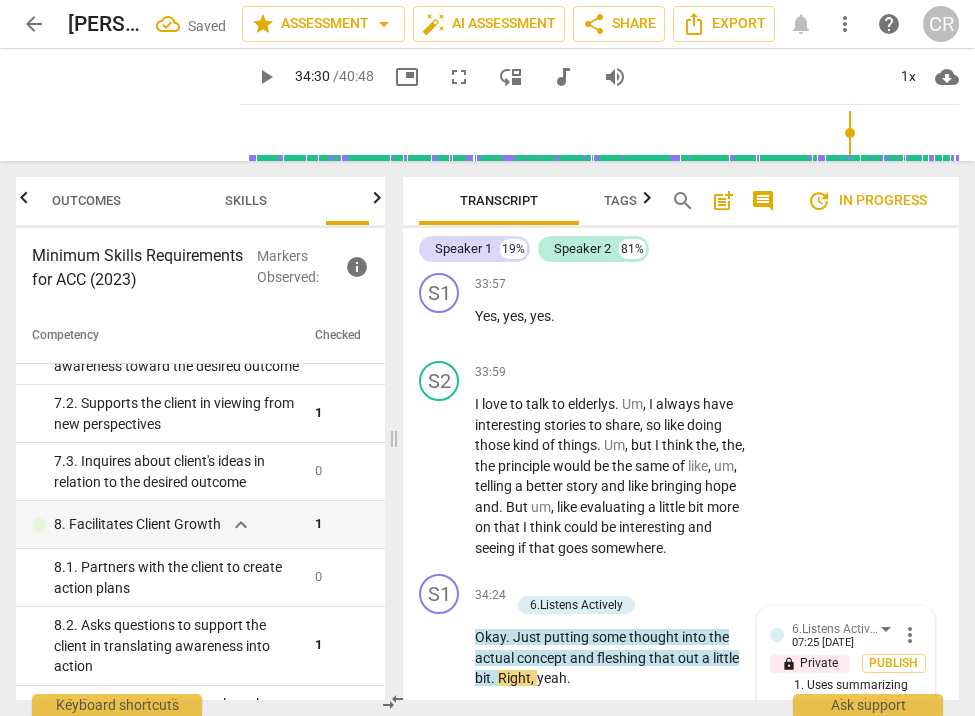 click on "Mhm ." at bounding box center (613, 879) 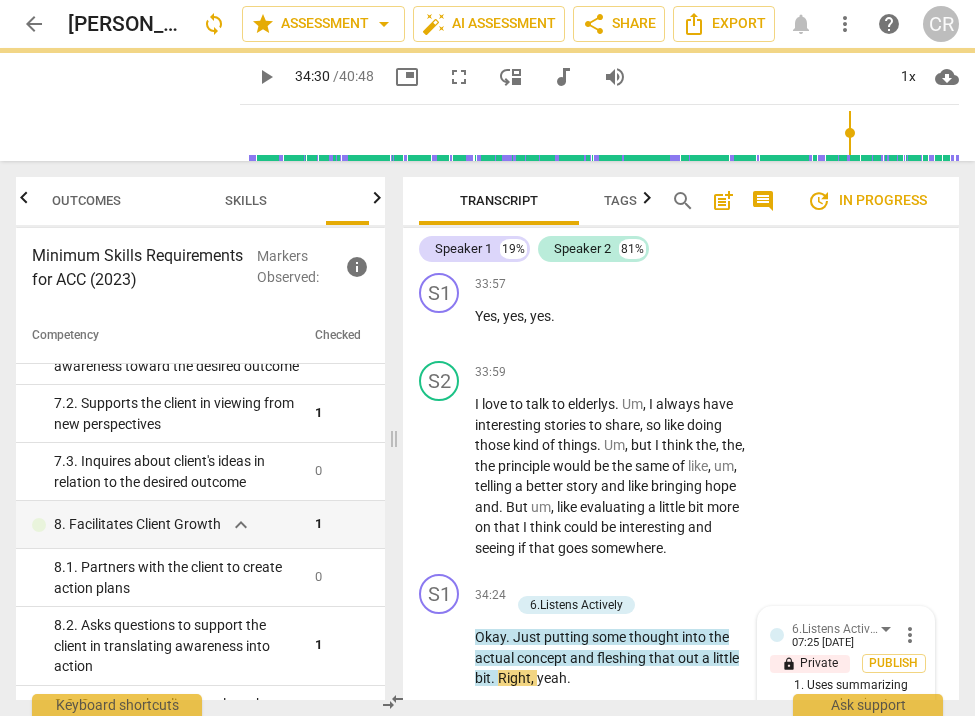 scroll, scrollTop: 0, scrollLeft: 0, axis: both 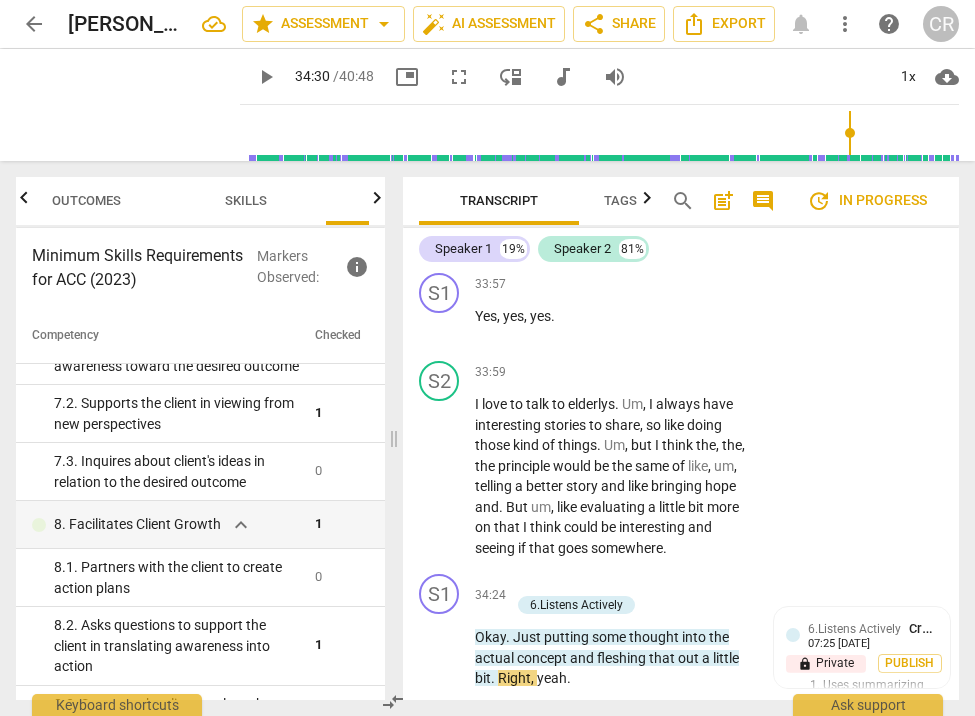 click on "play_arrow" at bounding box center [440, 779] 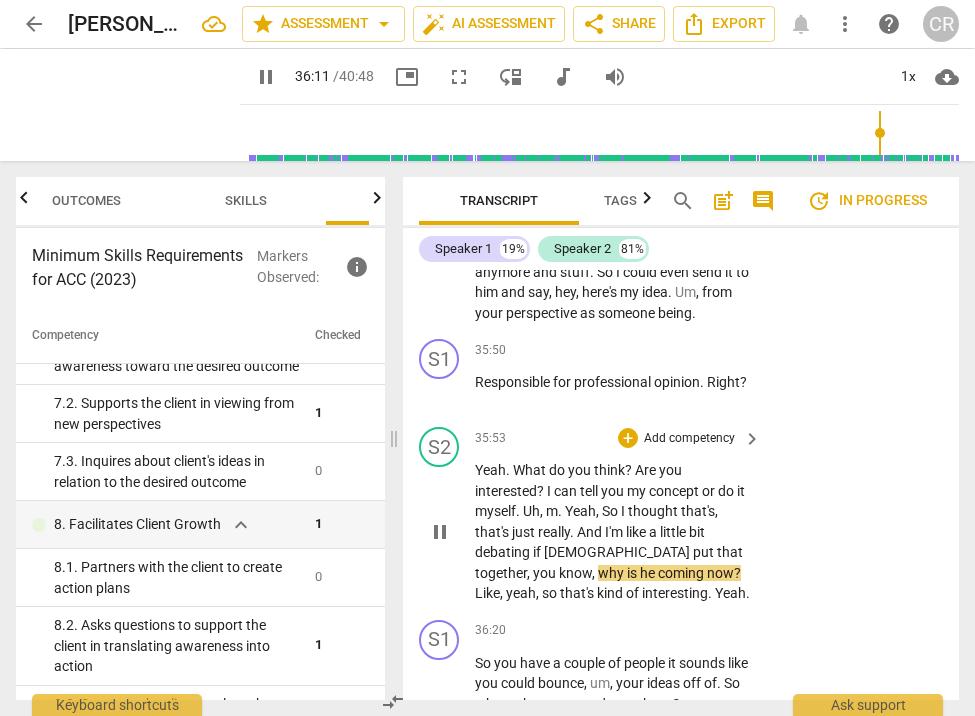 scroll, scrollTop: 18817, scrollLeft: 0, axis: vertical 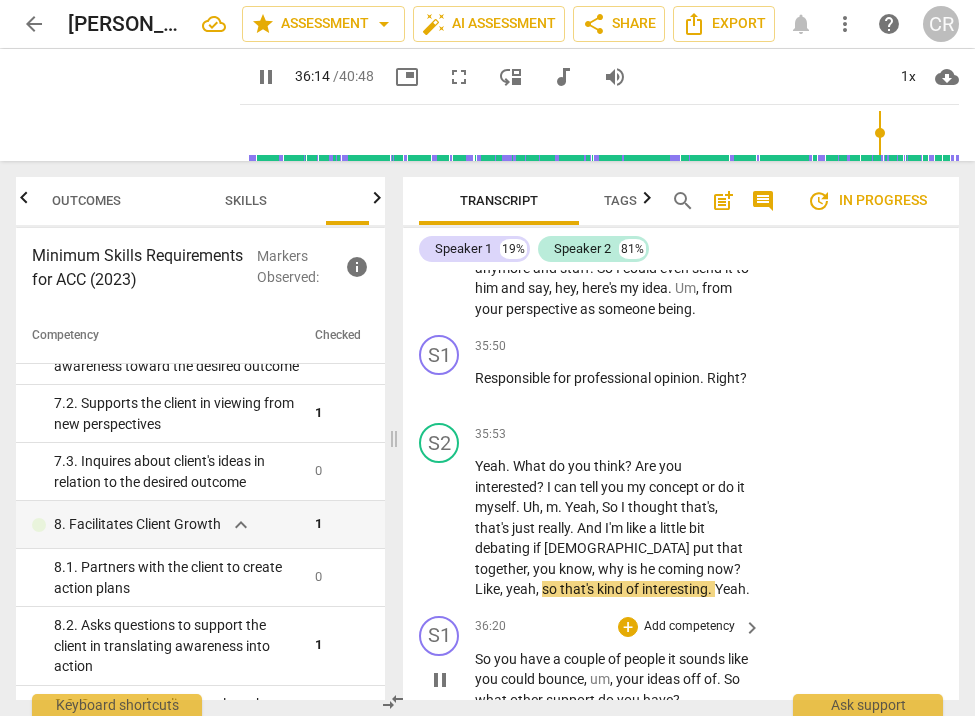 click on "pause" at bounding box center [440, 680] 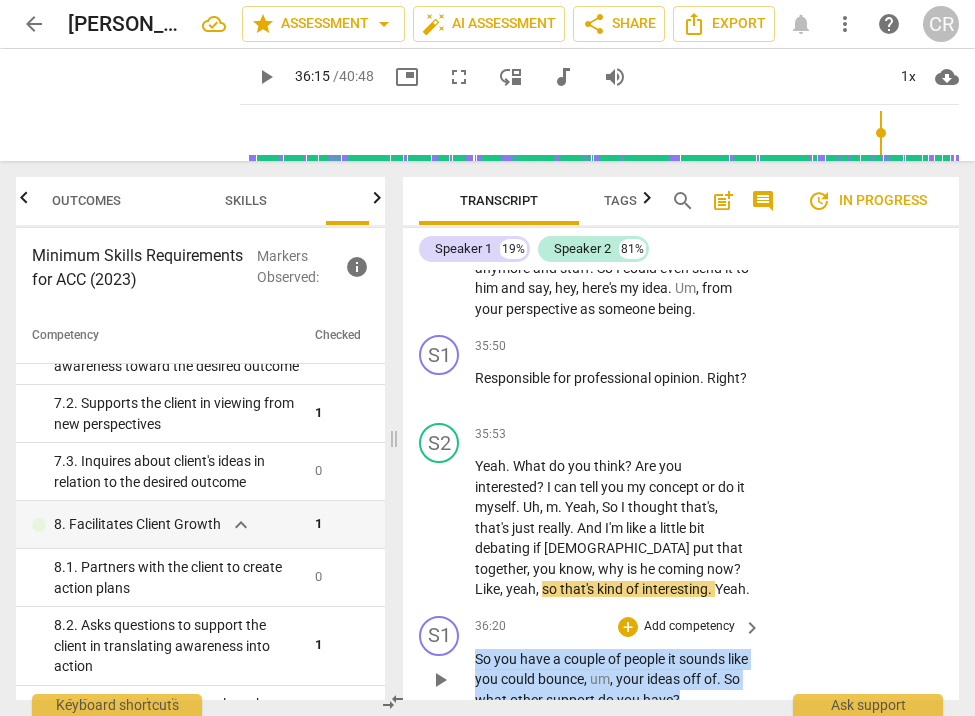 drag, startPoint x: 476, startPoint y: 285, endPoint x: 733, endPoint y: 333, distance: 261.44406 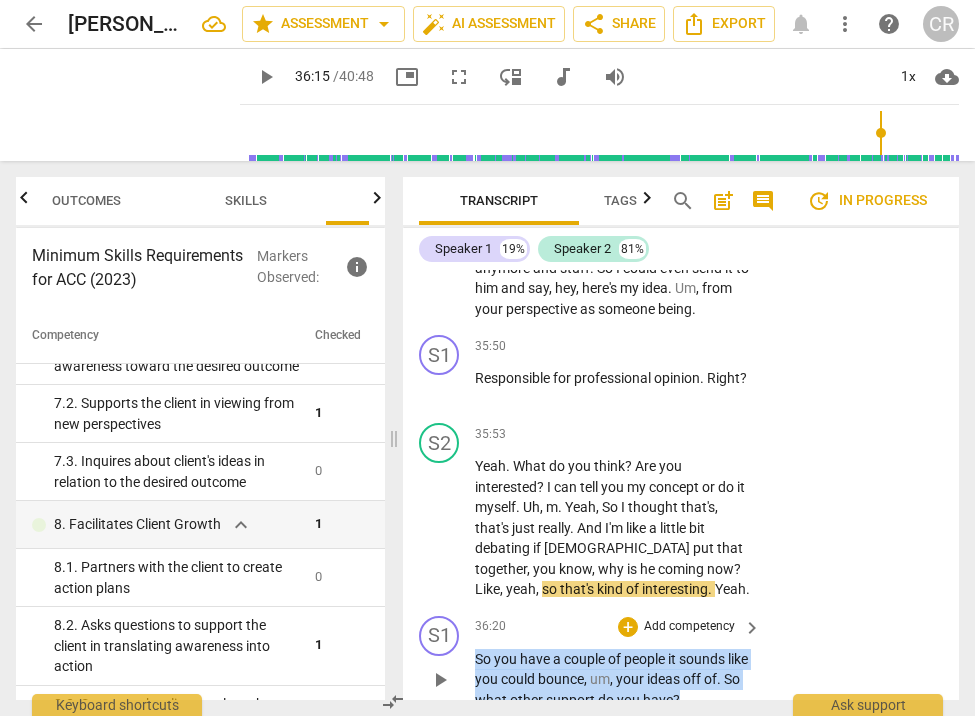 click on "So   you   have   a   couple   of   people   it   sounds   like   you   could   bounce ,   um ,   your   ideas   off   of .   So   what   other   support   do   you   have ?" at bounding box center [613, 680] 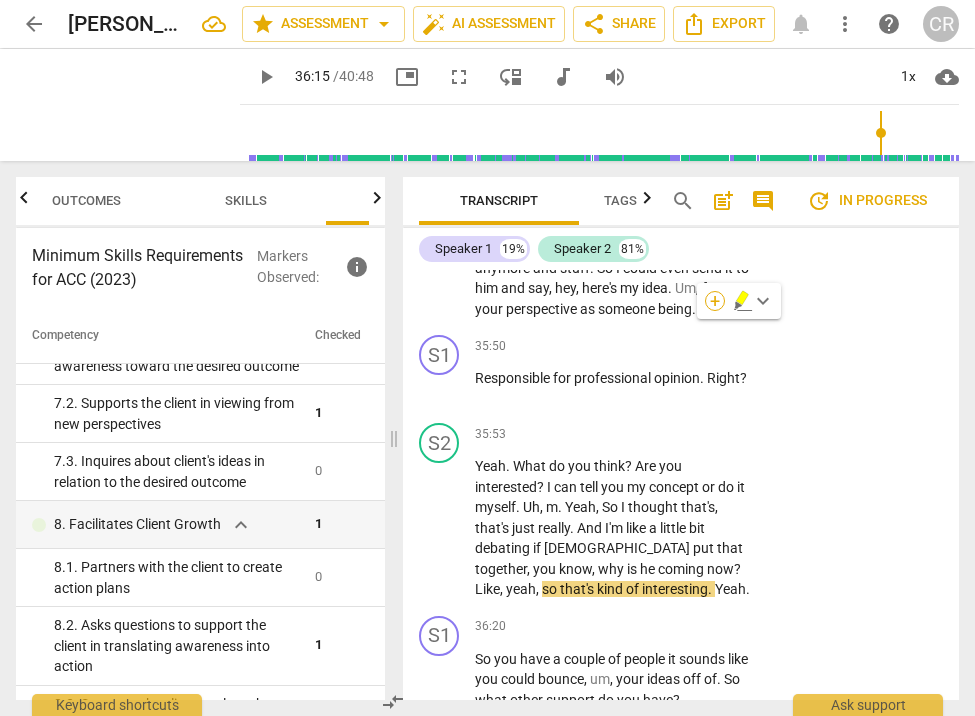 click on "+" at bounding box center [715, 301] 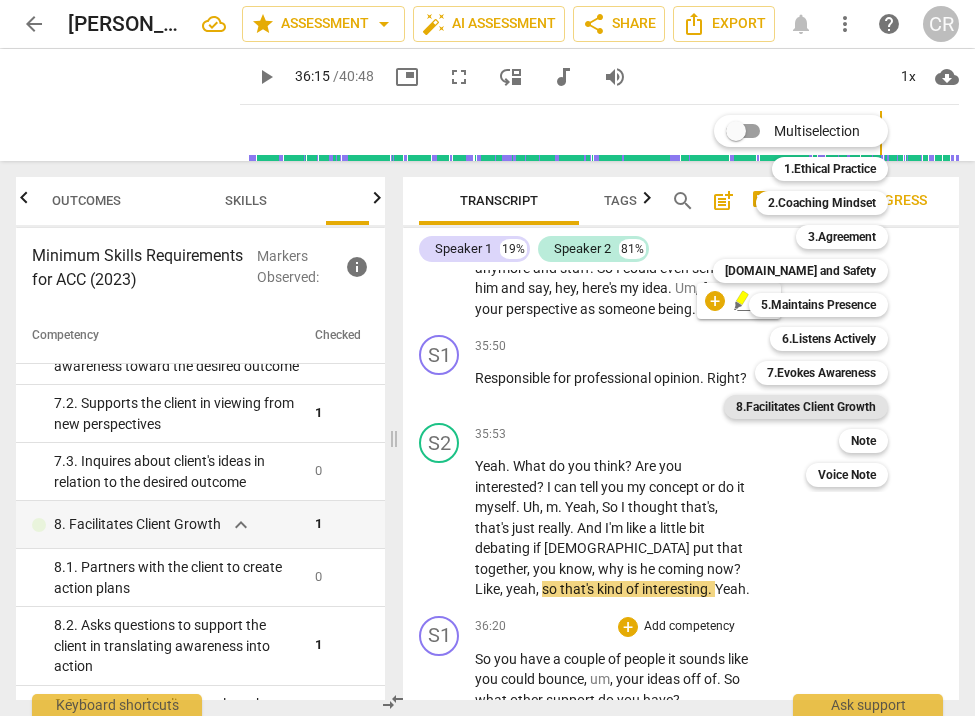 click on "8.Facilitates Client Growth" at bounding box center [806, 407] 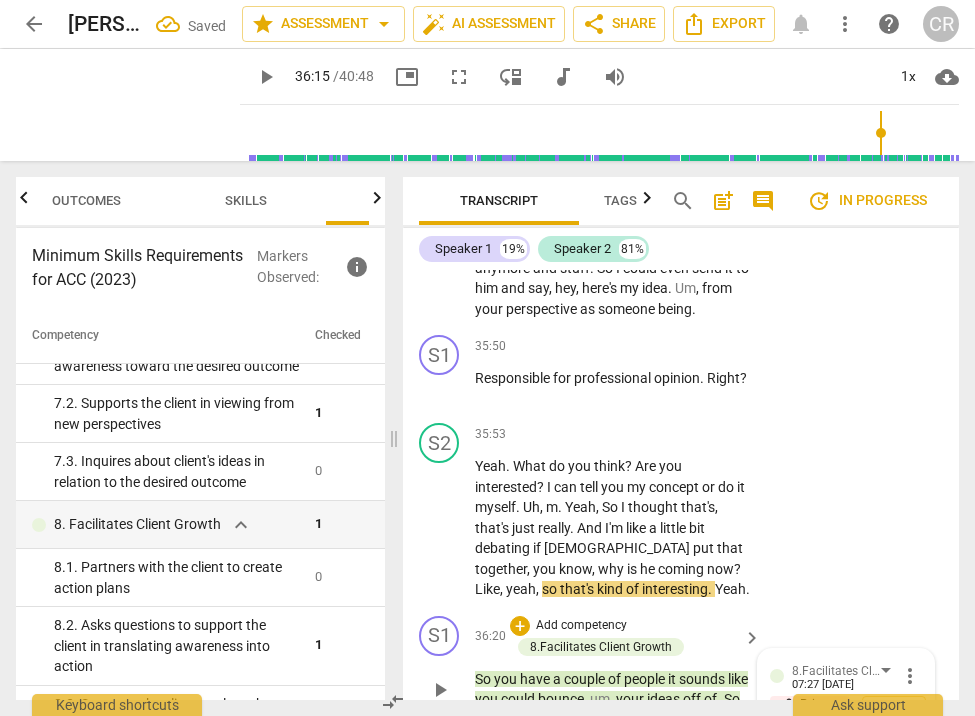 click on "1. Partners with the client to create action plans" at bounding box center [778, 745] 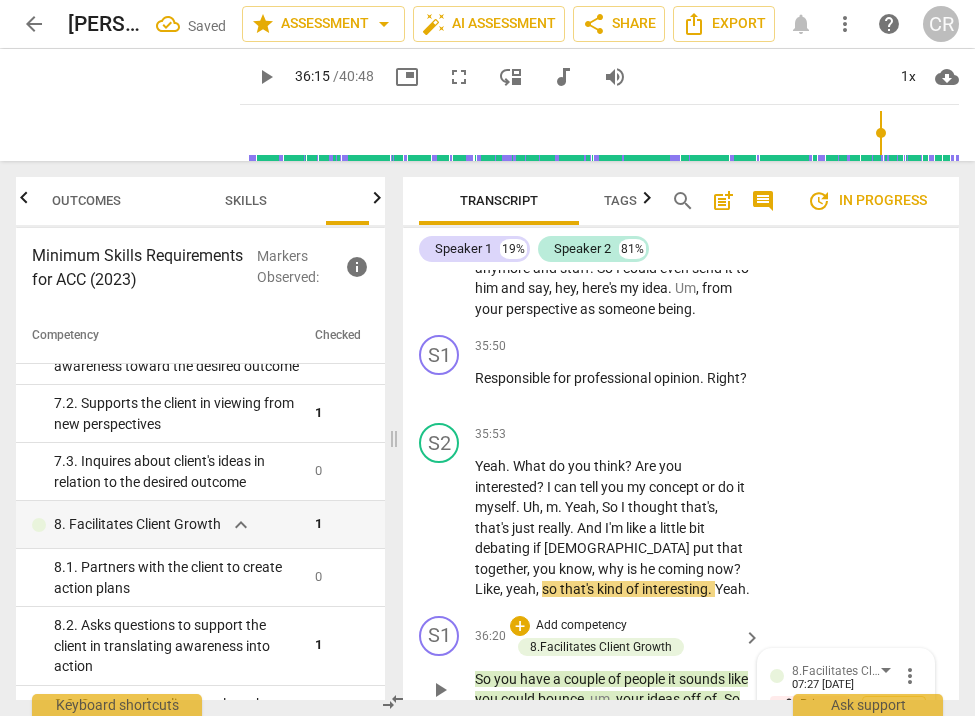 paste on "The coach asked questions to support the client in creating specific action plans designed to support continued forward movement toward the client’s desired outcome." 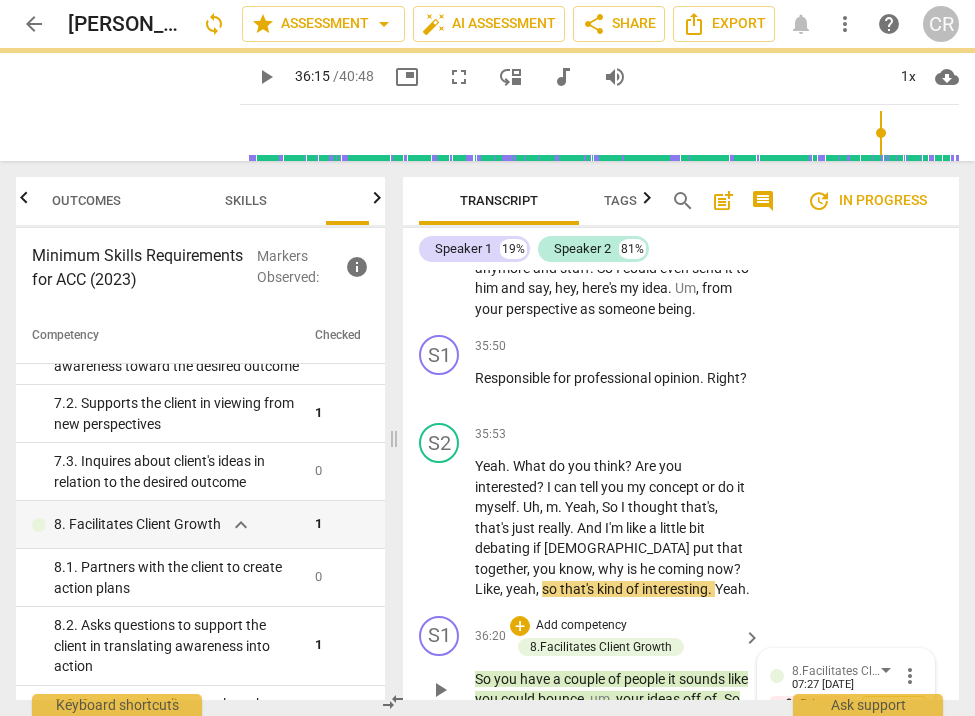 scroll, scrollTop: 57, scrollLeft: 0, axis: vertical 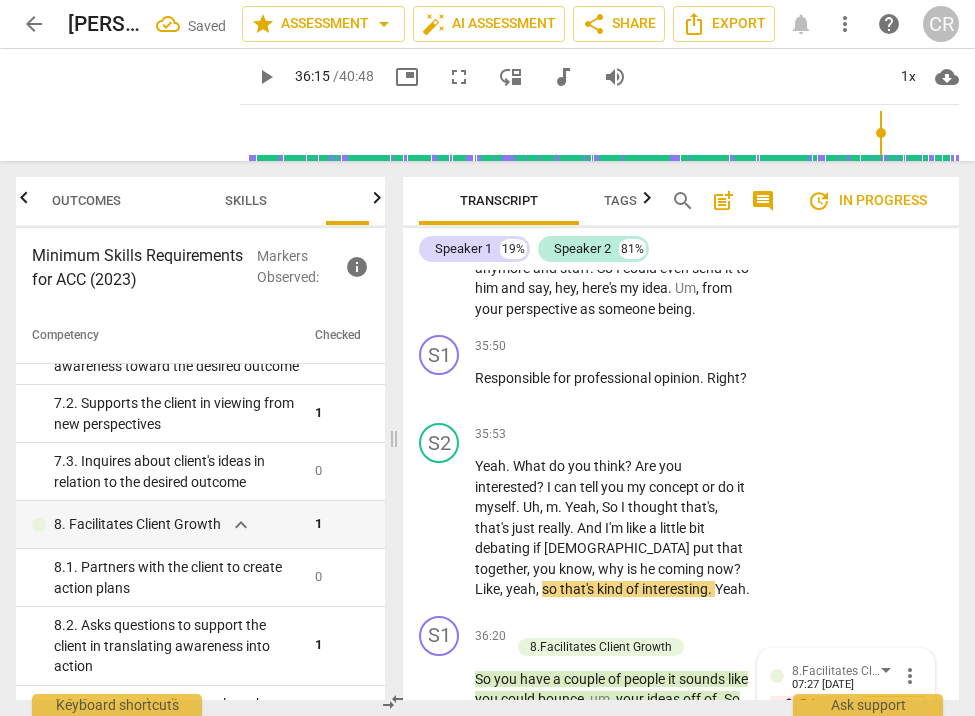 click on "36:30 + Add competency keyboard_arrow_right I   like   it .   Yes ." at bounding box center [619, 870] 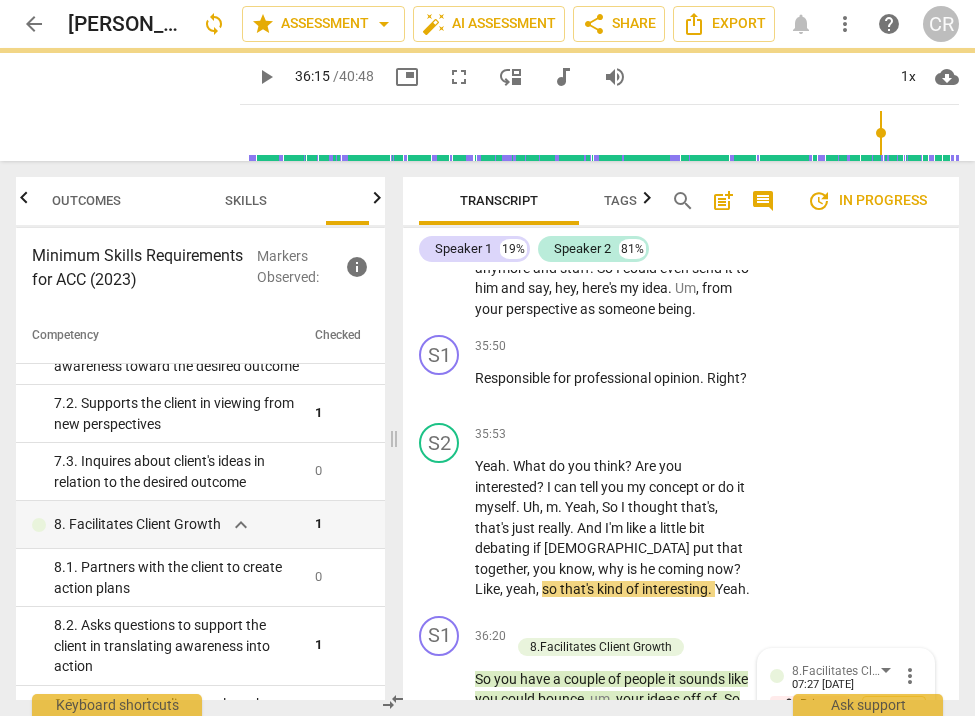 scroll, scrollTop: 0, scrollLeft: 0, axis: both 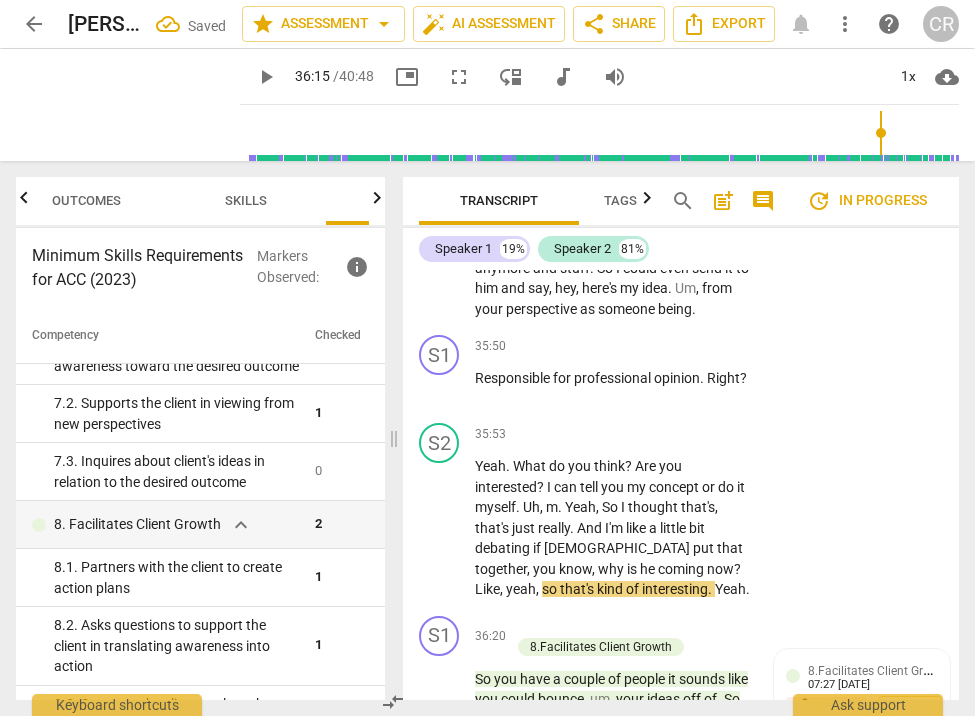 click on "play_arrow" at bounding box center (440, 799) 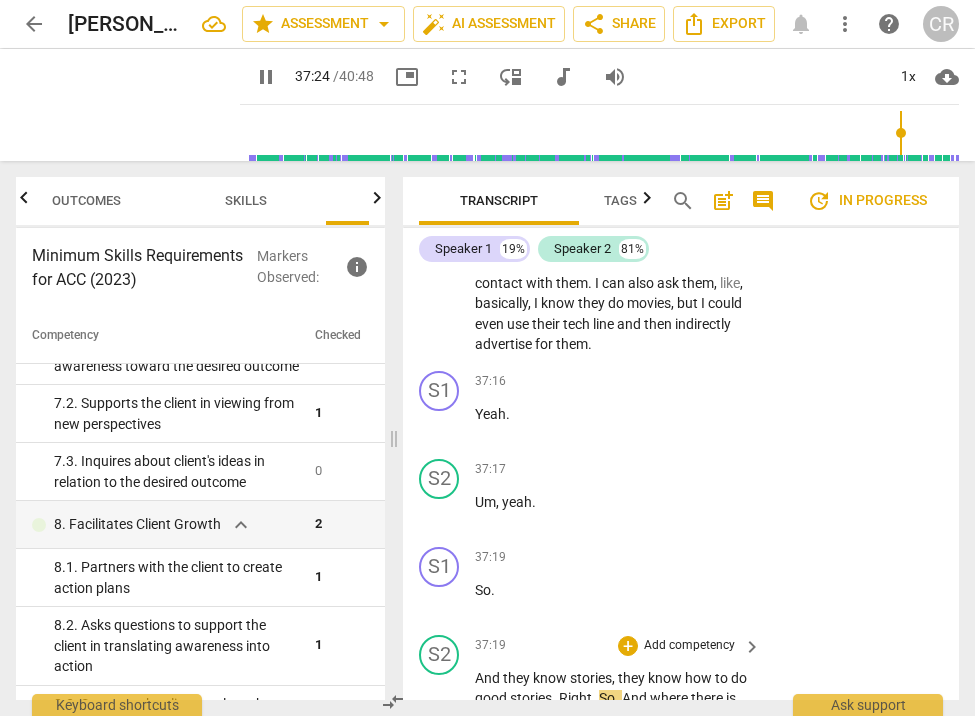scroll, scrollTop: 19923, scrollLeft: 0, axis: vertical 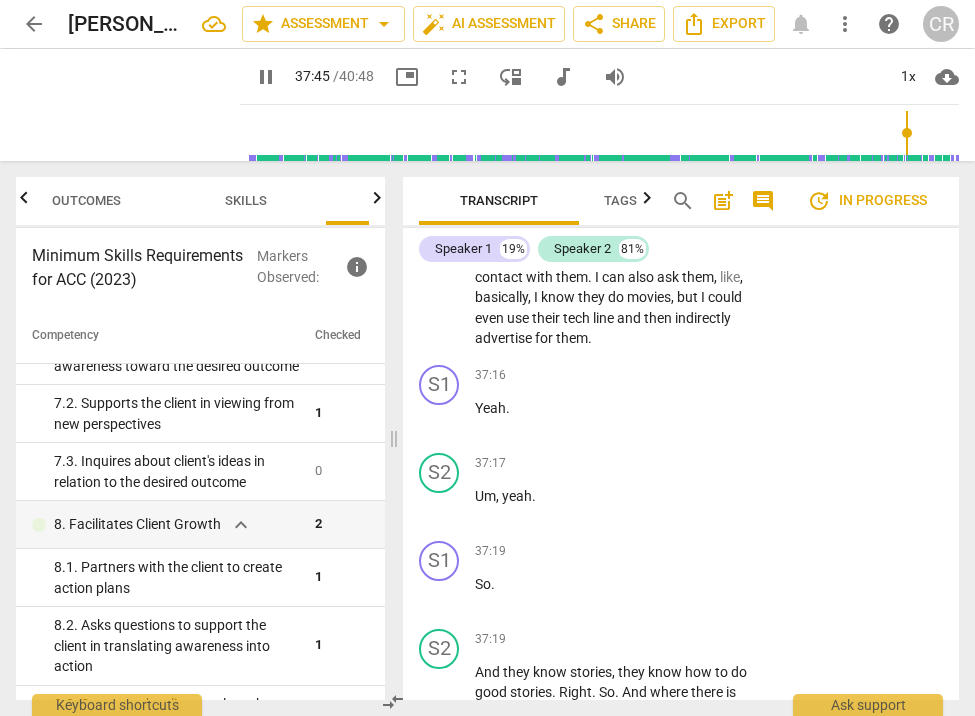 click on "pause" at bounding box center (440, 844) 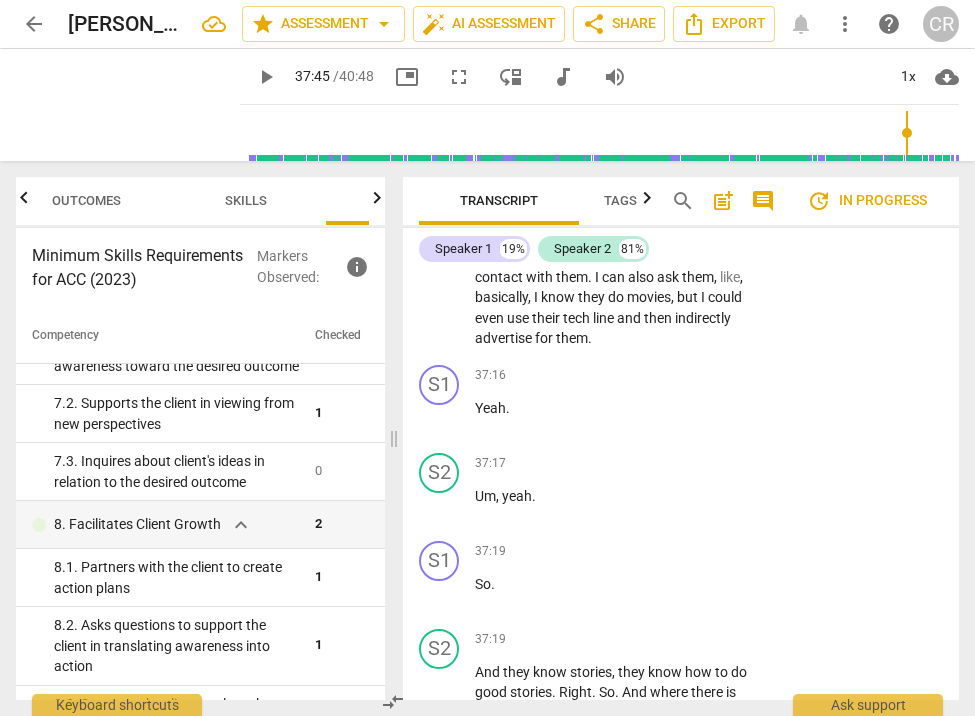 drag, startPoint x: 499, startPoint y: 459, endPoint x: 658, endPoint y: 486, distance: 161.27615 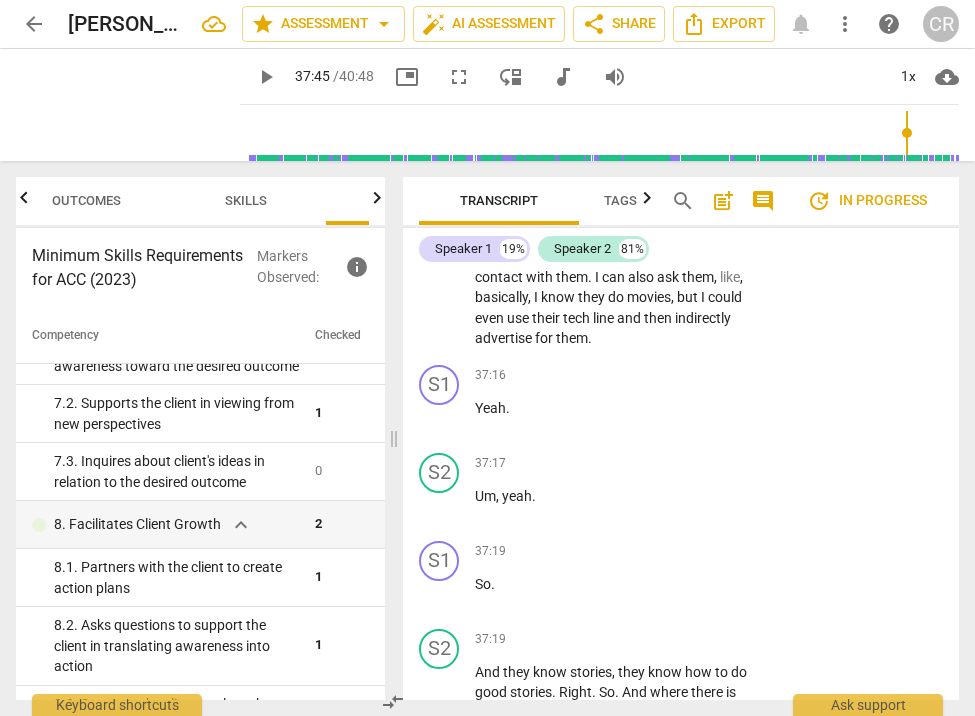 click on "So   it's   probably   a   little   late   in   the   session ,   but   how   are   we   doing   at   ah ,   getting   at   the   result   you   wanted   today ?" at bounding box center (613, 844) 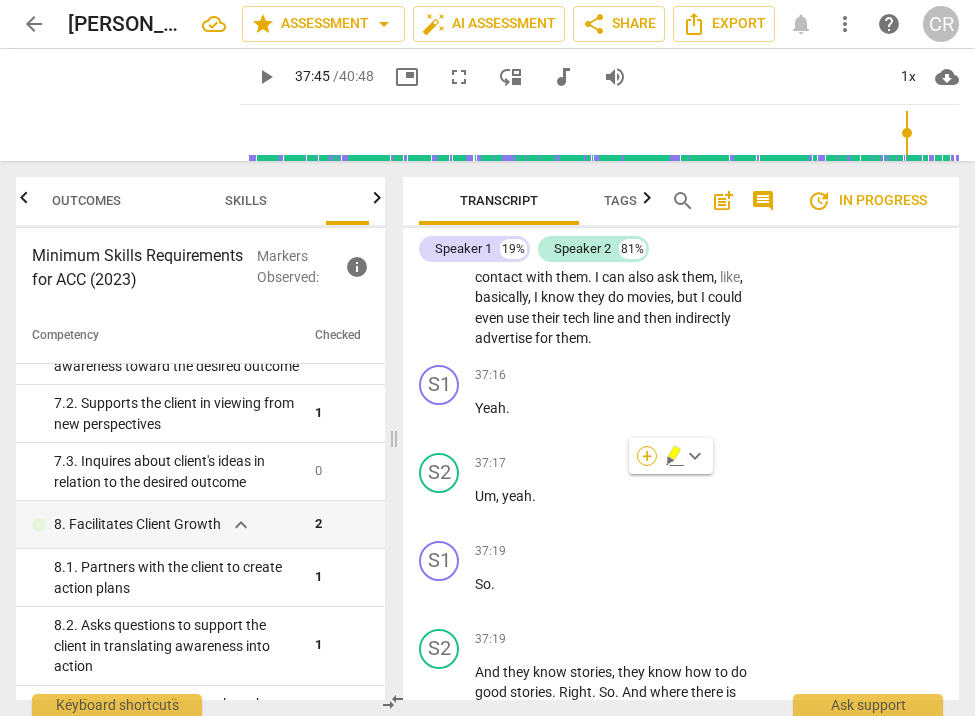 click on "+" at bounding box center (647, 456) 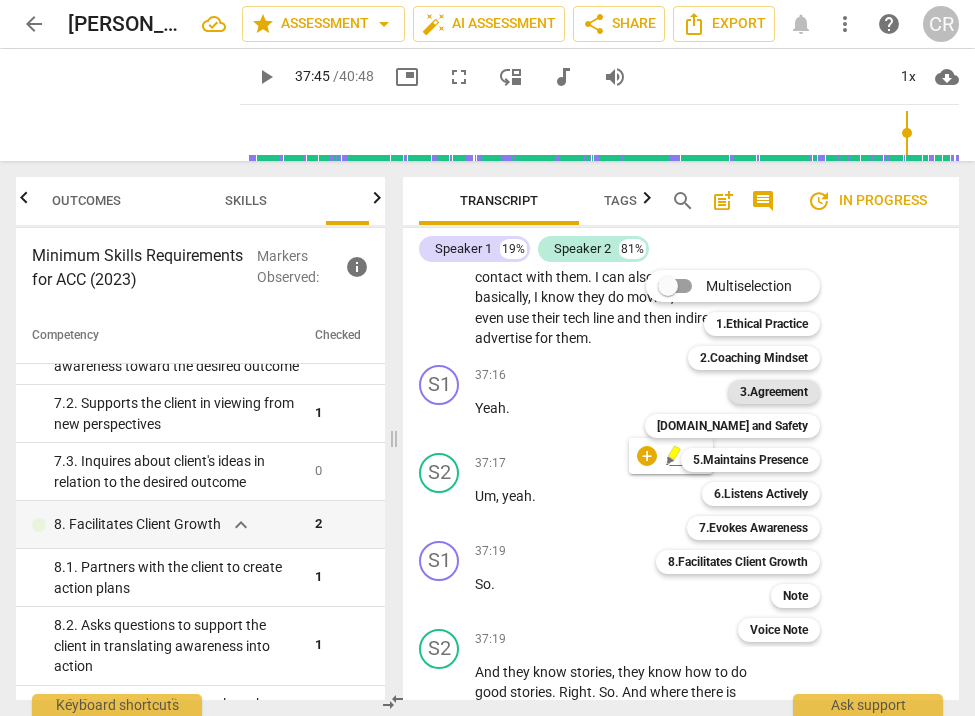 click on "3.Agreement" at bounding box center (774, 392) 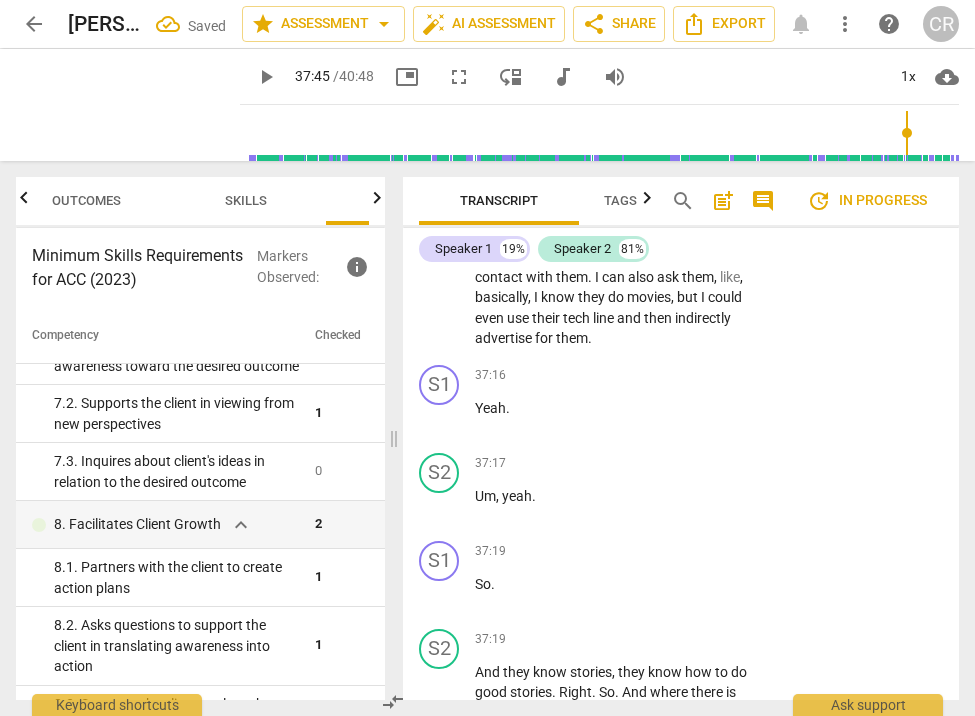 scroll, scrollTop: 20161, scrollLeft: 0, axis: vertical 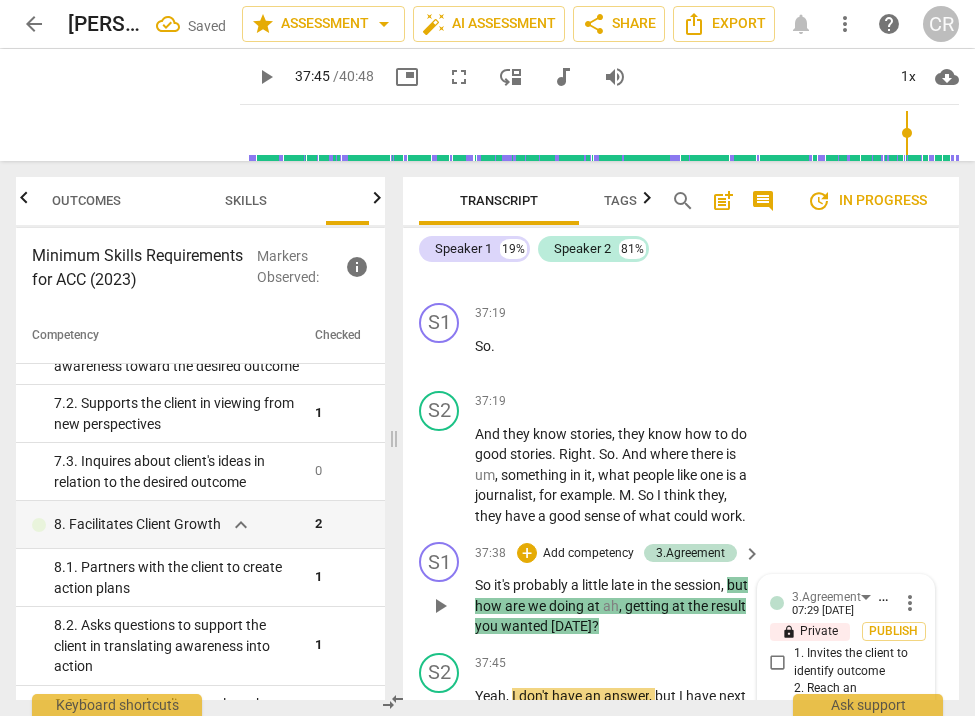 click on "4. Attends to the agenda set by the client" at bounding box center [778, 812] 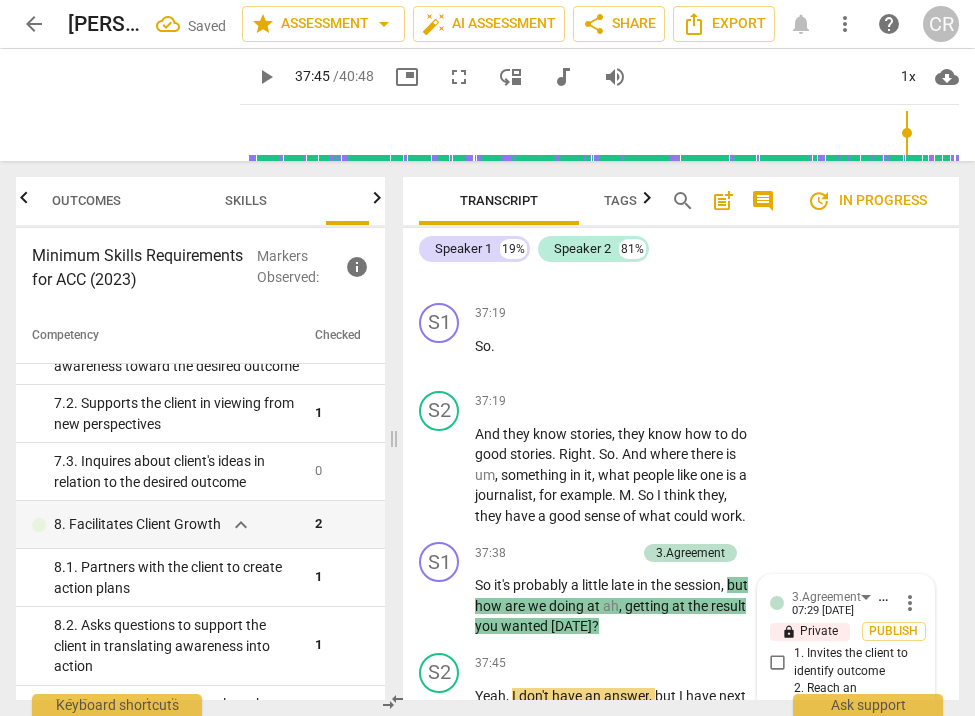 click on "S1 play_arrow pause 37:51 + Add competency keyboard_arrow_right Mhm ." at bounding box center [681, 799] 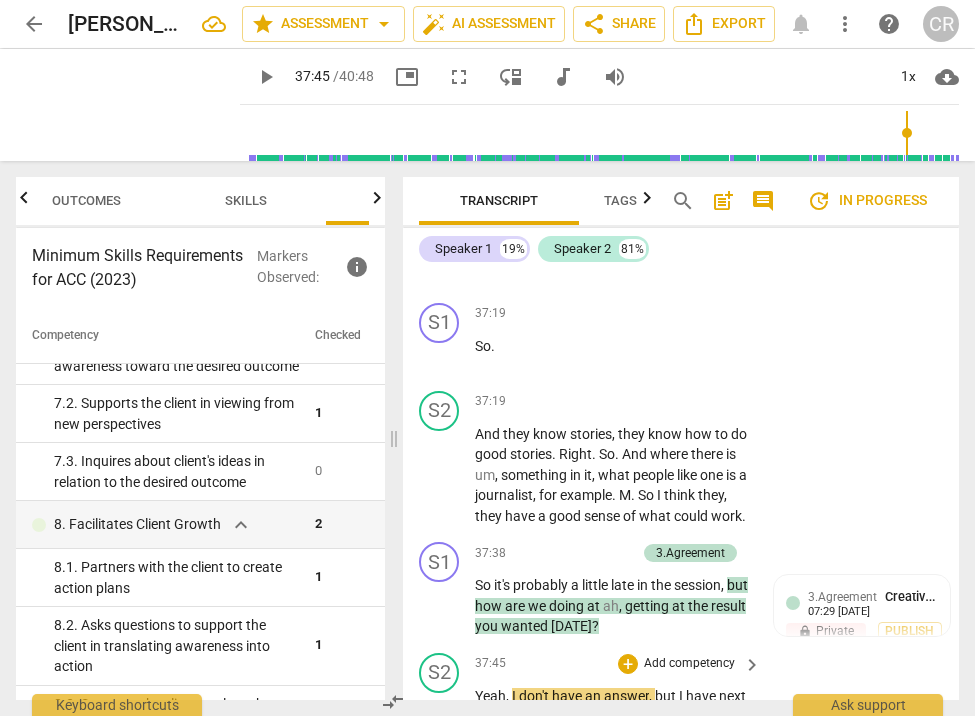 click on "play_arrow" at bounding box center (440, 717) 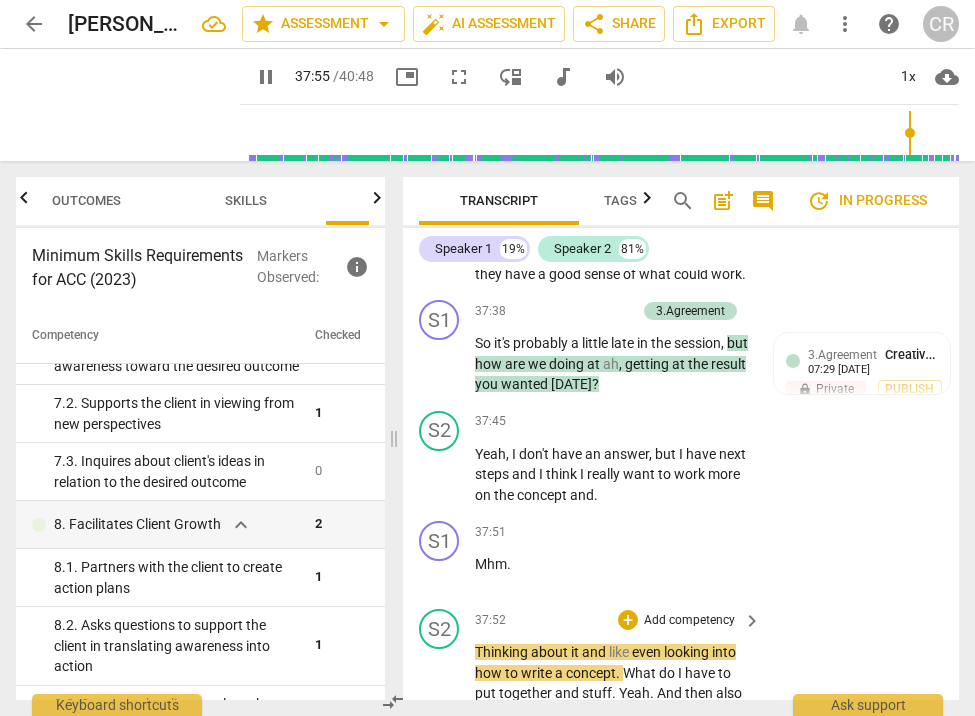 scroll, scrollTop: 20387, scrollLeft: 0, axis: vertical 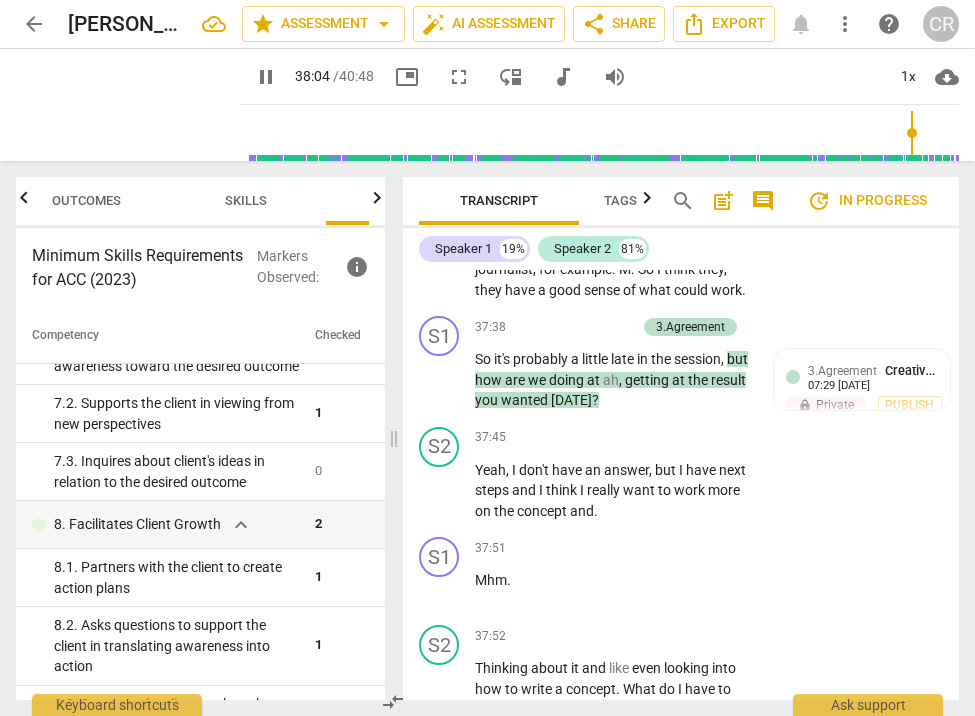 drag, startPoint x: 610, startPoint y: 554, endPoint x: 508, endPoint y: 537, distance: 103.40696 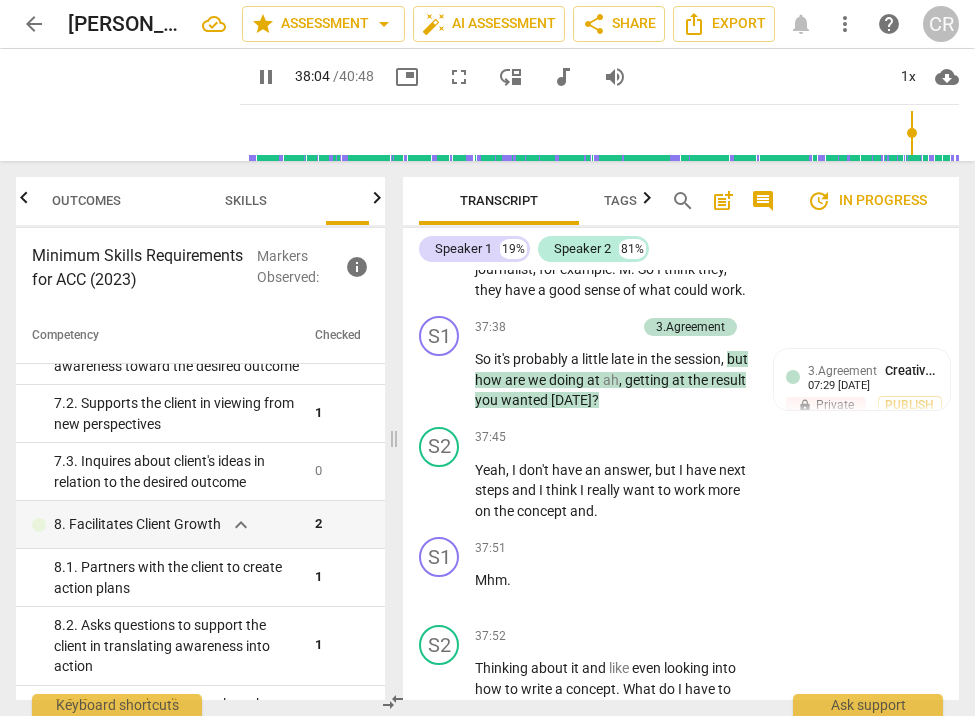 click on "Yeah .   So   any   other   awareness   you   have   from   our   time   today ?" at bounding box center [613, 932] 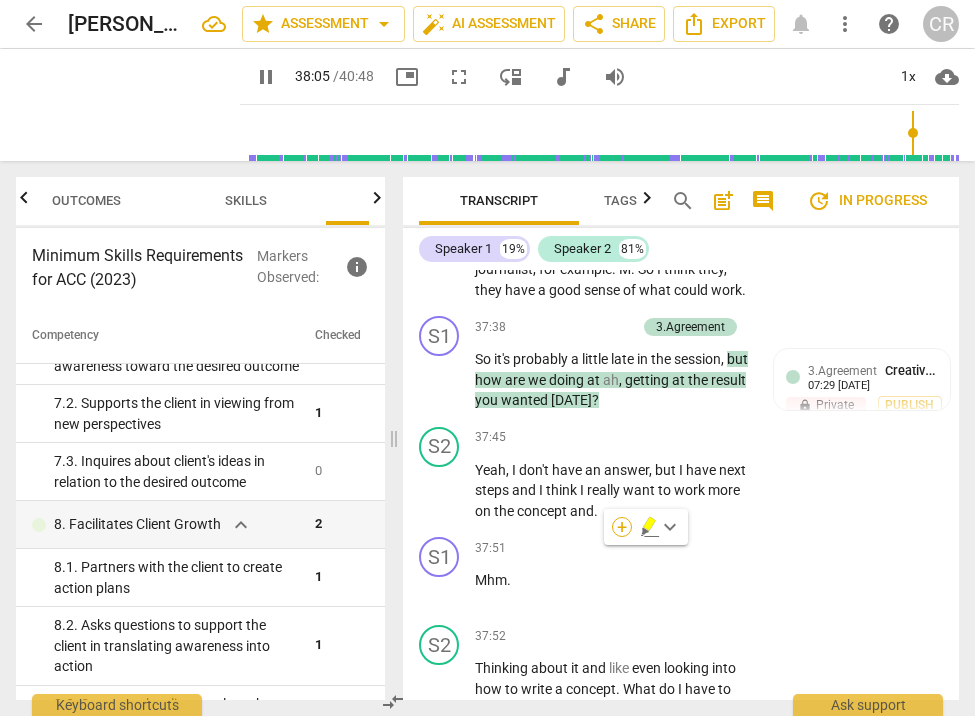 click on "+" at bounding box center (622, 527) 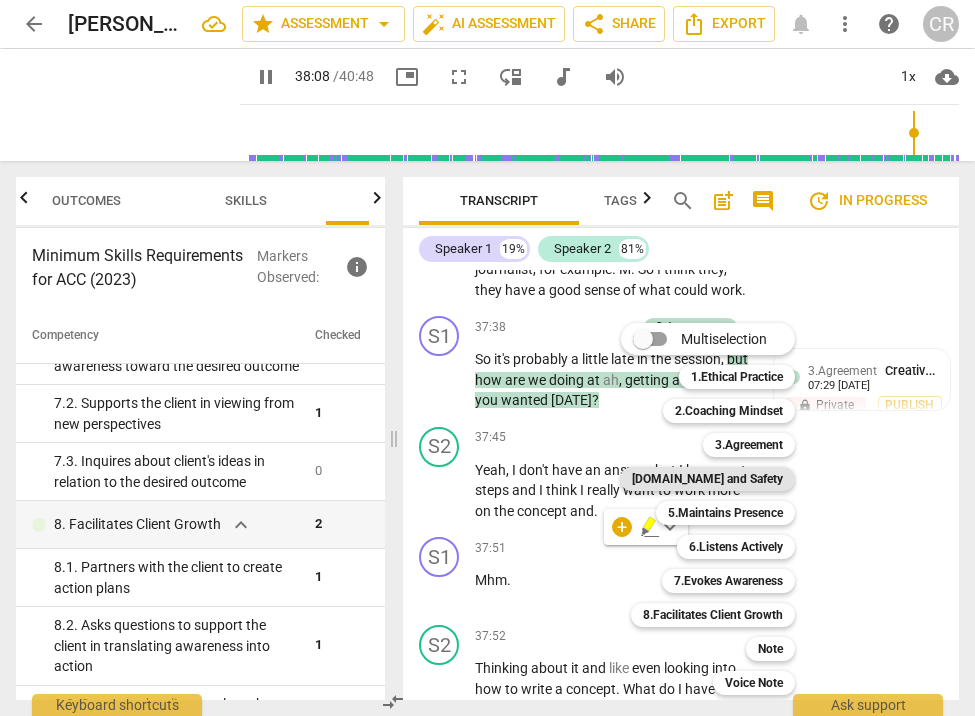 click on "[DOMAIN_NAME] and Safety" at bounding box center [707, 479] 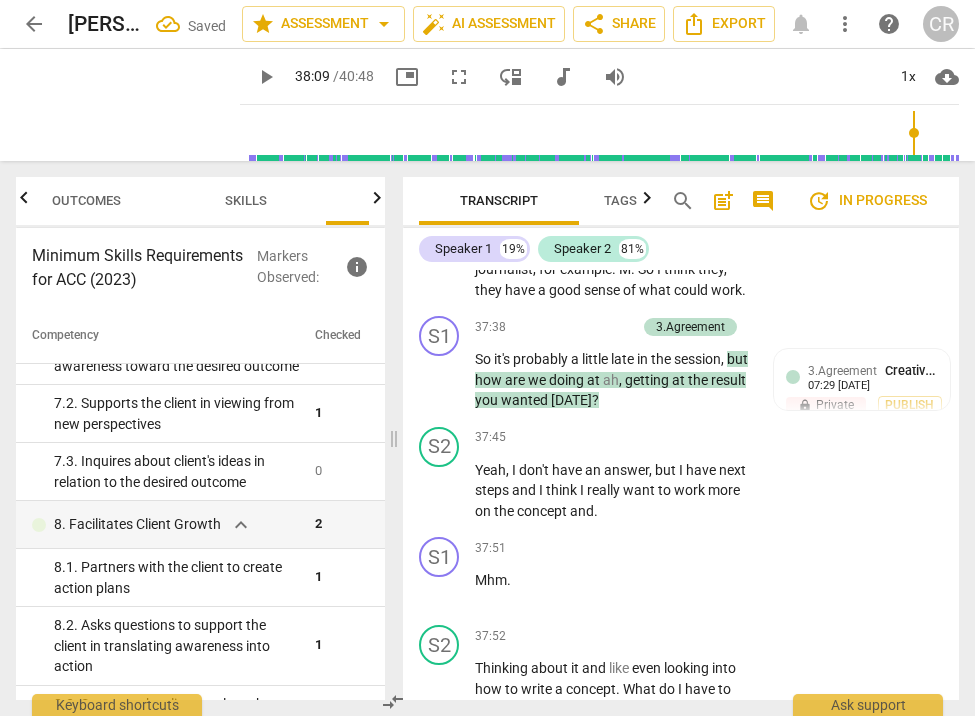 scroll, scrollTop: 20682, scrollLeft: 0, axis: vertical 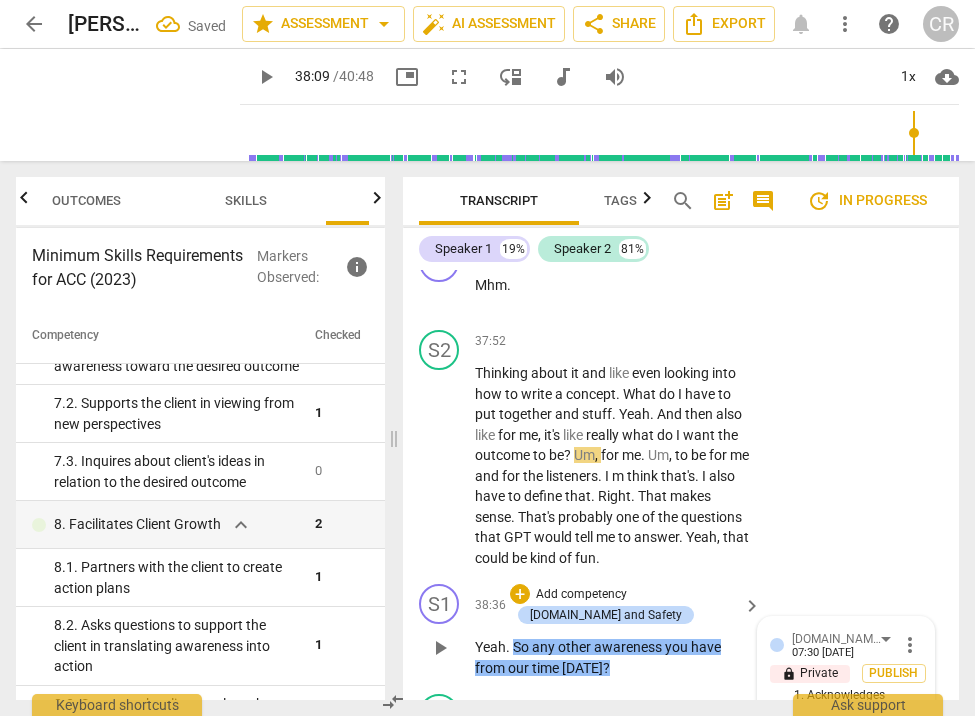 click on "1. Acknowledges client insights and learning" at bounding box center (778, 714) 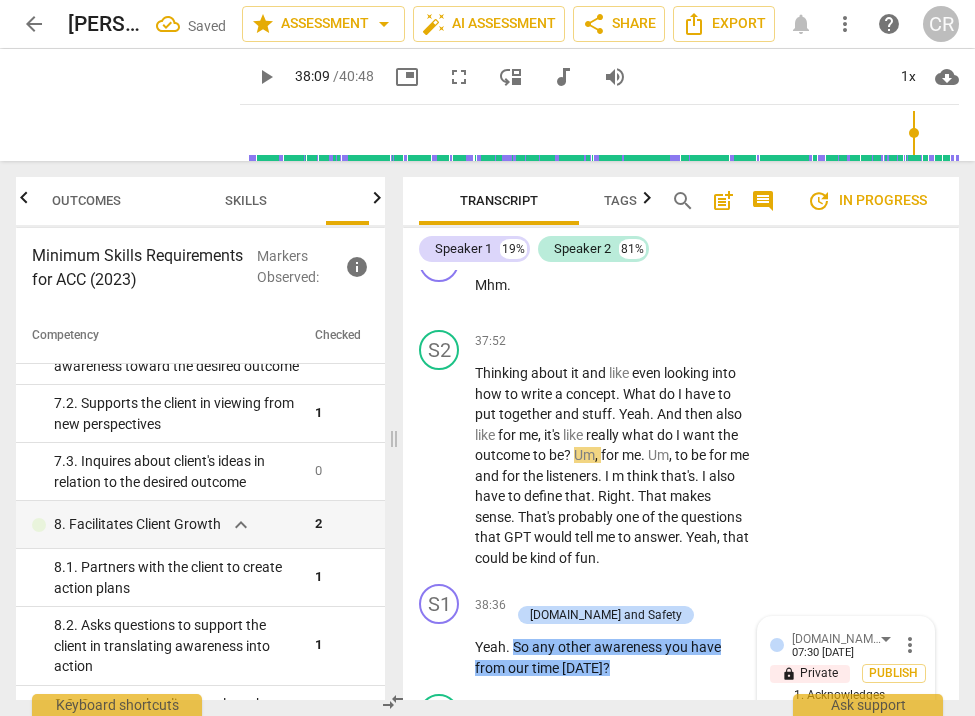 click on "S1 play_arrow pause 39:04 + Add competency keyboard_arrow_right Mhm .   So   if   you   could   do   that   and   meet   your   goal ,   what   would   make   that   significant   for   you ?   Meet   what   the   goal   of .   You   described   a   scenario .   Digging   deep ,   you   know ,   having   a   better   story ,   providing   hope .   What   makes   that ,   you   know ,   significant   for   you   to   accomplish   that ?" at bounding box center (681, 954) 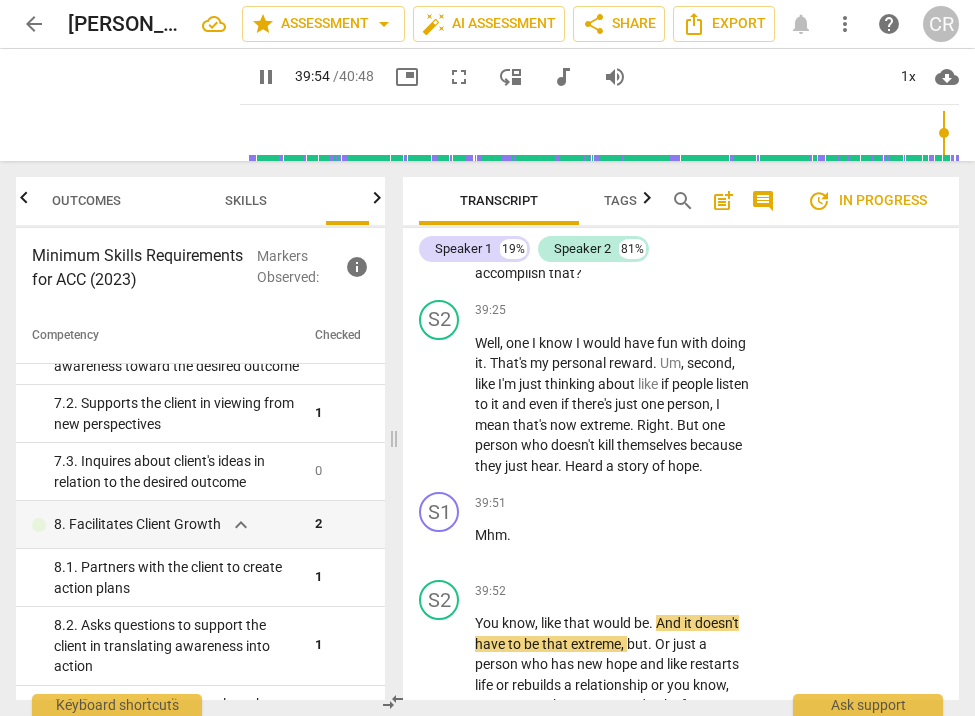scroll, scrollTop: 21487, scrollLeft: 0, axis: vertical 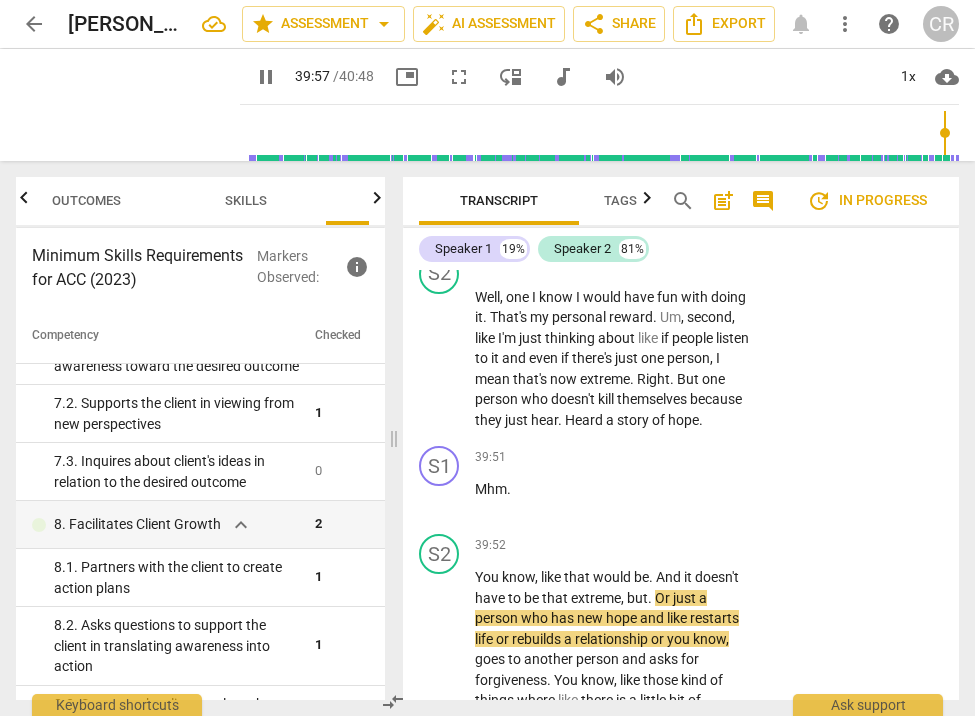 drag, startPoint x: 513, startPoint y: 426, endPoint x: 709, endPoint y: 459, distance: 198.75865 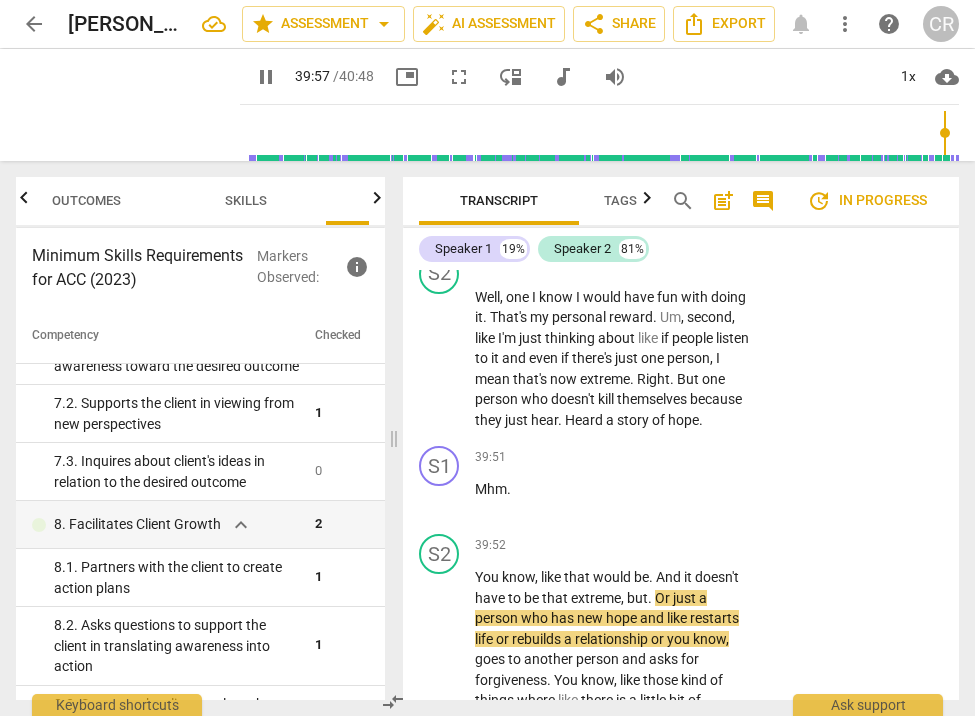 click on "S1 play_arrow pause 40:19 + Add competency keyboard_arrow_right That's   a   good   word .   Yeah .   Yeah .   Right ,   yeah .   Any   other   things   you'd   like   to   talk   about   before   we   close   our   session ?" at bounding box center (681, 794) 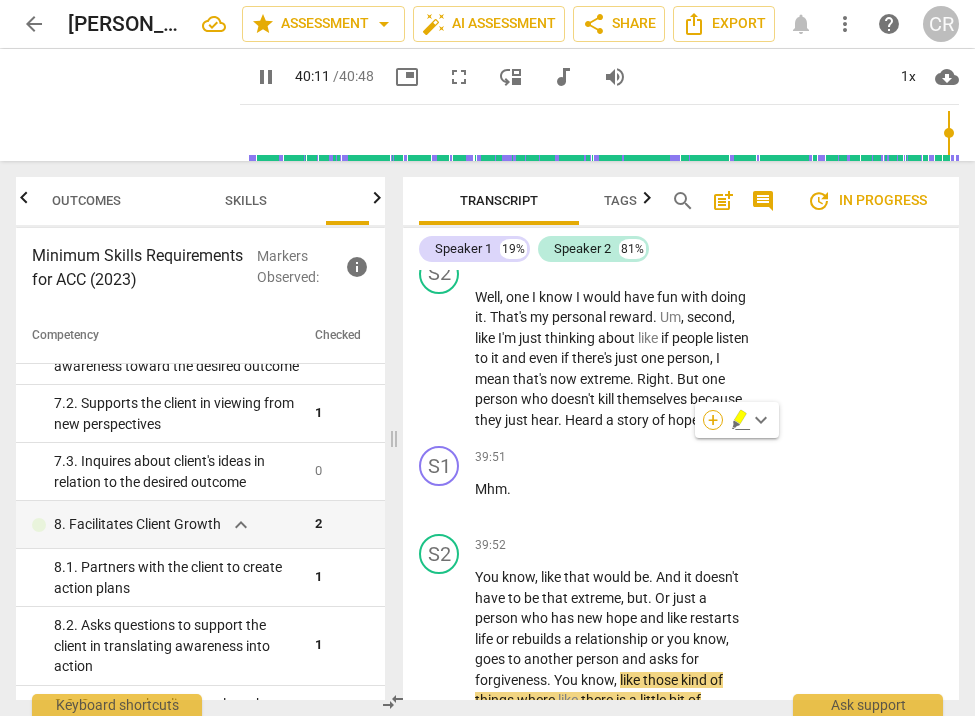 click on "+" at bounding box center [713, 420] 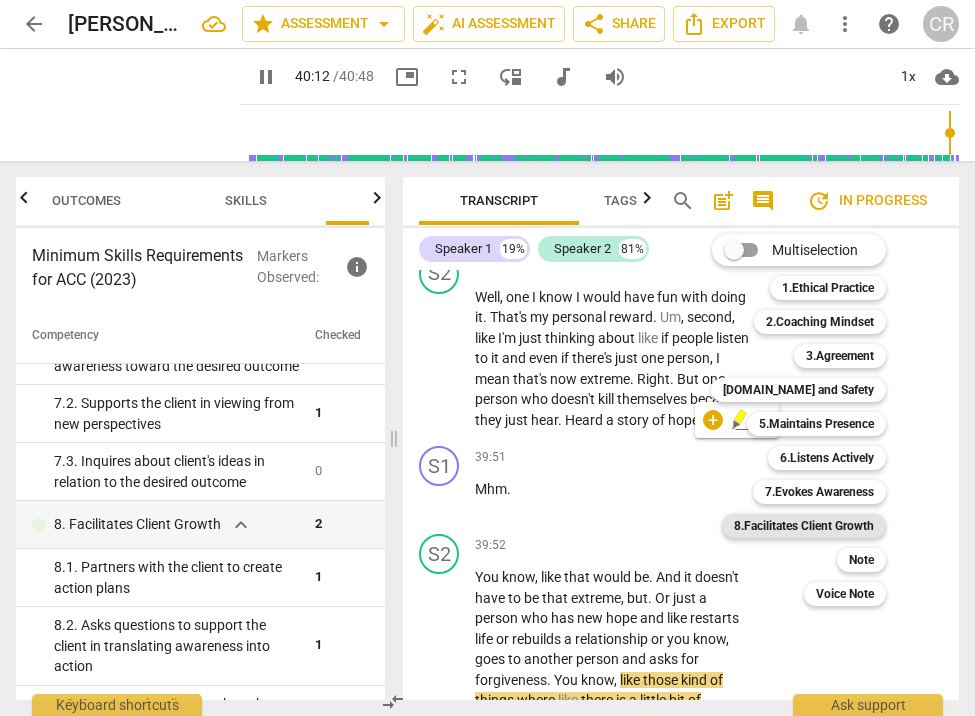 click on "8.Facilitates Client Growth" at bounding box center [804, 526] 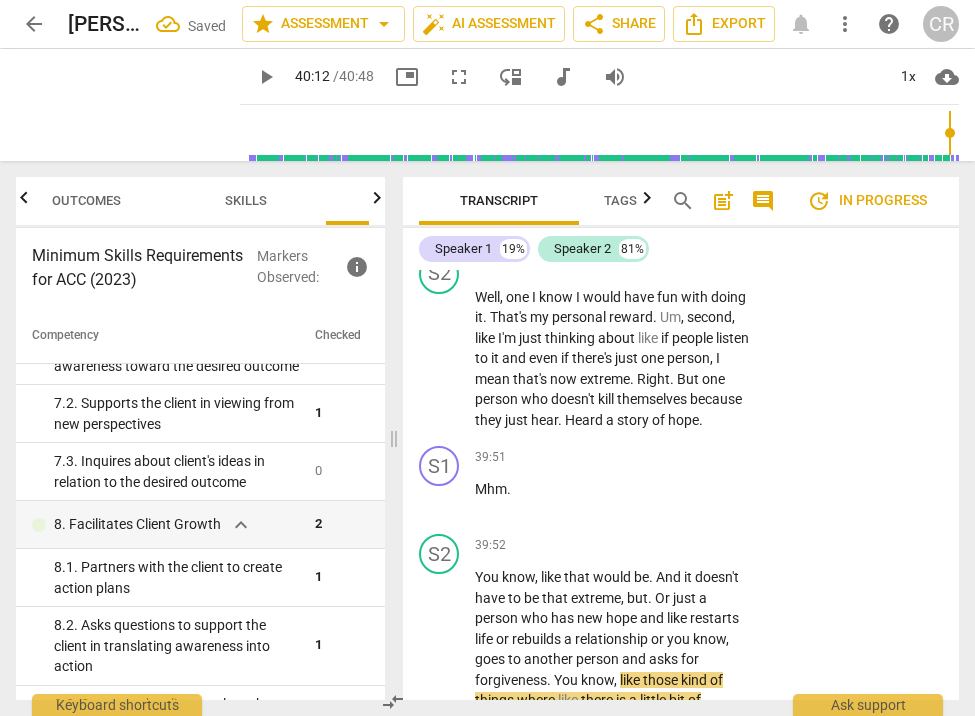 click on "3. Supports the client to close the session" at bounding box center [778, 991] 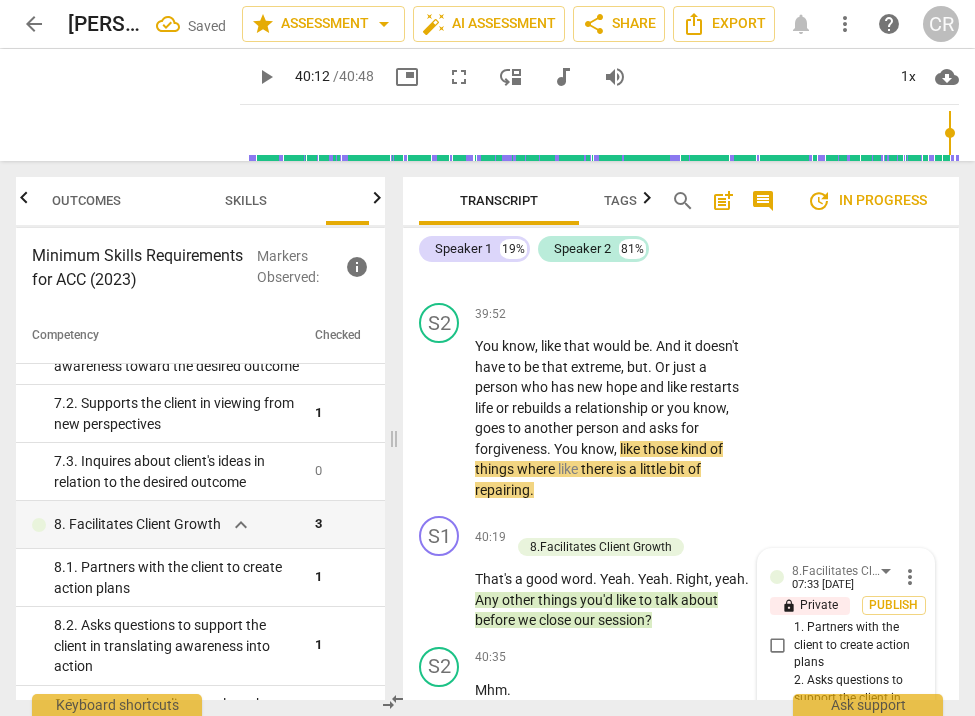 click on "S2 play_arrow pause 40:46 + Add competency keyboard_arrow_right Welcome ." at bounding box center [681, 881] 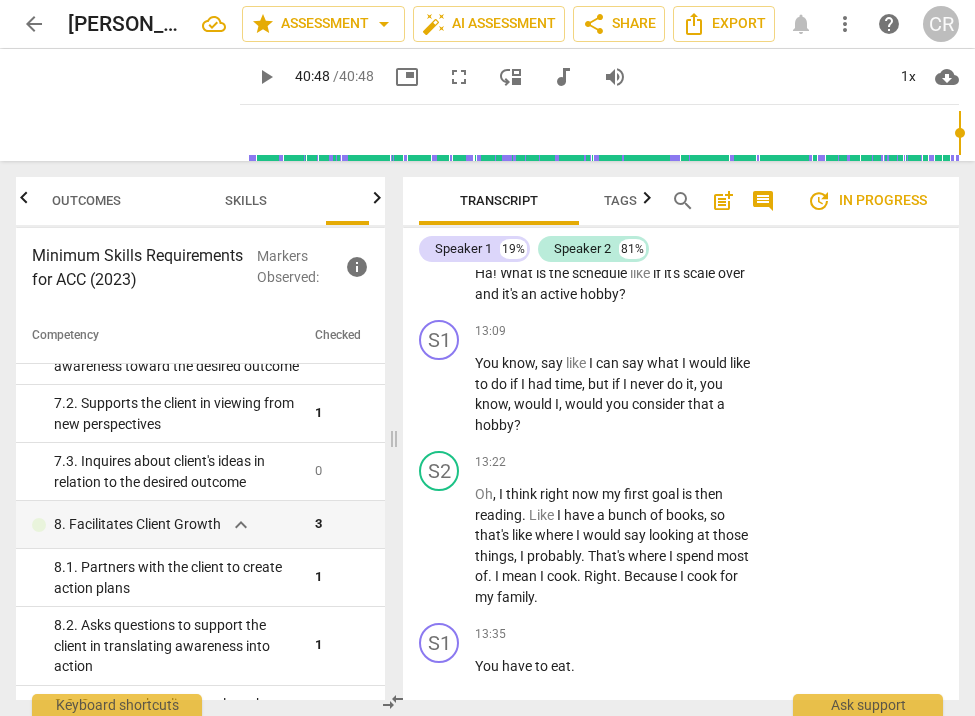 scroll, scrollTop: 6508, scrollLeft: 0, axis: vertical 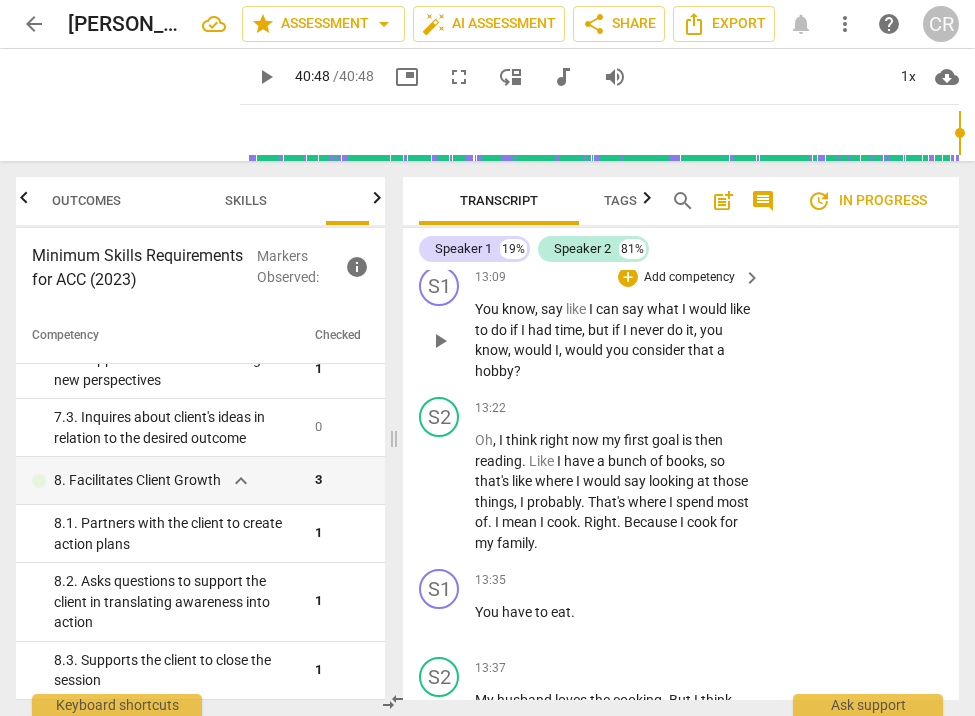 click on "know" at bounding box center [491, 350] 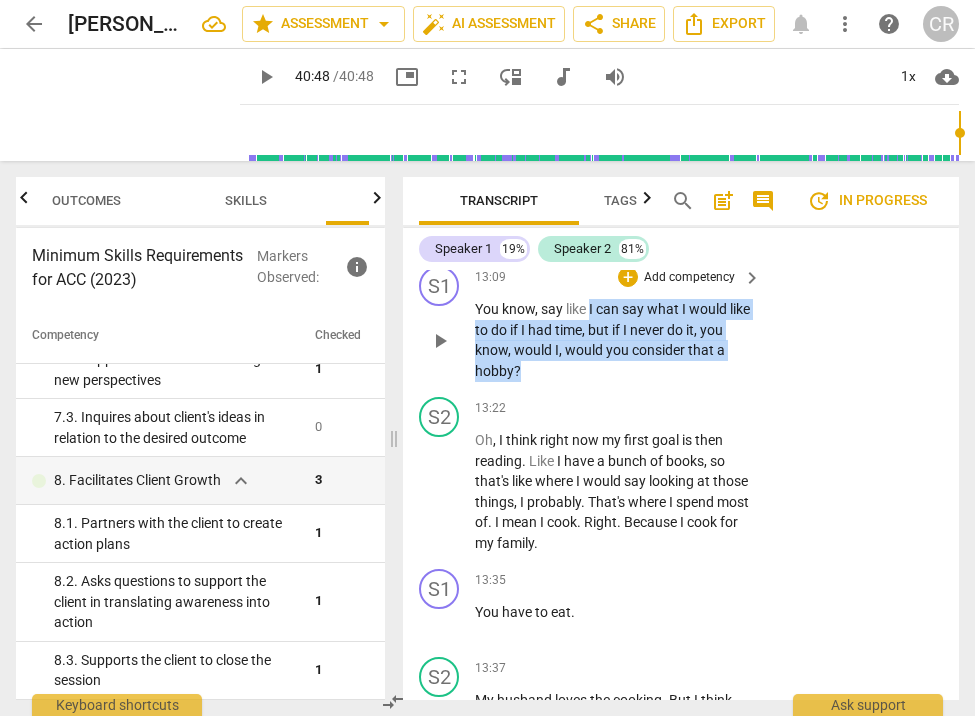 drag, startPoint x: 592, startPoint y: 282, endPoint x: 647, endPoint y: 341, distance: 80.65978 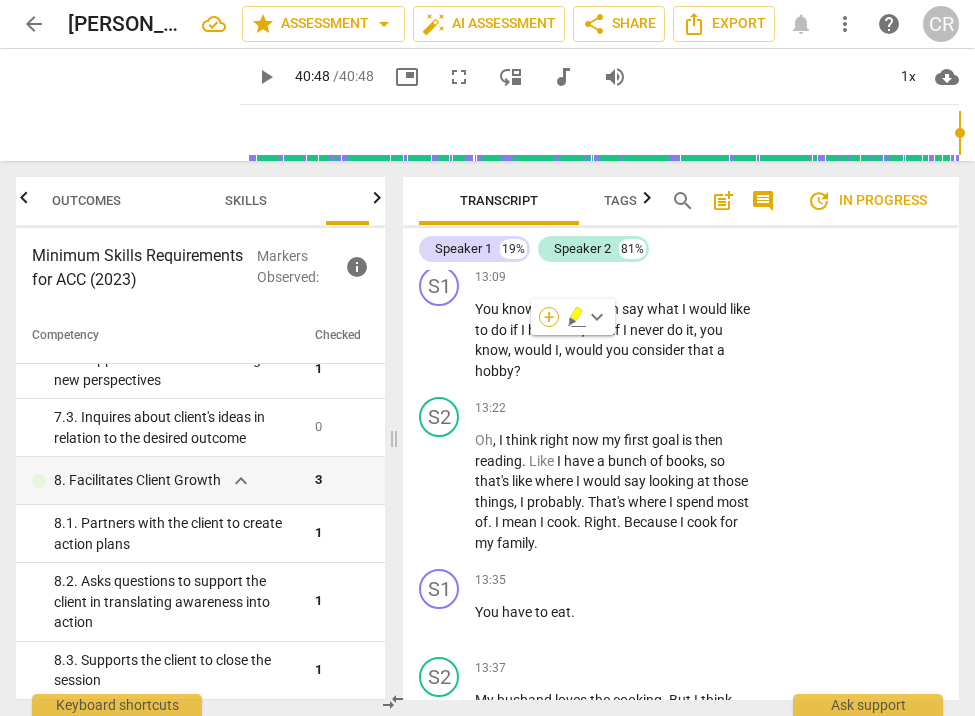 click on "+" at bounding box center [549, 317] 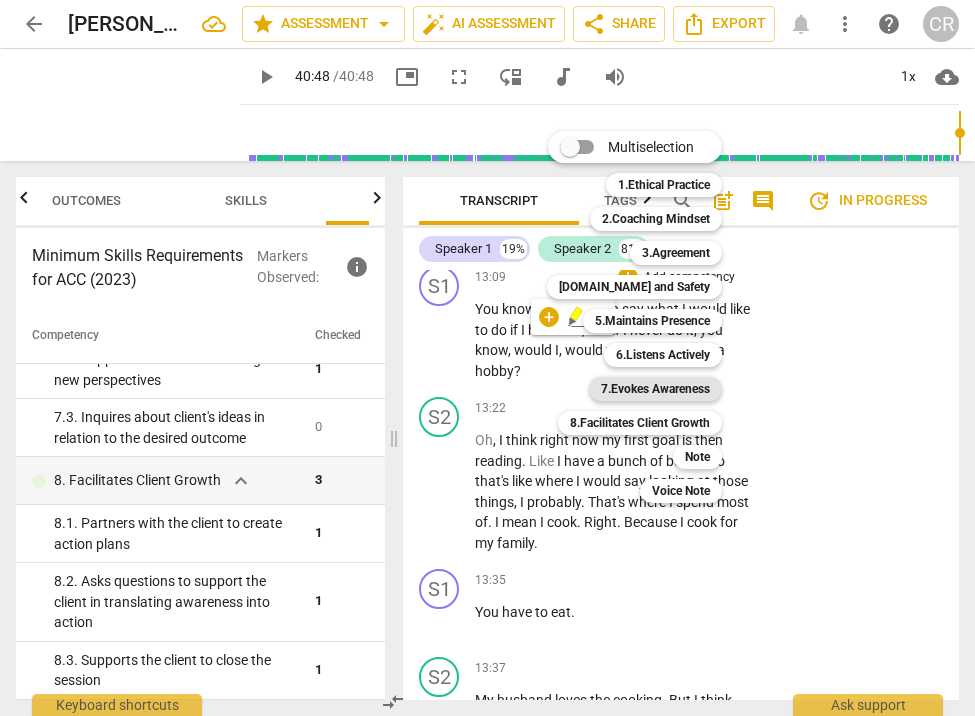 click on "7.Evokes Awareness" at bounding box center [655, 389] 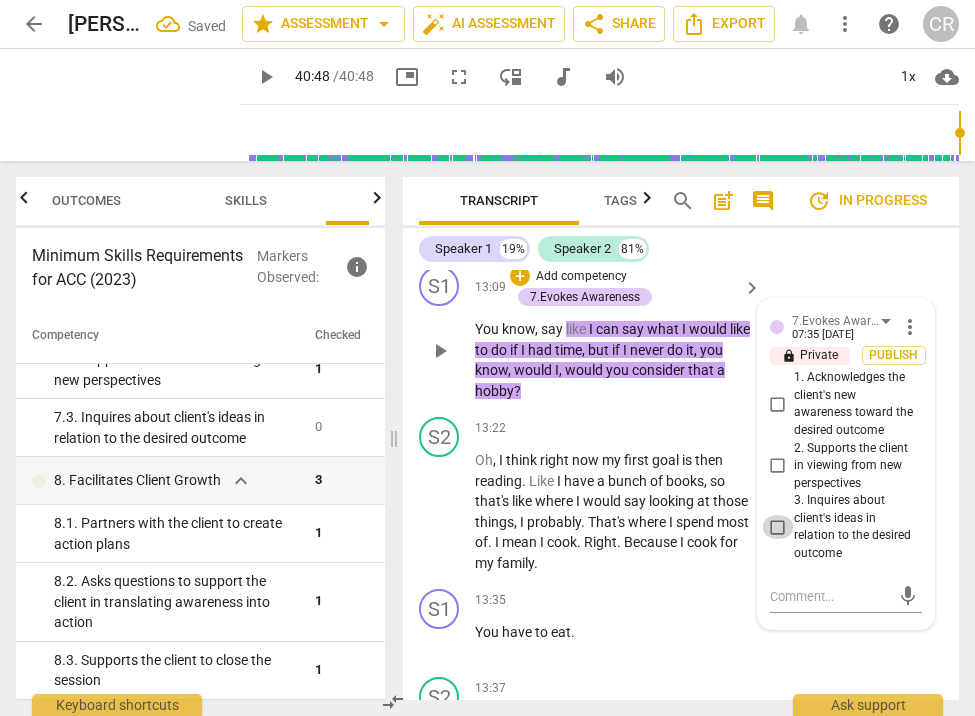 click on "3. Inquires about client's ideas in relation to the desired outcome" at bounding box center (778, 527) 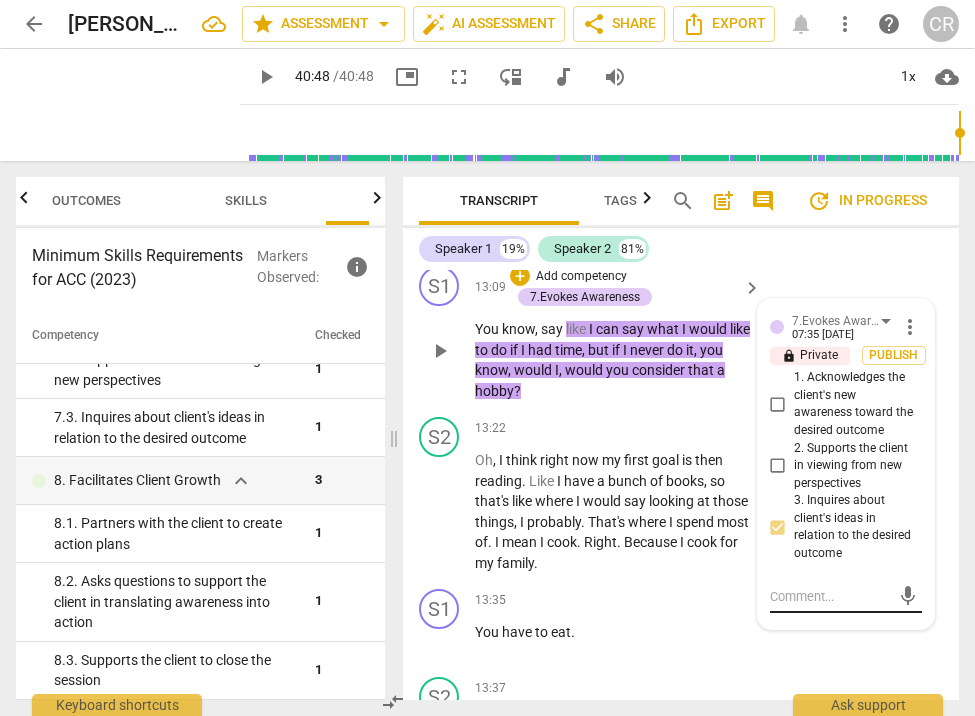 click at bounding box center (830, 596) 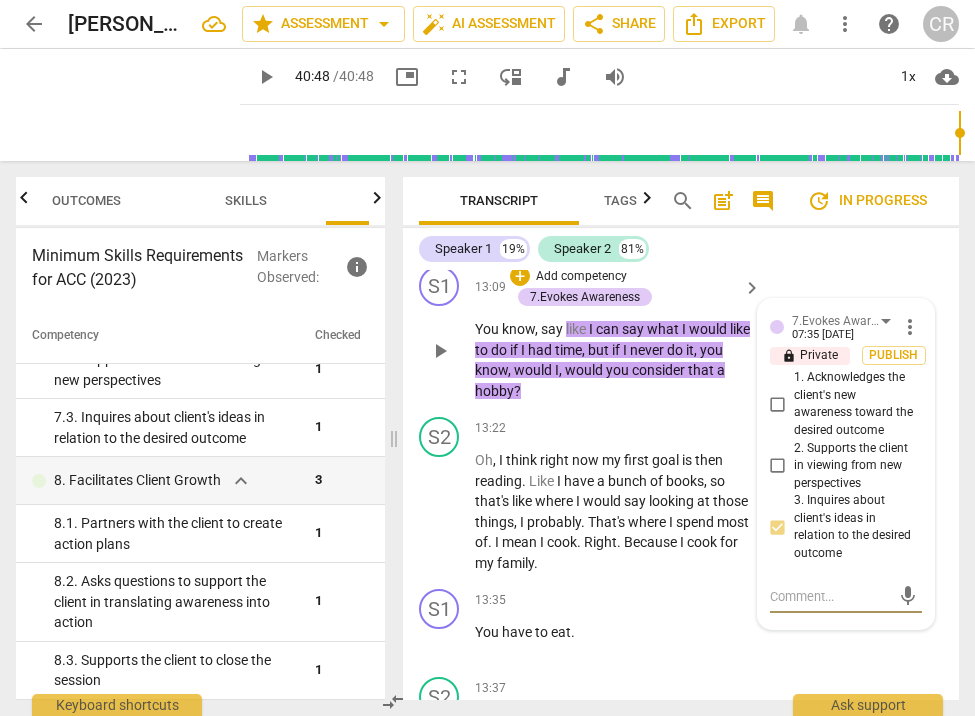 paste on "The coach used inquiry and questions to explore the client’s ideas, beliefs, thinking, emotions, or behaviors in relation to the client’s desired outcome." 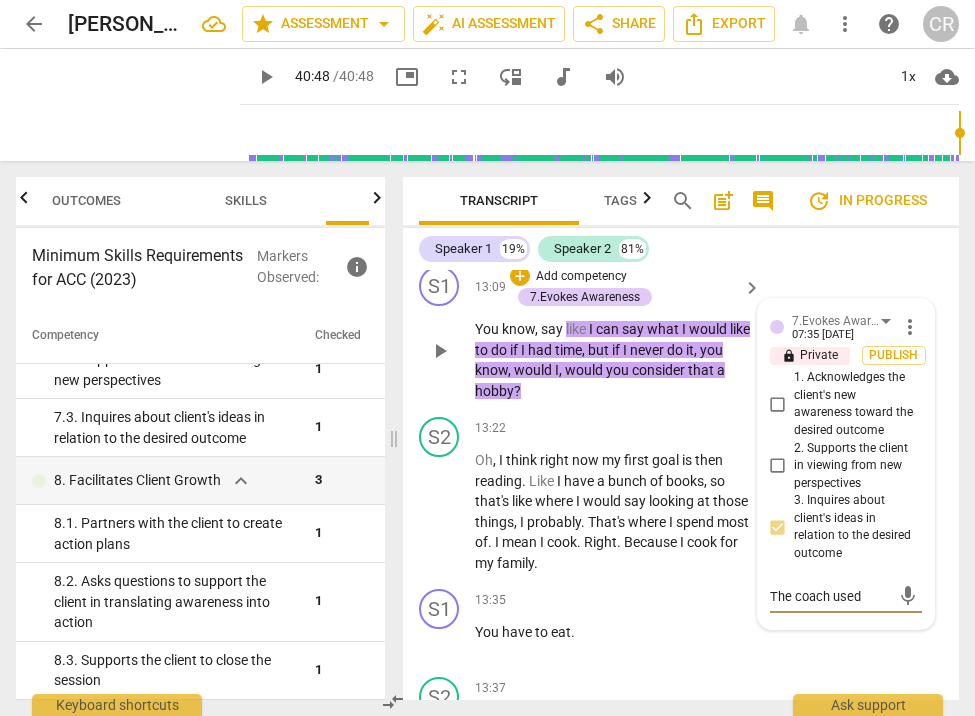 scroll, scrollTop: 57, scrollLeft: 0, axis: vertical 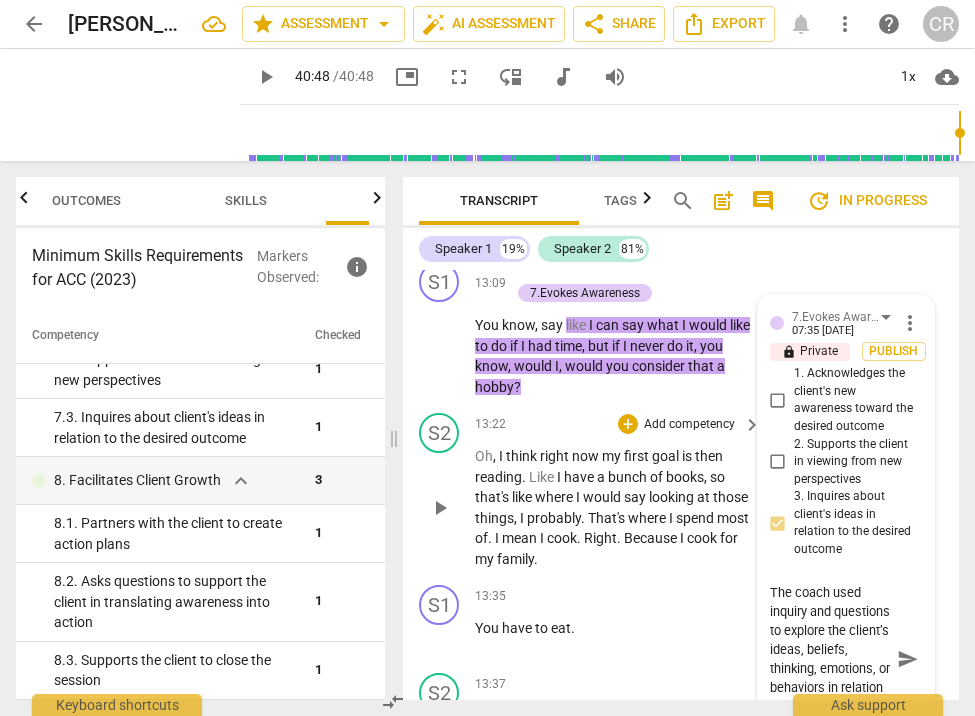click on "+ Add competency" at bounding box center (677, 424) 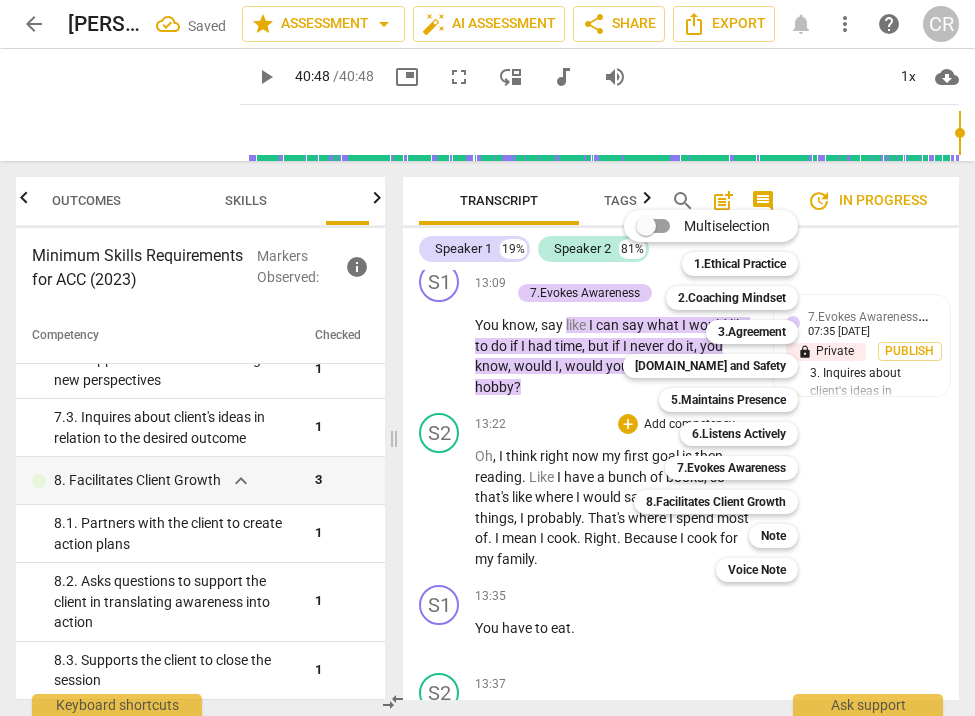 click at bounding box center (487, 358) 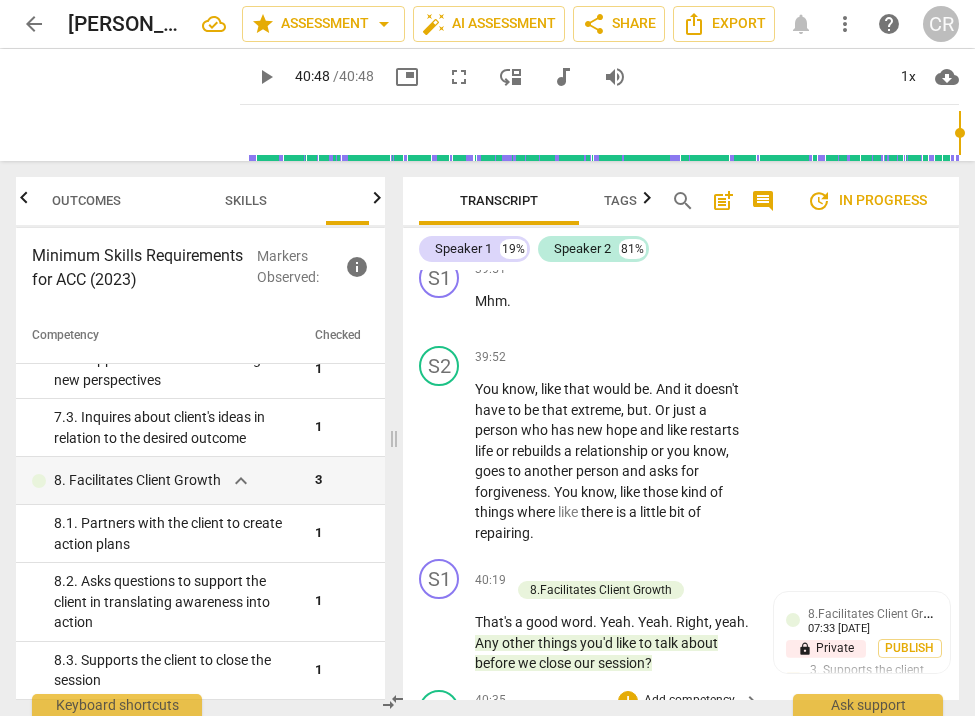 scroll, scrollTop: 21712, scrollLeft: 0, axis: vertical 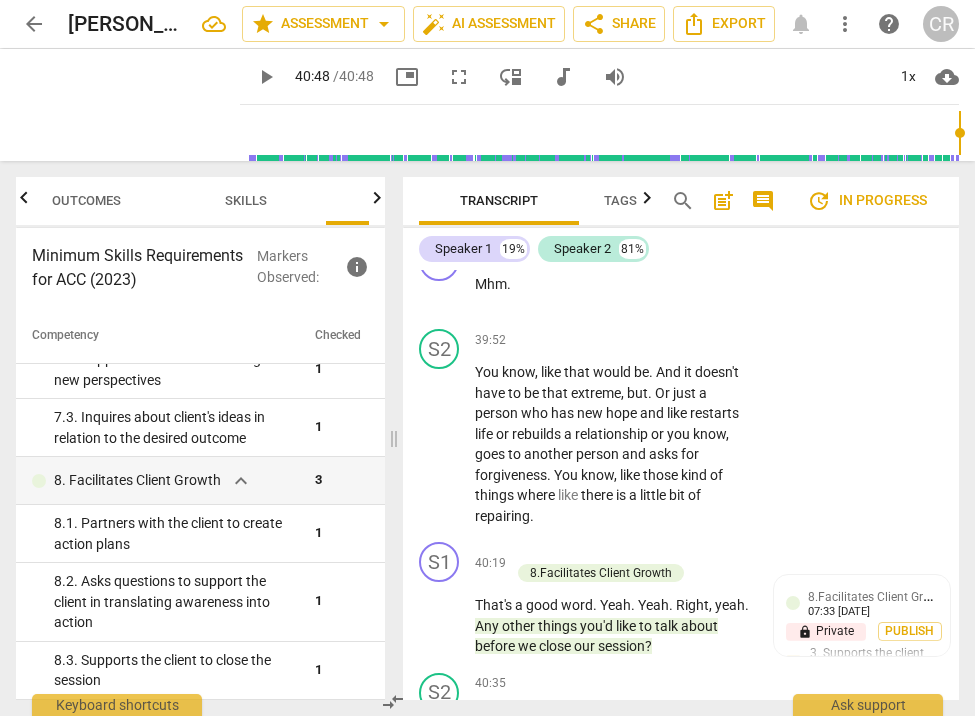 drag, startPoint x: 661, startPoint y: 439, endPoint x: 541, endPoint y: 456, distance: 121.19818 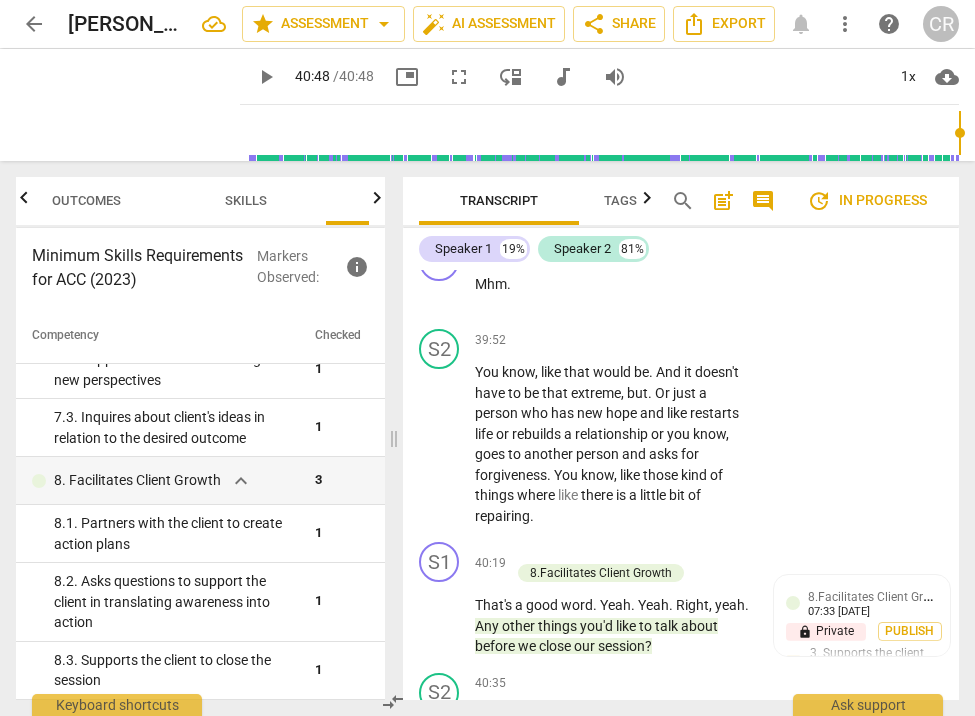 click on "No ,   not   today .   Okay .   I'm   going   to   end   the   recording   for   right   now .   Okay .   Thank   you   very   much ,   Micah .   Uh .   Mhm ." at bounding box center [613, 825] 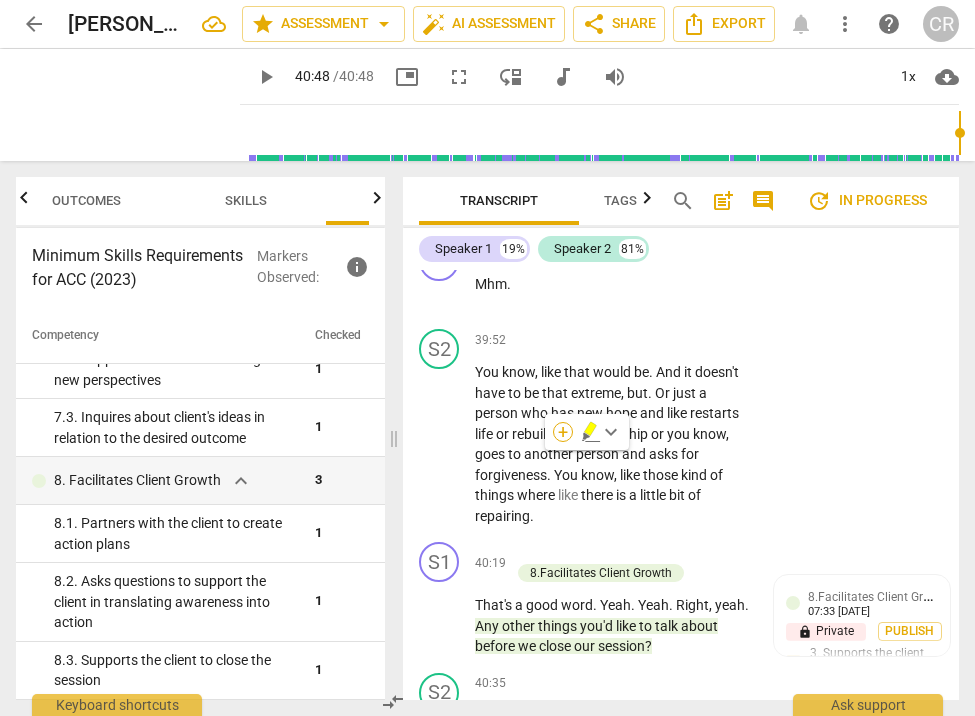 click on "+" at bounding box center (563, 432) 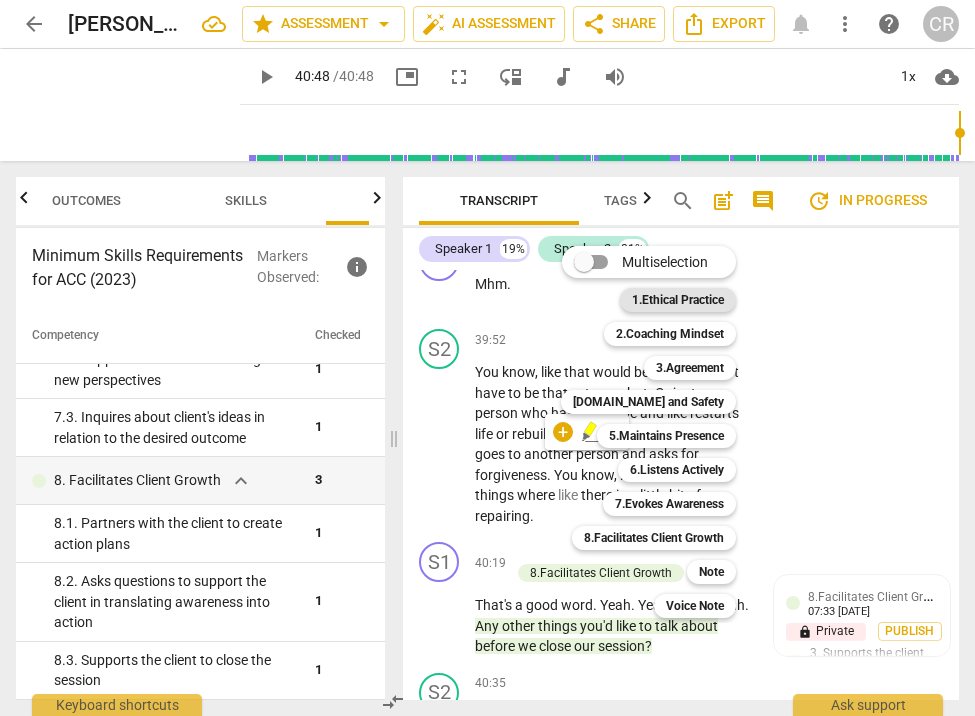 click on "1.Ethical Practice" at bounding box center [678, 300] 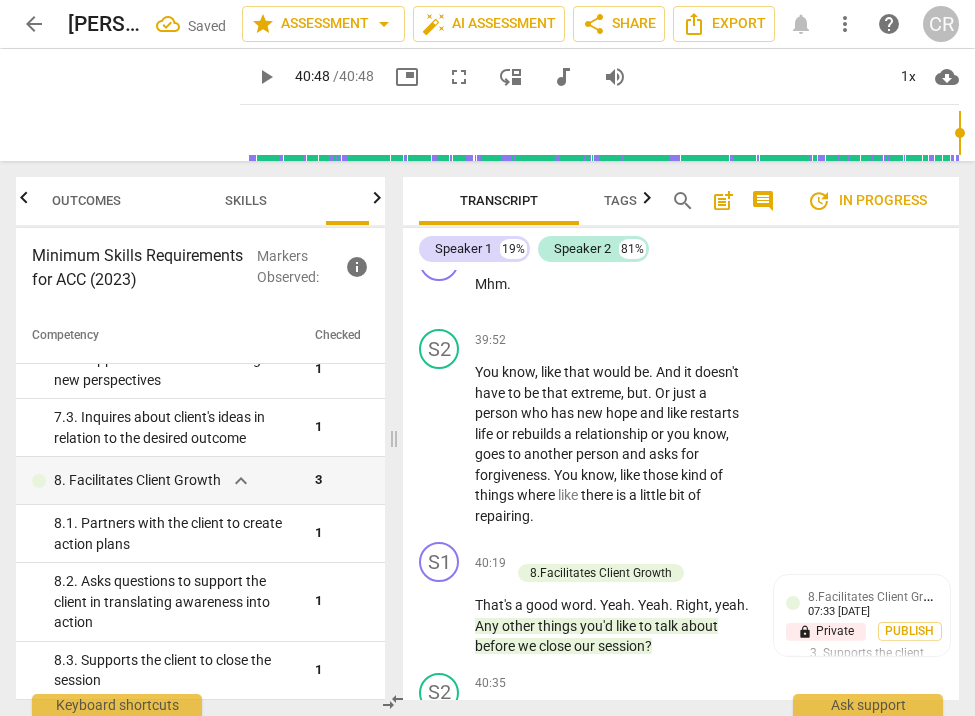 click on "1. Ethical Practice" at bounding box center (778, 876) 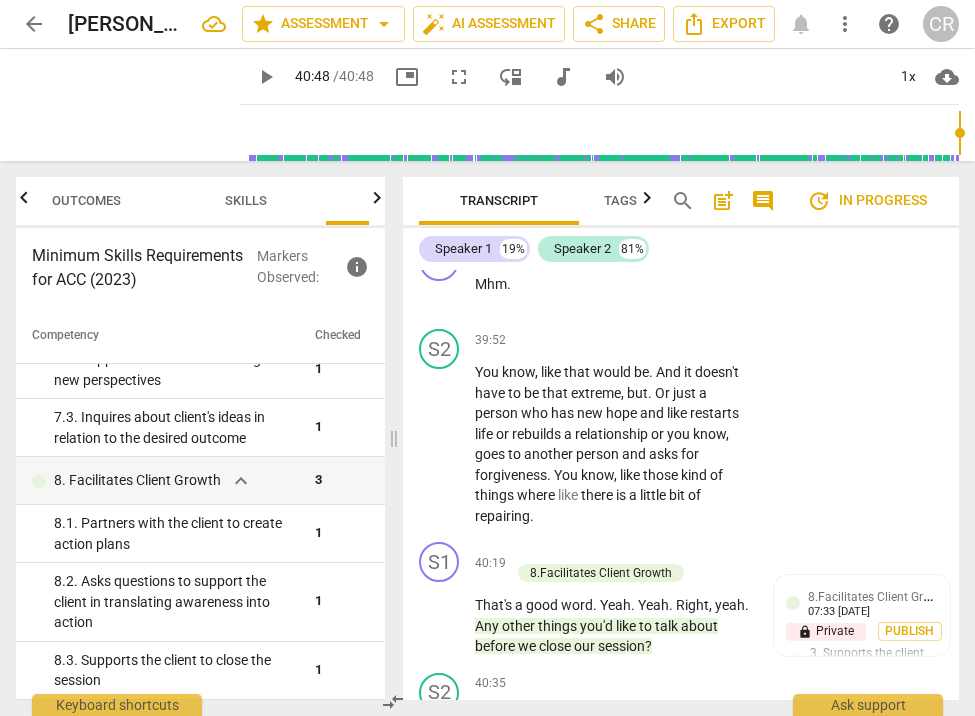 click at bounding box center (830, 921) 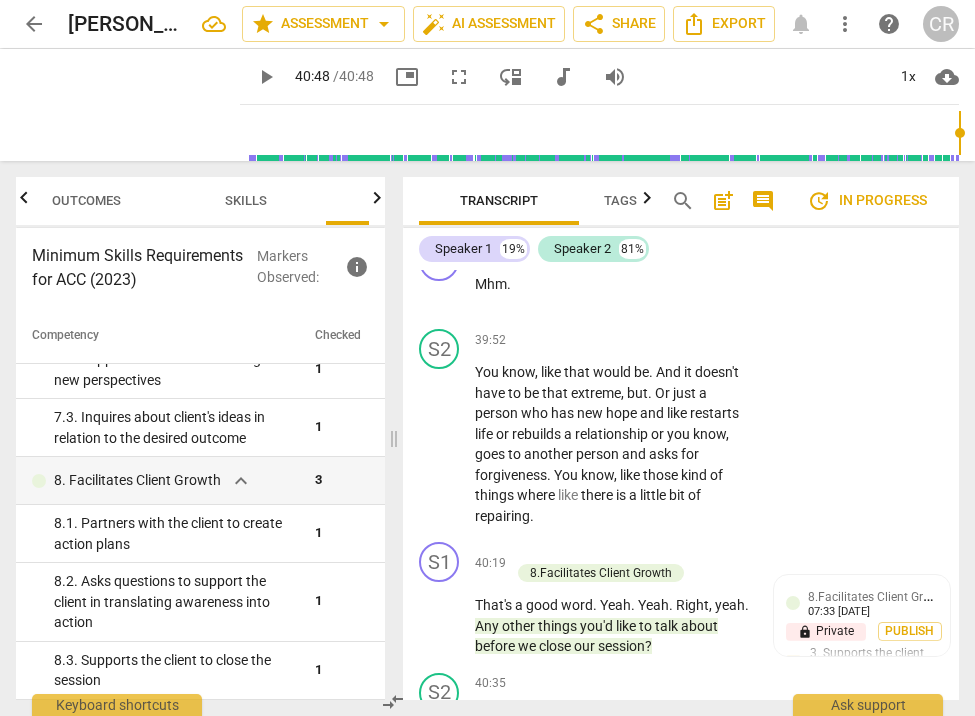 paste on "Coach applies coaching ethics and standards of coaching. Observed throughout as evidenced through the markers below." 